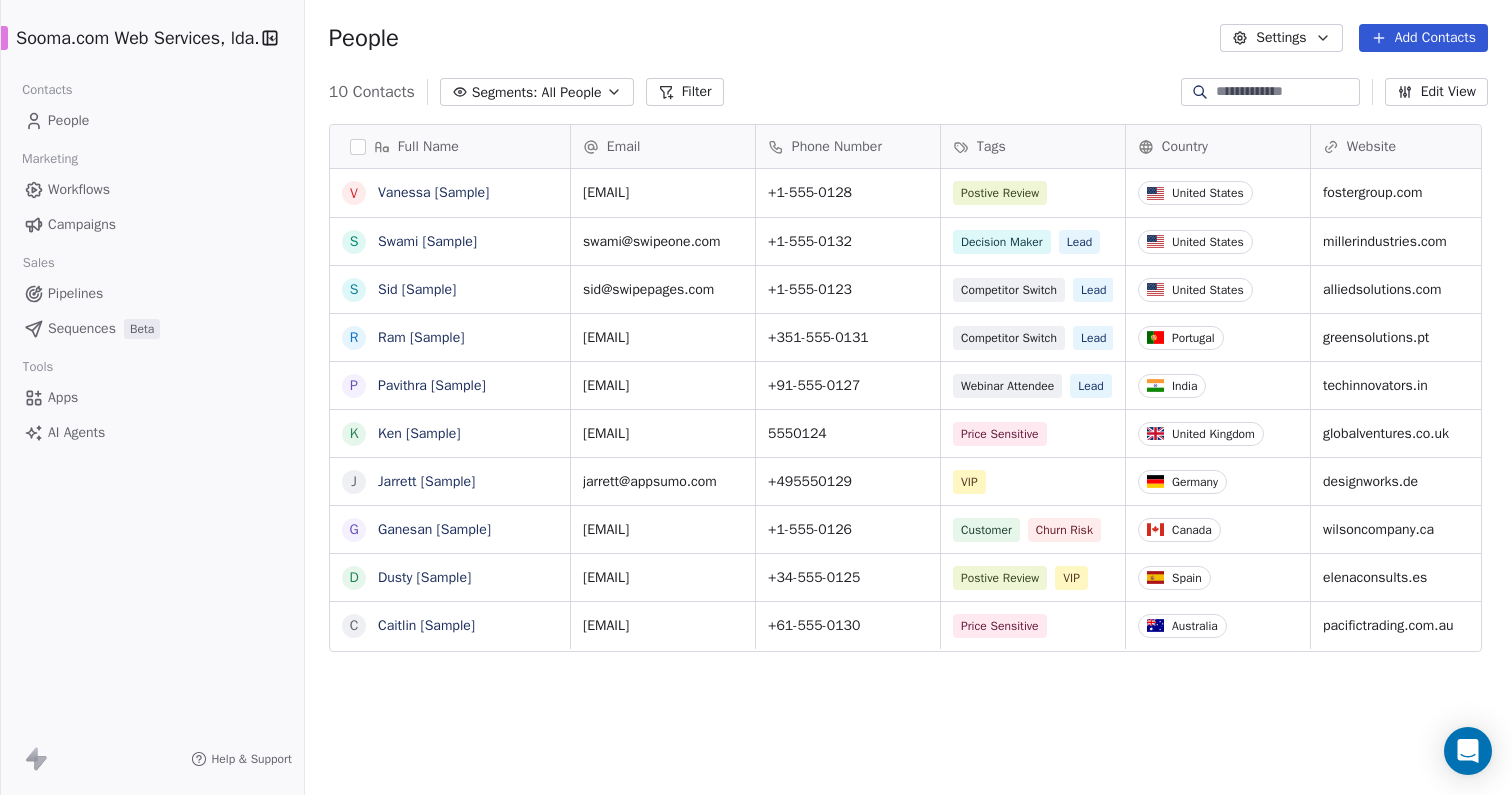 scroll, scrollTop: 0, scrollLeft: 0, axis: both 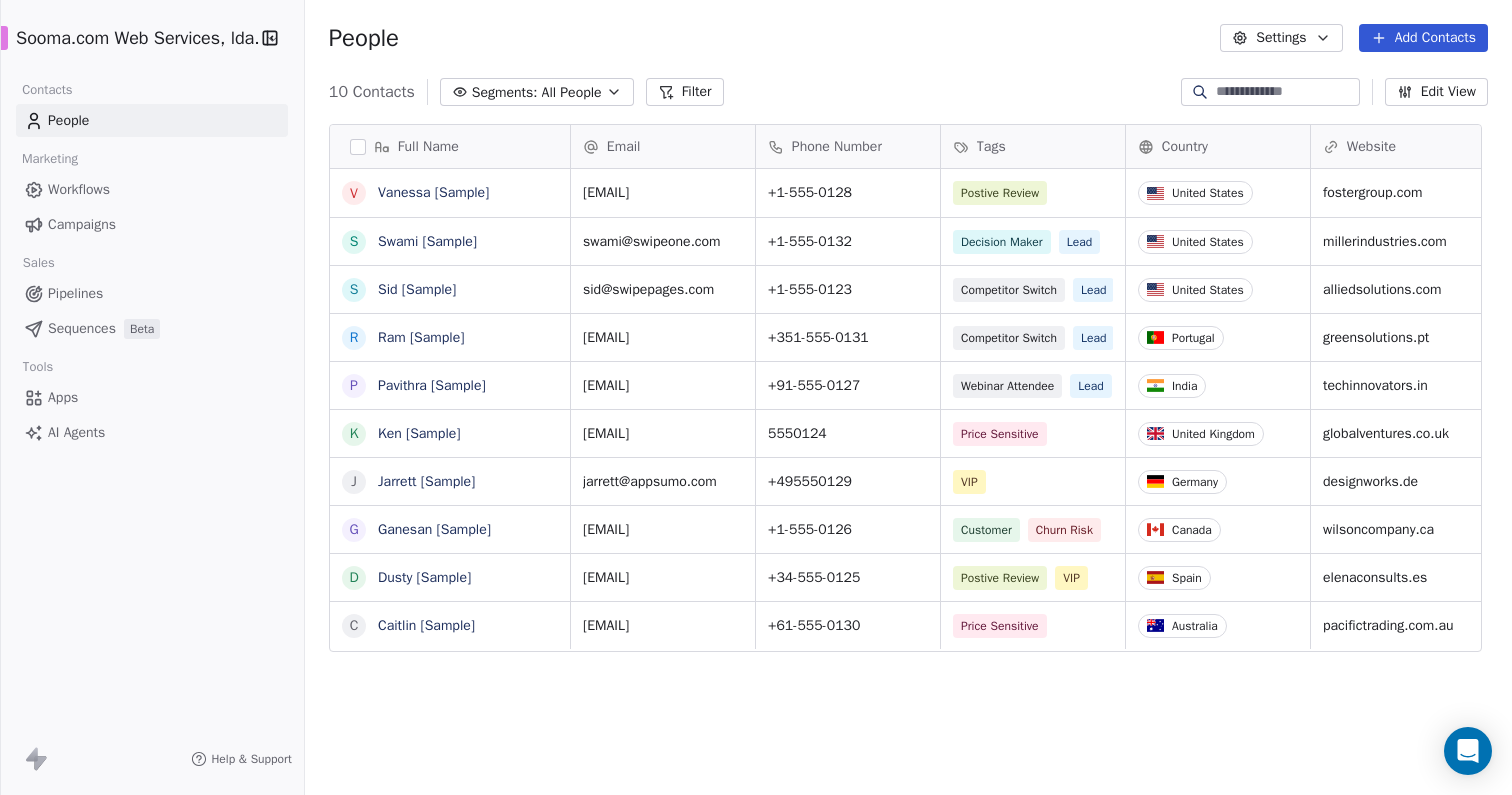 click on "Add Contacts" at bounding box center [1423, 38] 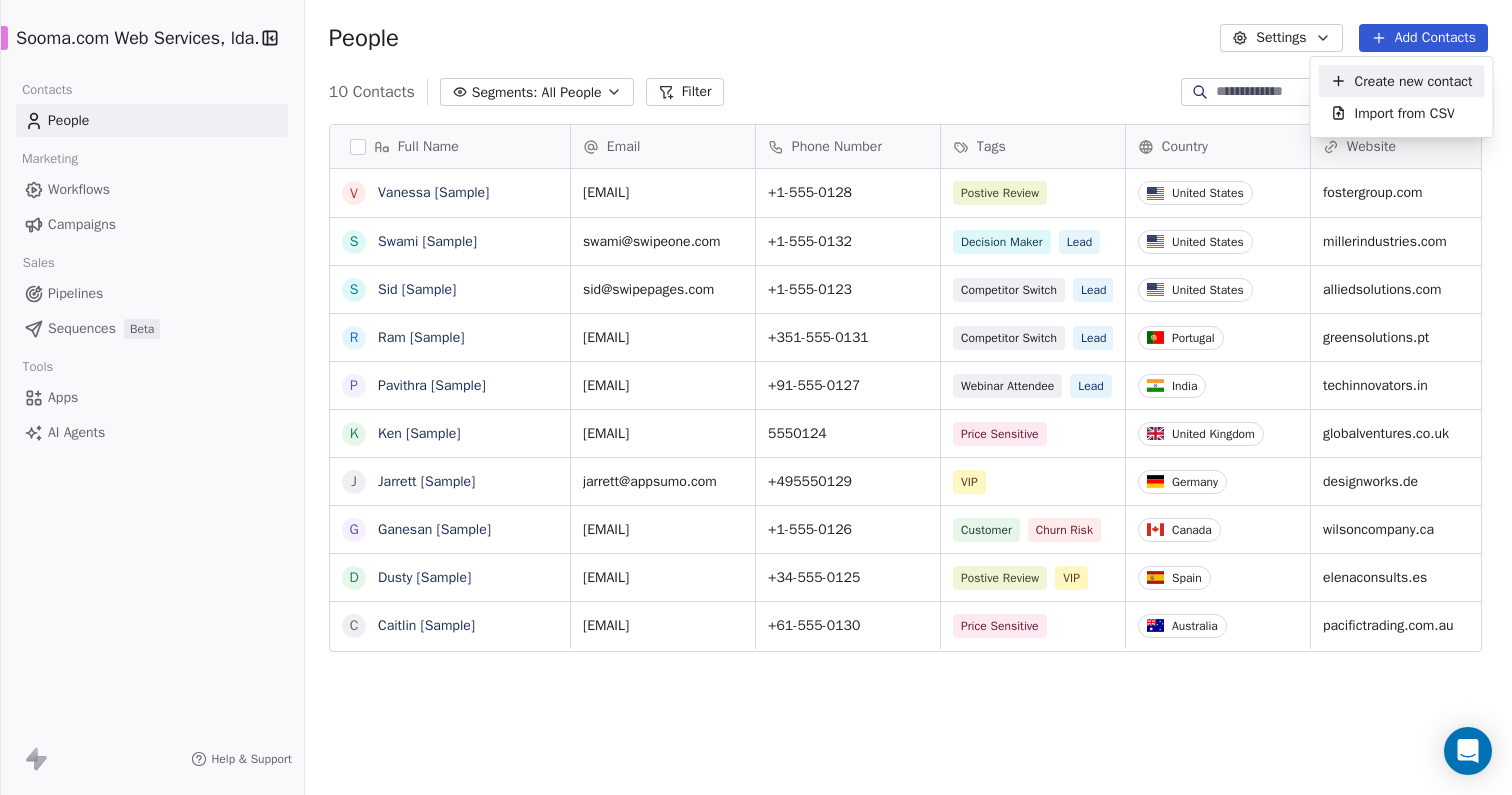 click on "Create new contact" at bounding box center [1414, 81] 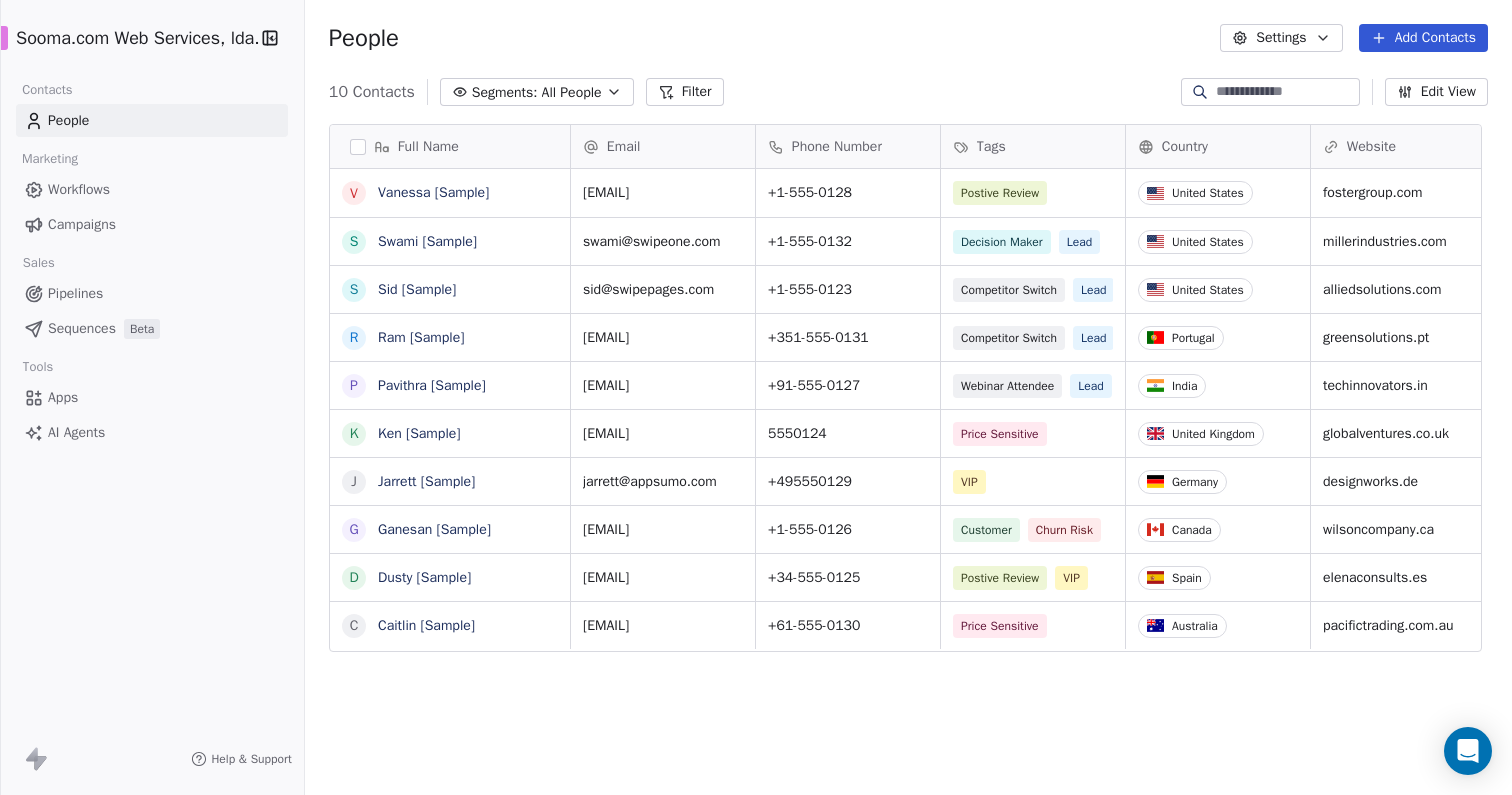 scroll, scrollTop: 1, scrollLeft: 1, axis: both 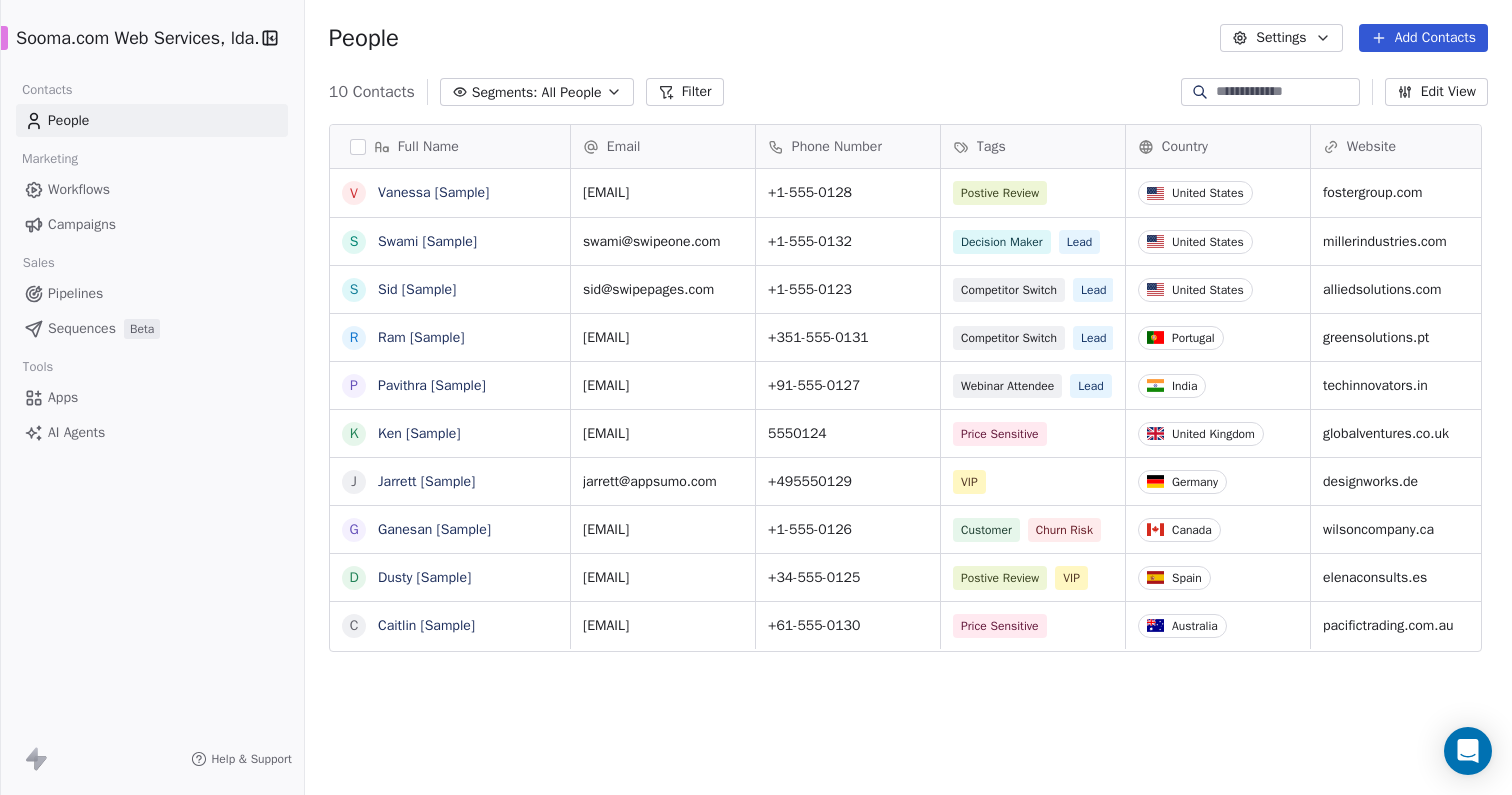click on "Settings" at bounding box center [1281, 38] 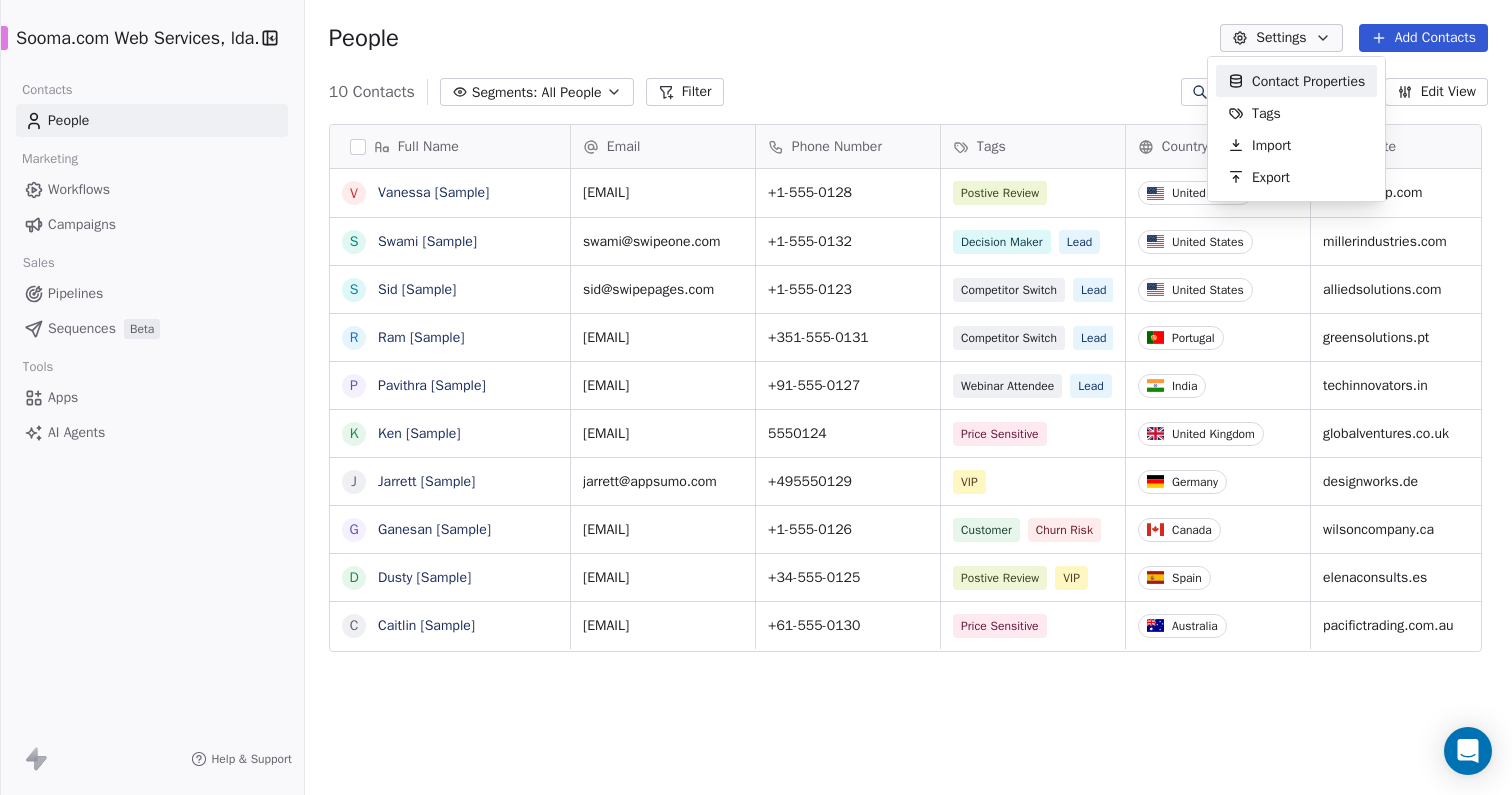 click on "Contact Properties" at bounding box center [1308, 81] 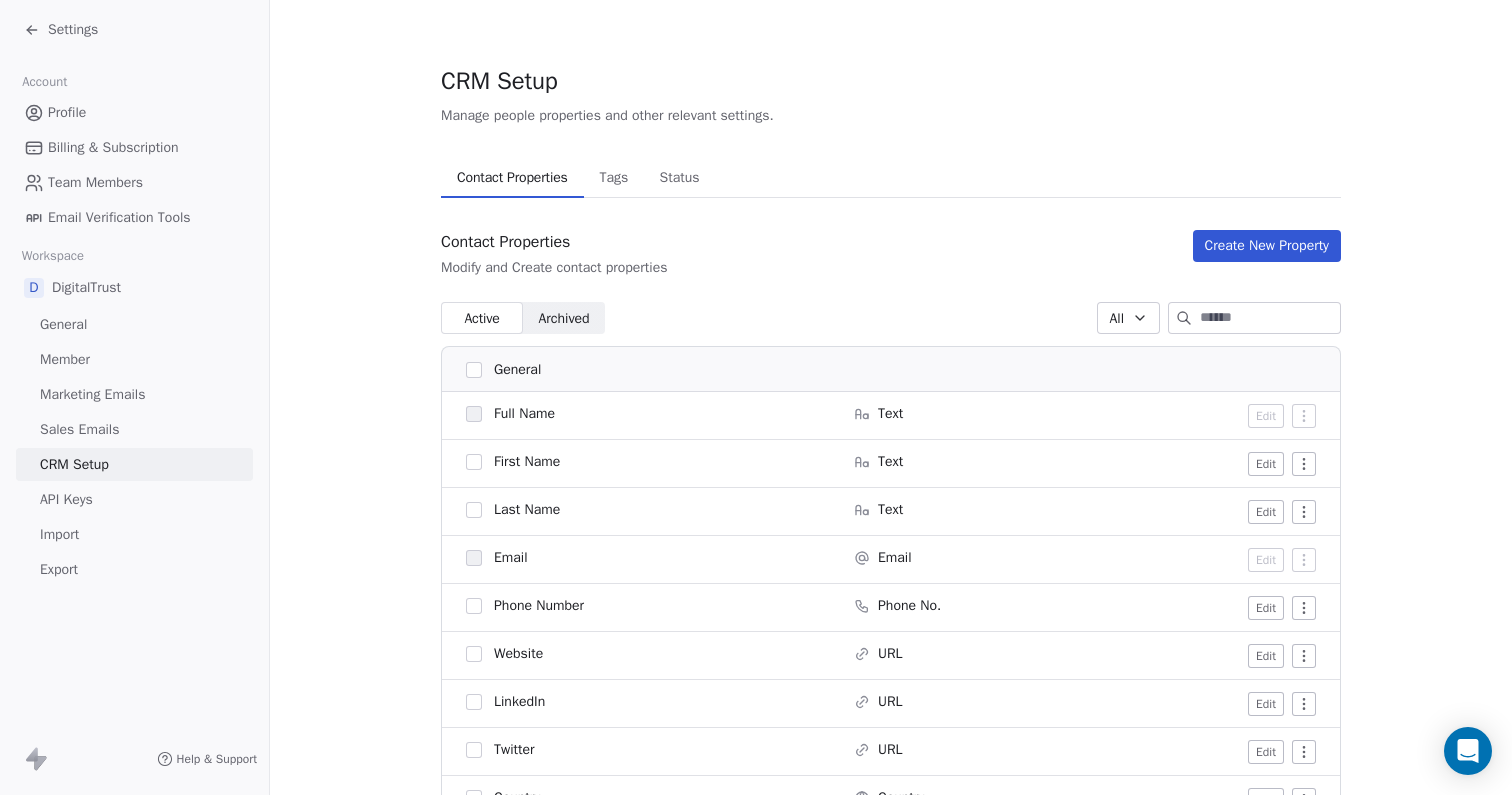 click on "Archived" at bounding box center [563, 318] 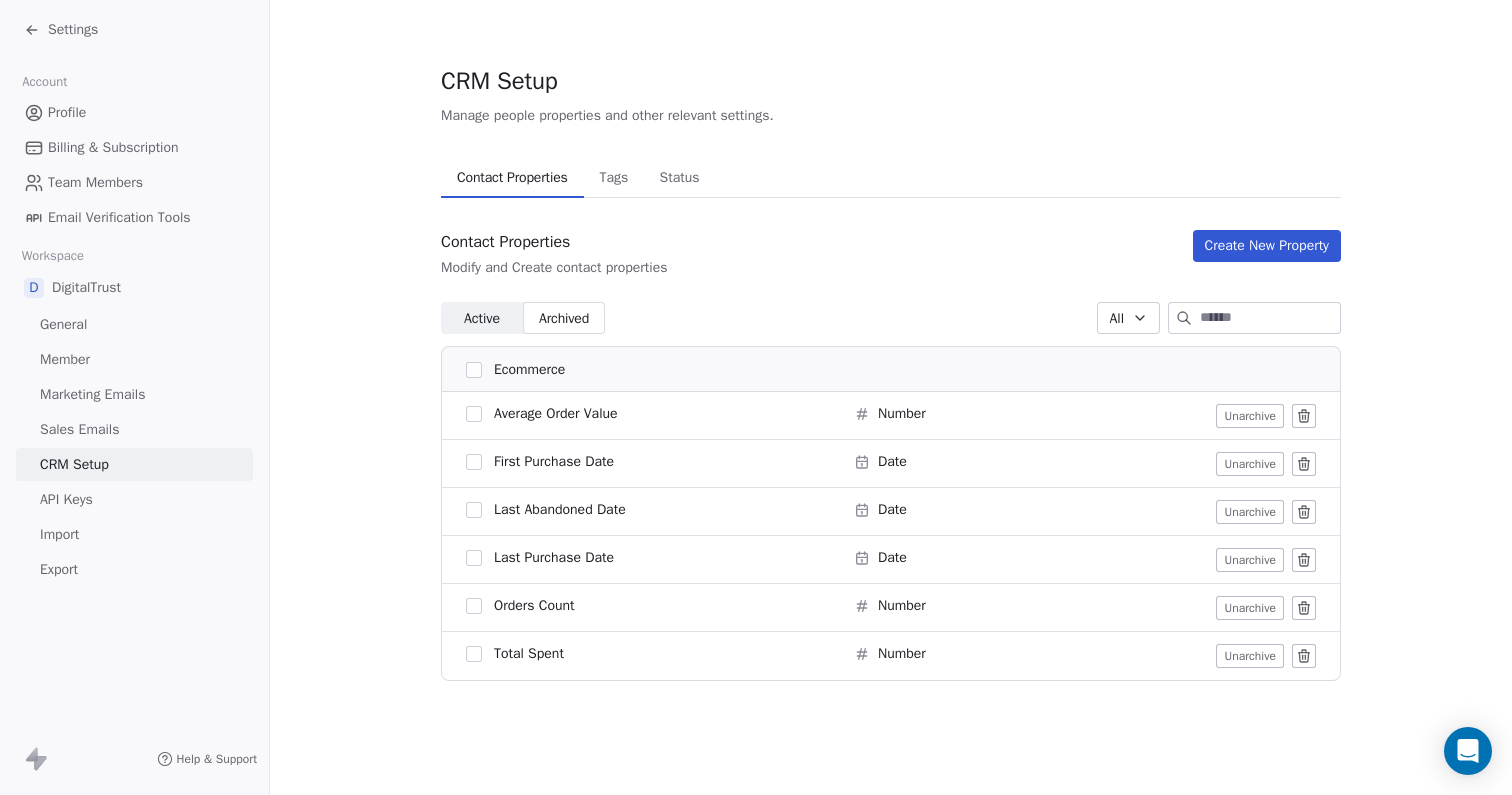 click on "Active" at bounding box center (482, 318) 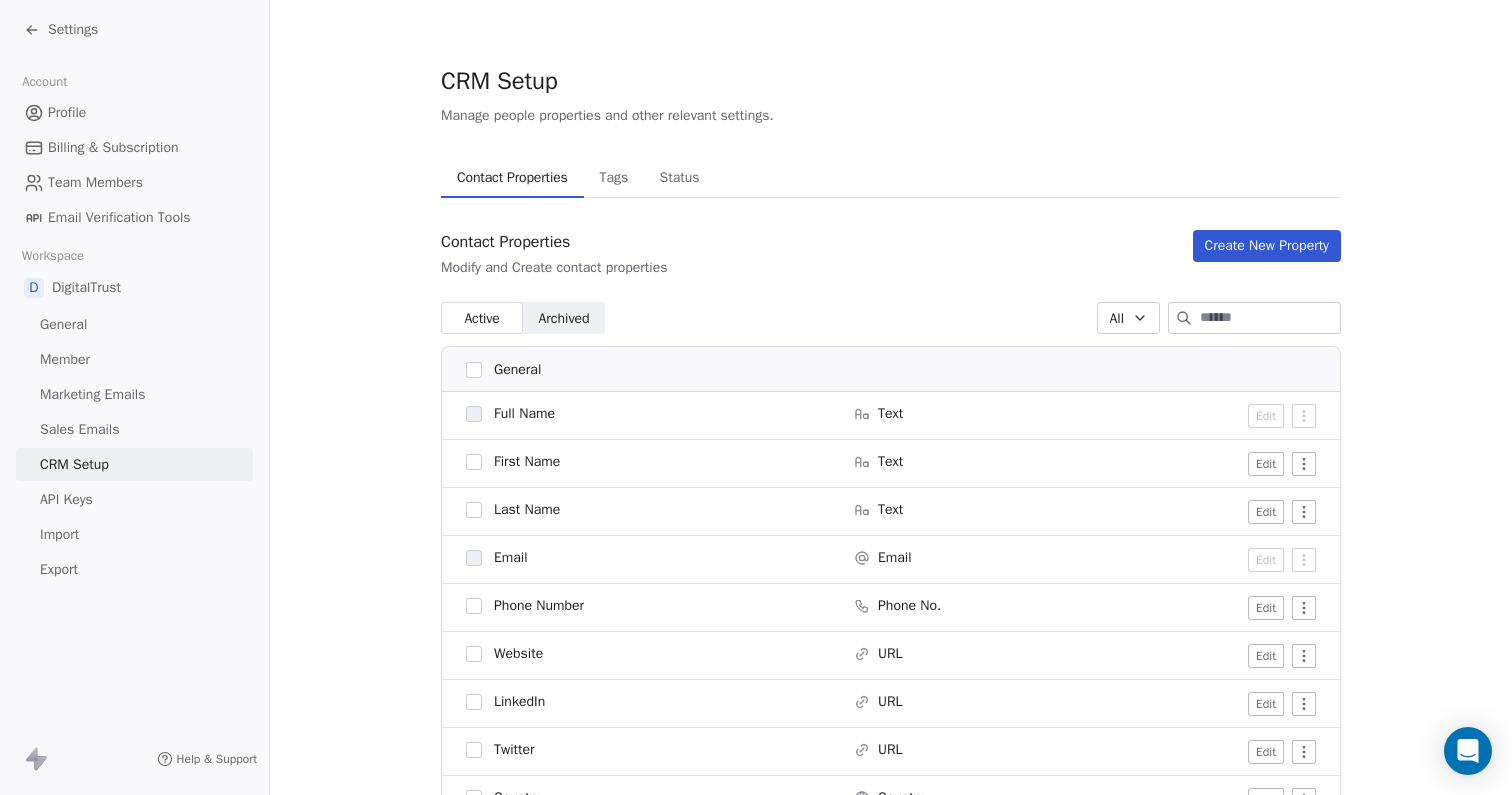 click on "Status" at bounding box center (680, 178) 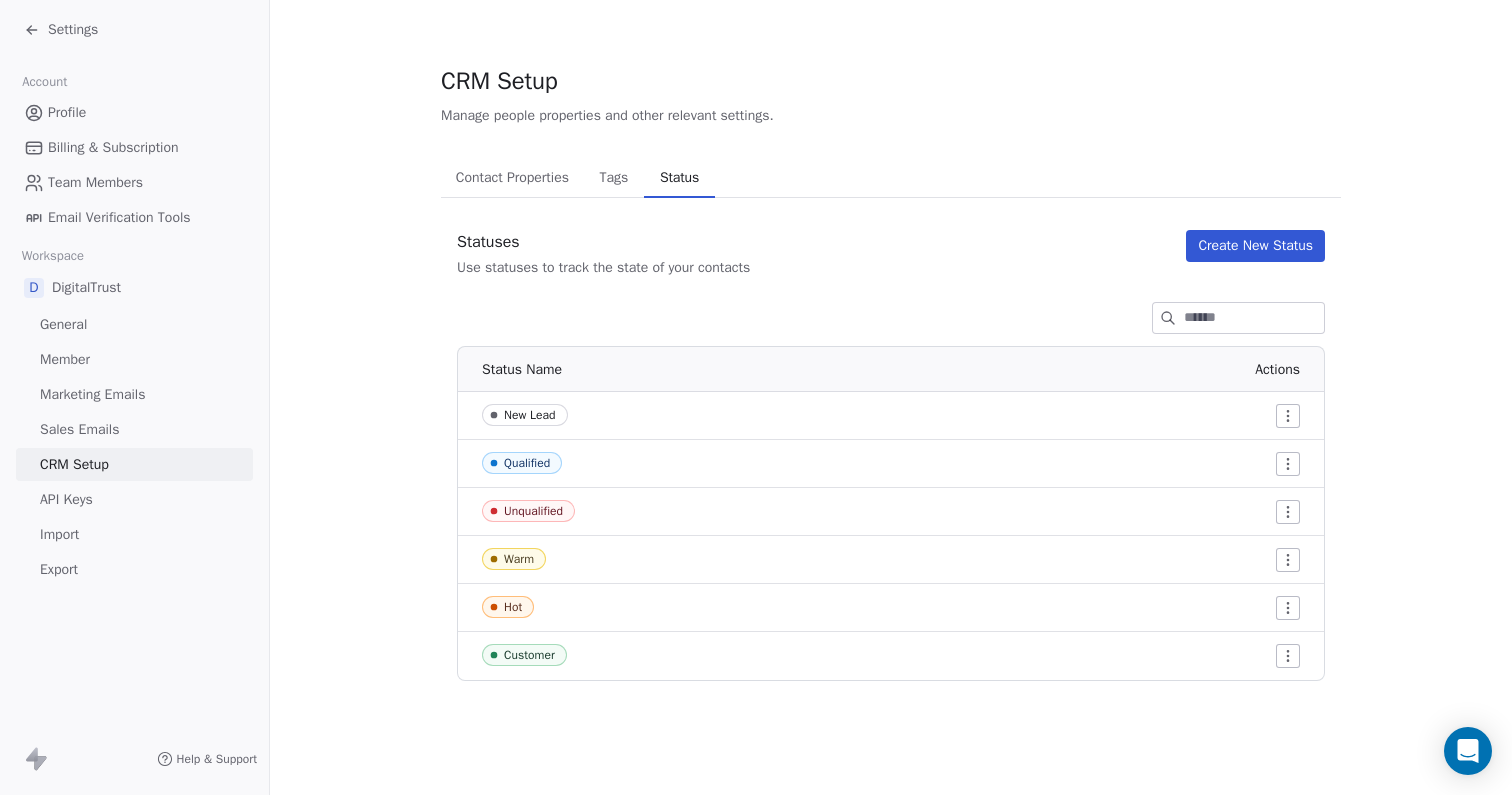click on "Settings Account Profile Billing & Subscription Team Members Email Verification Tools Workspace D DigitalTrust General Member Marketing Emails Sales Emails CRM Setup API Keys Import Export Help & Support CRM Setup Manage people properties and other relevant settings. Contact Properties Contact Properties Tags Tags Status Status Statuses Use statuses to track the state of your contacts Create New Status Status Name Actions New Lead Qualified Unqualified Warm Hot Customer" at bounding box center (756, 397) 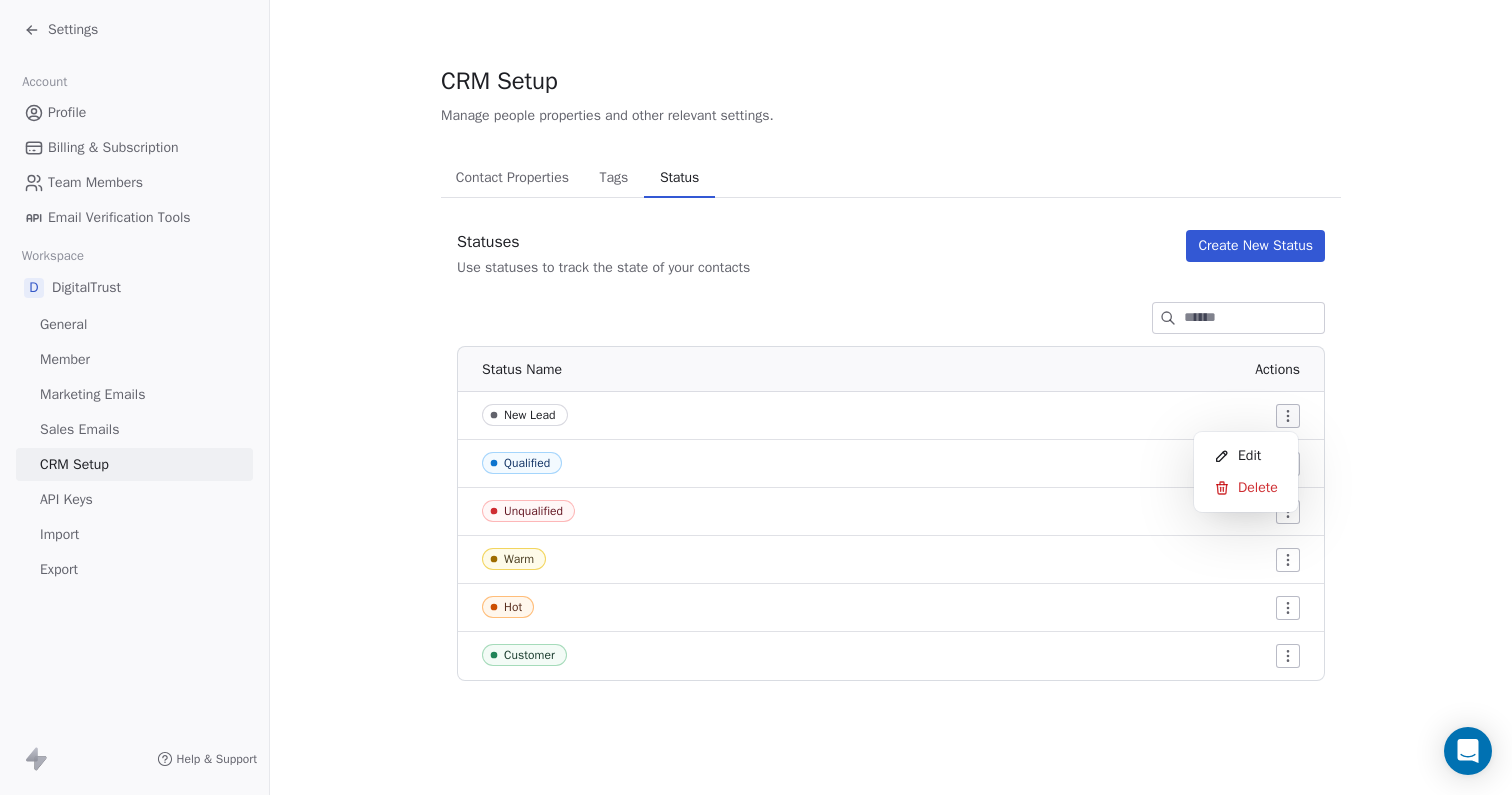 click on "Settings Account Profile Billing & Subscription Team Members Email Verification Tools Workspace D DigitalTrust General Member Marketing Emails Sales Emails CRM Setup API Keys Import Export Help & Support CRM Setup Manage people properties and other relevant settings. Contact Properties Contact Properties Tags Tags Status Status Statuses Use statuses to track the state of your contacts Create New Status Status Name Actions New Lead Qualified Unqualified Warm Hot Customer
Edit Delete" at bounding box center [756, 397] 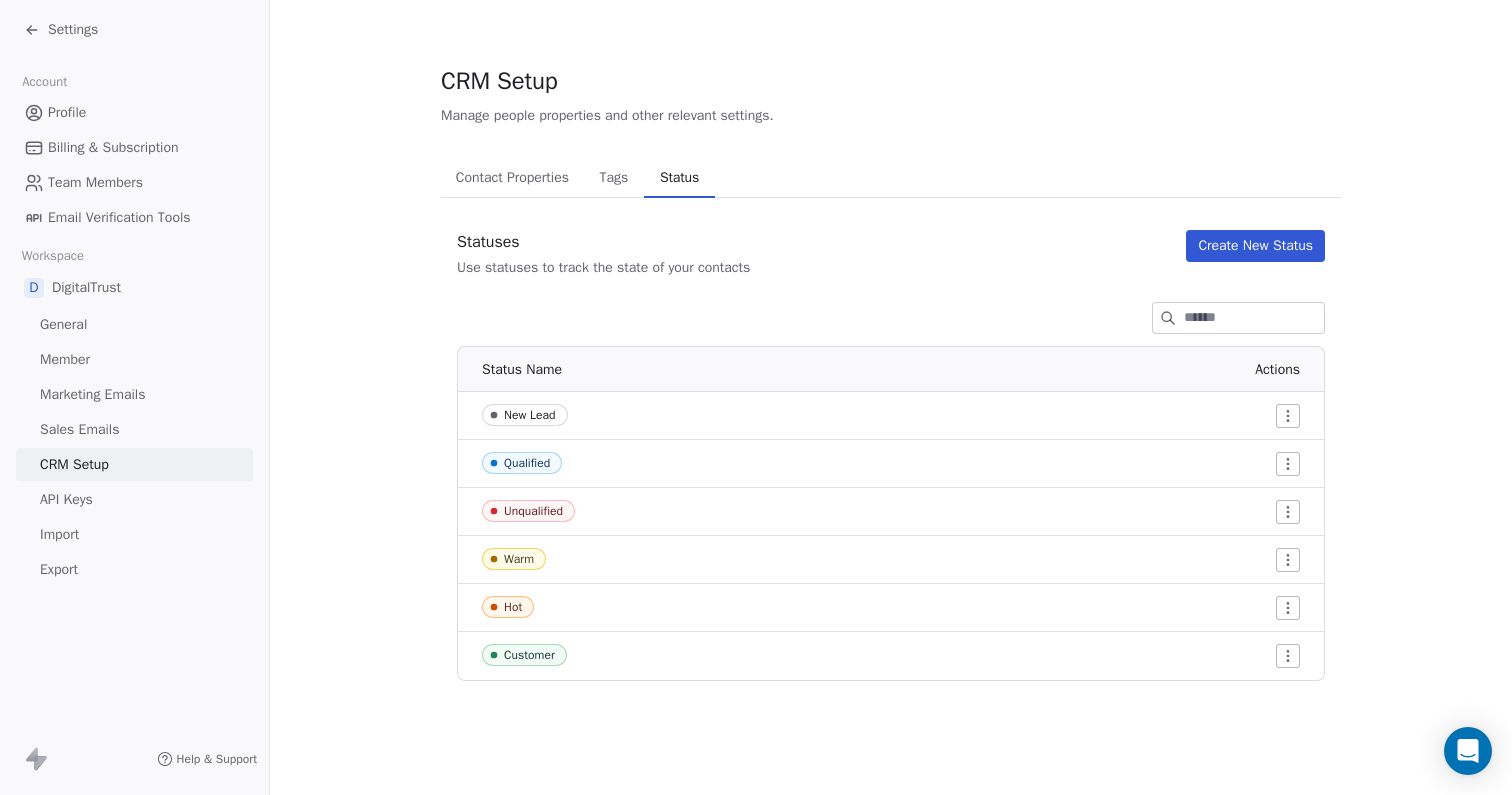 click on "Tags" at bounding box center (613, 178) 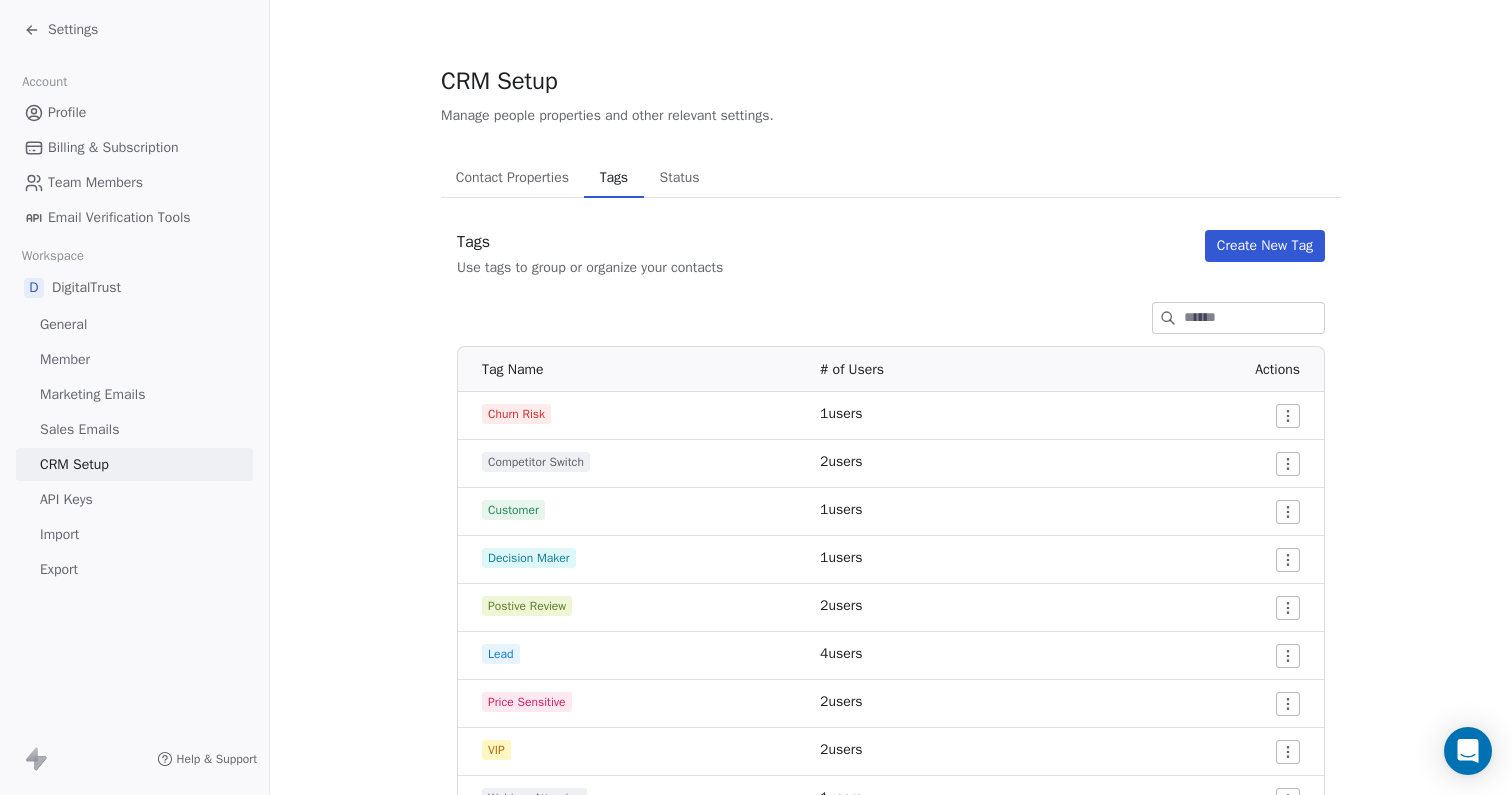 click on "Contact Properties" at bounding box center (512, 178) 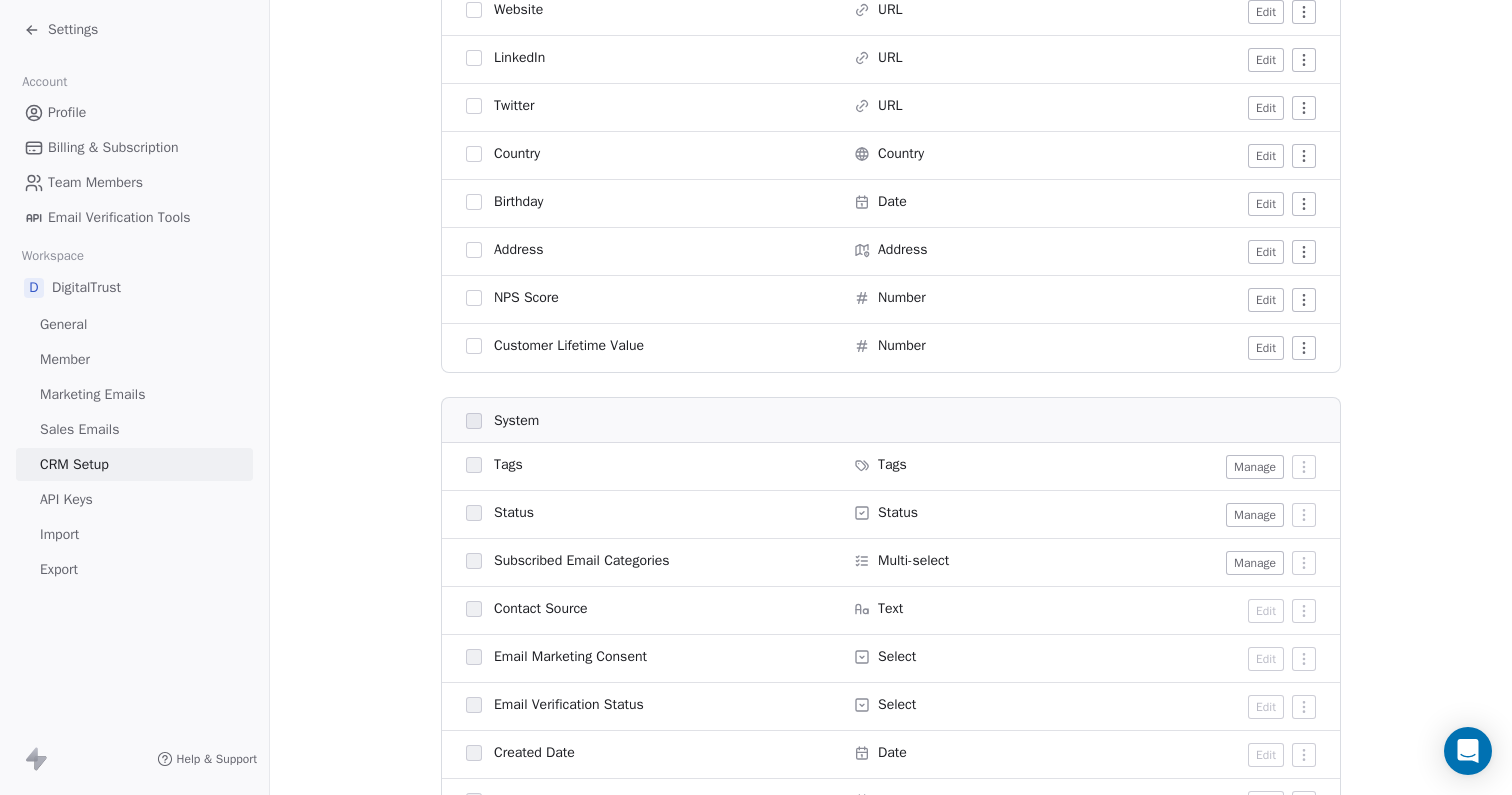 scroll, scrollTop: 663, scrollLeft: 0, axis: vertical 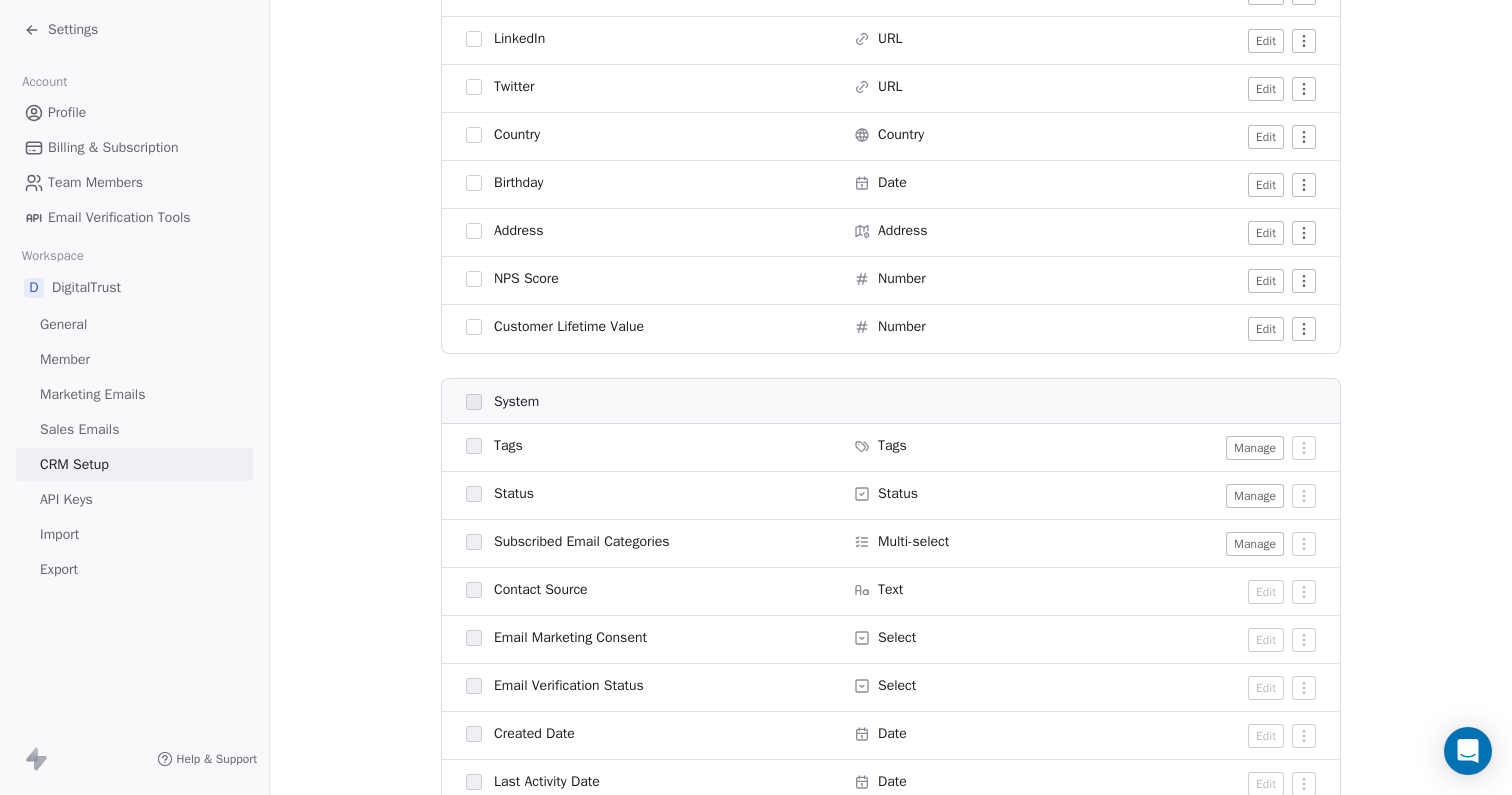 click on "Manage" at bounding box center [1255, 544] 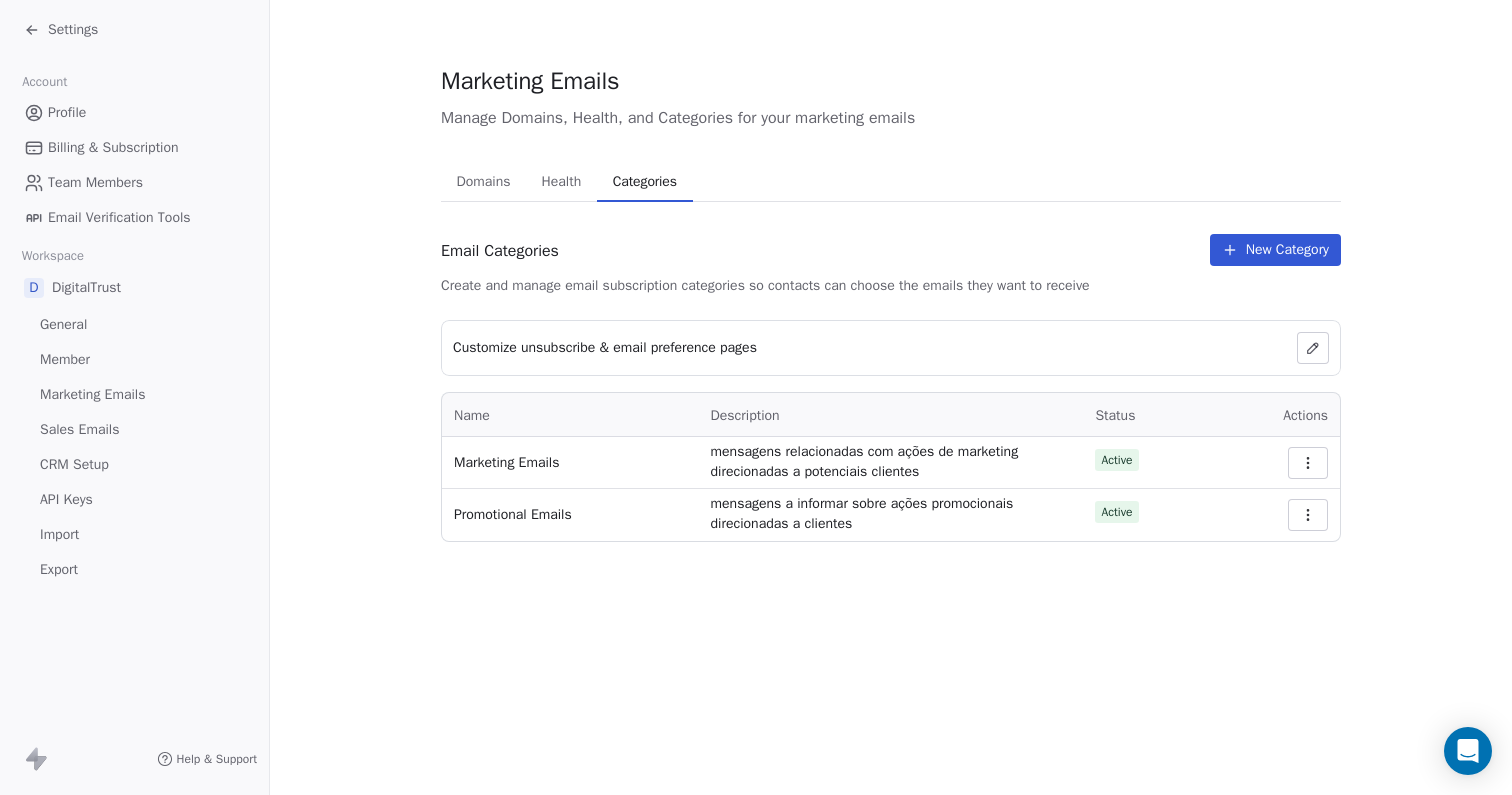 click on "Email Verification Tools" at bounding box center (119, 217) 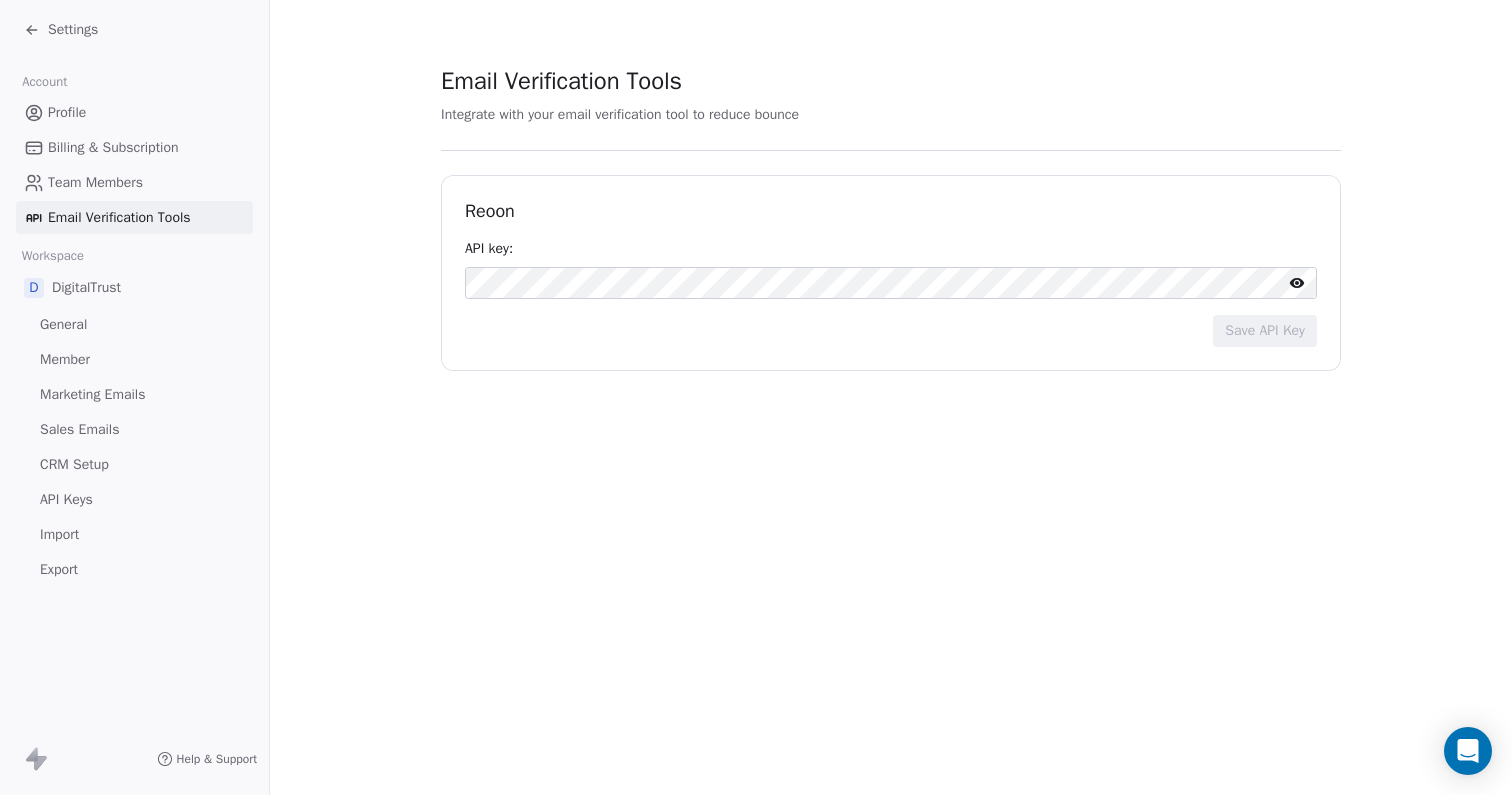 click on "Team Members" at bounding box center [95, 182] 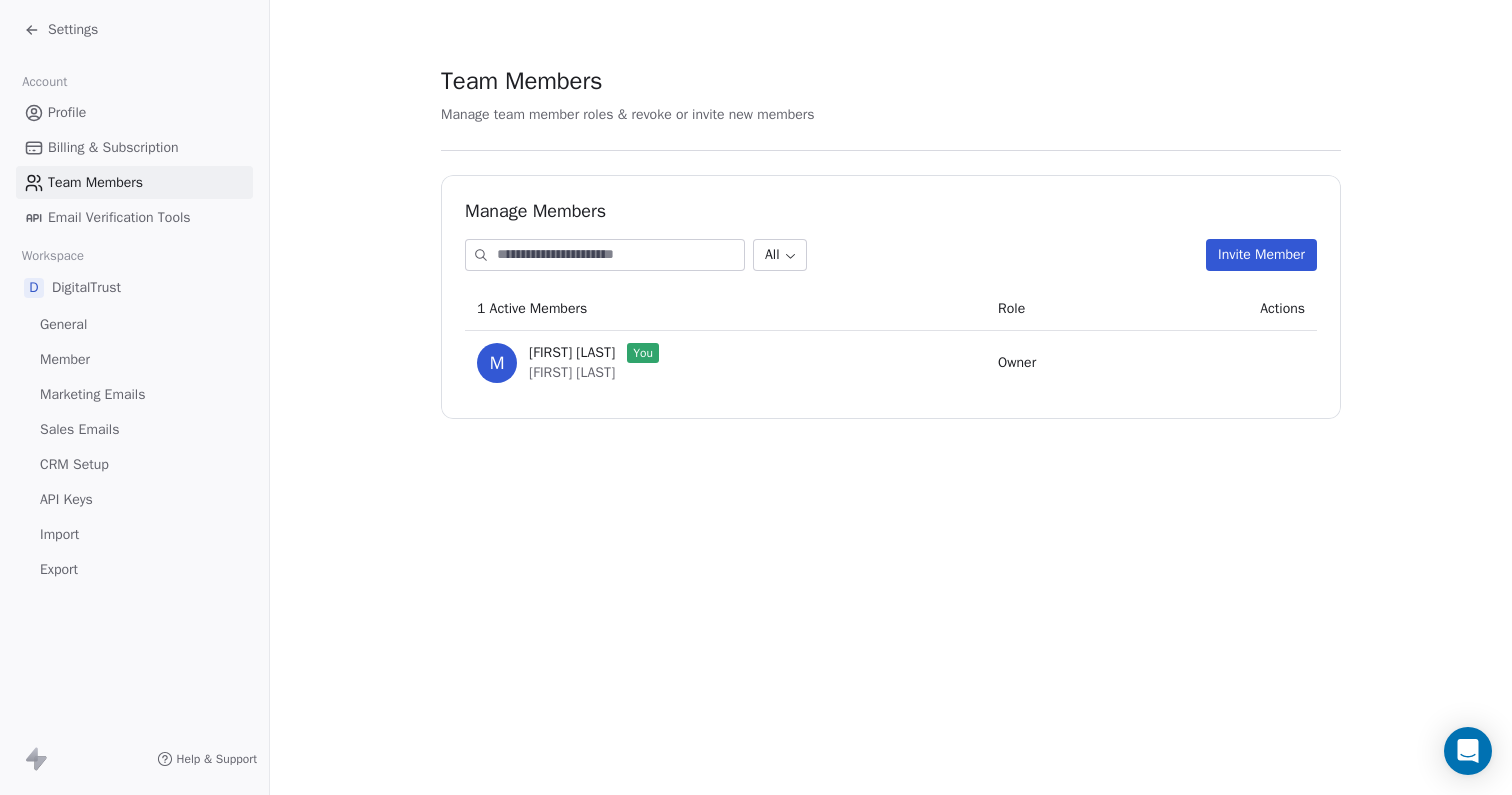 click on "Billing & Subscription" at bounding box center (113, 147) 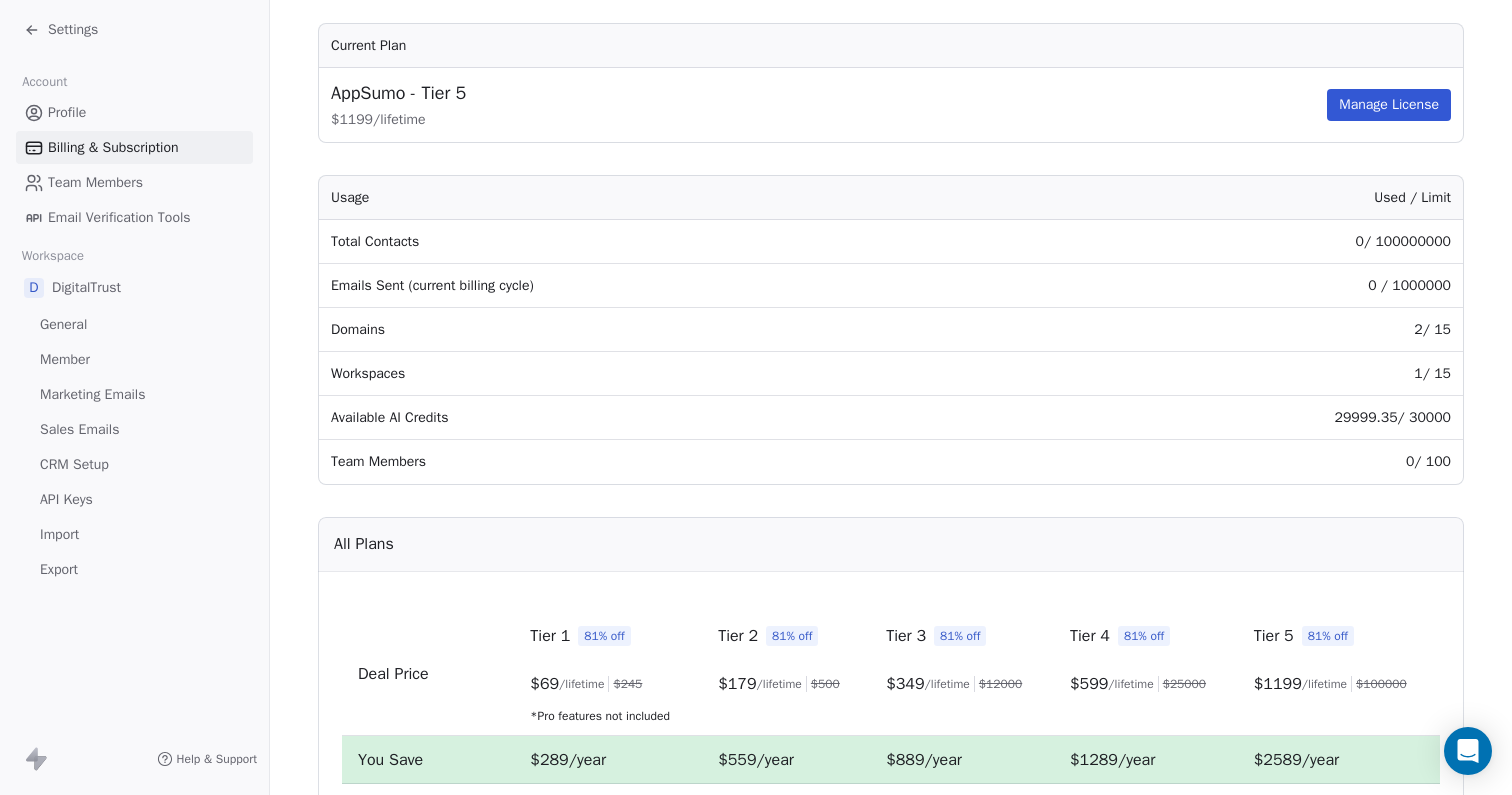 scroll, scrollTop: 0, scrollLeft: 0, axis: both 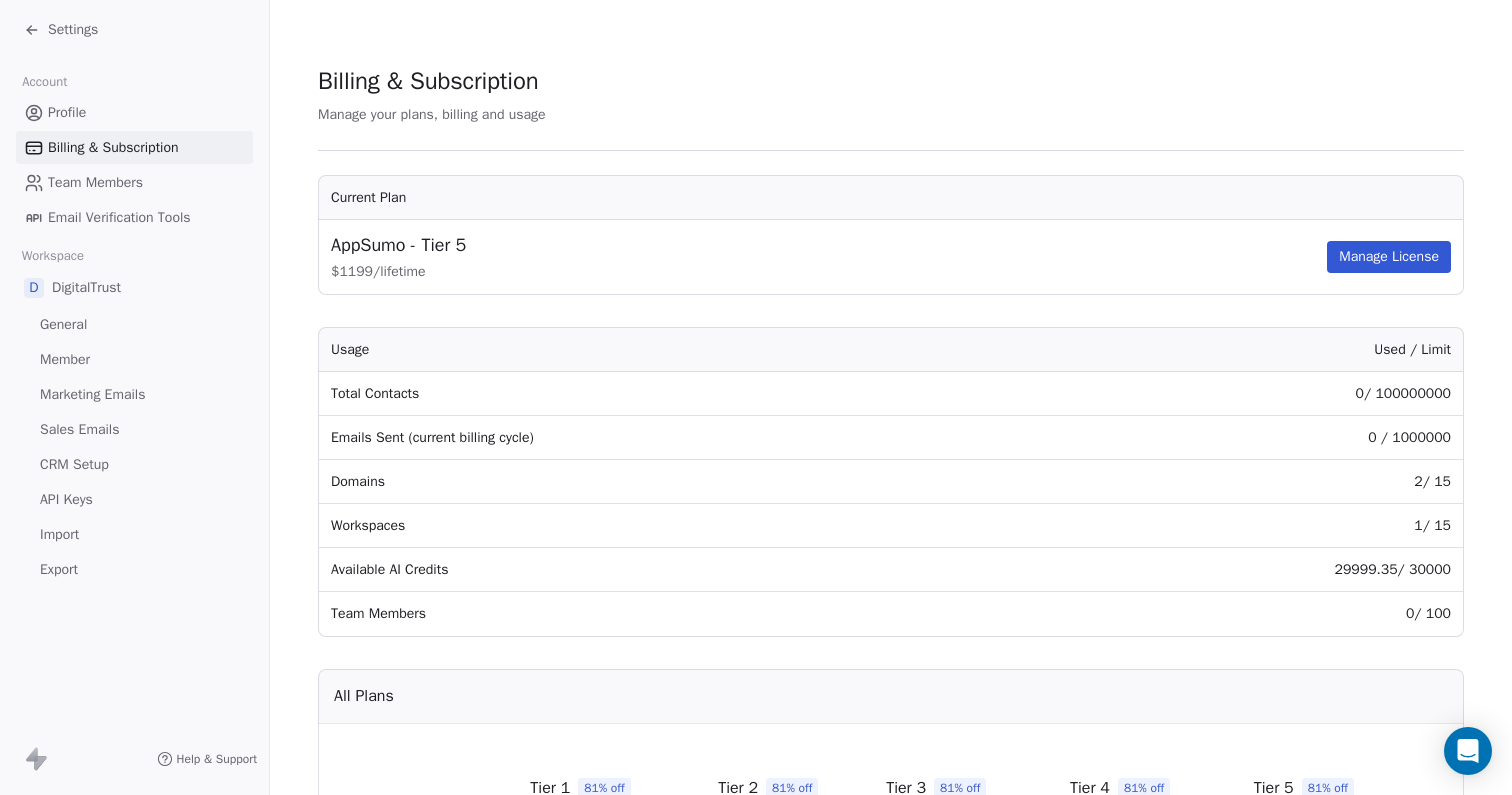 click 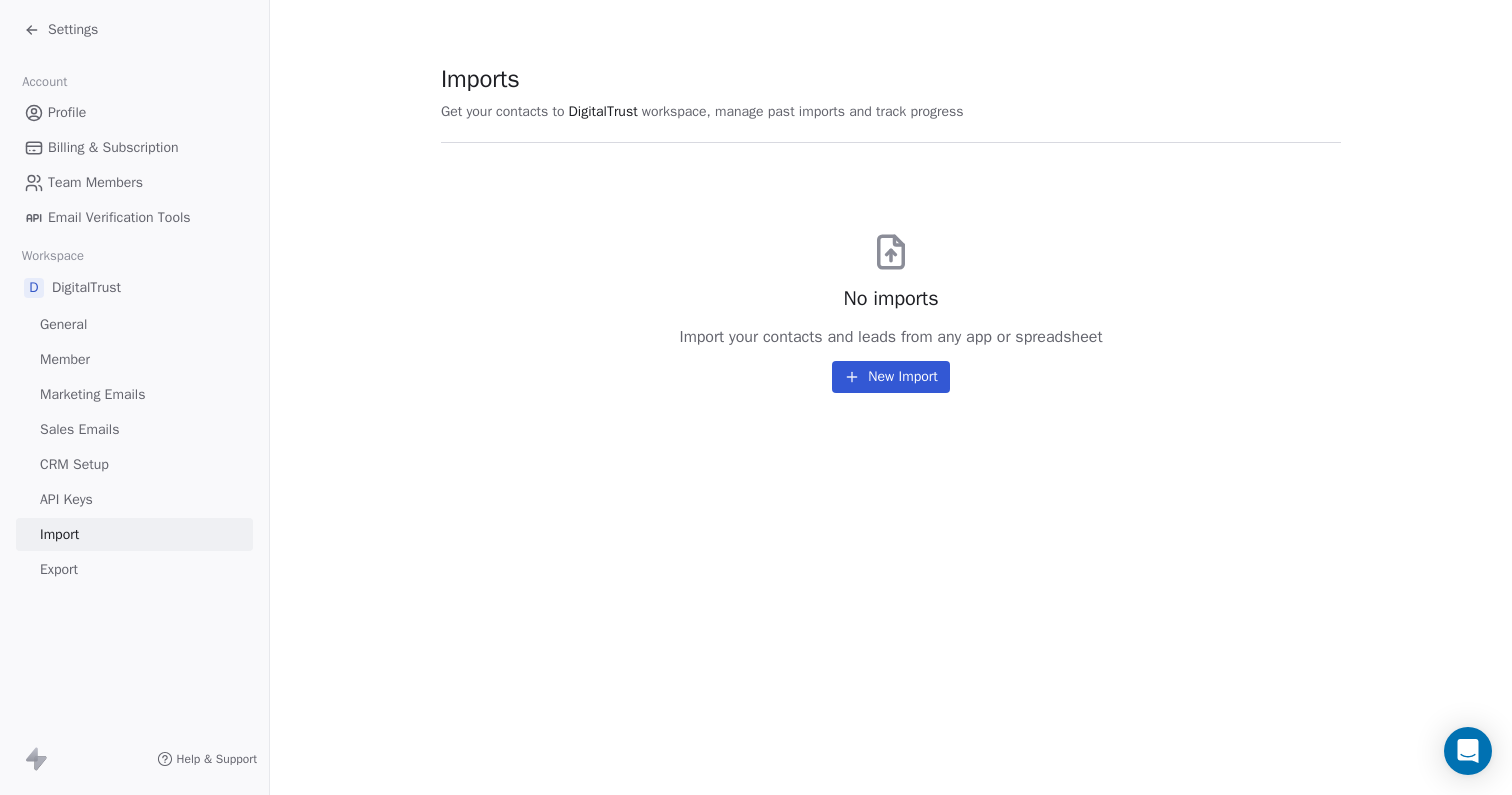 click on "Export" at bounding box center (59, 569) 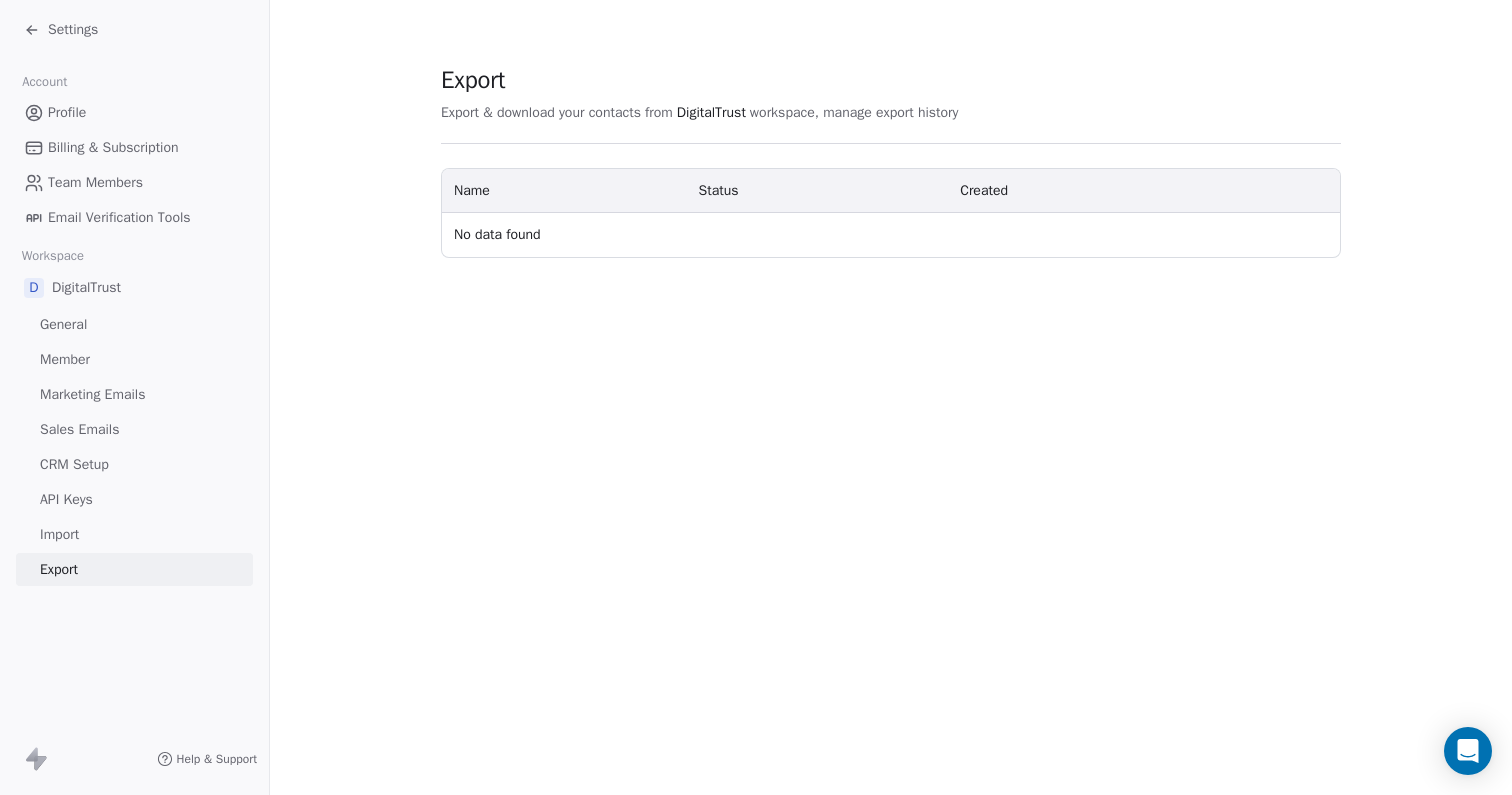 click on "D DigitalTrust General Member Marketing Emails Sales Emails CRM Setup API Keys Import Export" at bounding box center (134, 428) 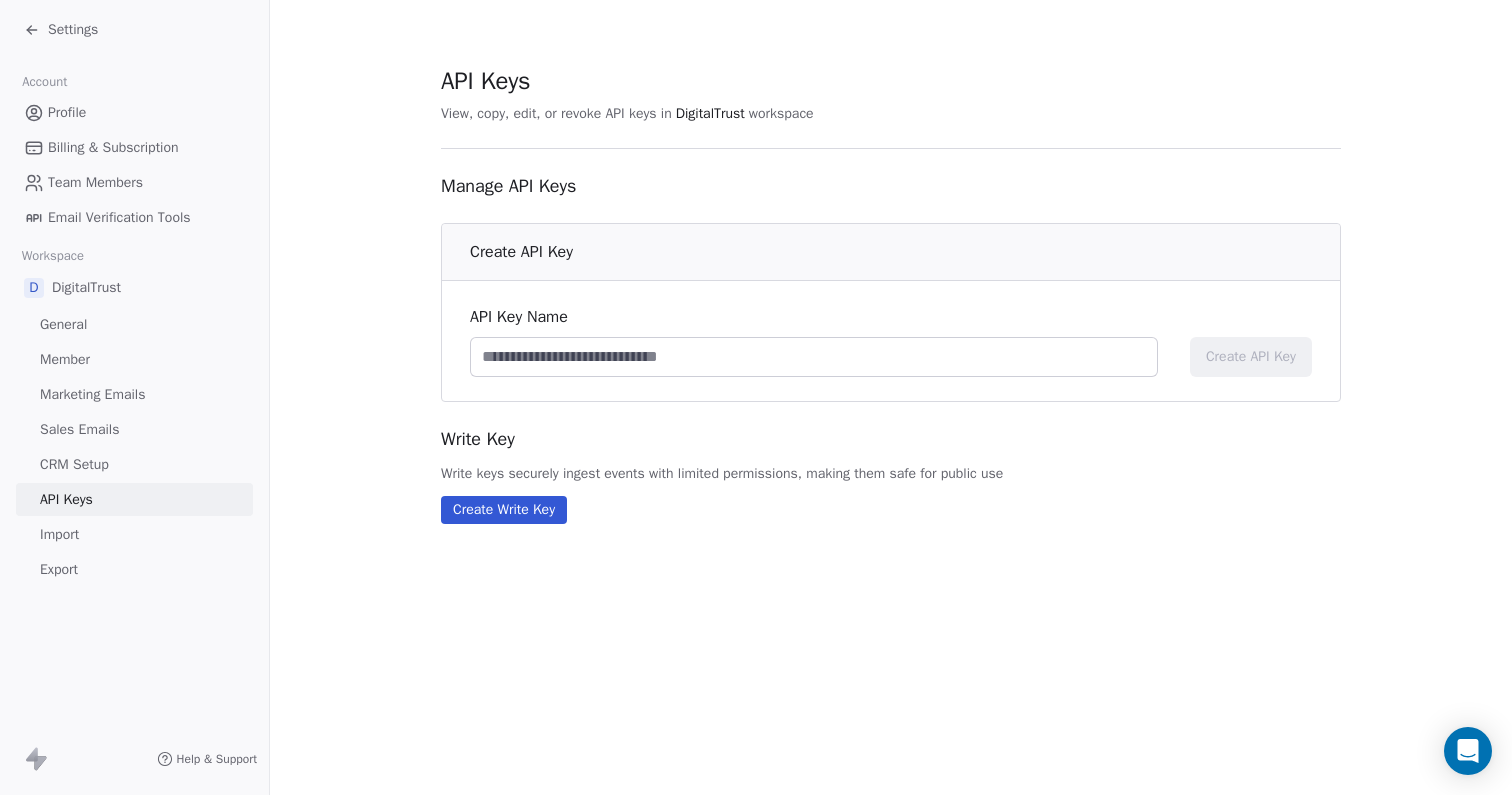 click on "CRM Setup" at bounding box center [74, 464] 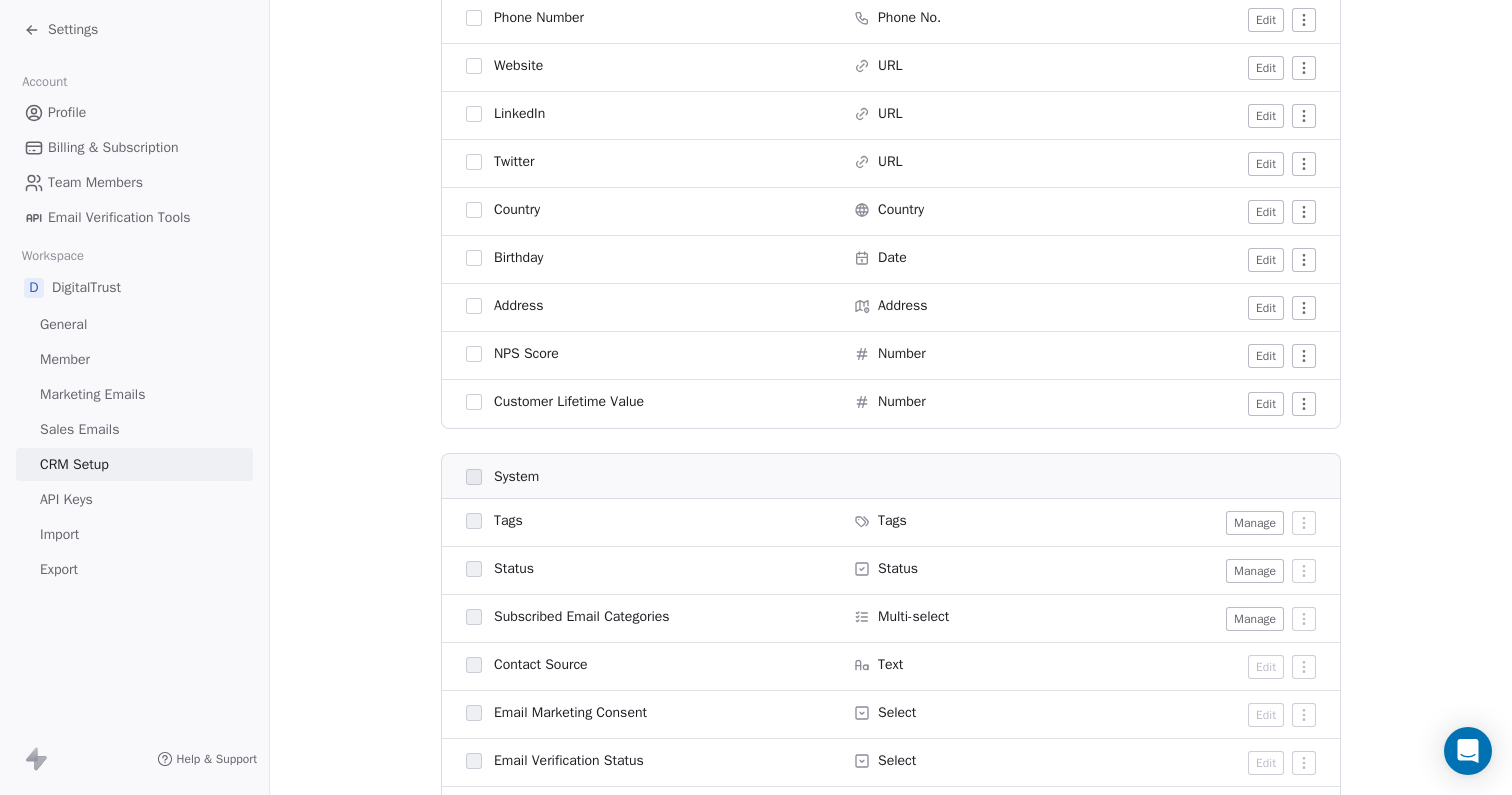scroll, scrollTop: 584, scrollLeft: 0, axis: vertical 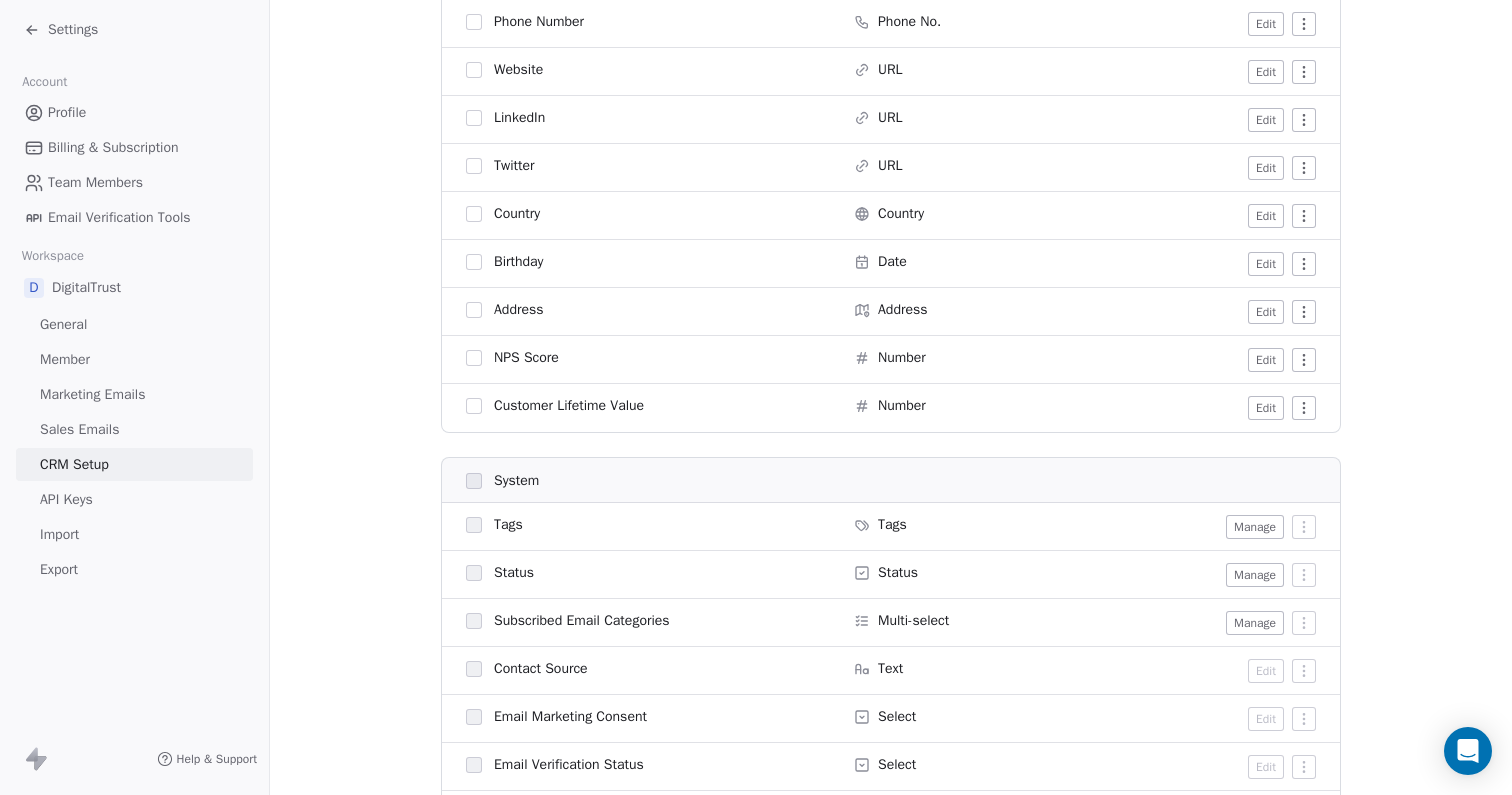 click on "Sales Emails" at bounding box center (79, 429) 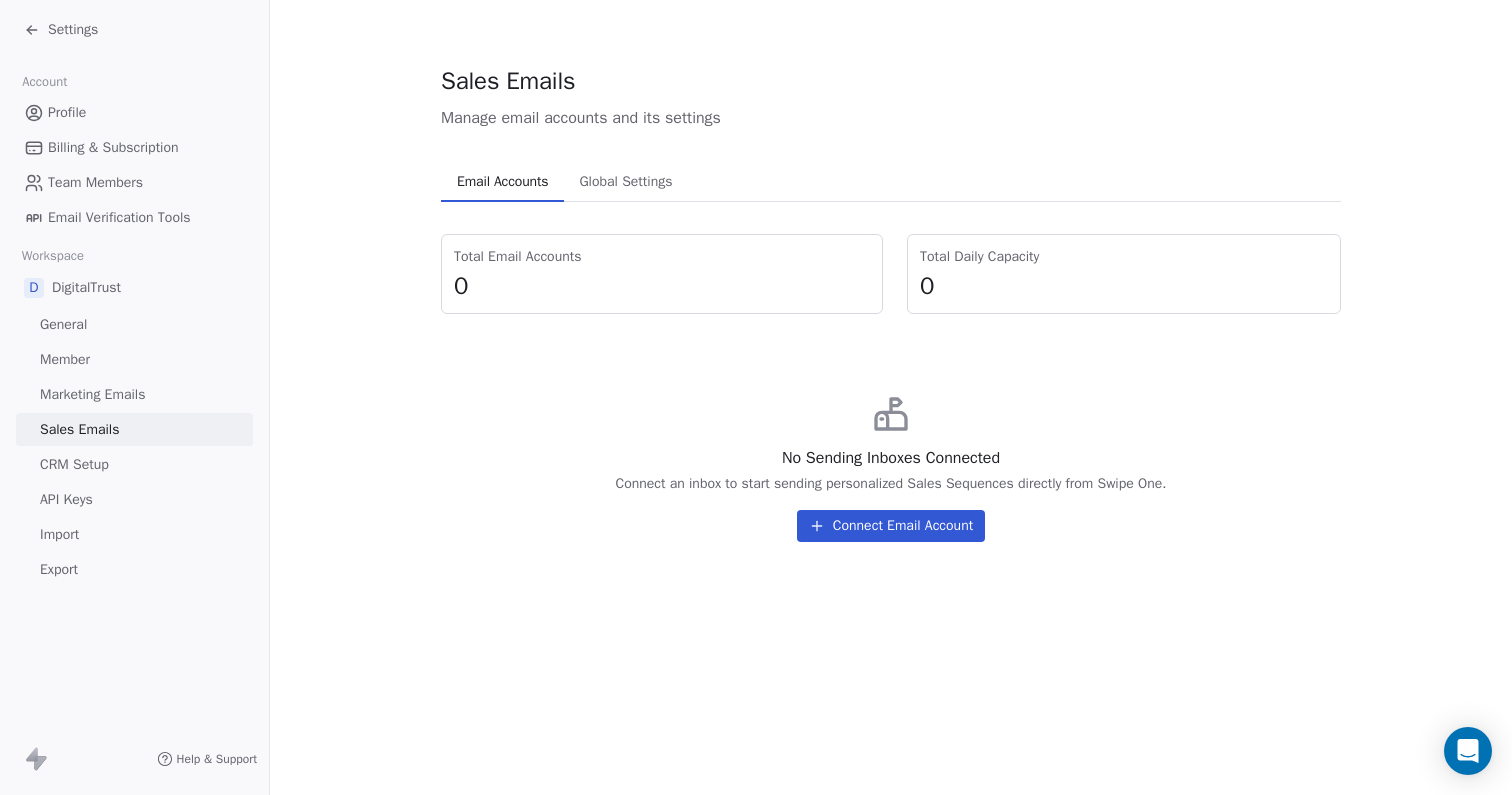 click on "Marketing Emails" at bounding box center (92, 394) 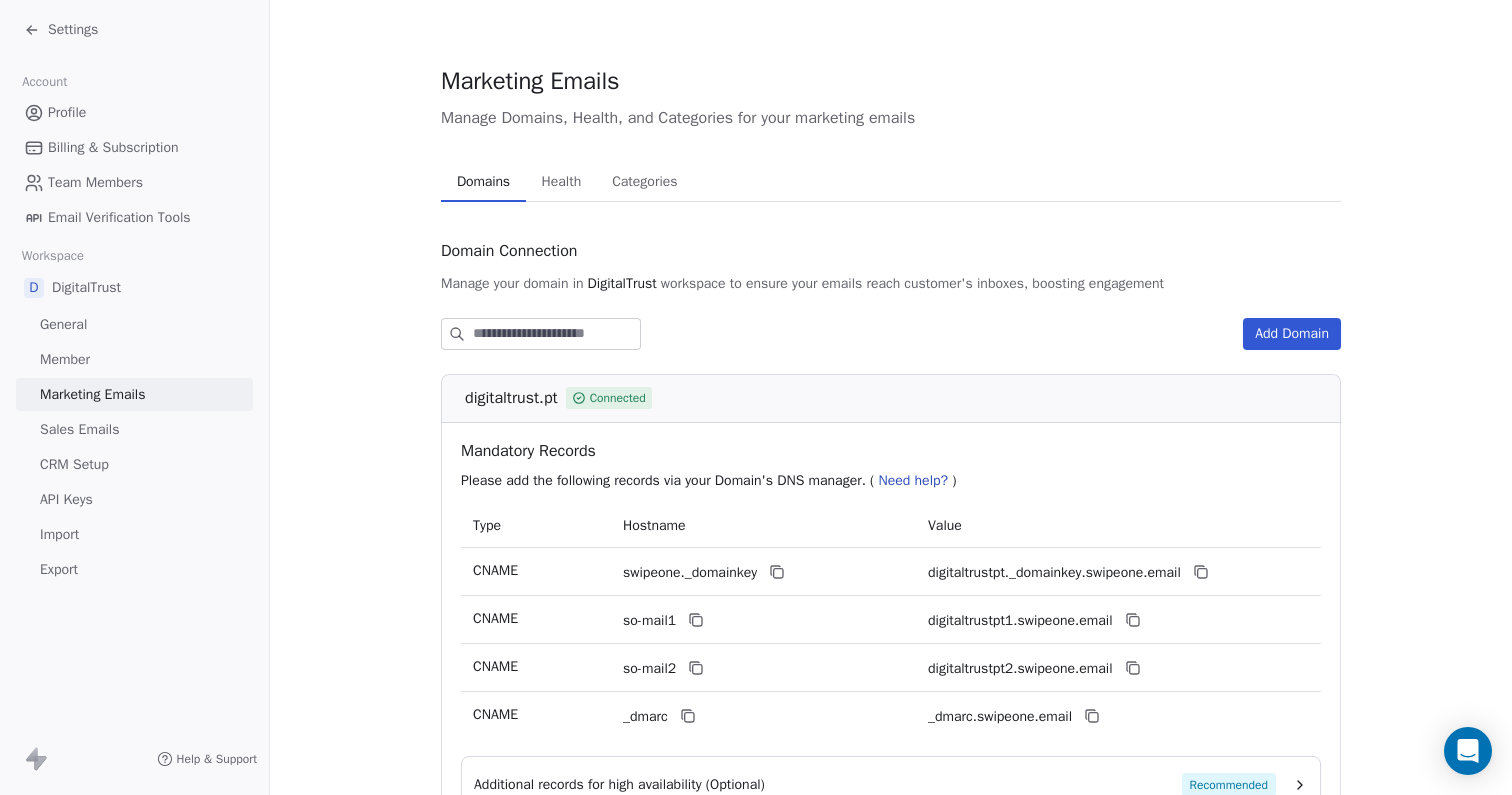 click on "Sales Emails" at bounding box center (79, 429) 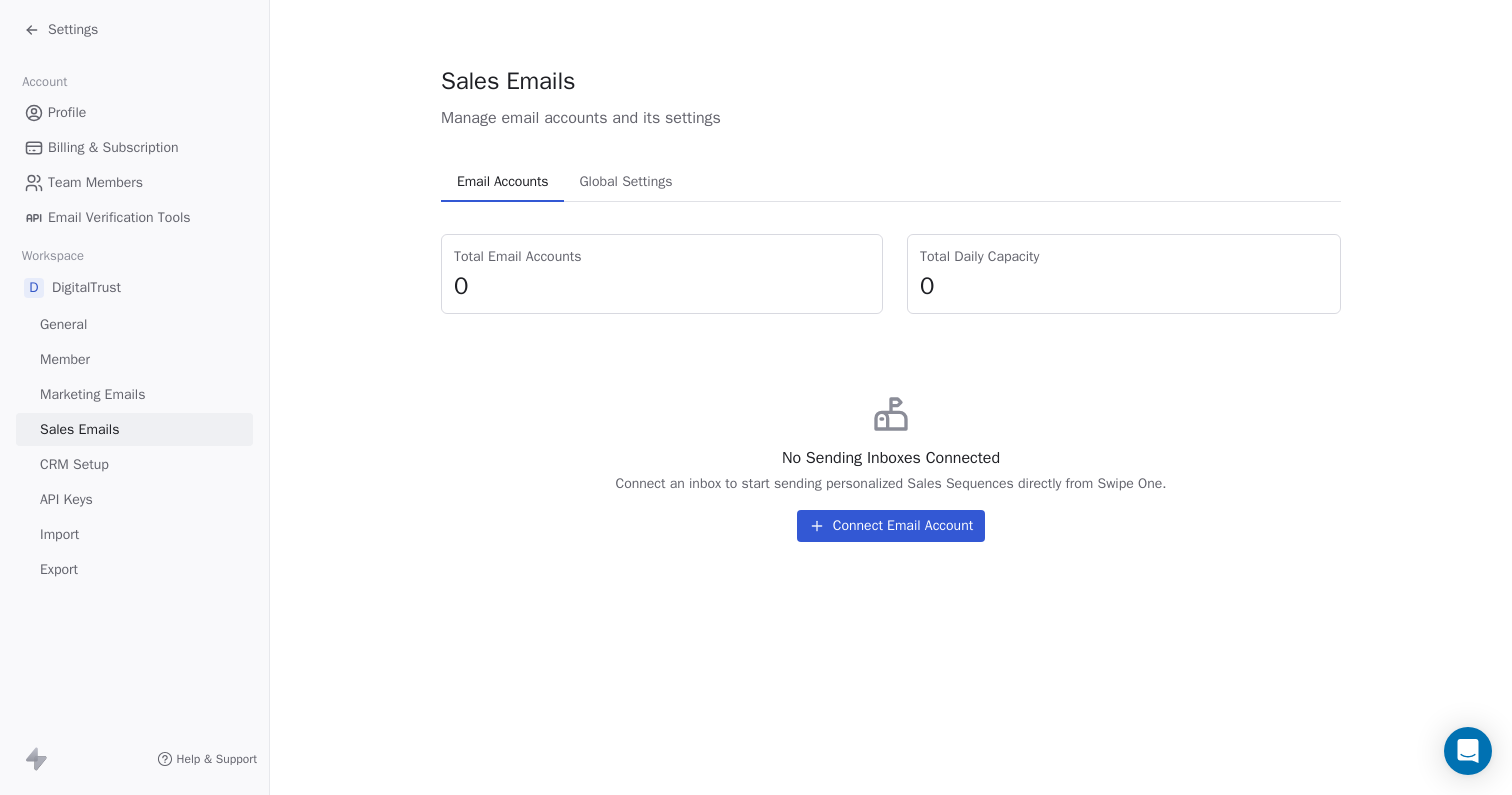 click on "Marketing Emails" at bounding box center [134, 394] 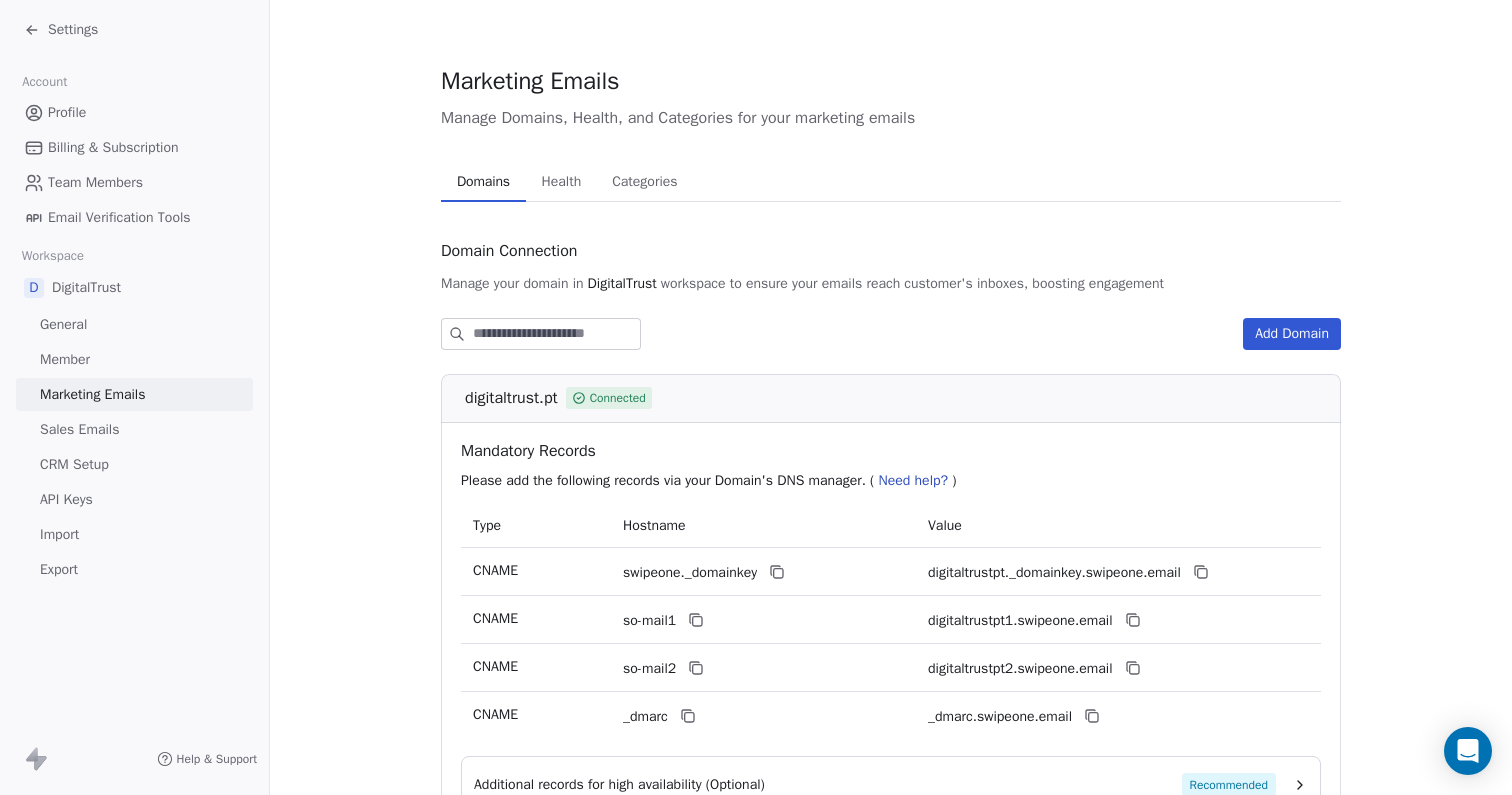click on "Sales Emails" at bounding box center (79, 429) 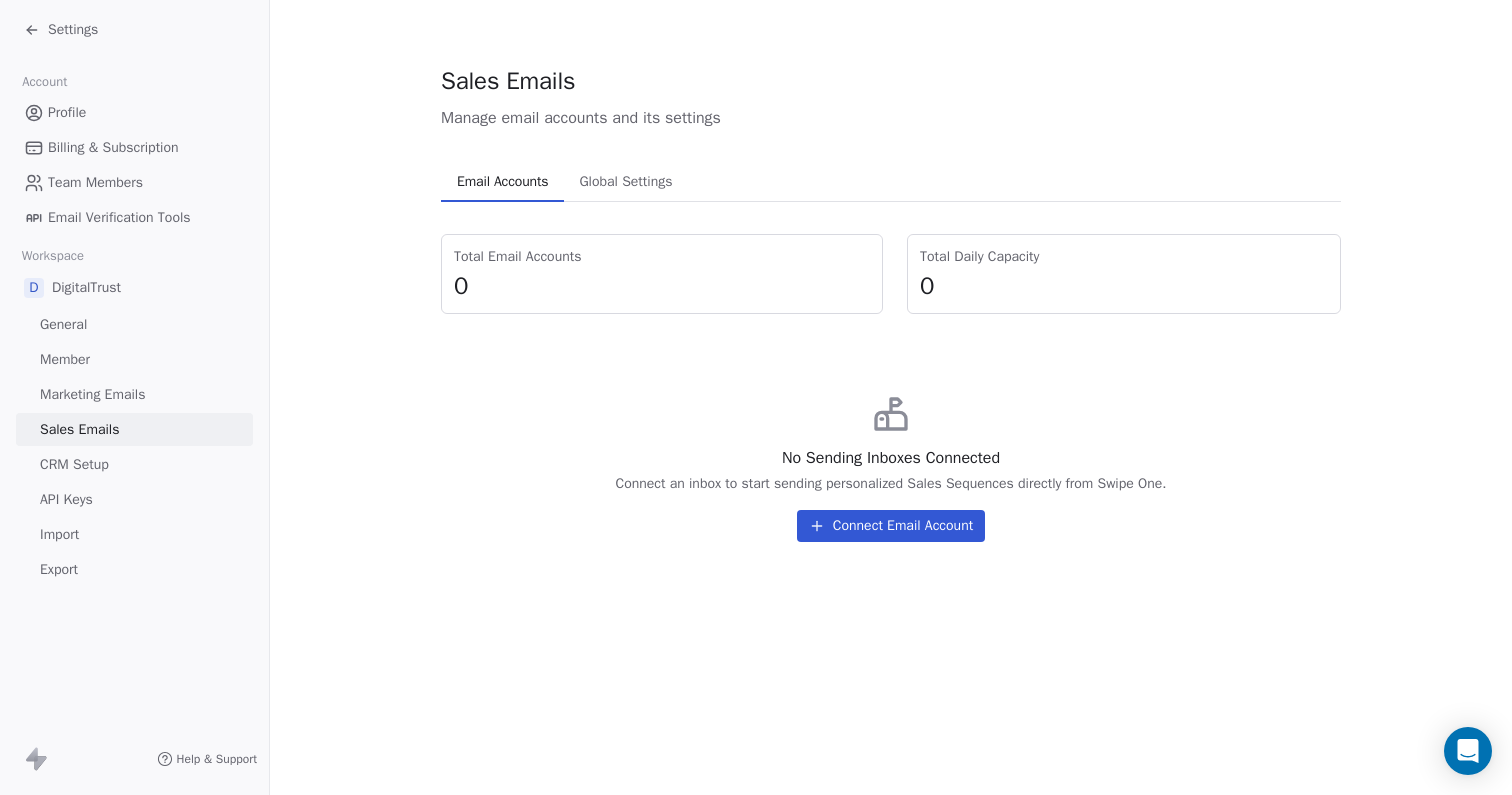 click on "Marketing Emails" at bounding box center (92, 394) 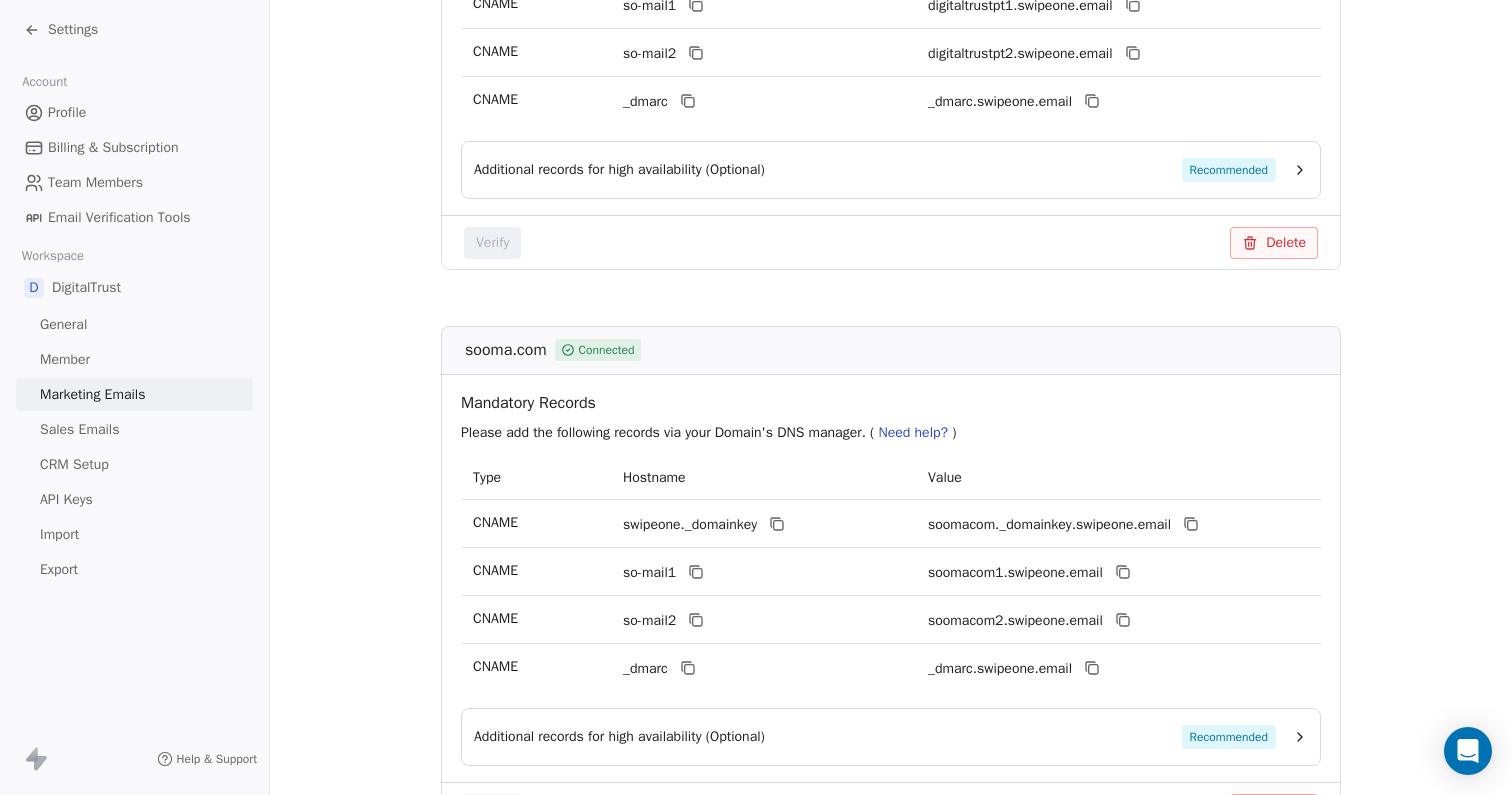 scroll, scrollTop: 0, scrollLeft: 0, axis: both 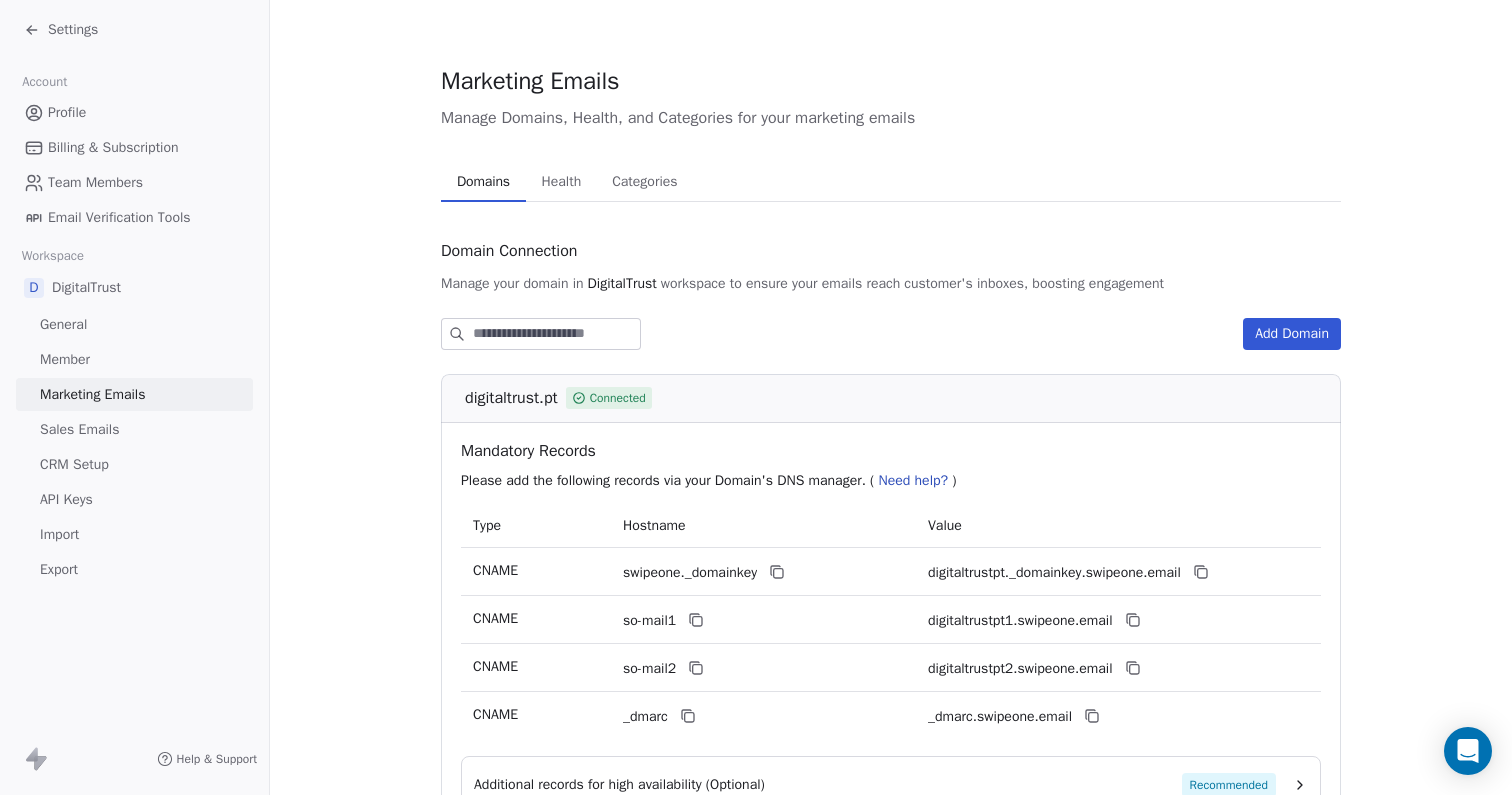 click on "Health" at bounding box center (562, 182) 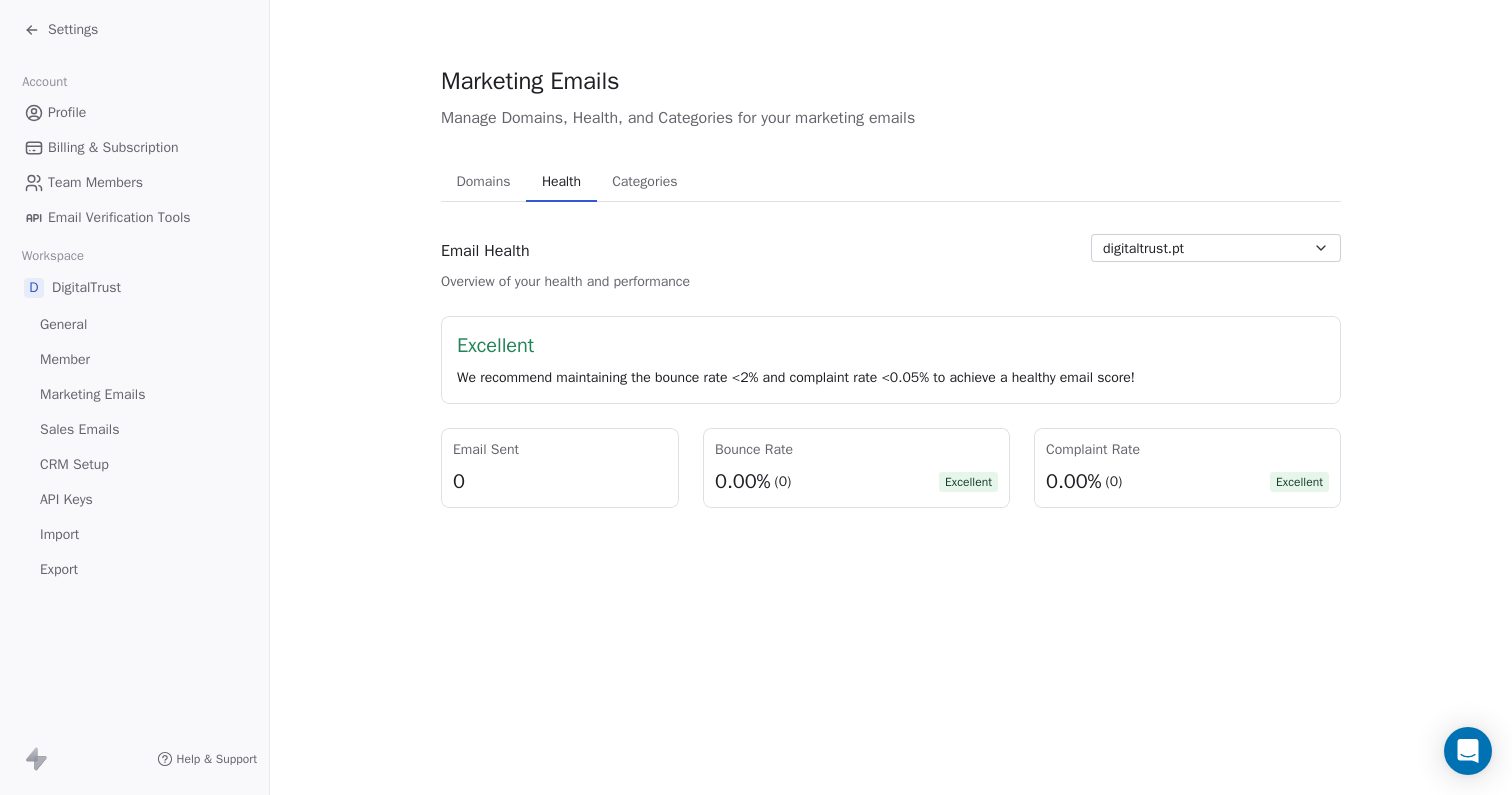 click on "Categories" at bounding box center (644, 182) 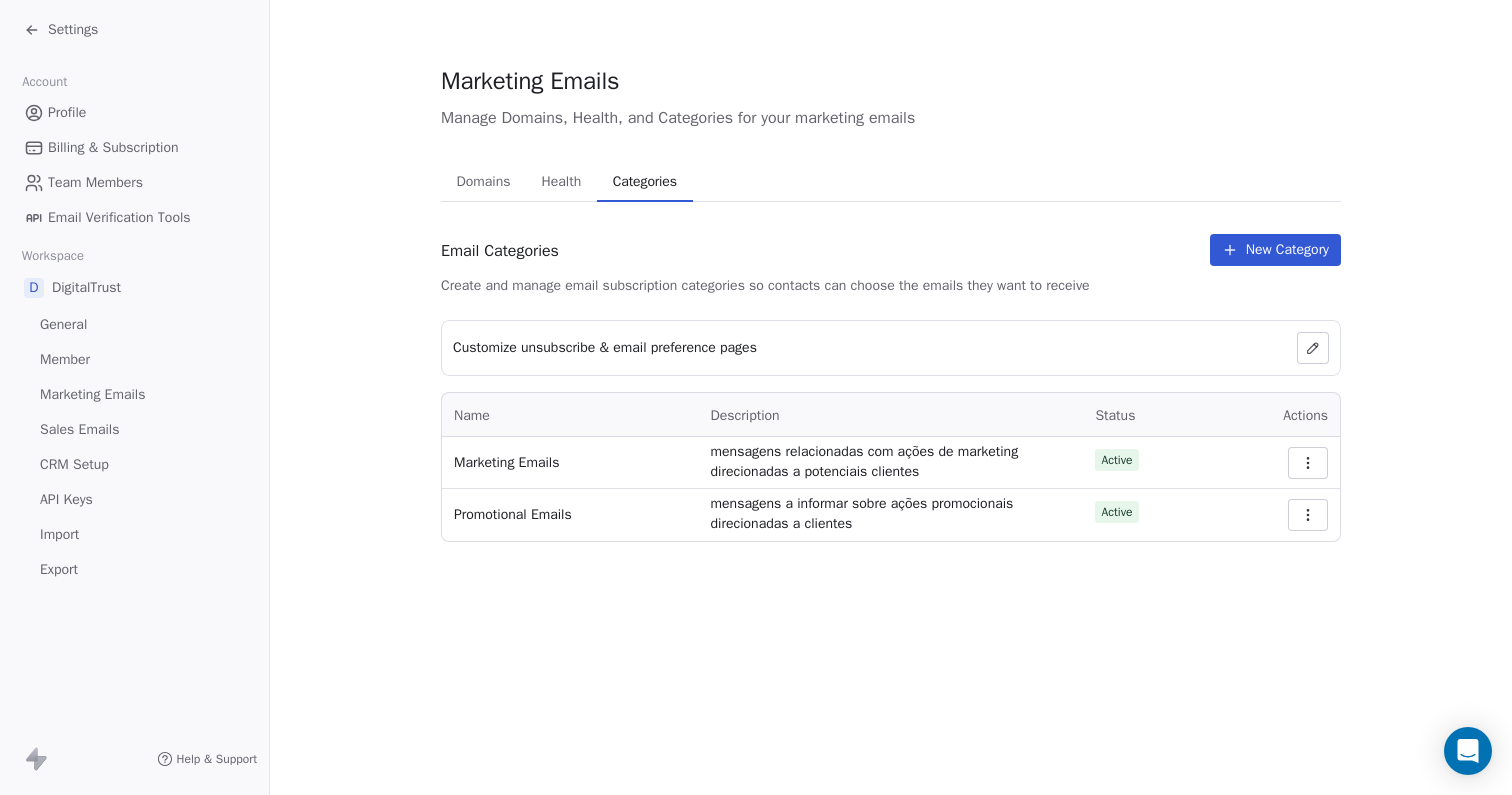 click on "Marketing Emails" at bounding box center [92, 394] 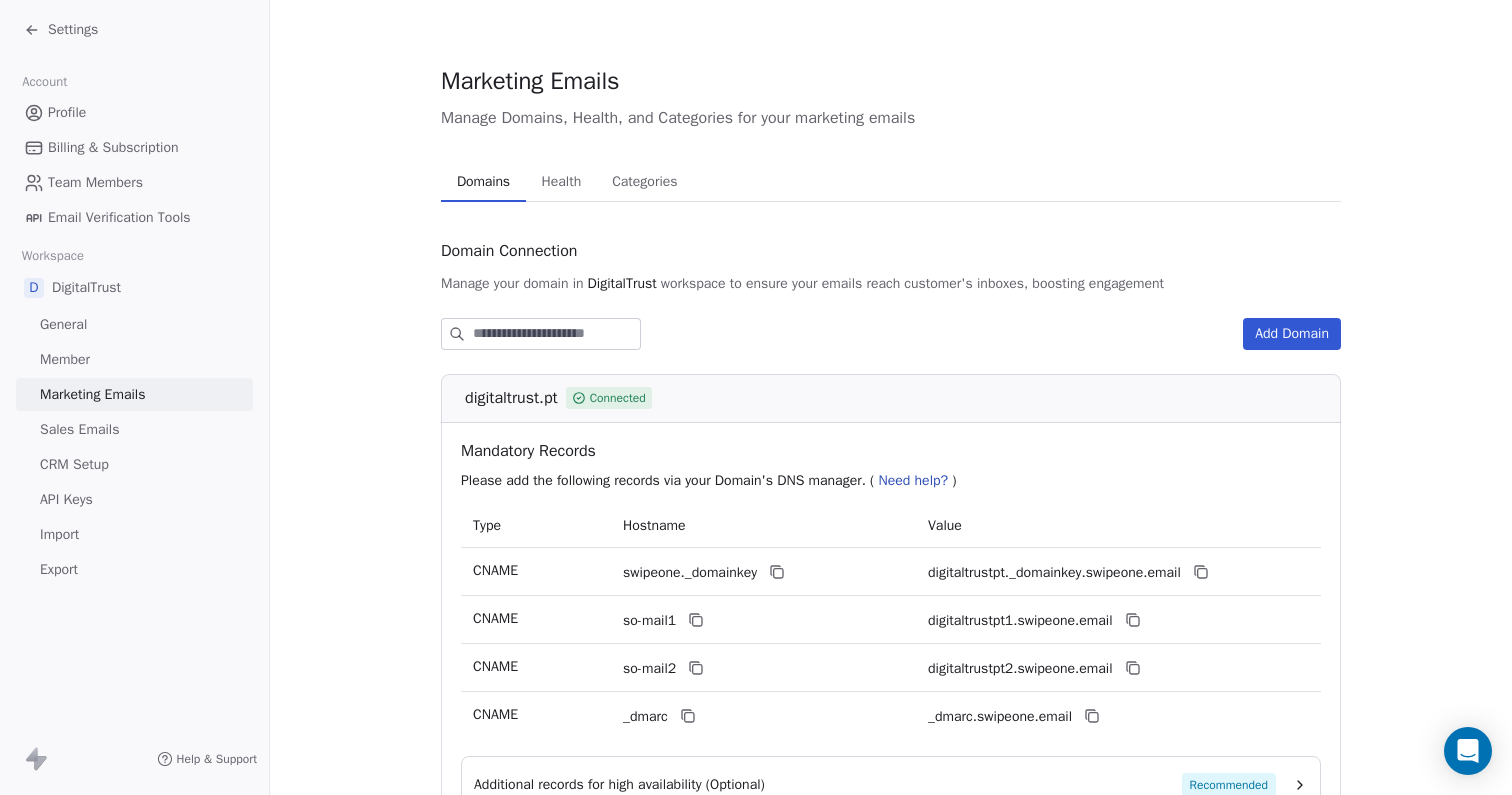 click on "Sales Emails" at bounding box center (79, 429) 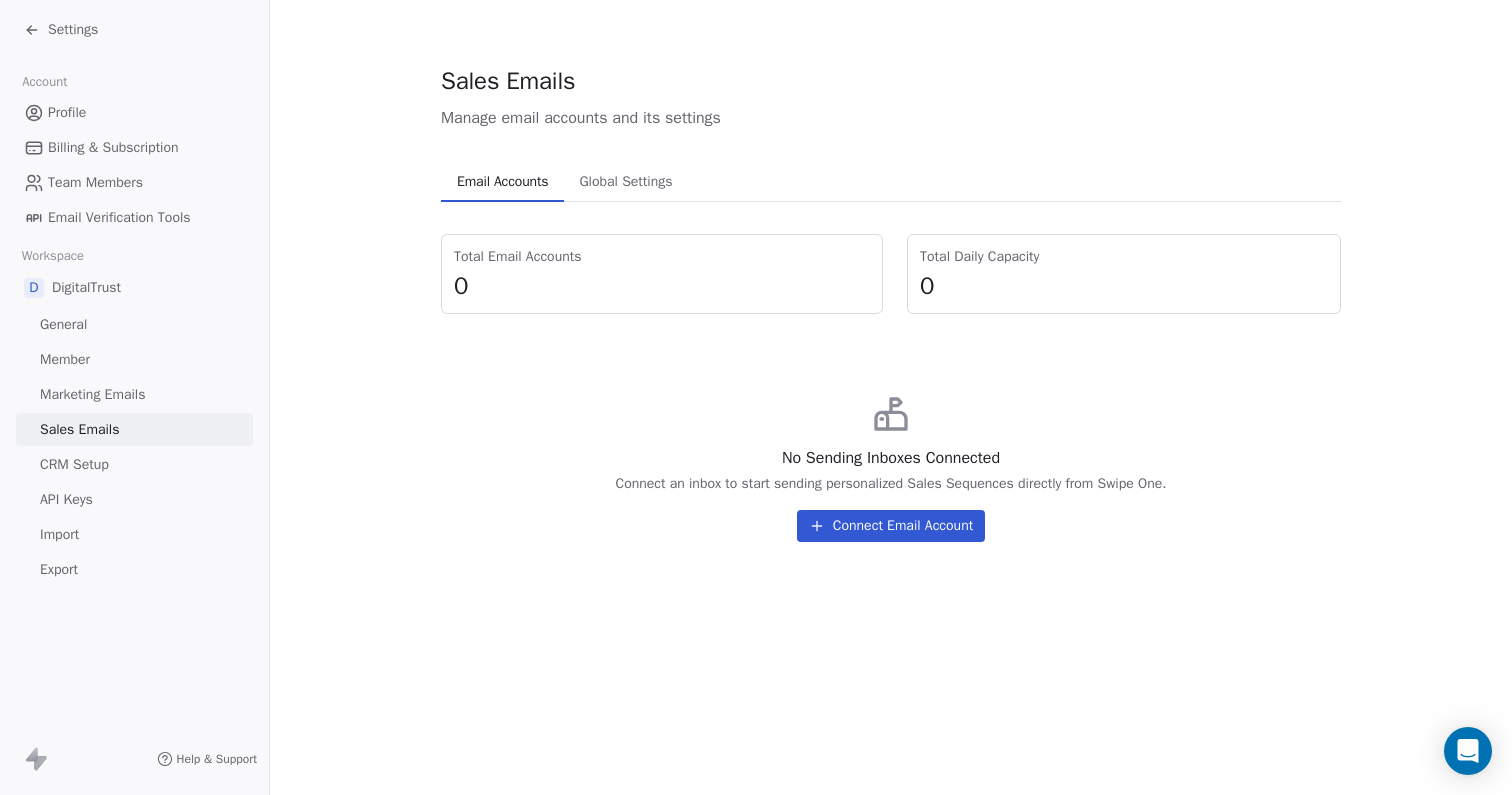 click on "Global Settings" at bounding box center (625, 182) 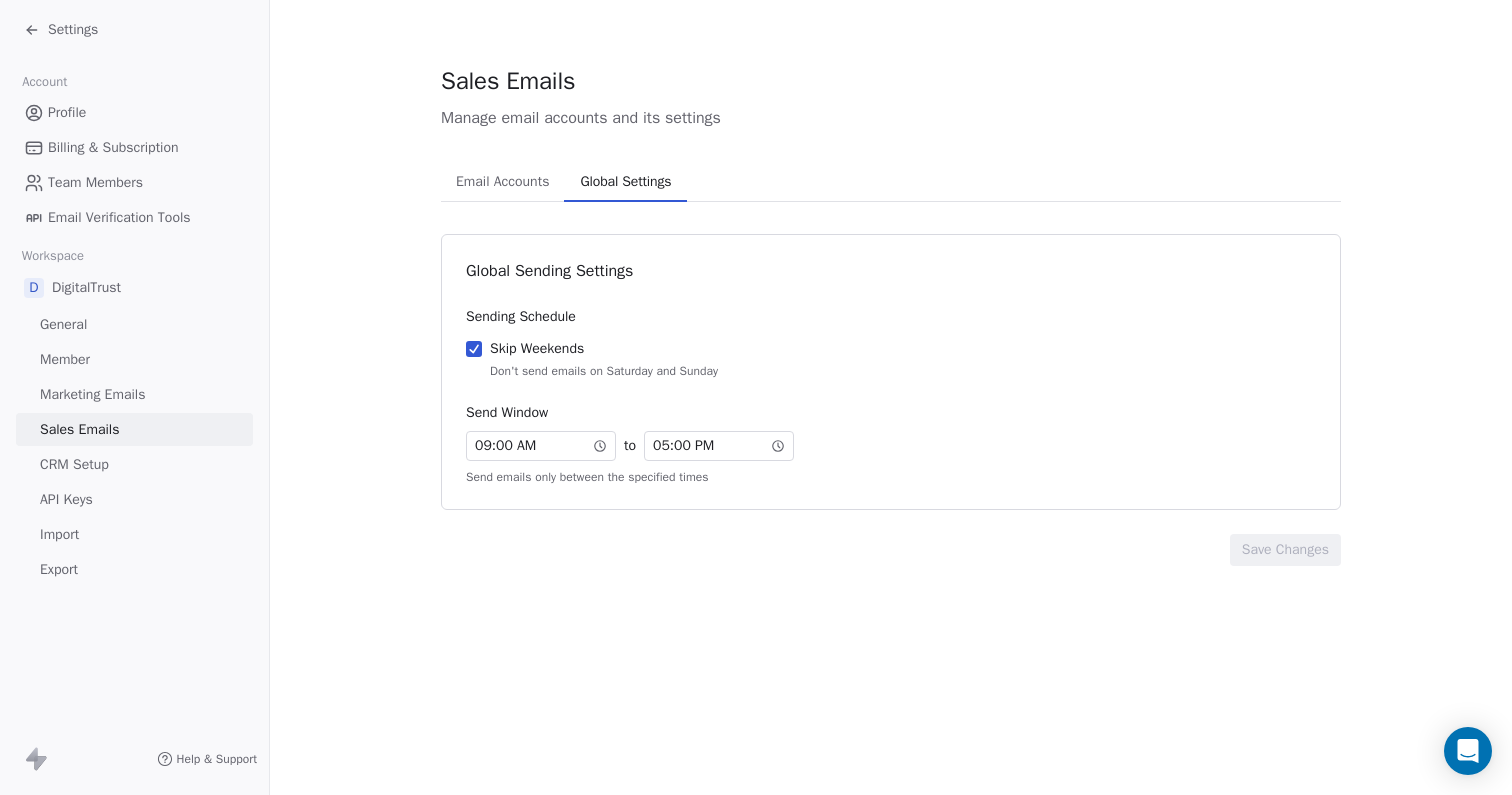 click on "Marketing Emails" at bounding box center [92, 394] 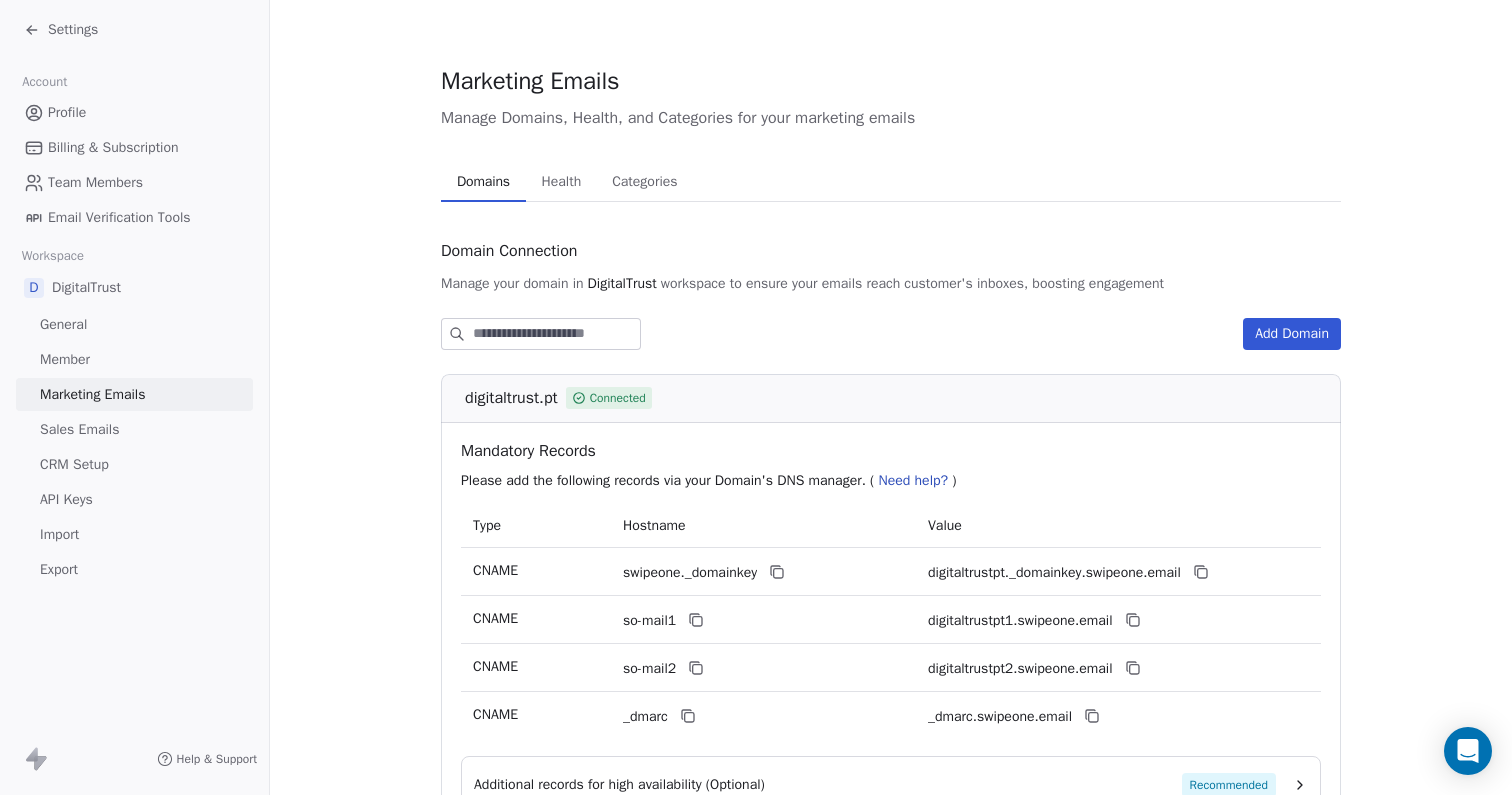click on "Member" at bounding box center (65, 359) 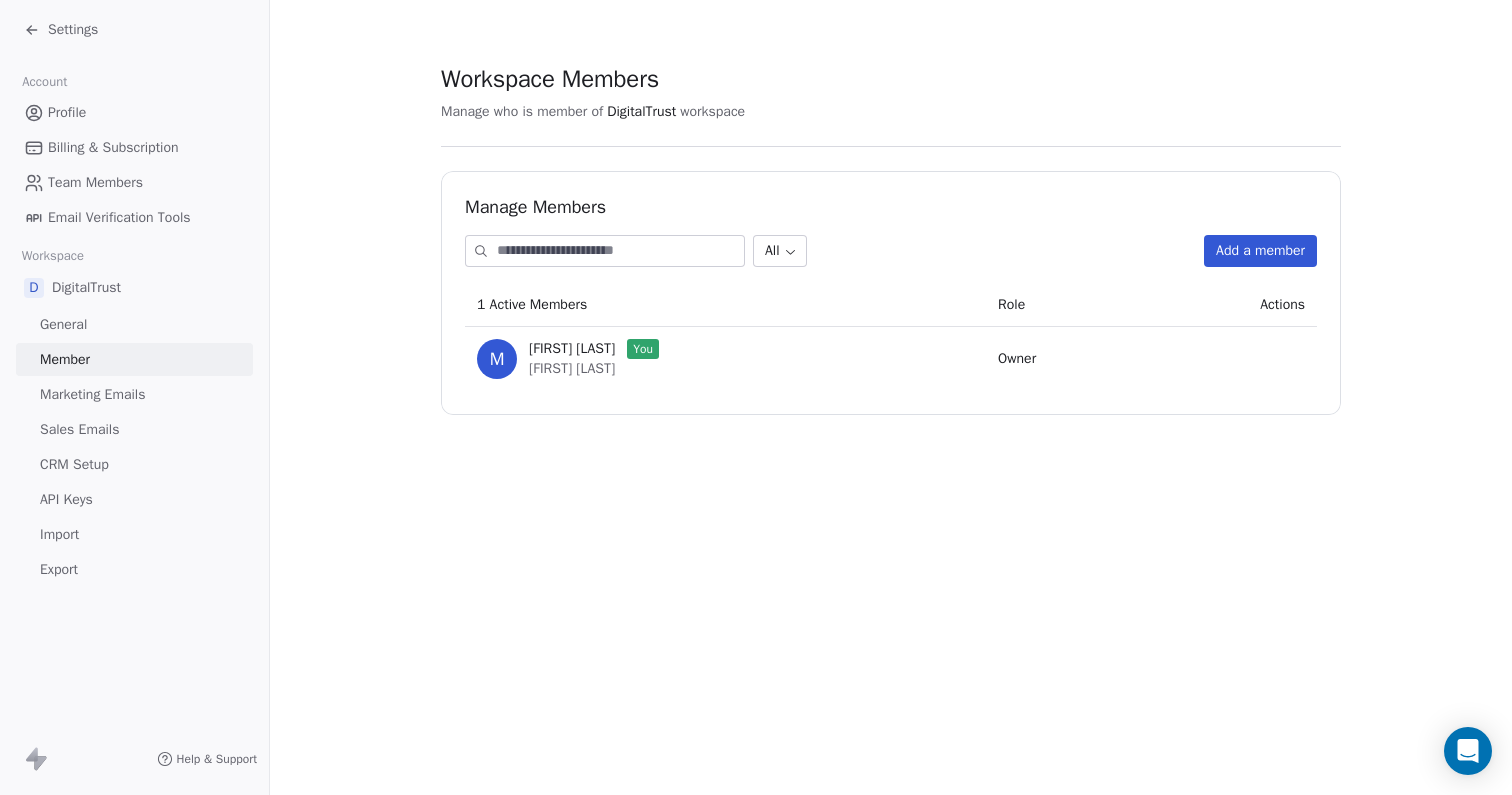 click on "General" at bounding box center (134, 324) 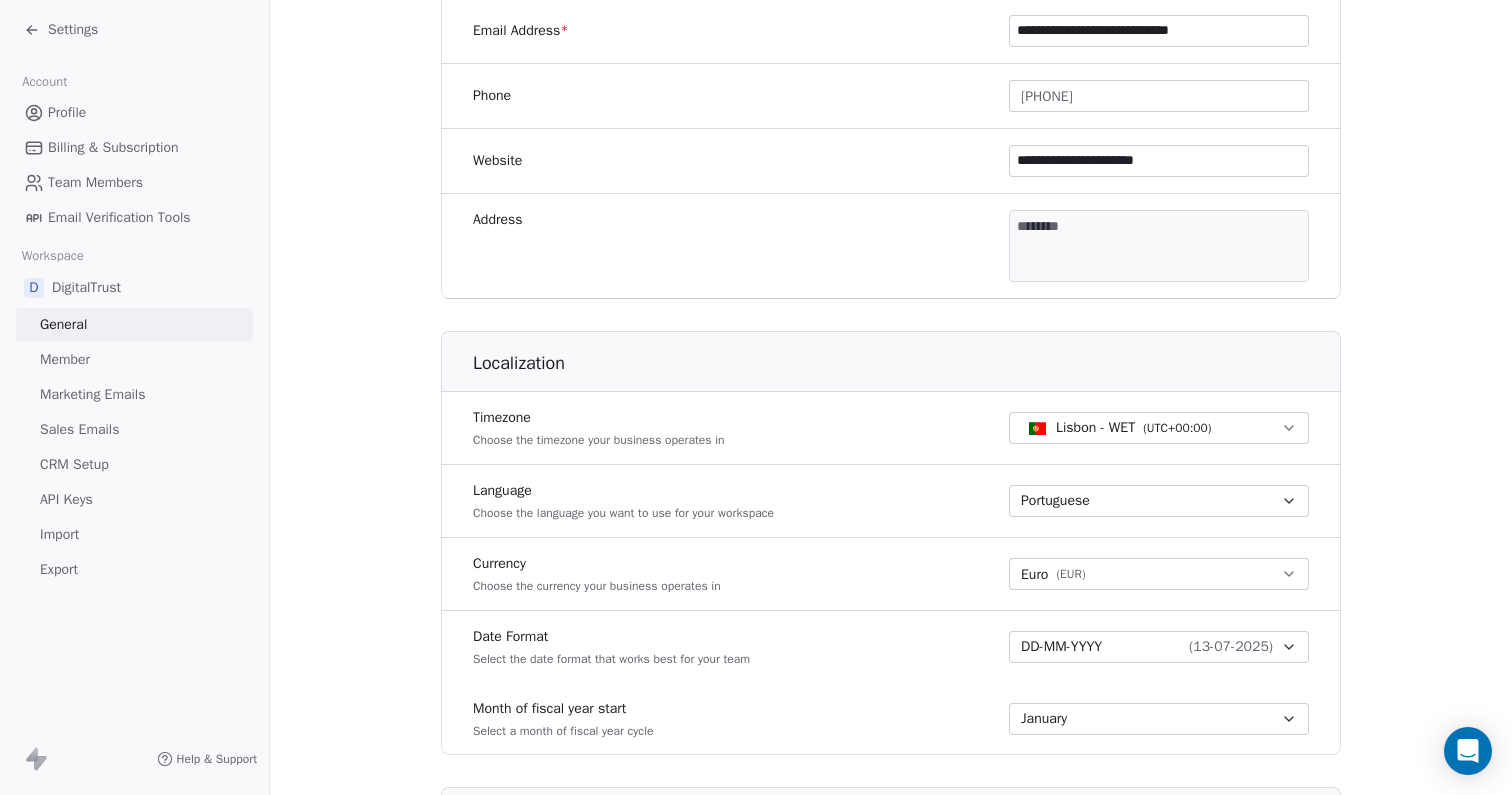 scroll, scrollTop: 0, scrollLeft: 0, axis: both 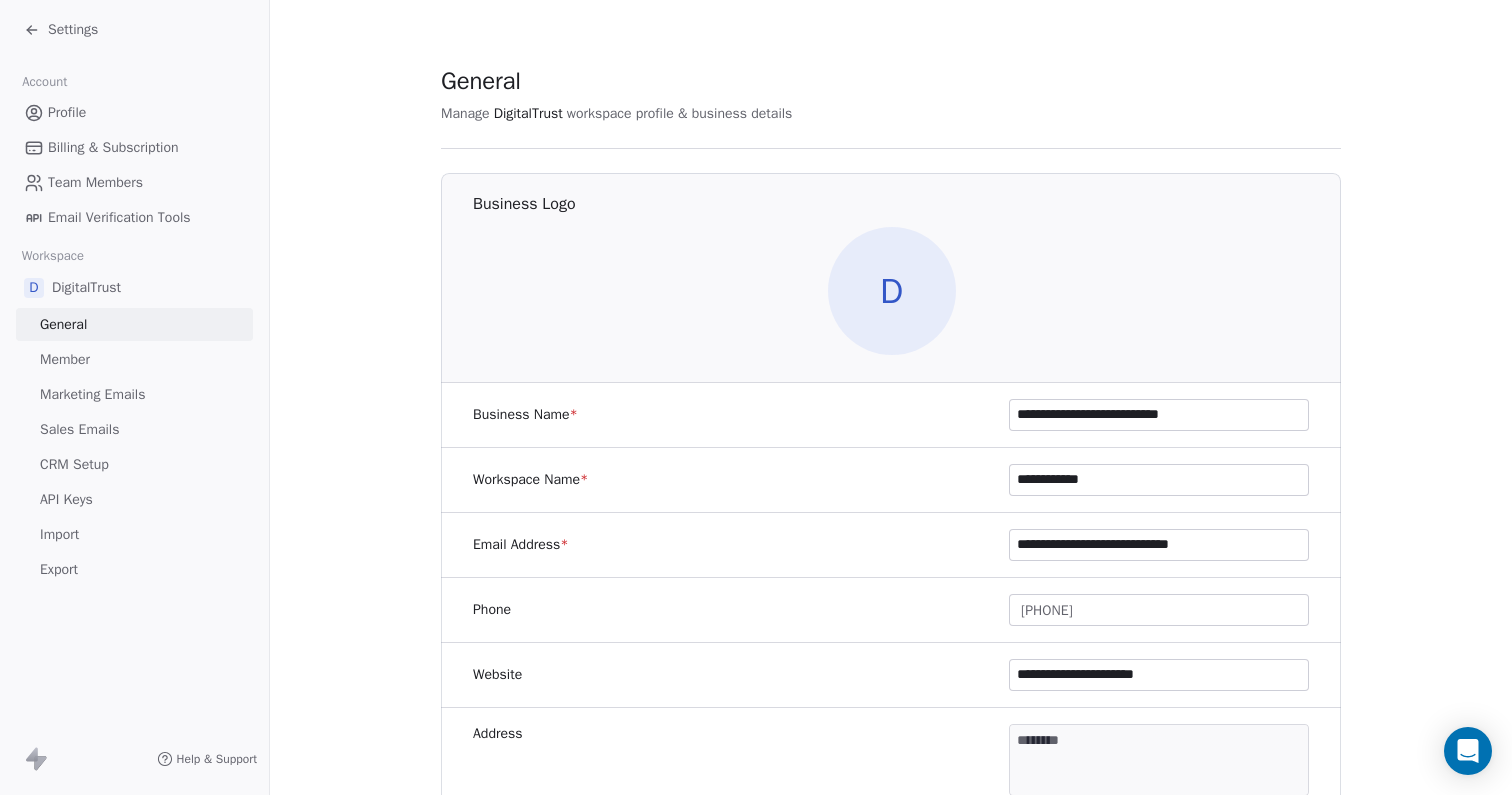 click on "Email Verification Tools" at bounding box center [119, 217] 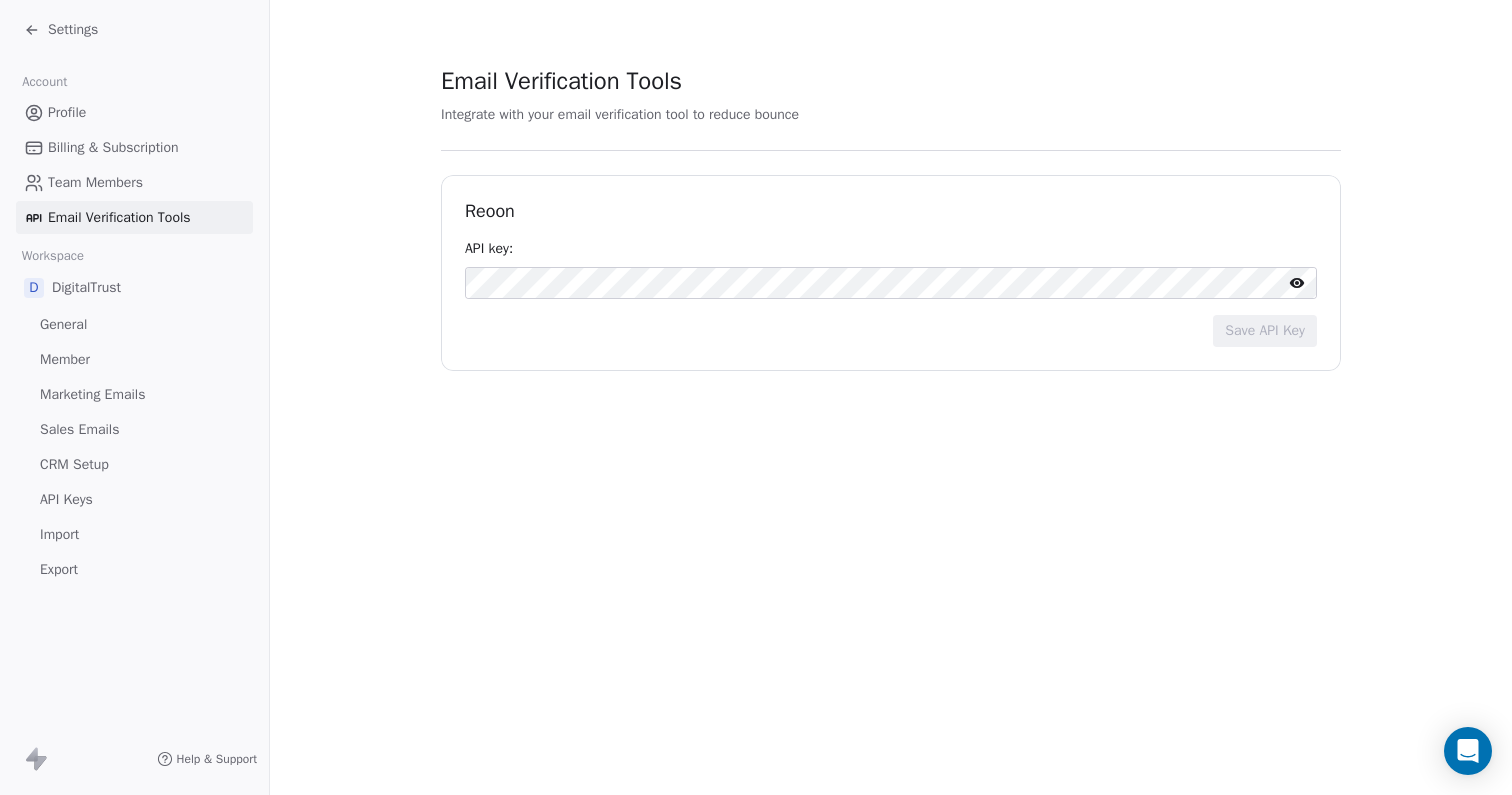 click on "Team Members" at bounding box center (95, 182) 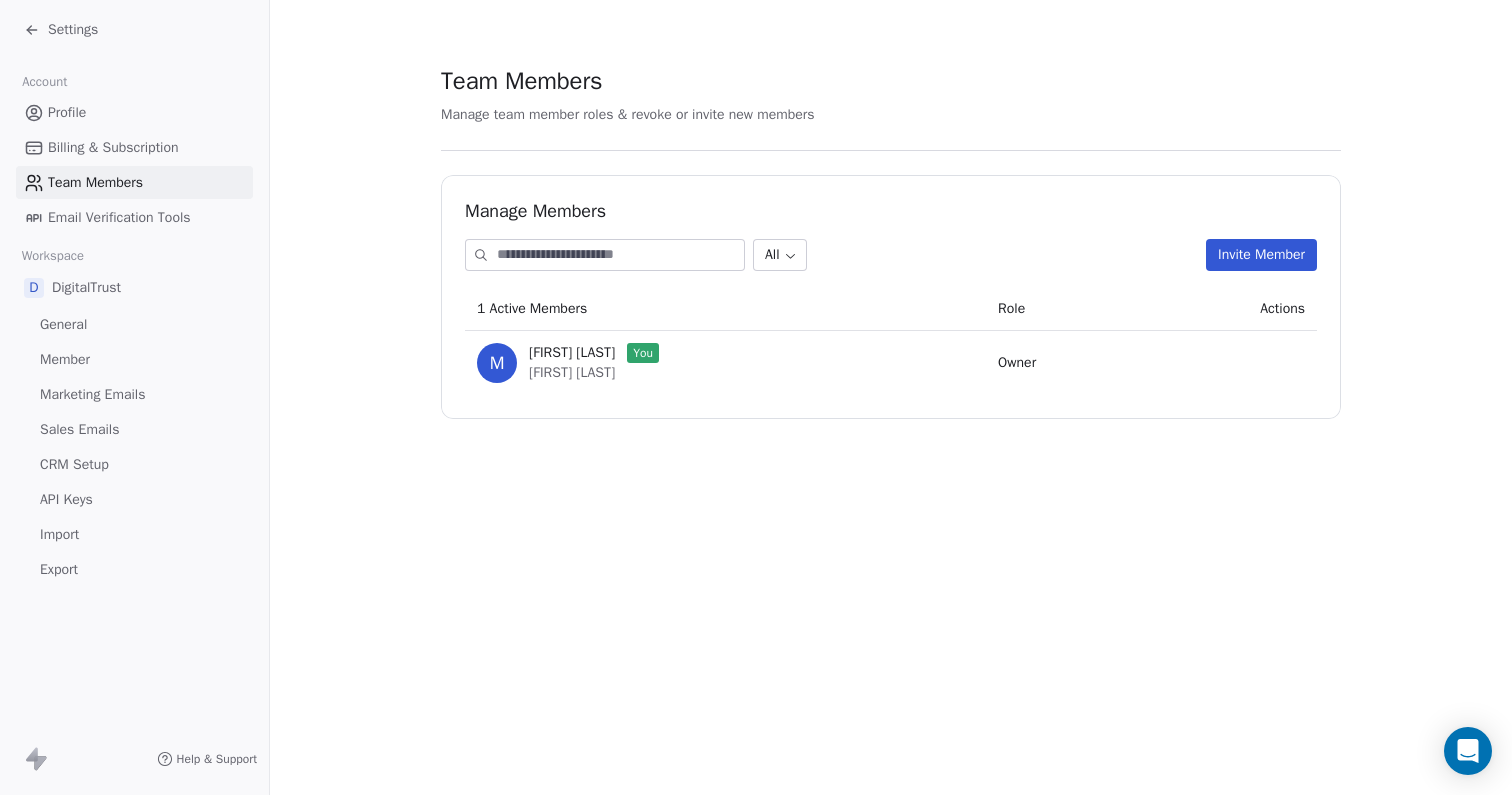 click on "Billing & Subscription" at bounding box center (113, 147) 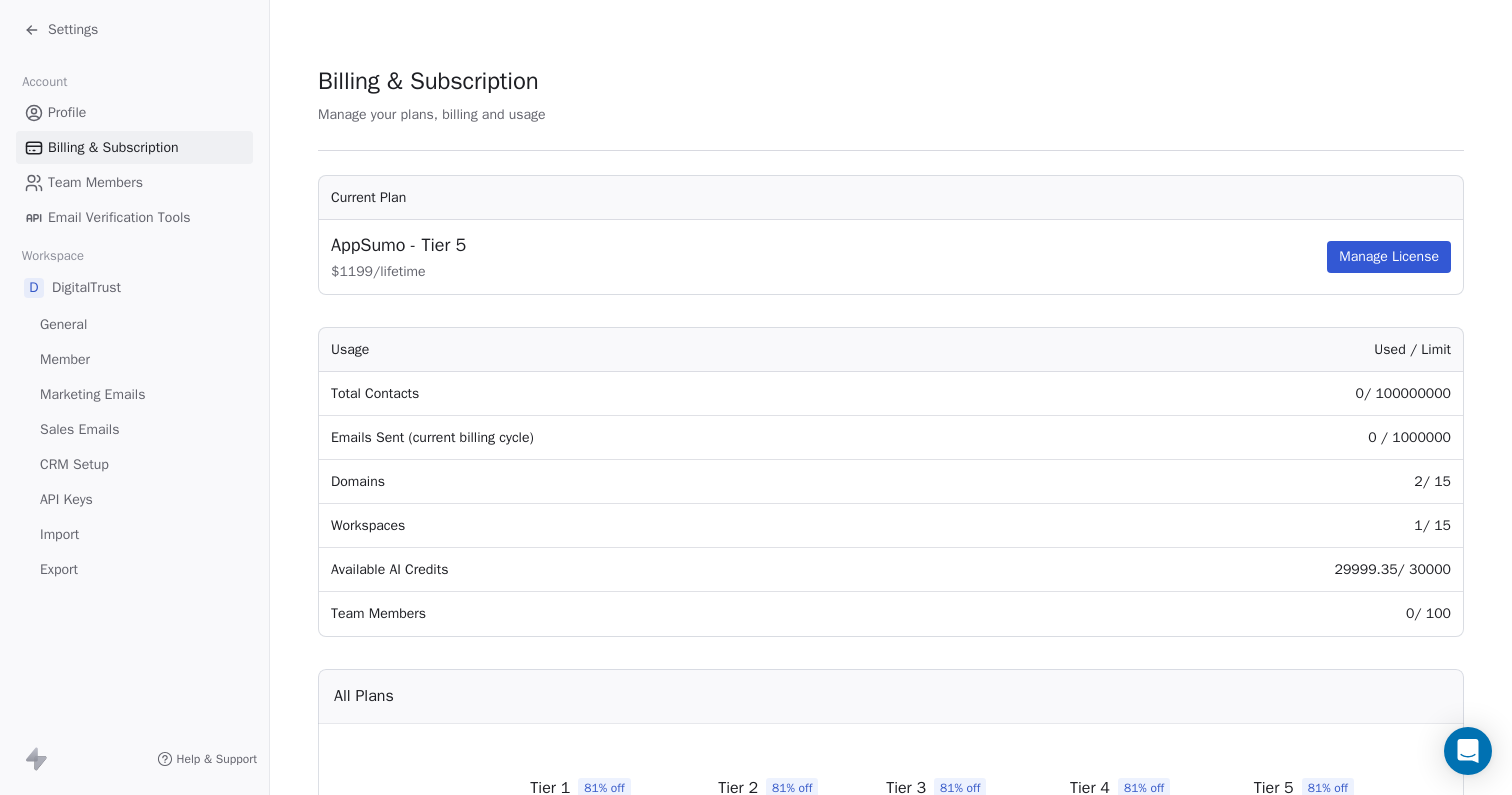 click on "Profile" at bounding box center [67, 112] 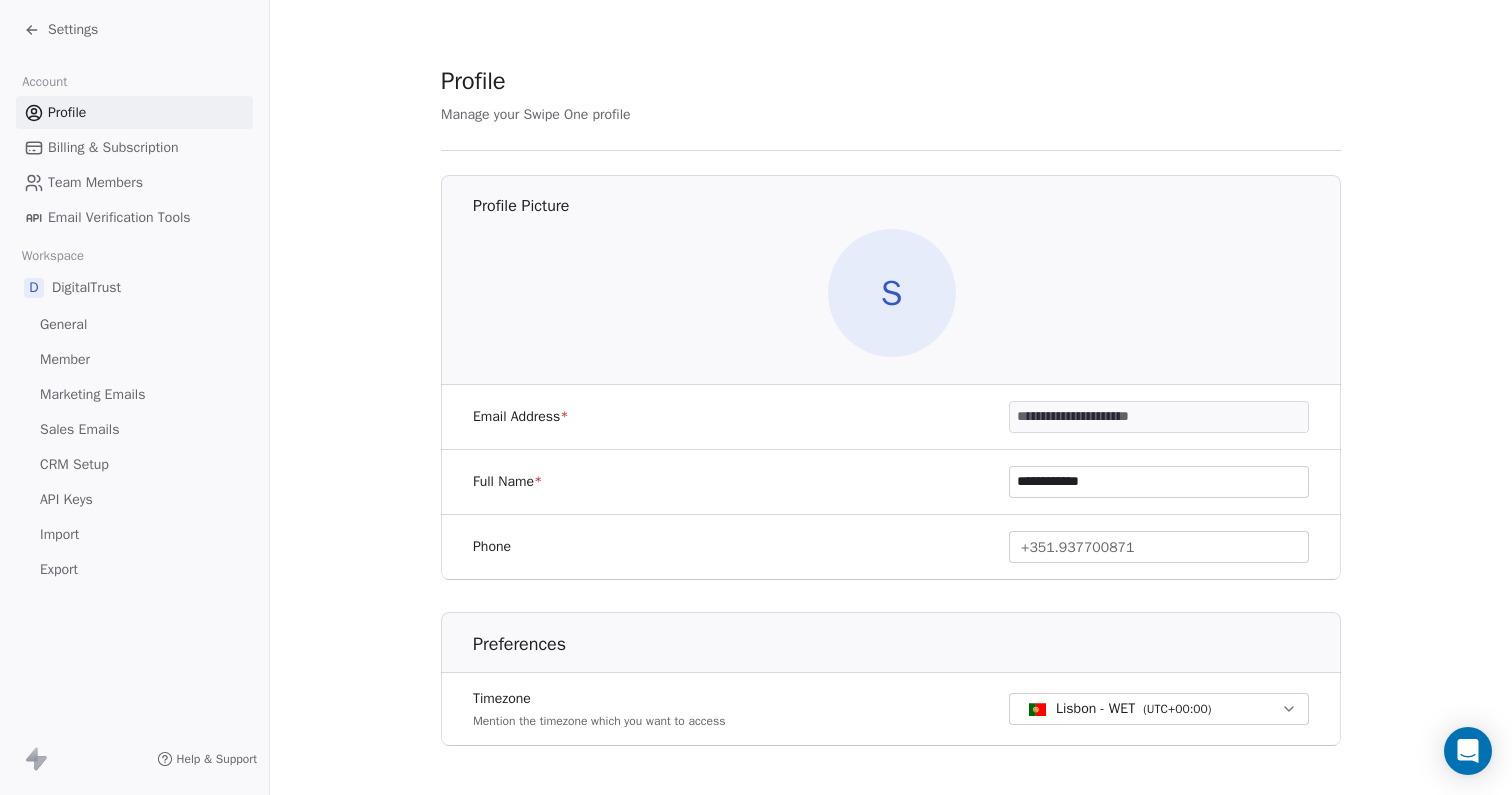 click on "Marketing Emails" at bounding box center (92, 394) 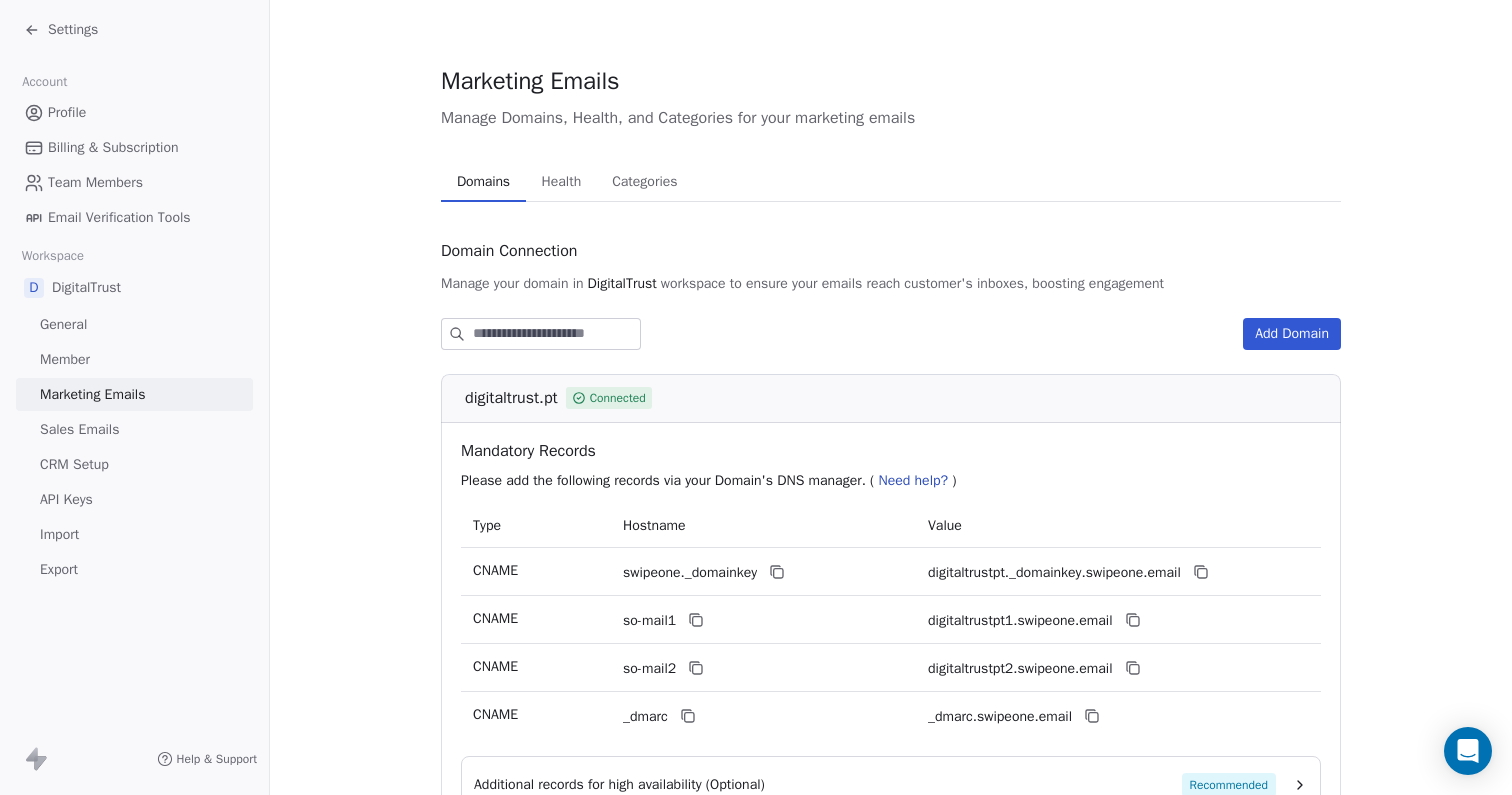 click on "Settings" at bounding box center [73, 30] 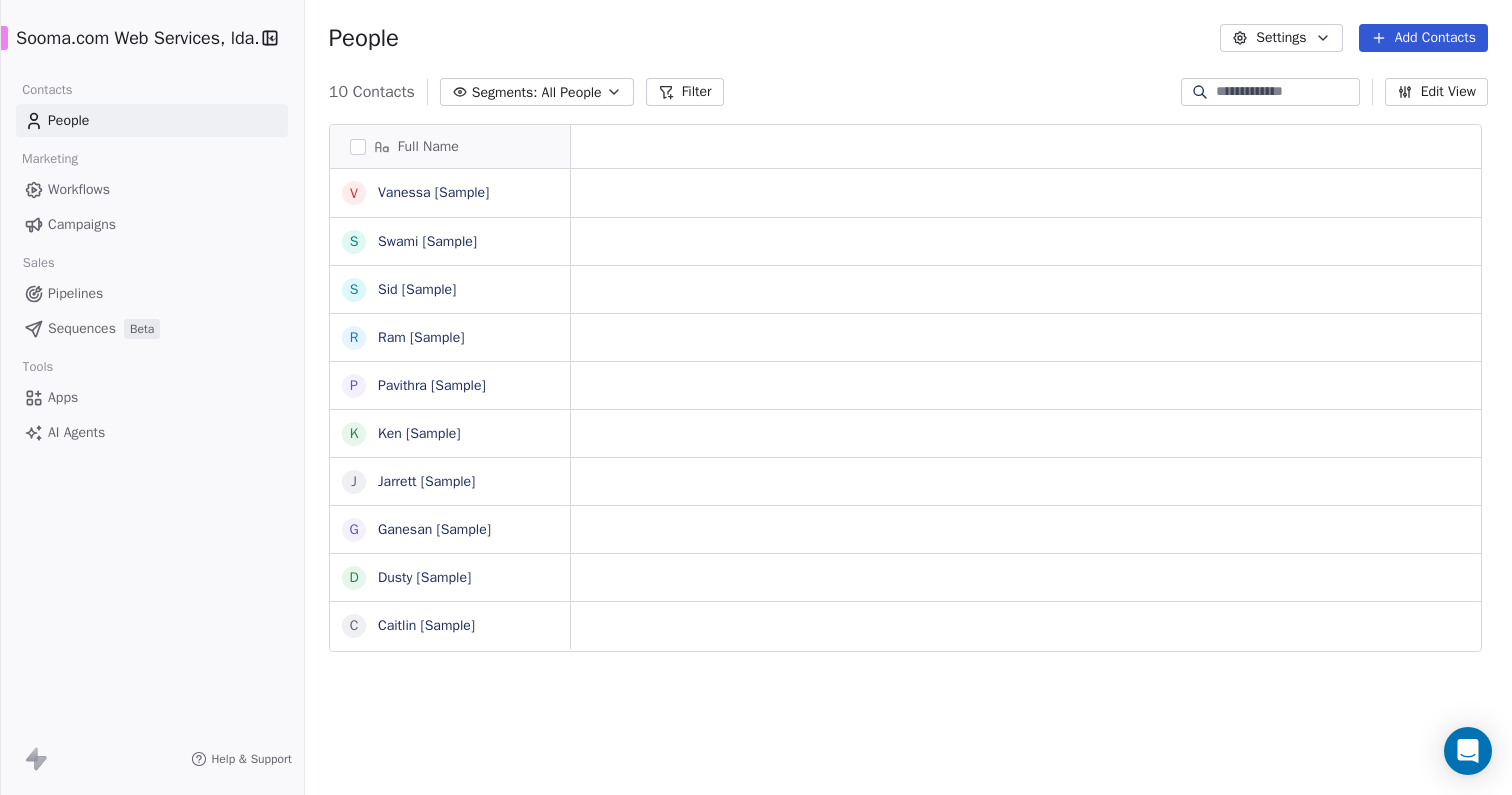 scroll, scrollTop: 1, scrollLeft: 1, axis: both 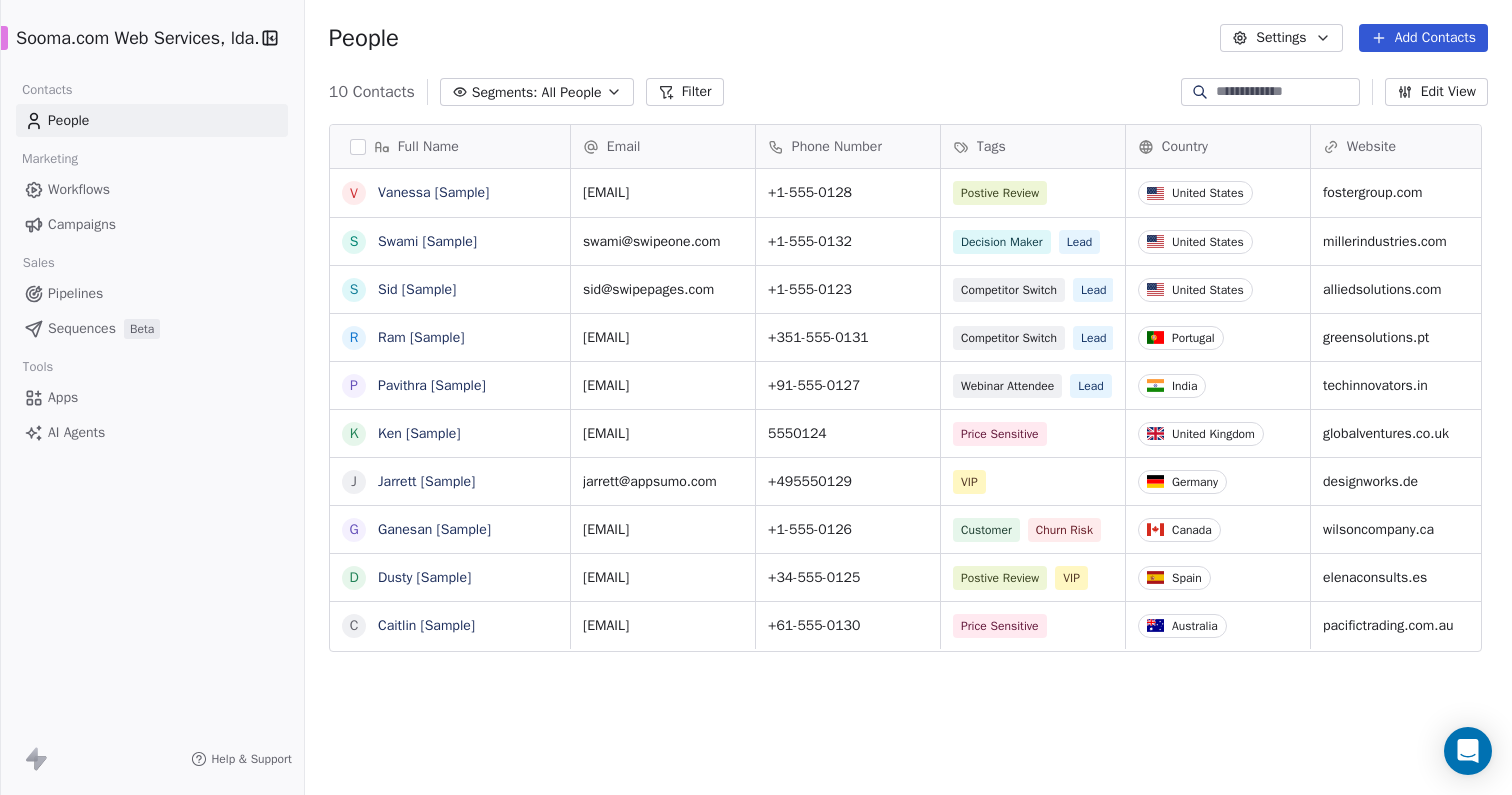 click on "Workflows" at bounding box center [79, 189] 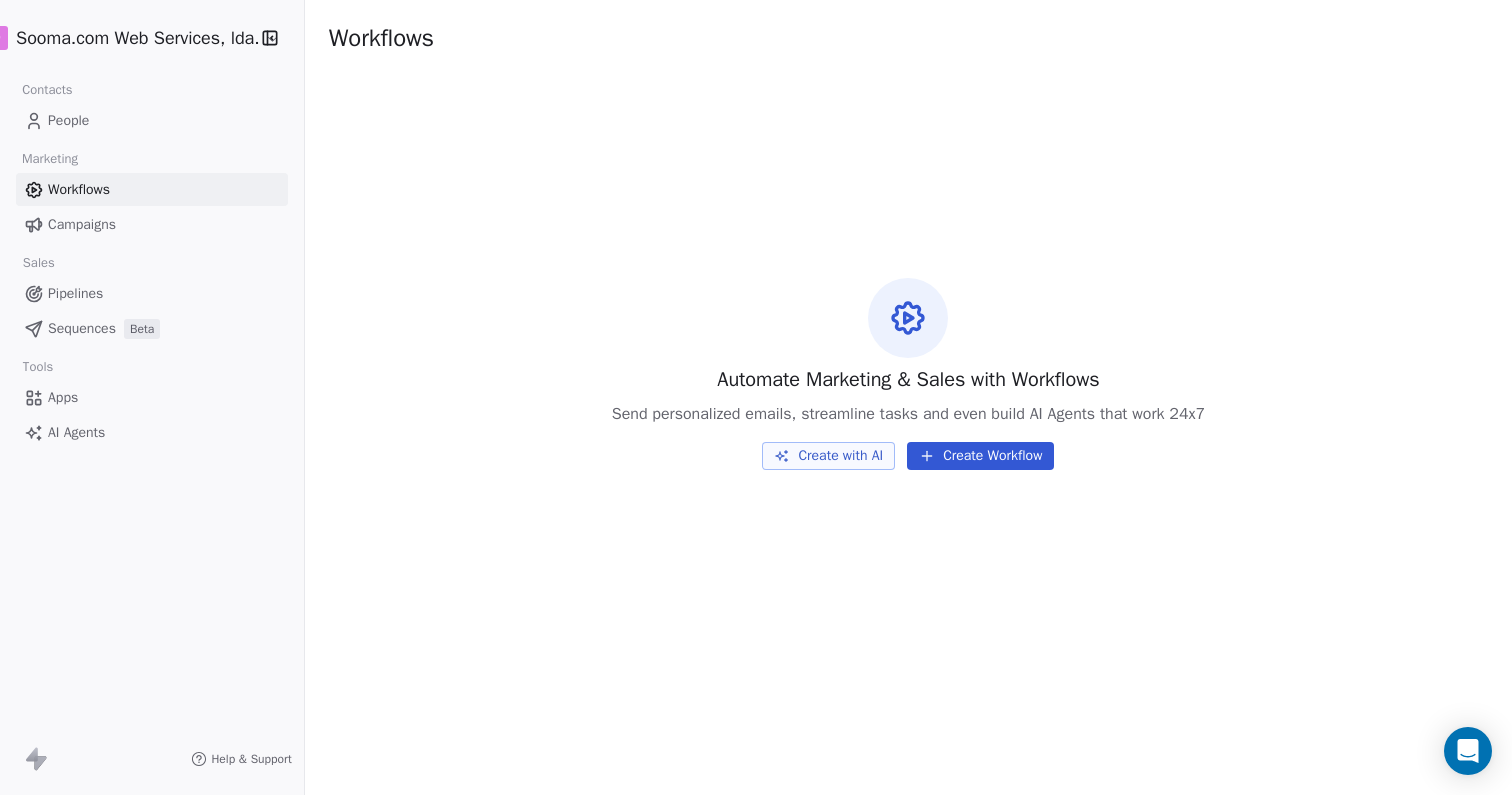 click on "Campaigns" at bounding box center (82, 224) 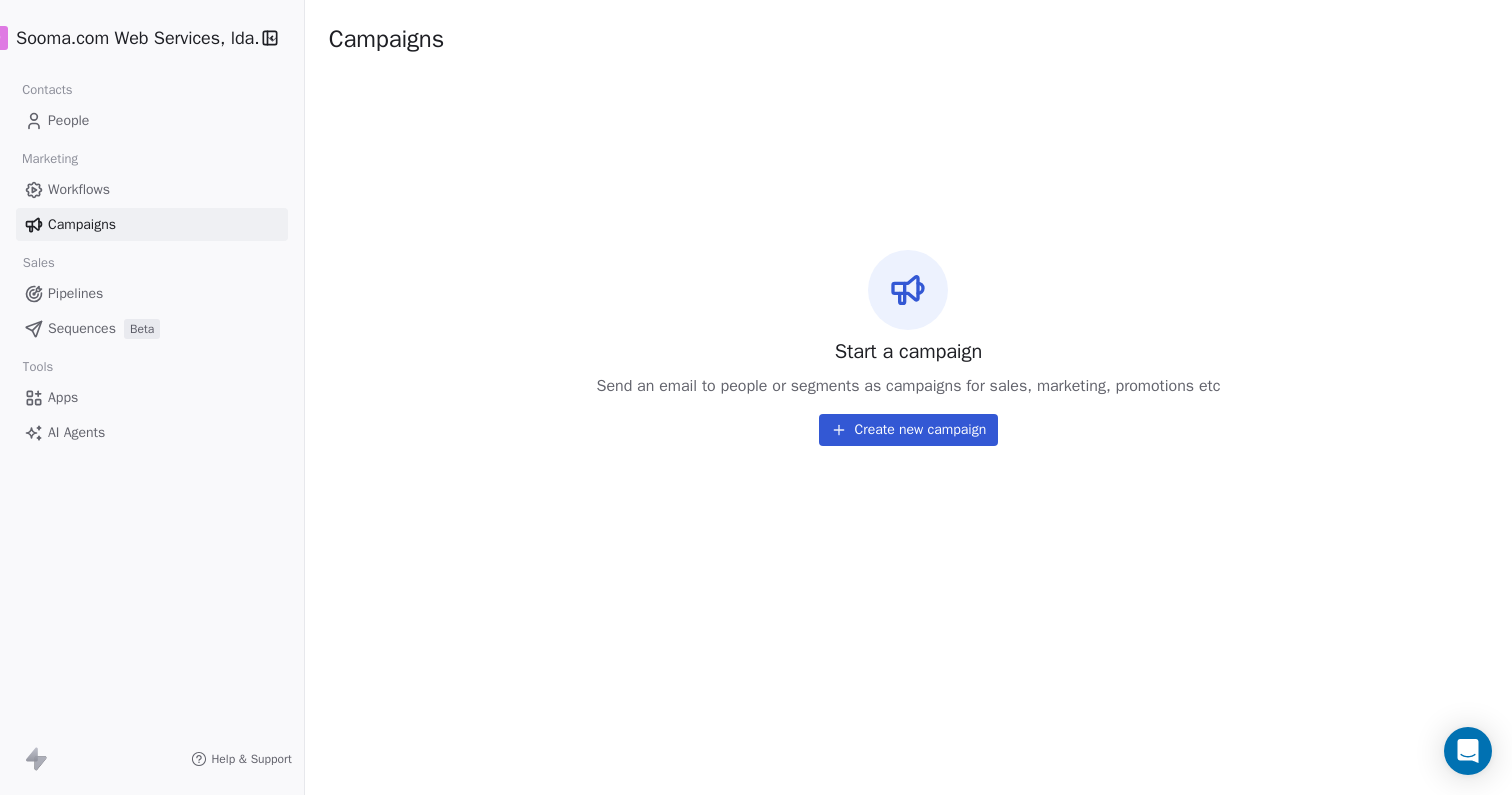 click on "Pipelines" at bounding box center [75, 293] 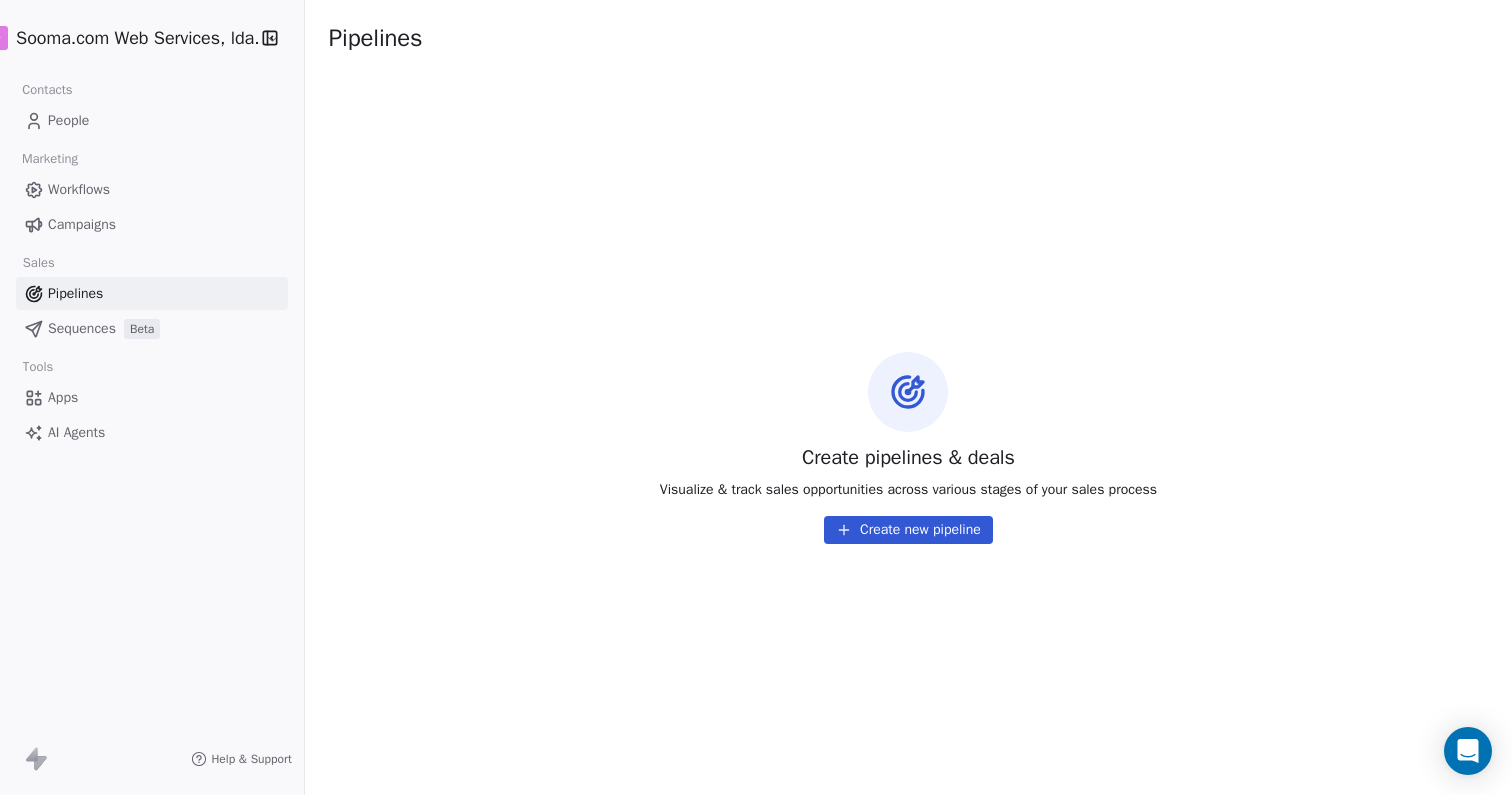 click on "Sequences" at bounding box center (82, 328) 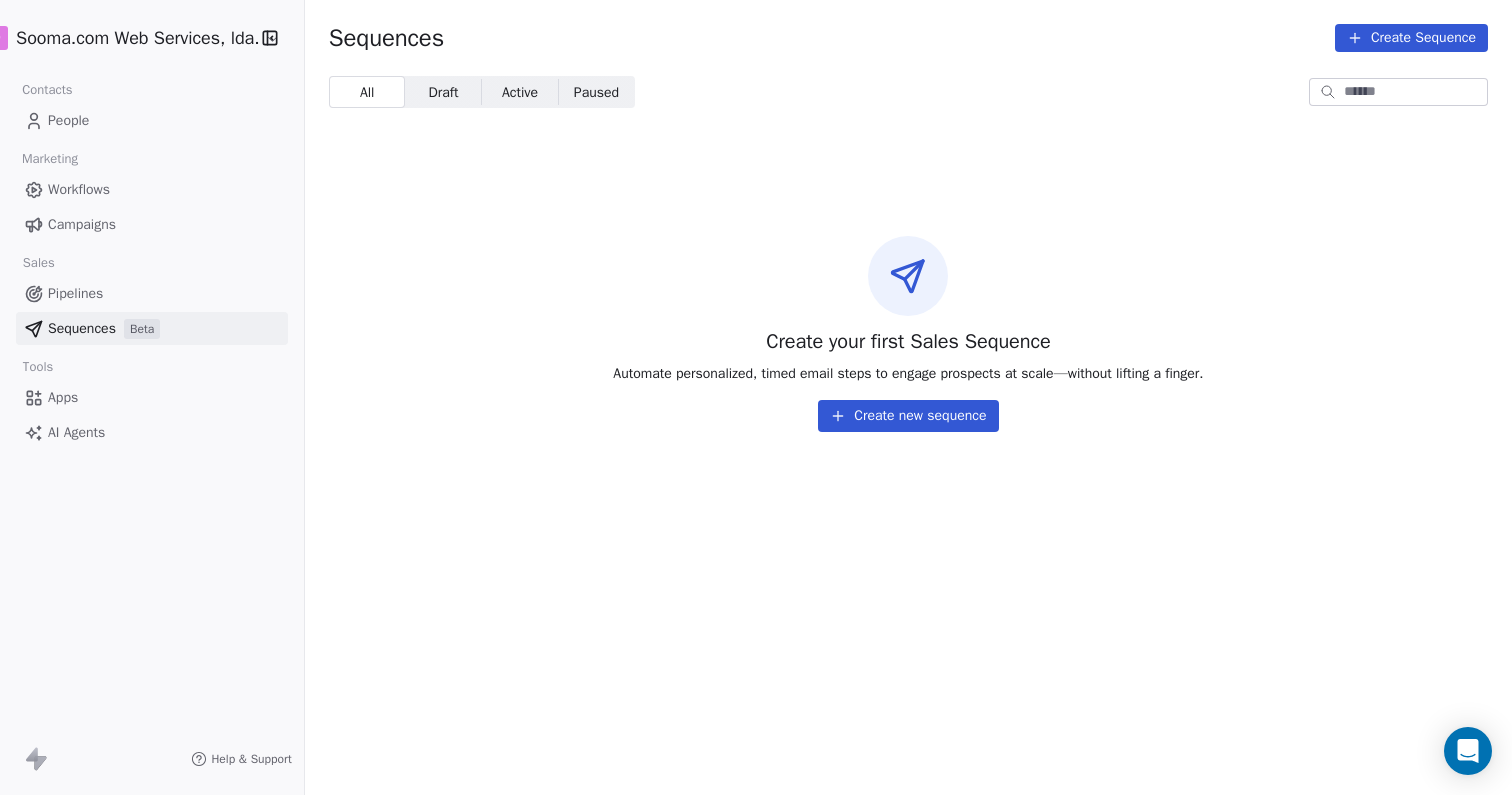 click on "Apps" at bounding box center [63, 397] 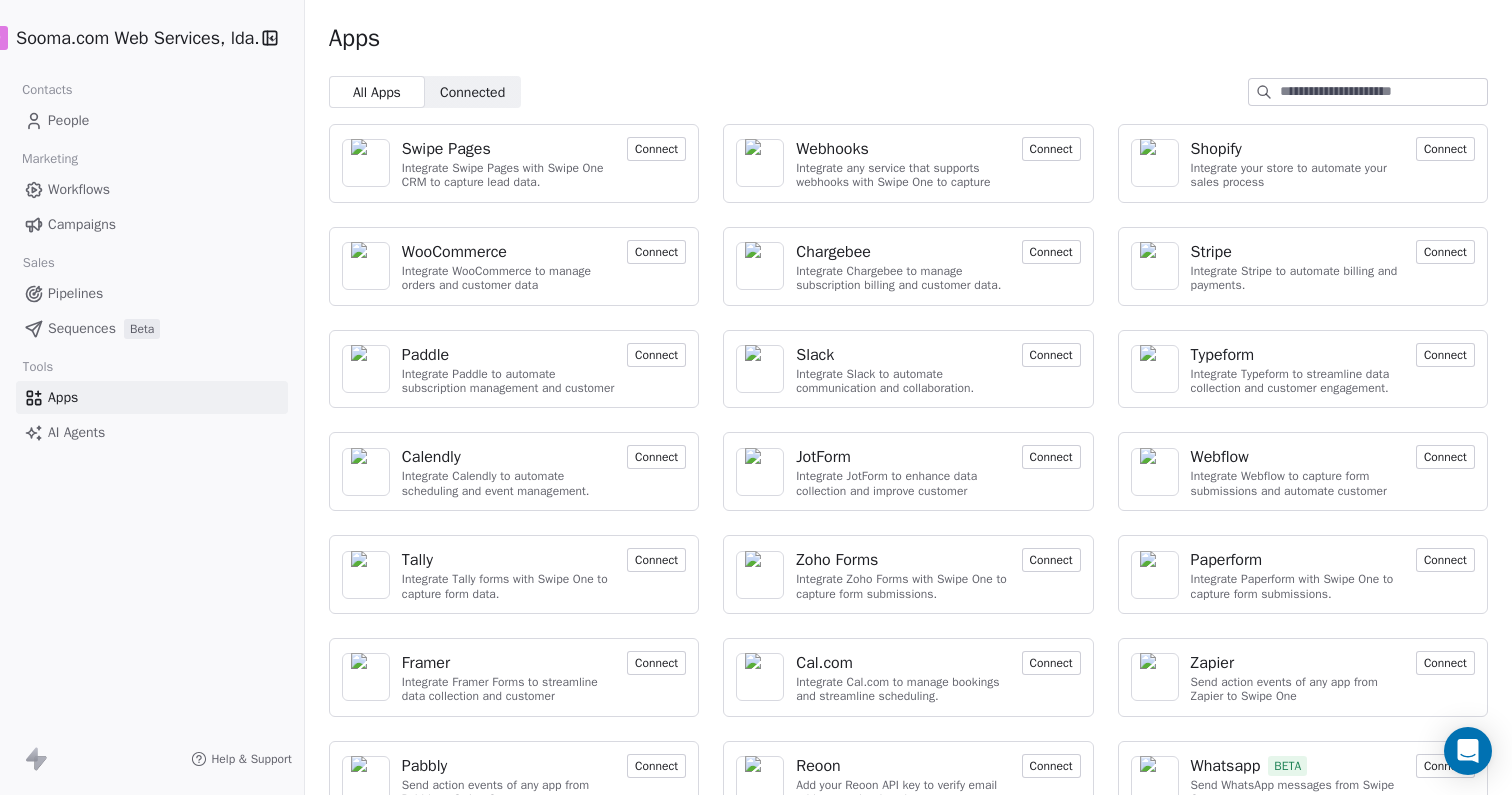 click on "D Sooma.com Web Services, lda. Contacts People Marketing Workflows Campaigns Sales Pipelines Sequences Beta Tools Apps AI Agents Help & Support" at bounding box center [152, 397] 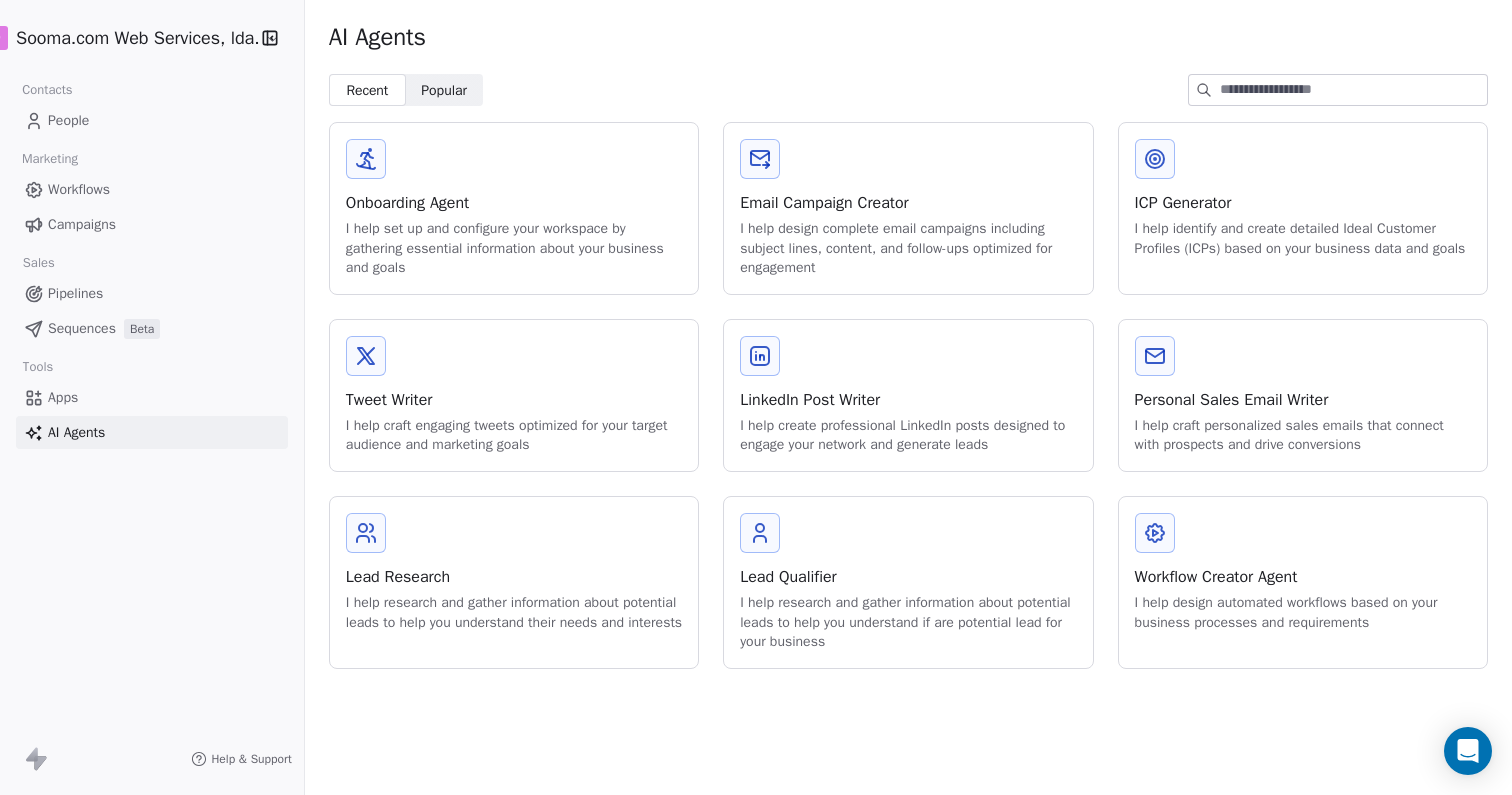 click on "Pipelines" at bounding box center [75, 293] 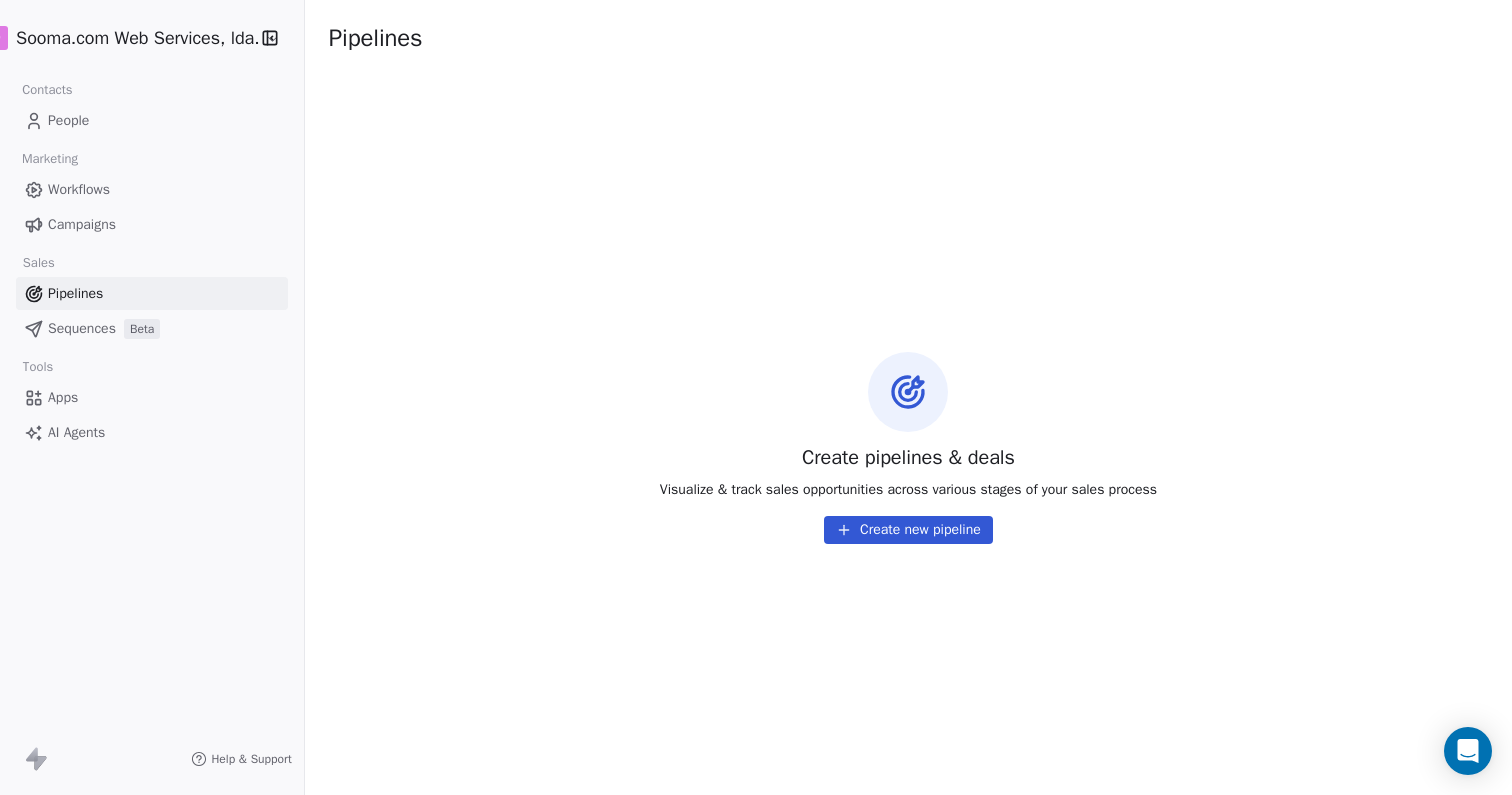 click on "Create new pipeline" at bounding box center [908, 530] 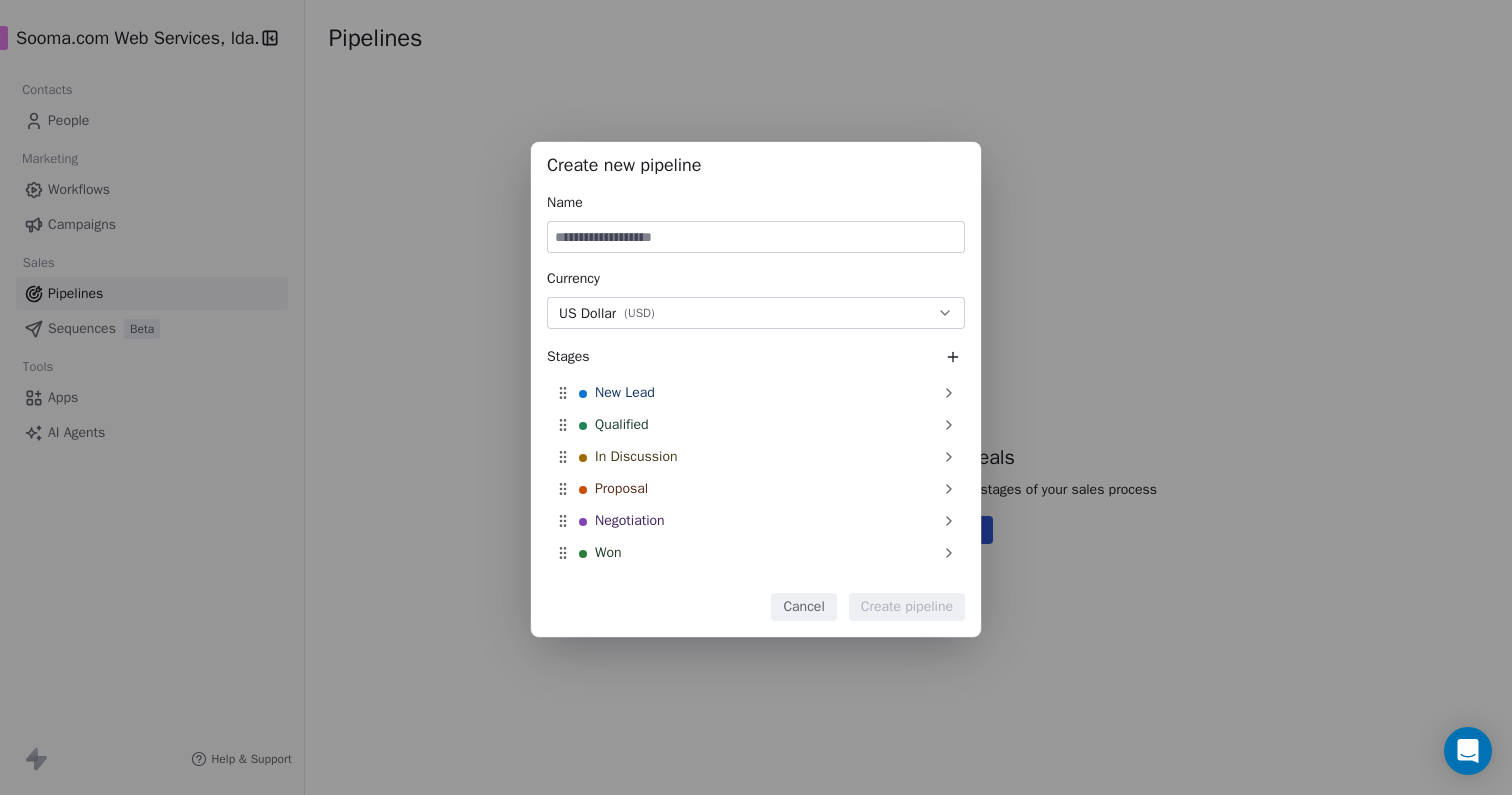 click on "US Dollar ( USD )" at bounding box center [756, 313] 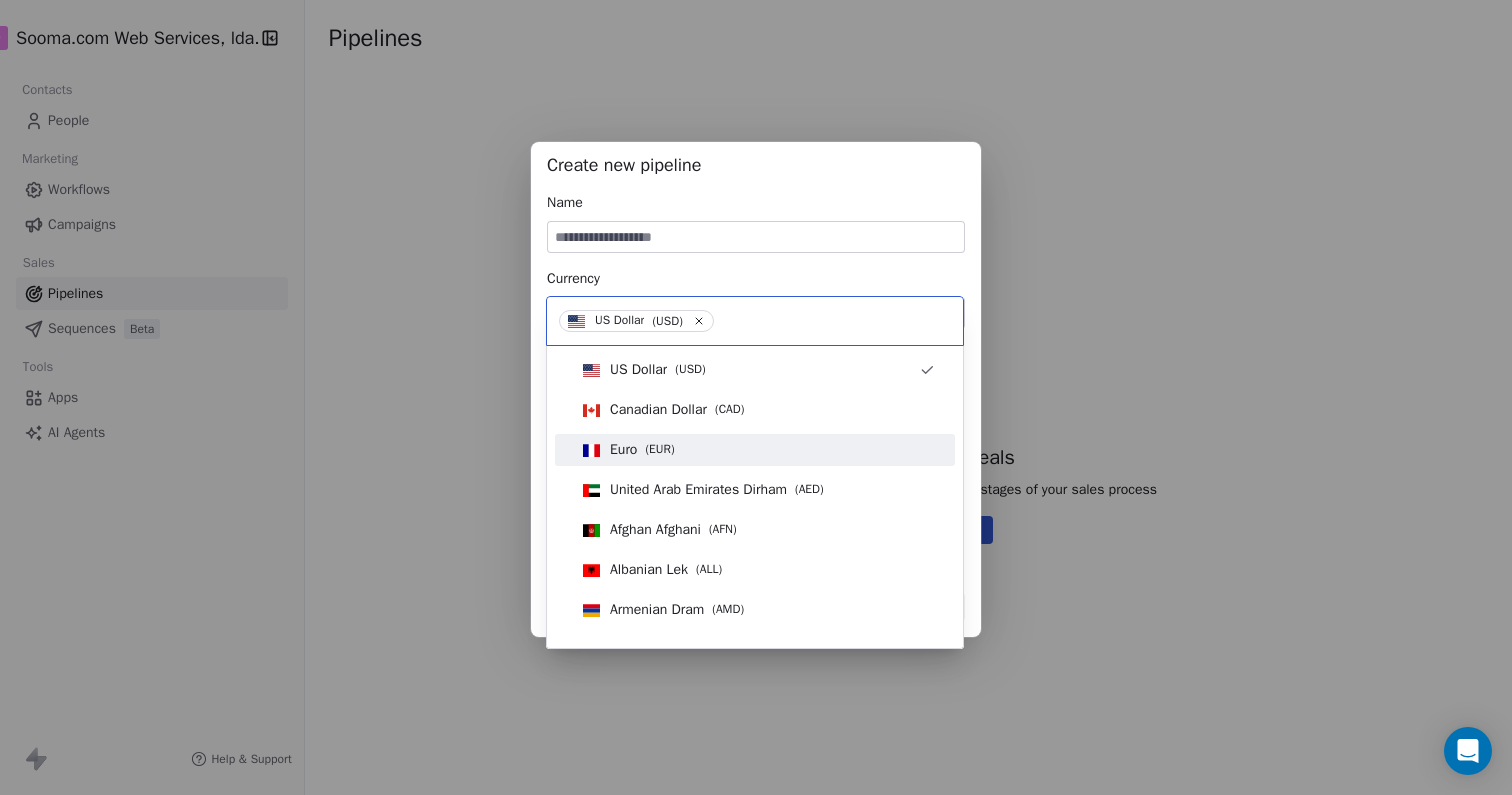 click on "Euro ( EUR )" at bounding box center [755, 450] 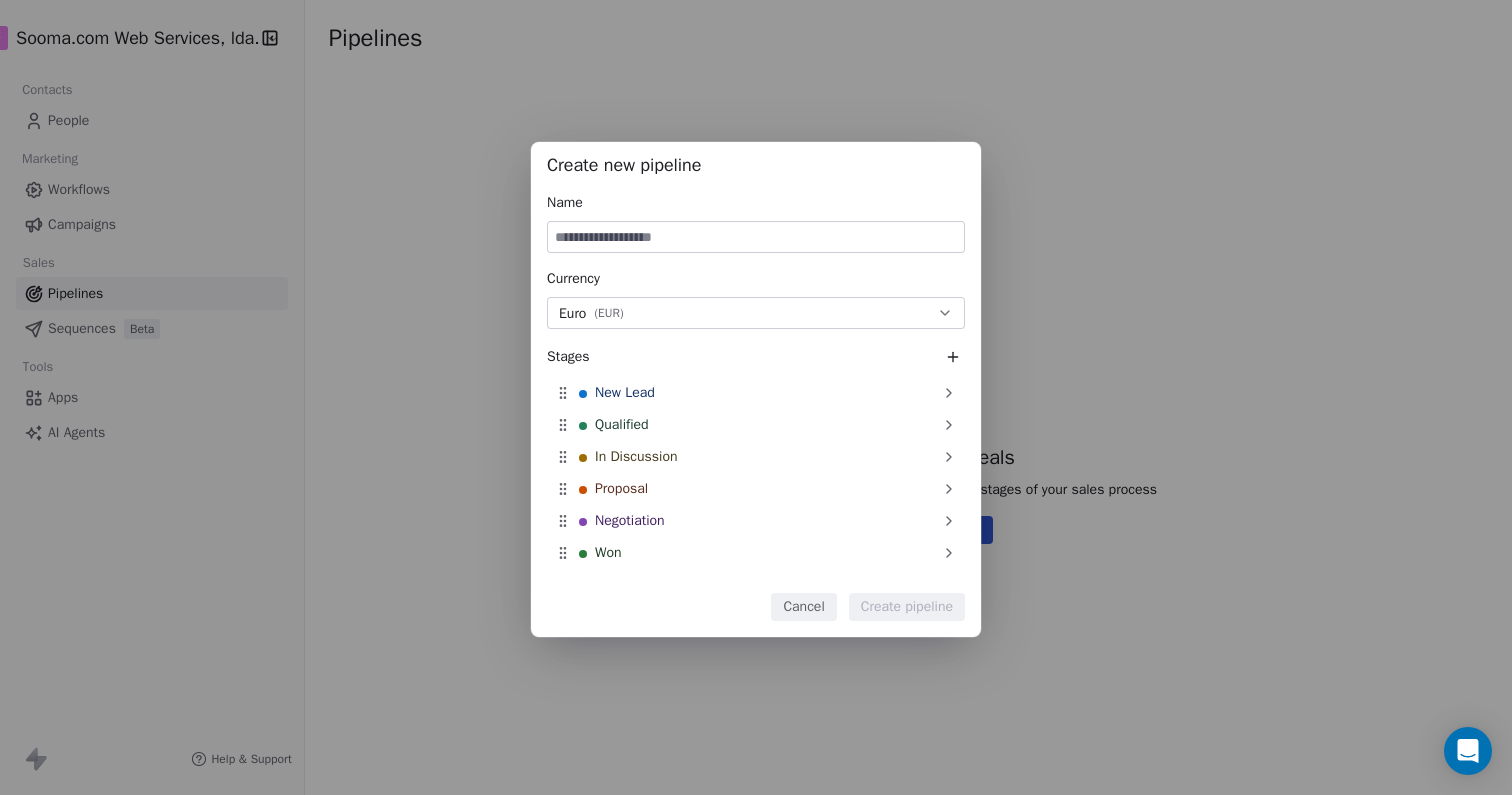 click on "Euro ( EUR )" at bounding box center (756, 313) 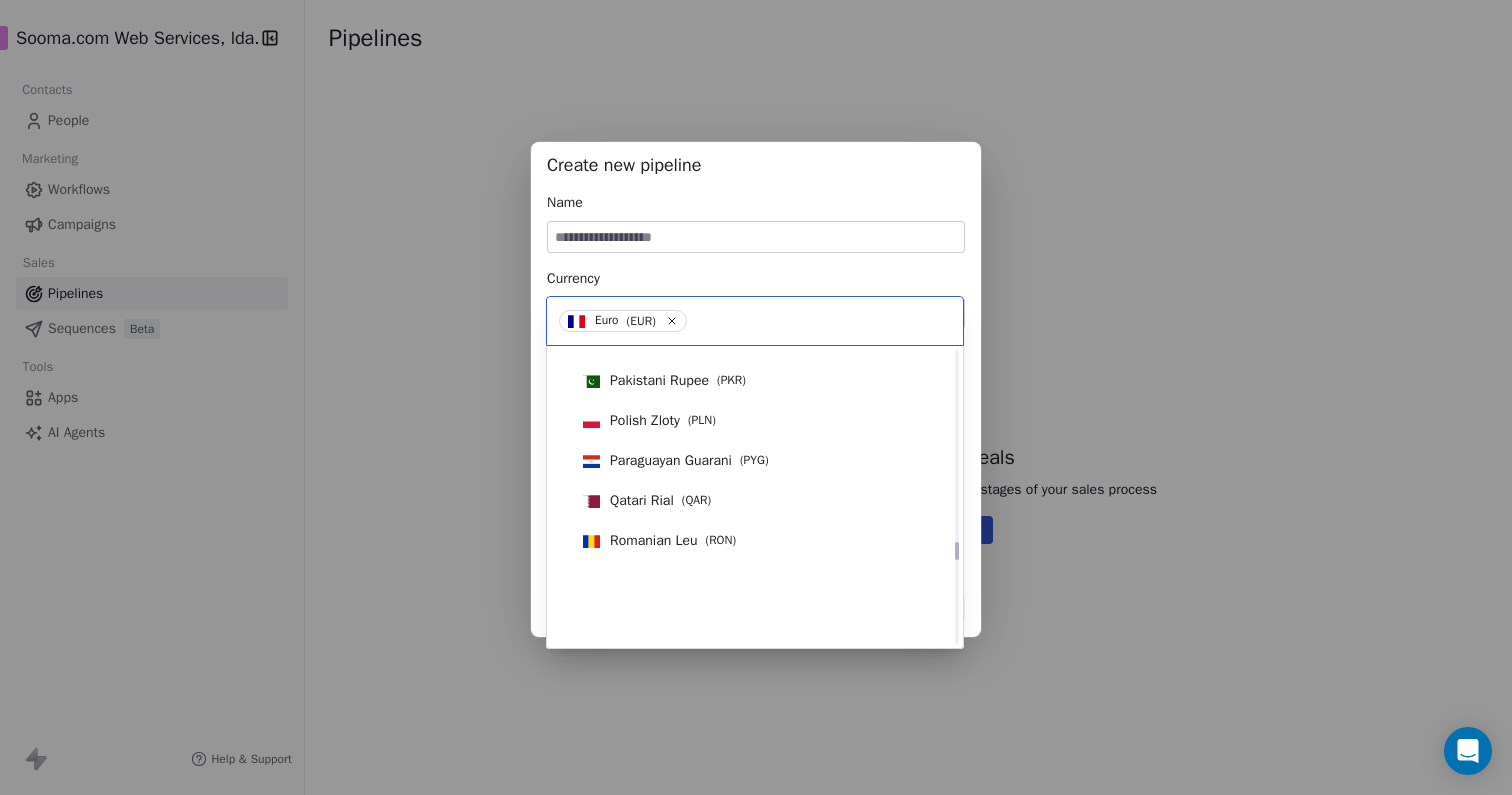 scroll, scrollTop: 2750, scrollLeft: 0, axis: vertical 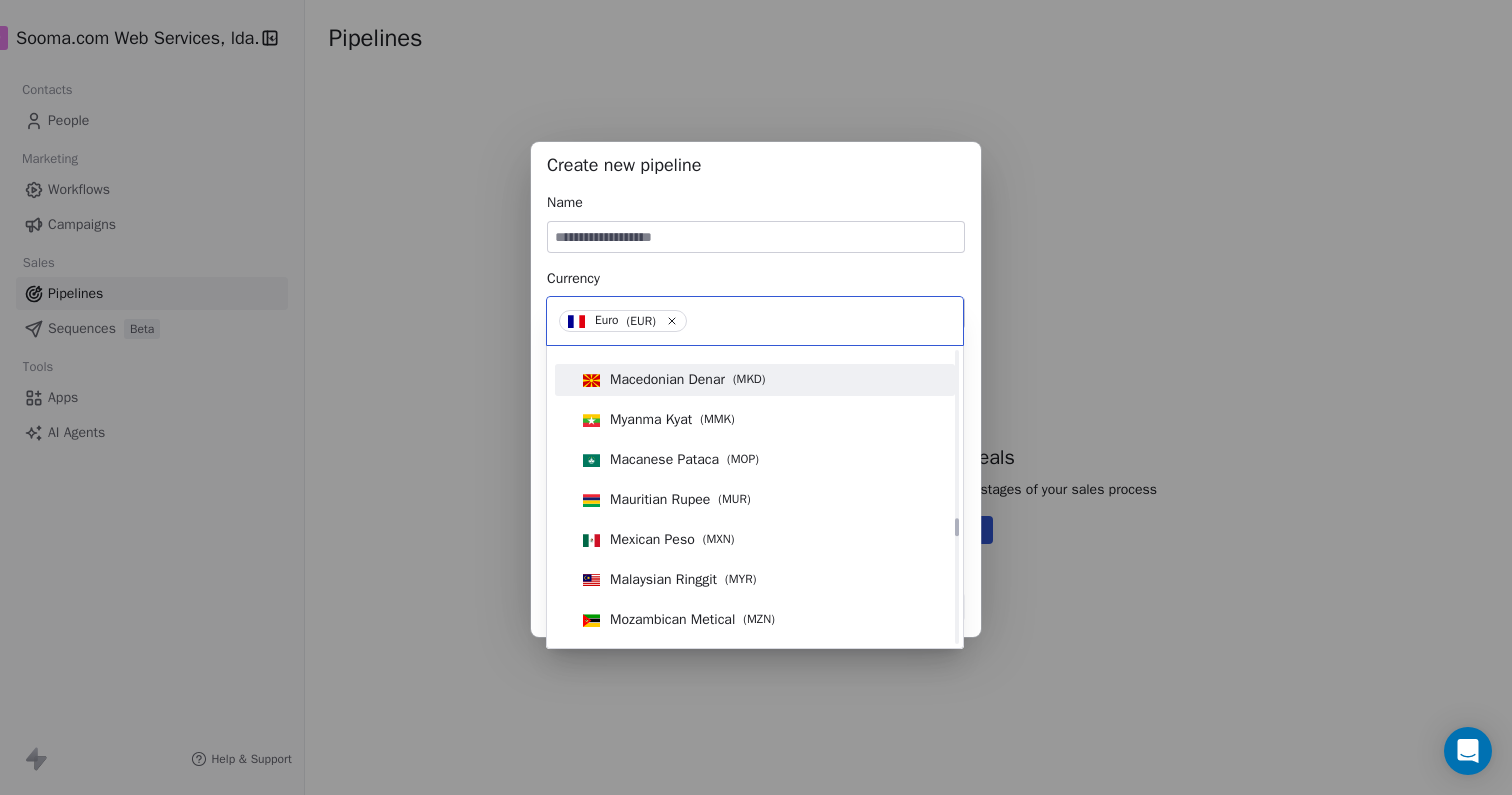 click on "Create new pipeline Name Currency Euro ( EUR ) Stages New Lead Qualified In Discussion Proposal Negotiation Won Lost
To pick up a draggable item, press the space bar.
While dragging, use the arrow keys to move the item.
Press space again to drop the item in its new position, or press escape to cancel.
Cancel Create pipeline" at bounding box center (756, 397) 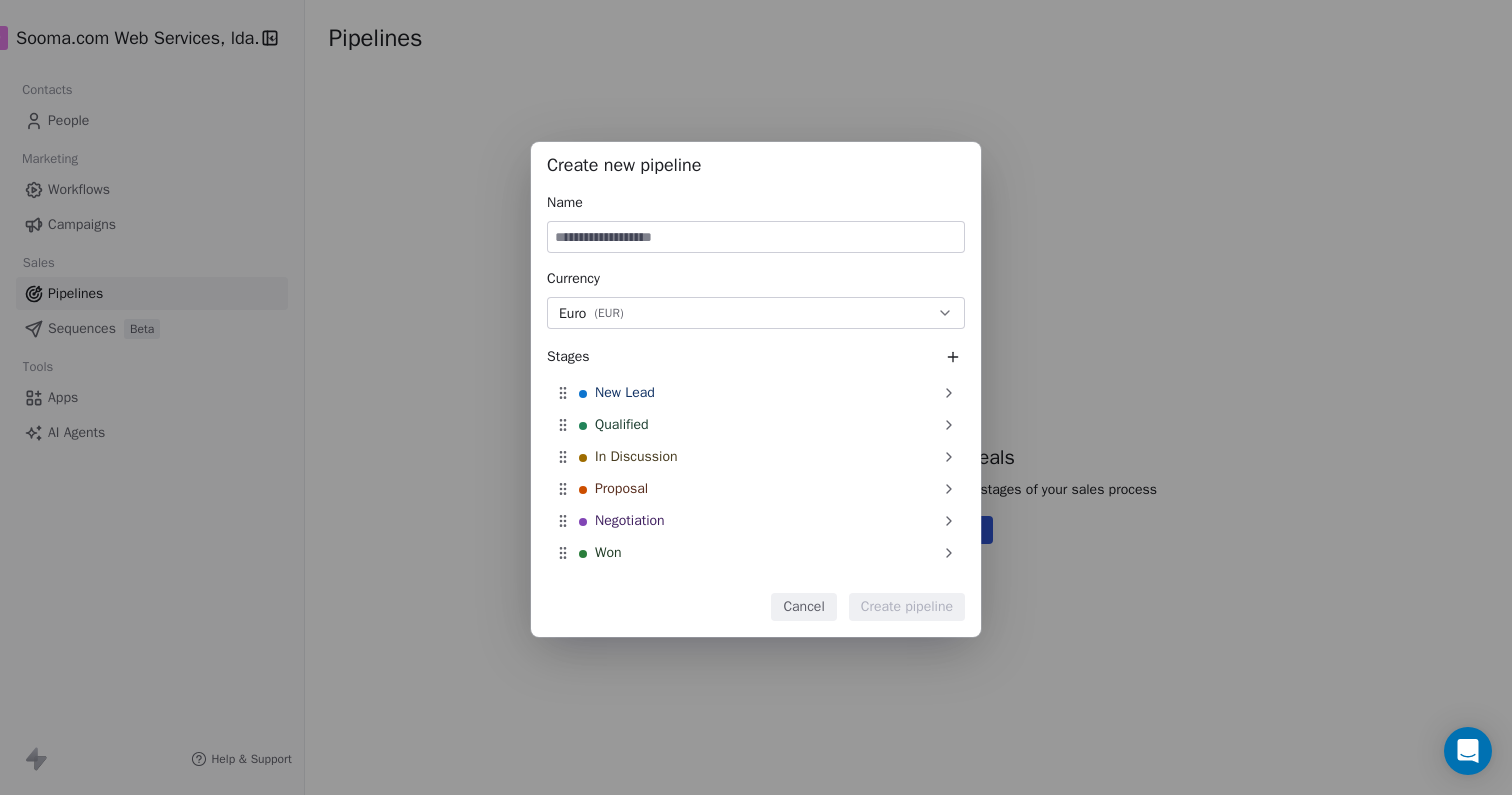 click on "Create new pipeline Name Currency Euro ( EUR ) Stages New Lead Qualified In Discussion Proposal Negotiation Won Lost
To pick up a draggable item, press the space bar.
While dragging, use the arrow keys to move the item.
Press space again to drop the item in its new position, or press escape to cancel.
Cancel Create pipeline" at bounding box center (756, 397) 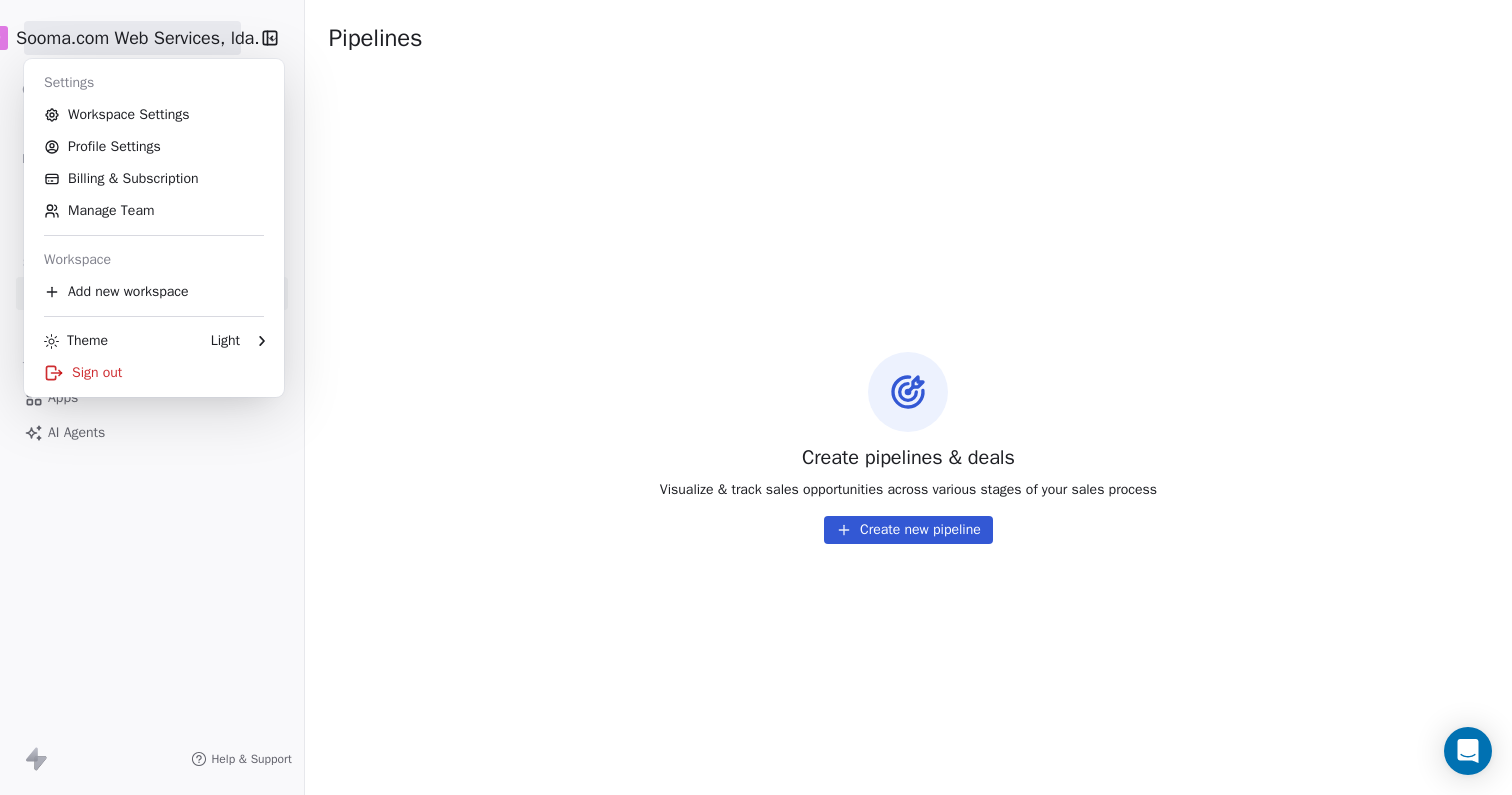 click on "D Sooma.com Web Services, lda. Contacts People Marketing Workflows Campaigns Sales Pipelines Sequences Beta Tools Apps AI Agents Help & Support Pipelines Create pipelines & deals Visualize & track sales opportunities across various stages of your sales process Create new pipeline
Settings Workspace Settings Profile Settings Billing & Subscription Manage Team   Workspace Add new workspace Theme Light Sign out" at bounding box center [756, 397] 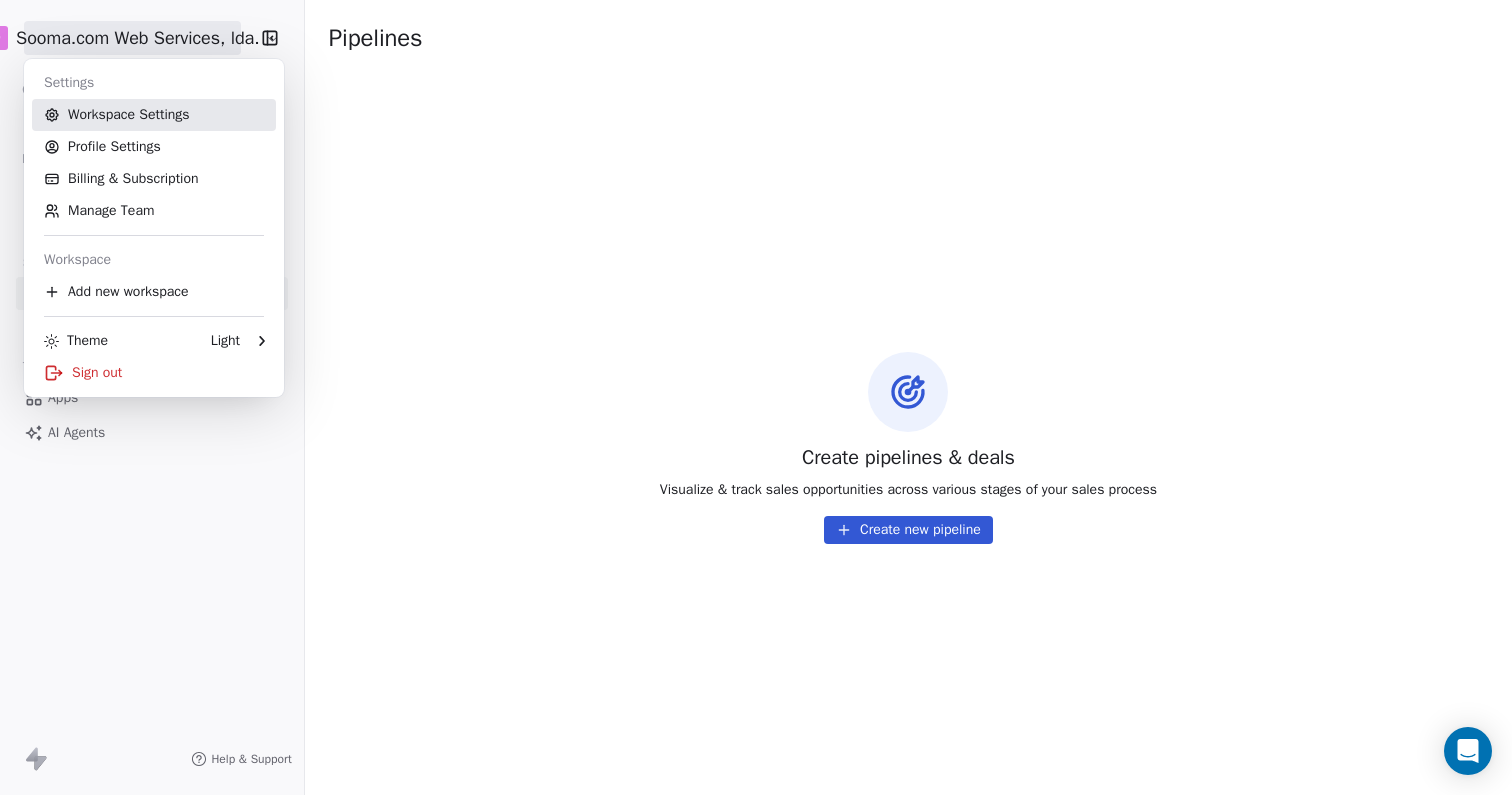 click on "Workspace Settings" at bounding box center [154, 115] 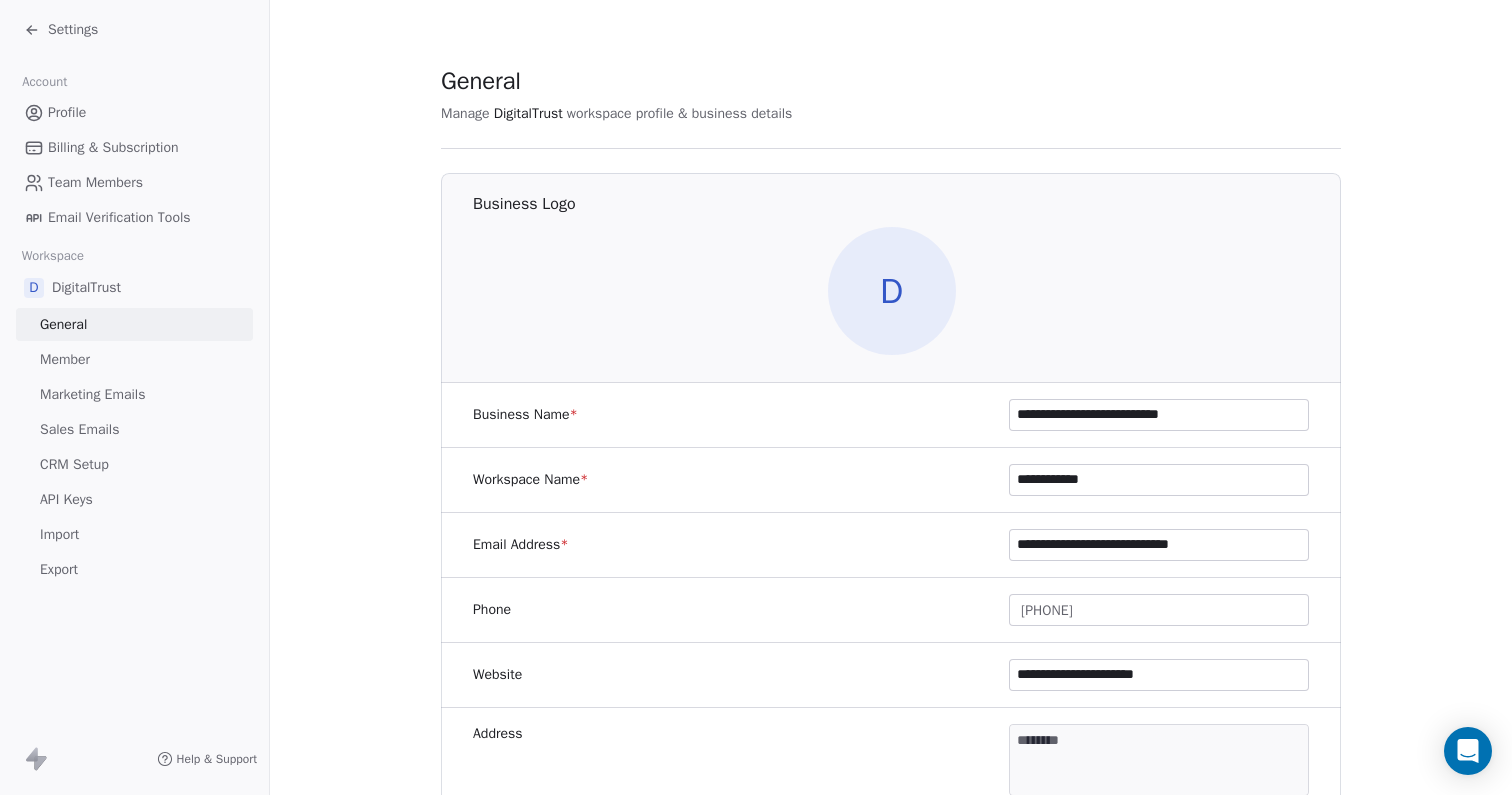 click on "Settings" at bounding box center [73, 30] 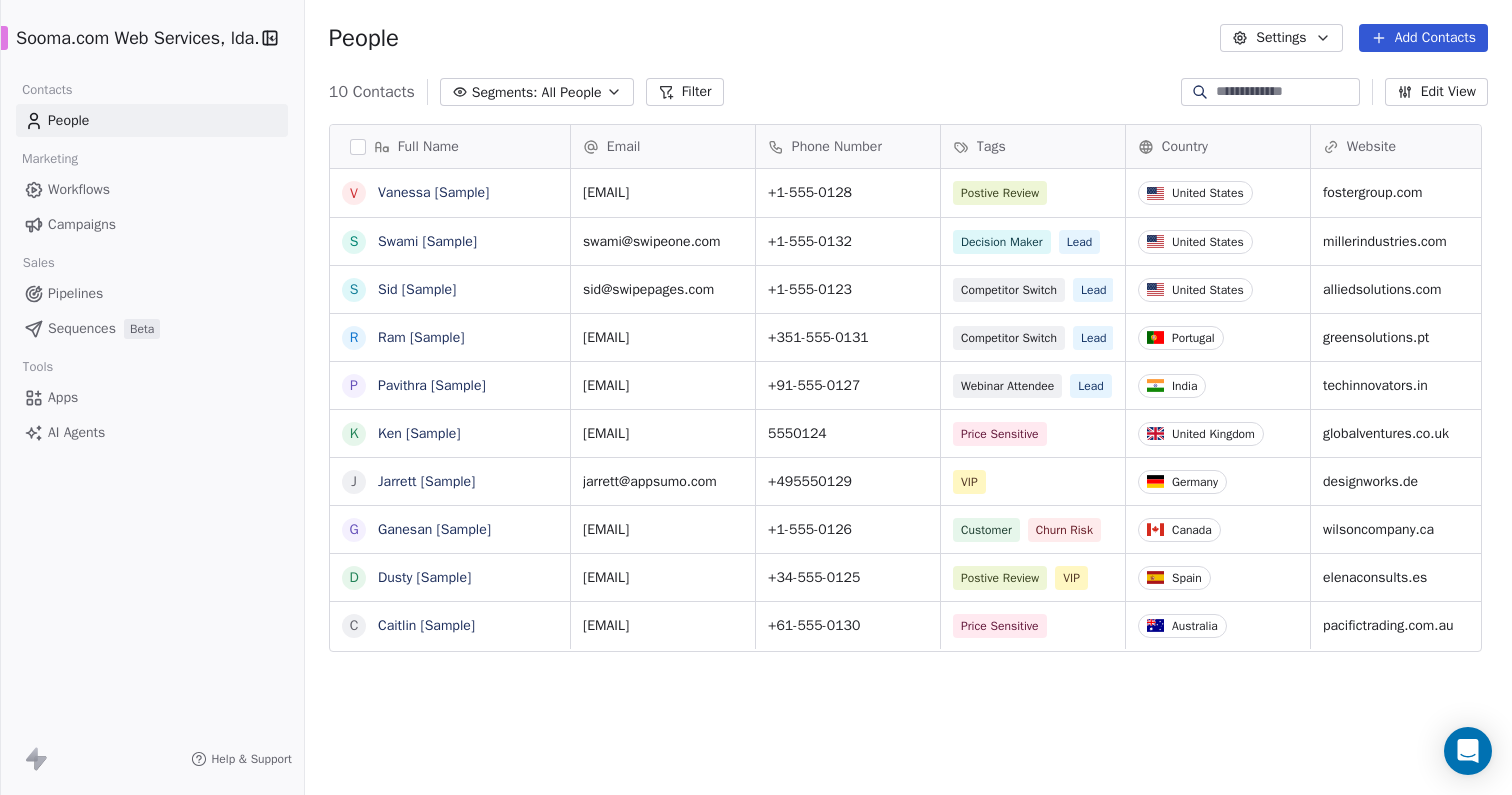scroll, scrollTop: 1, scrollLeft: 1, axis: both 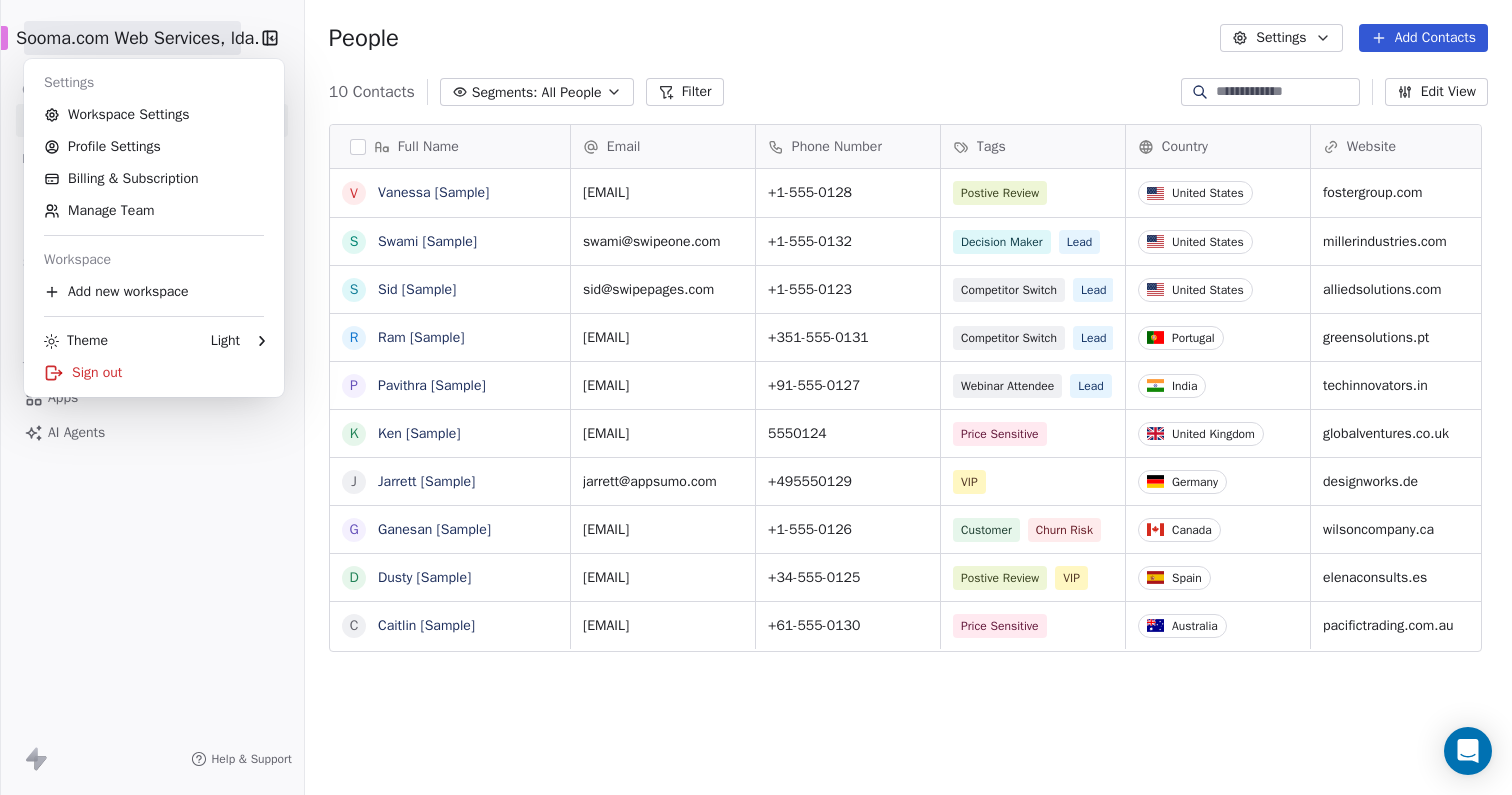 click on "D Sooma.com Web Services, lda. Contacts People Marketing Workflows Campaigns Sales Pipelines Sequences Beta Tools Apps AI Agents Help & Support People Settings  Add Contacts 10 Contacts Segments: All People Filter  Edit View Tag Add to Sequence Export Full Name V Vanessa [Sample] S Swami [Sample] S Sid [Sample] R Ram [Sample] P Pavithra [Sample] K Ken [Sample] J Jarrett [Sample] G Ganesan [Sample] D Dusty [Sample] C Caitlin [Sample] Email Phone Number Tags Country Website Job Title Status Contact Source vanessa@appsumo.com +1-555-0128 Postive Review United States fostergroup.com Managing Director closed_won Referral swami@swipeone.com +1-555-0132 Decision Maker Lead United States millerindustries.com President New Lead Social Media sid@swipepages.com +1-555-0123 Competitor Switch Lead United States alliedsolutions.com Director of Operations qualifying Website Form ram@swipeone.com +351-555-0131 Competitor Switch Lead Portugal greensolutions.pt Sustainability Head closed_won Facebook Ad +91-555-0127 Lead CTO" at bounding box center (756, 397) 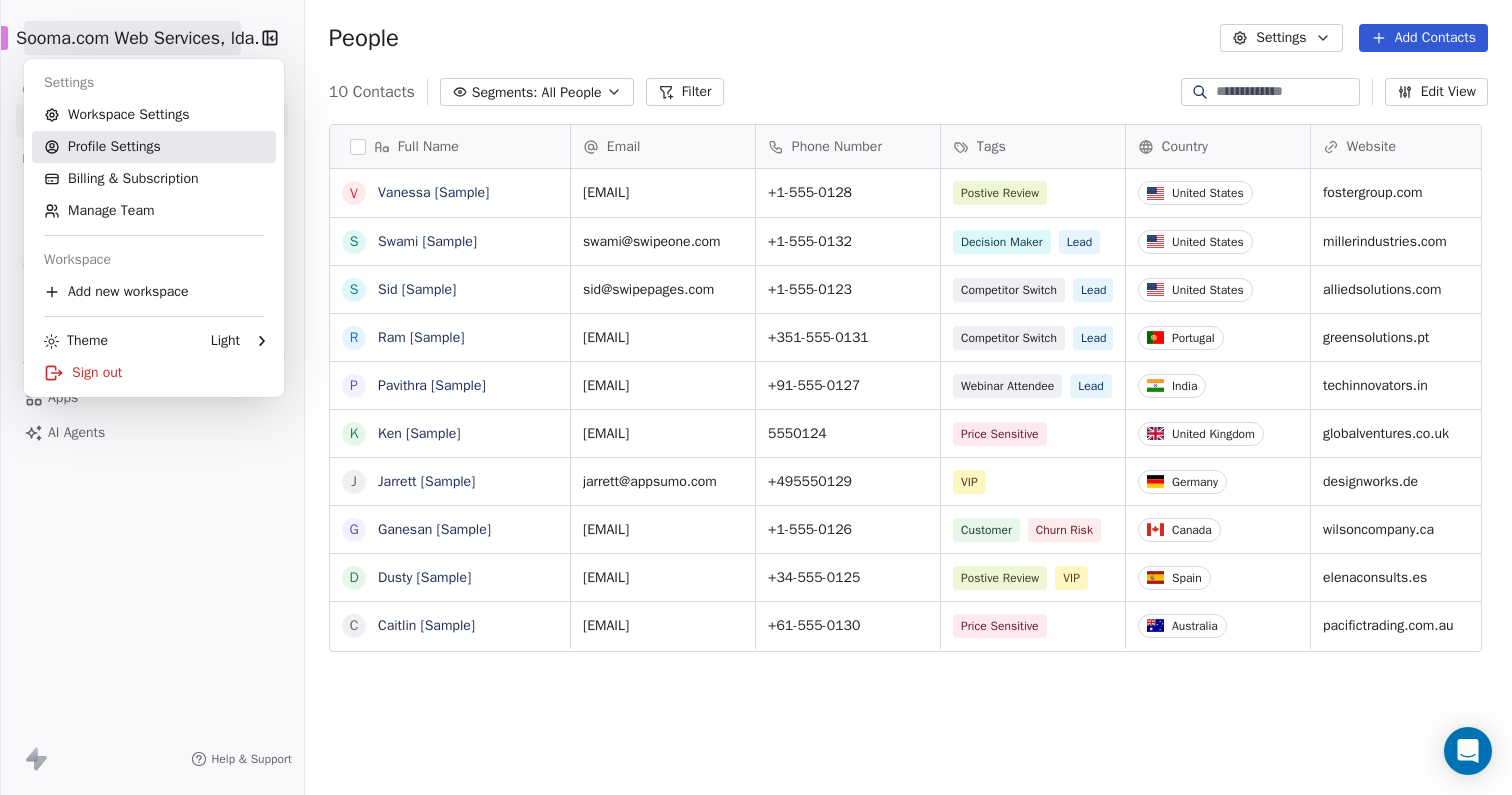 click on "Profile Settings" at bounding box center [154, 147] 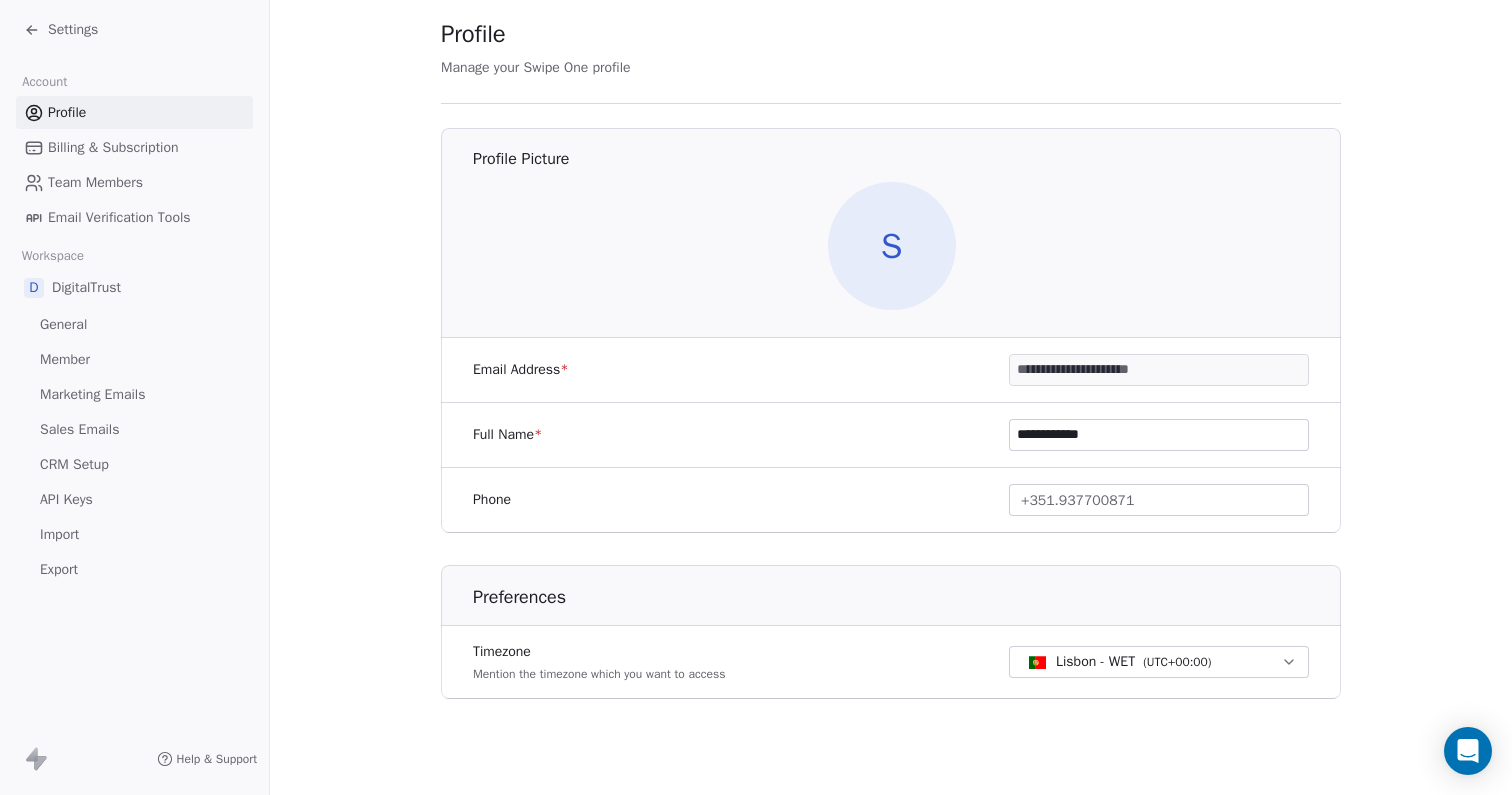 scroll, scrollTop: 0, scrollLeft: 0, axis: both 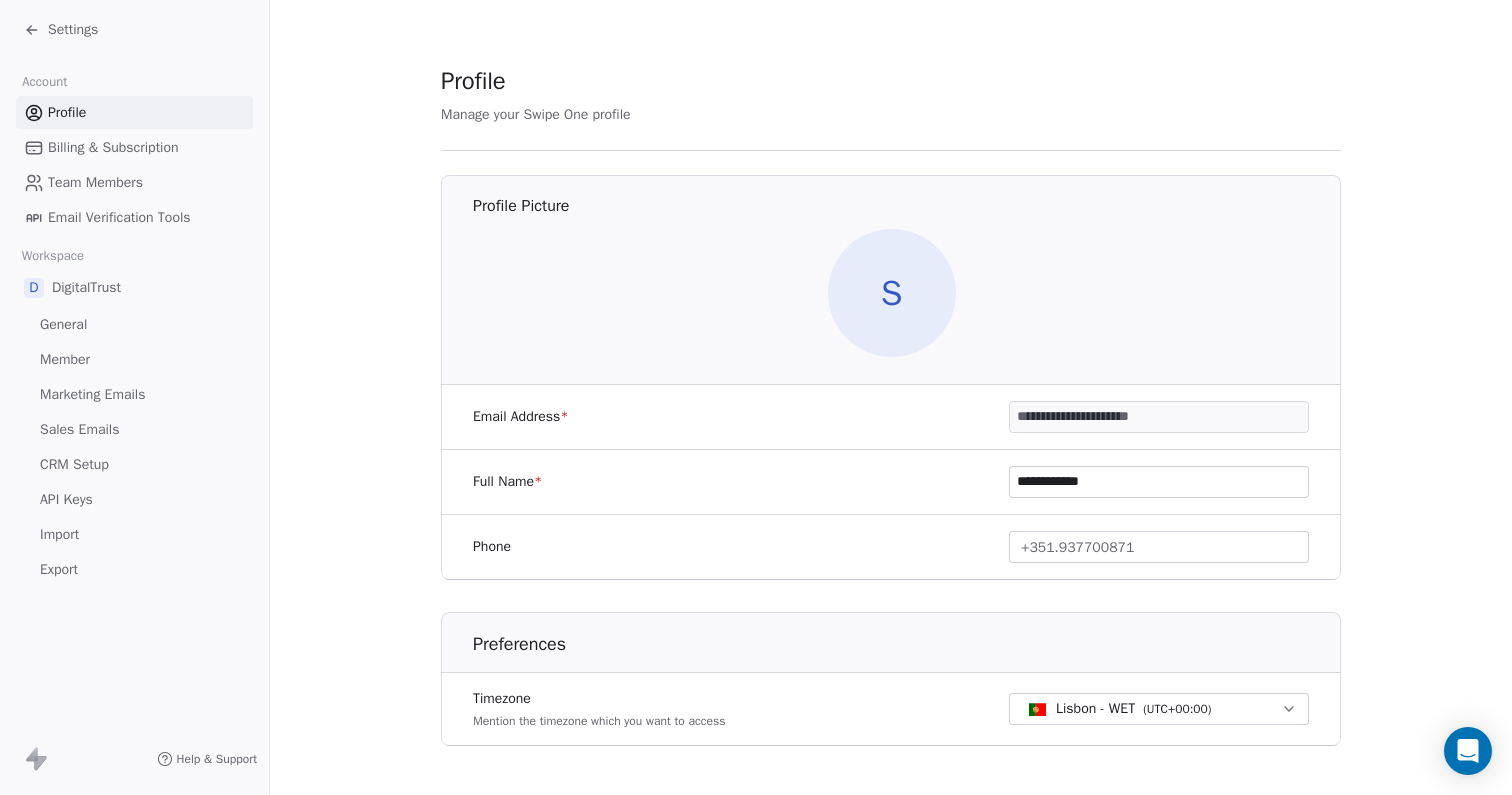 click on "Billing & Subscription" at bounding box center [113, 147] 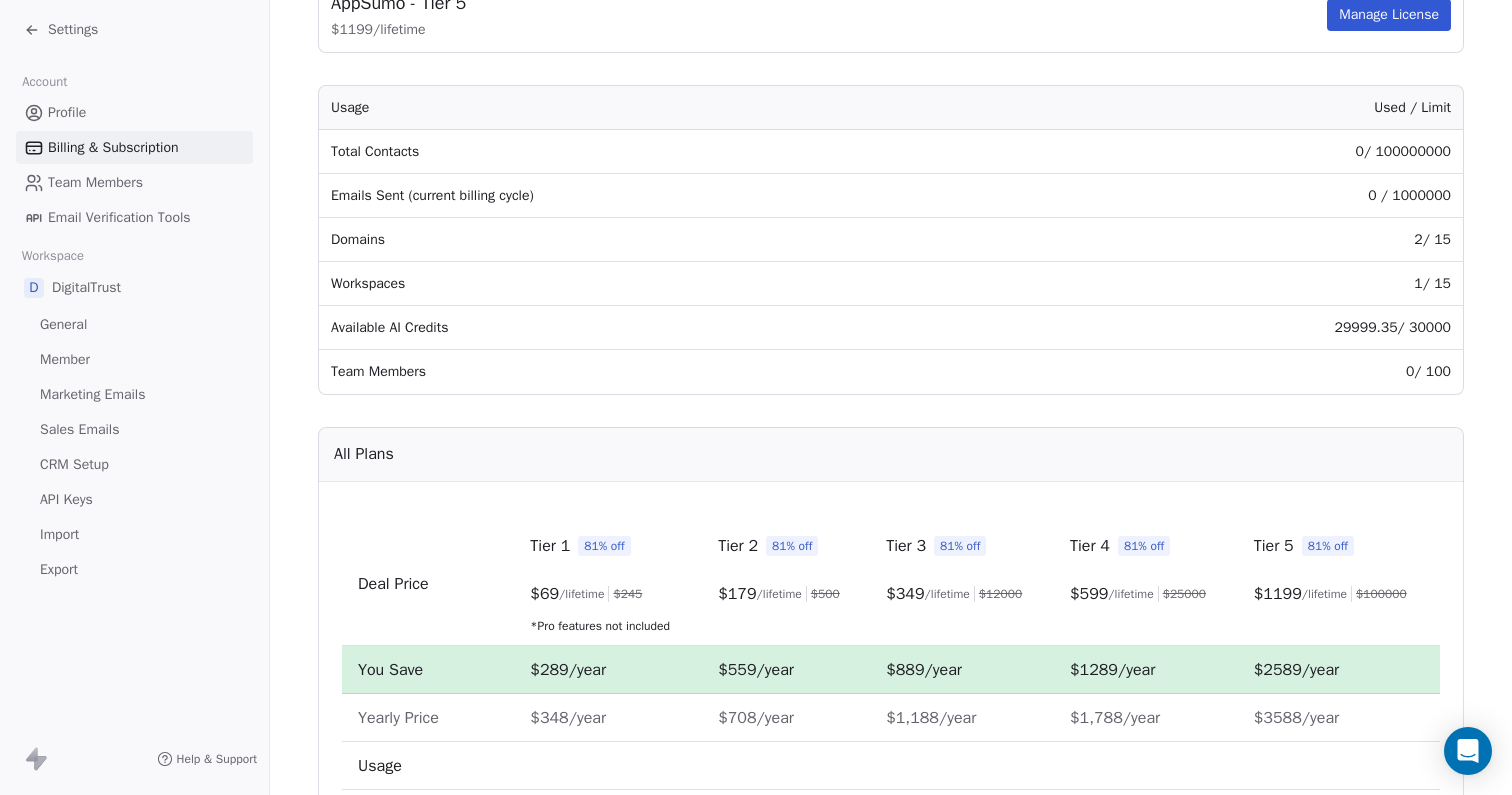 scroll, scrollTop: 0, scrollLeft: 0, axis: both 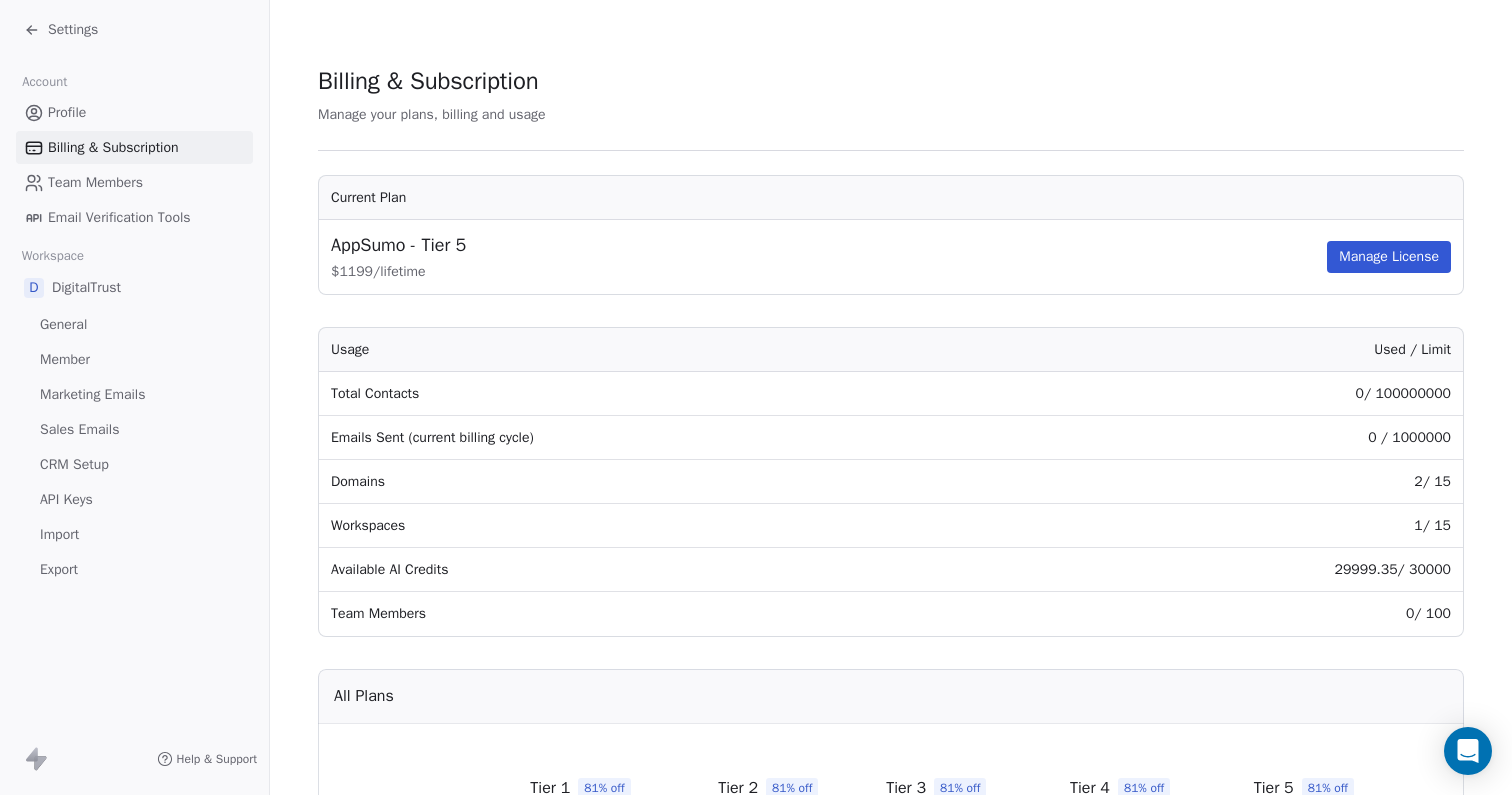 click on "Team Members" at bounding box center [95, 182] 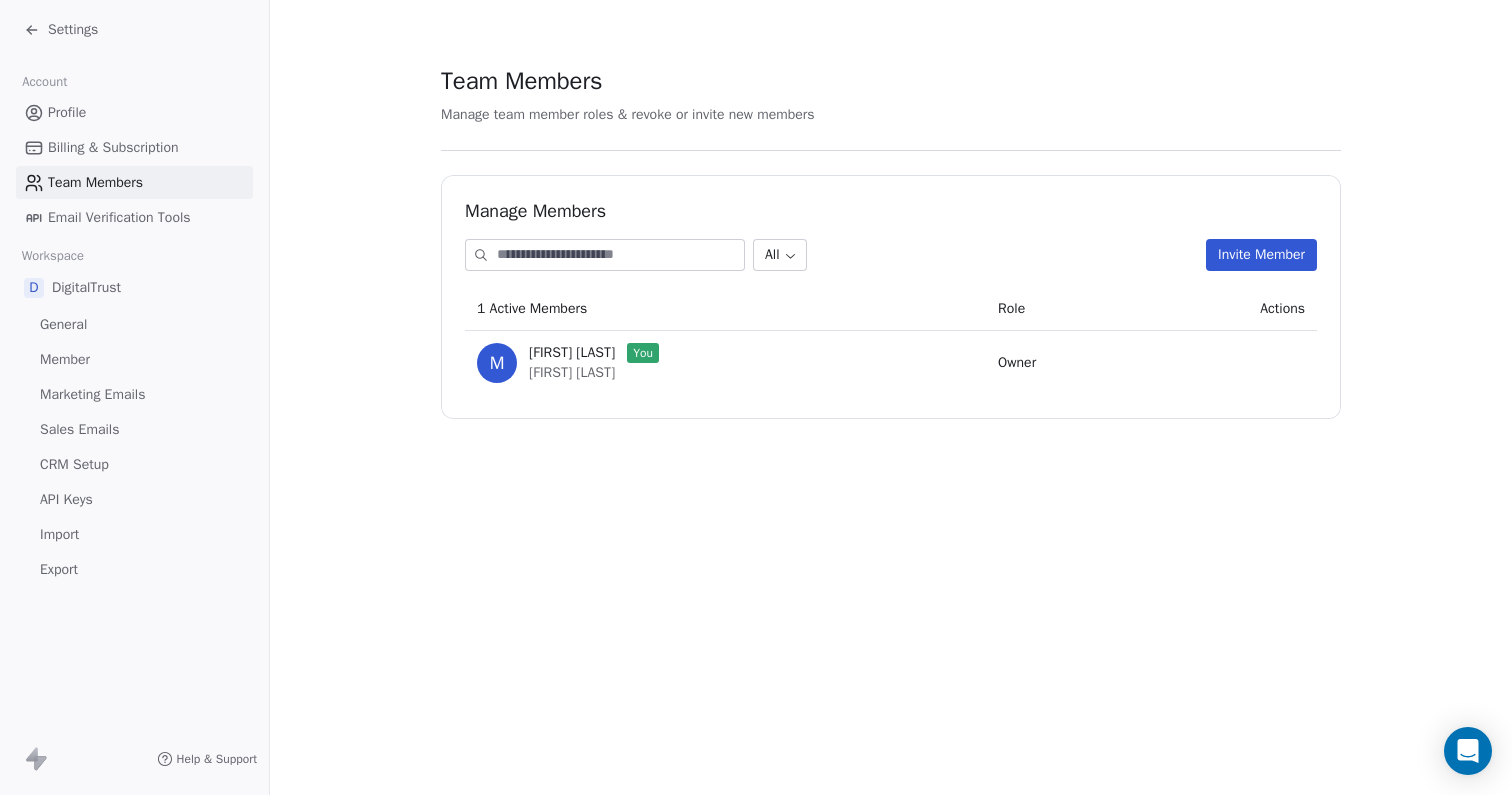 click on "Settings" at bounding box center (73, 30) 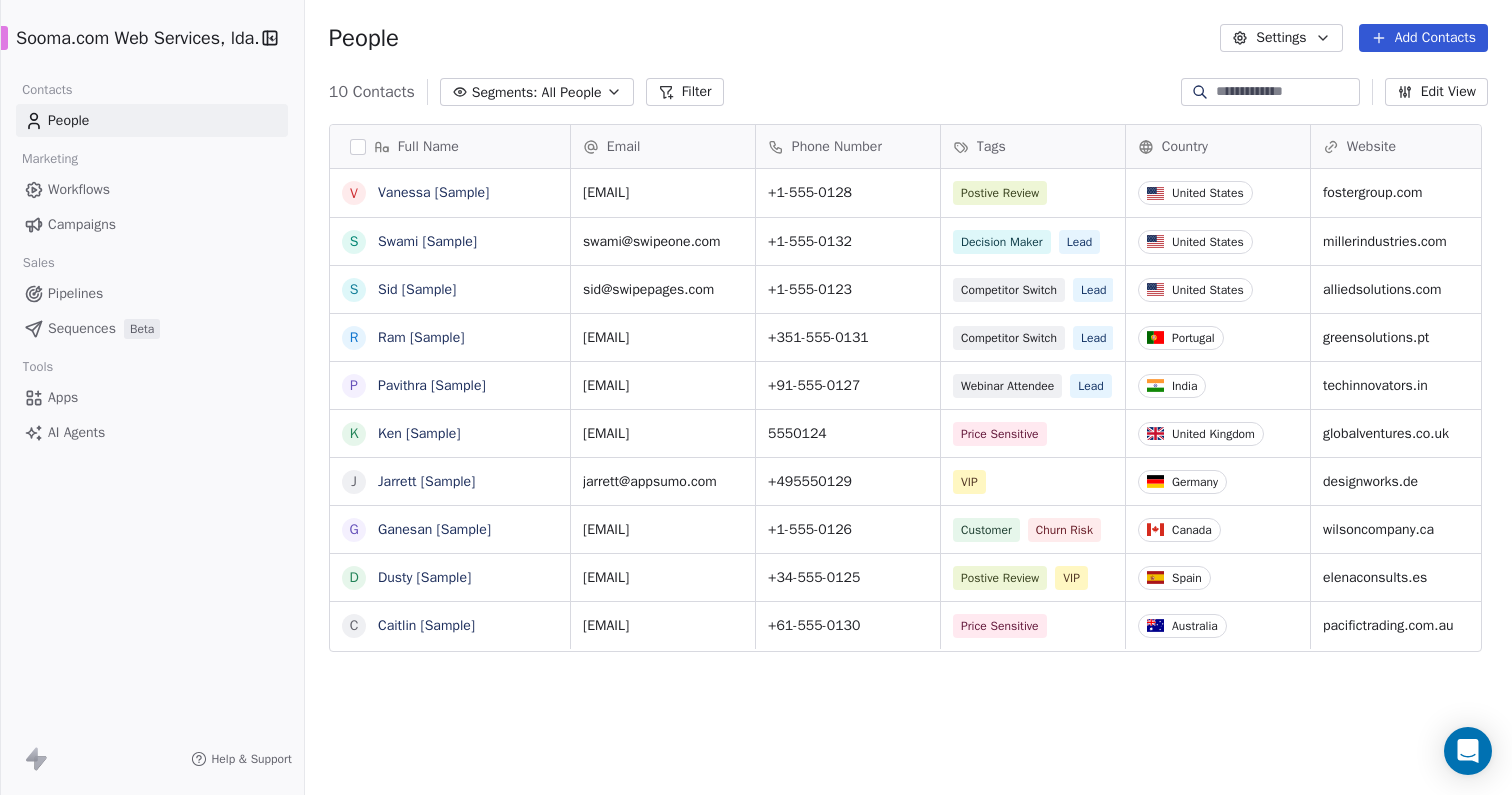 scroll, scrollTop: 1, scrollLeft: 1, axis: both 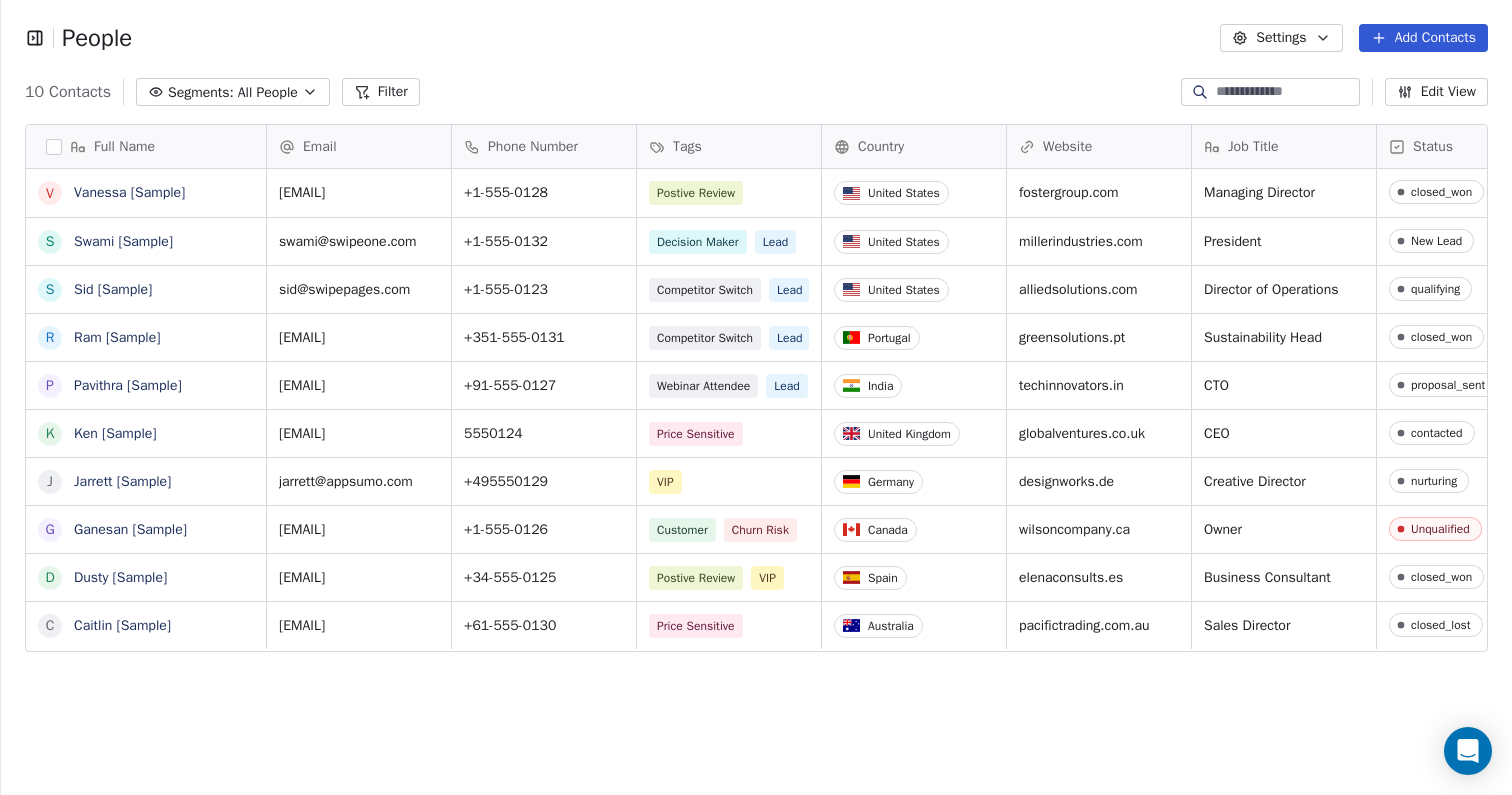 click 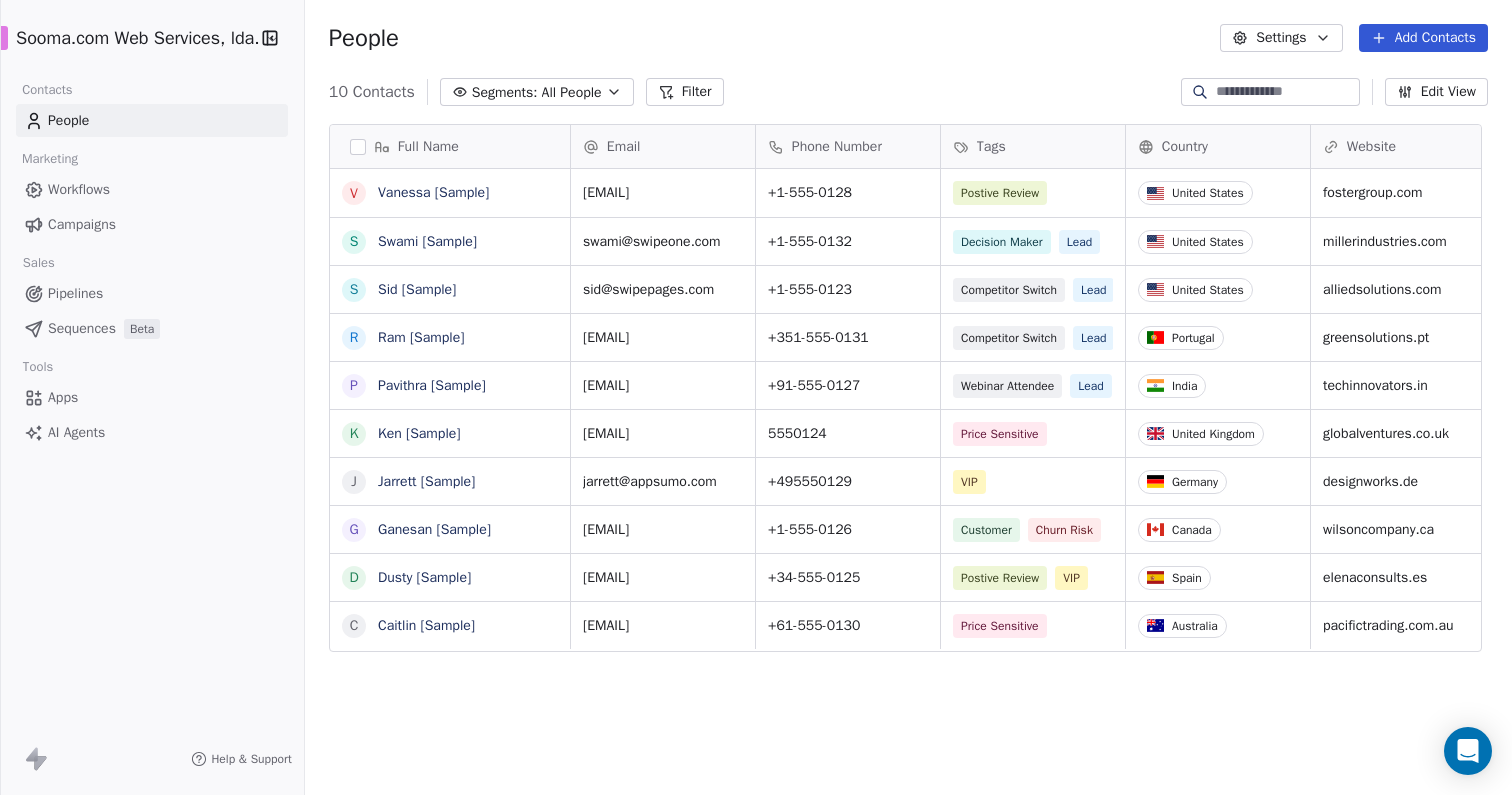 scroll, scrollTop: 1, scrollLeft: 1, axis: both 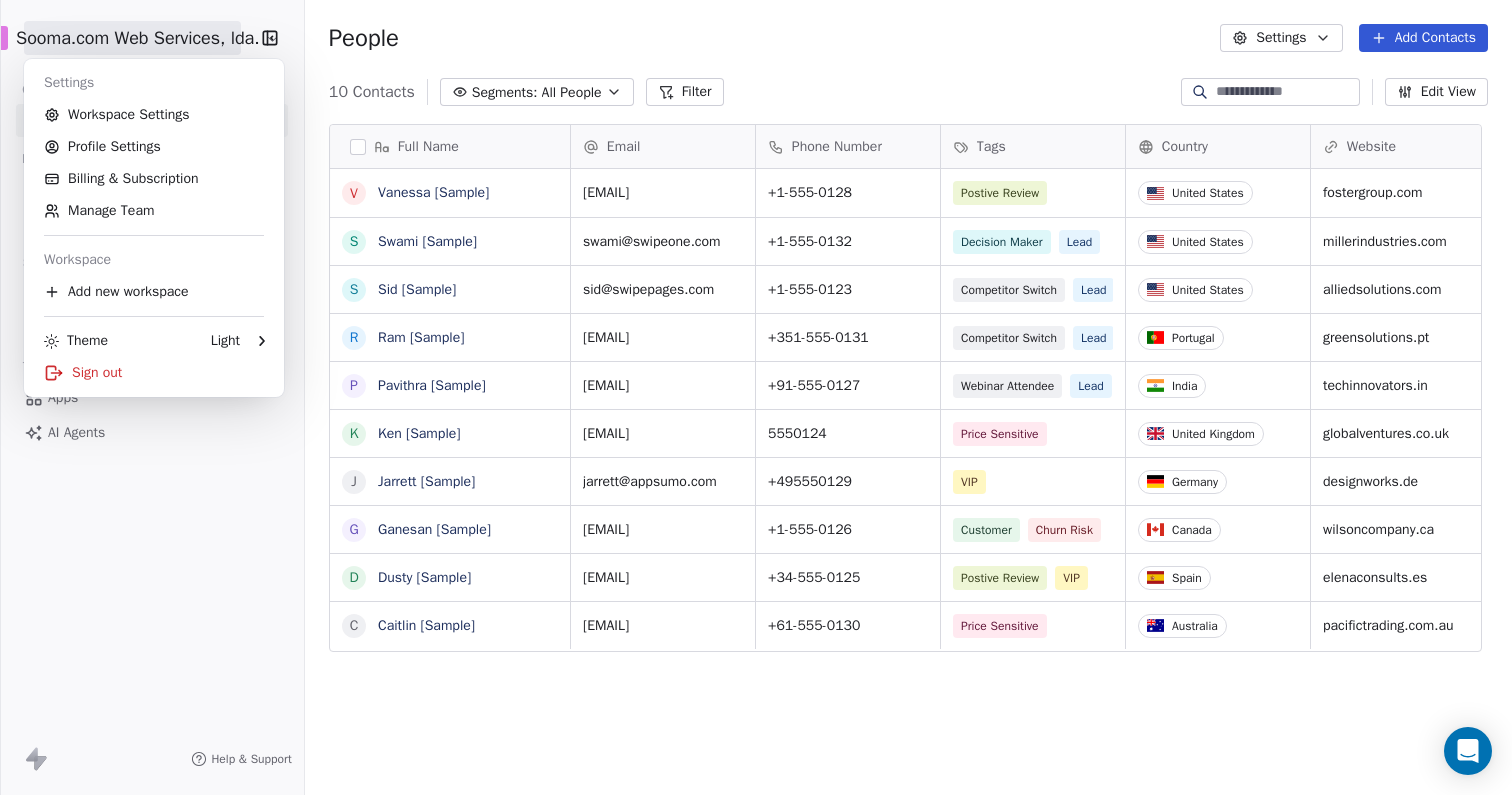 click on "D Sooma.com Web Services, lda. Contacts People Marketing Workflows Campaigns Sales Pipelines Sequences Beta Tools Apps AI Agents Help & Support People Settings  Add Contacts 10 Contacts Segments: All People Filter  Edit View Tag Add to Sequence Export Full Name V Vanessa [Sample] S Swami [Sample] S Sid [Sample] R Ram [Sample] P Pavithra [Sample] K Ken [Sample] J Jarrett [Sample] G Ganesan [Sample] D Dusty [Sample] C Caitlin [Sample] Email Phone Number Tags Country Website Job Title Status Contact Source vanessa@appsumo.com +1-555-0128 Postive Review United States fostergroup.com Managing Director closed_won Referral swami@swipeone.com +1-555-0132 Decision Maker Lead United States millerindustries.com President New Lead Social Media sid@swipepages.com +1-555-0123 Competitor Switch Lead United States alliedsolutions.com Director of Operations qualifying Website Form ram@swipeone.com +351-555-0131 Competitor Switch Lead Portugal greensolutions.pt Sustainability Head closed_won Facebook Ad +91-555-0127 Lead CTO" at bounding box center (756, 397) 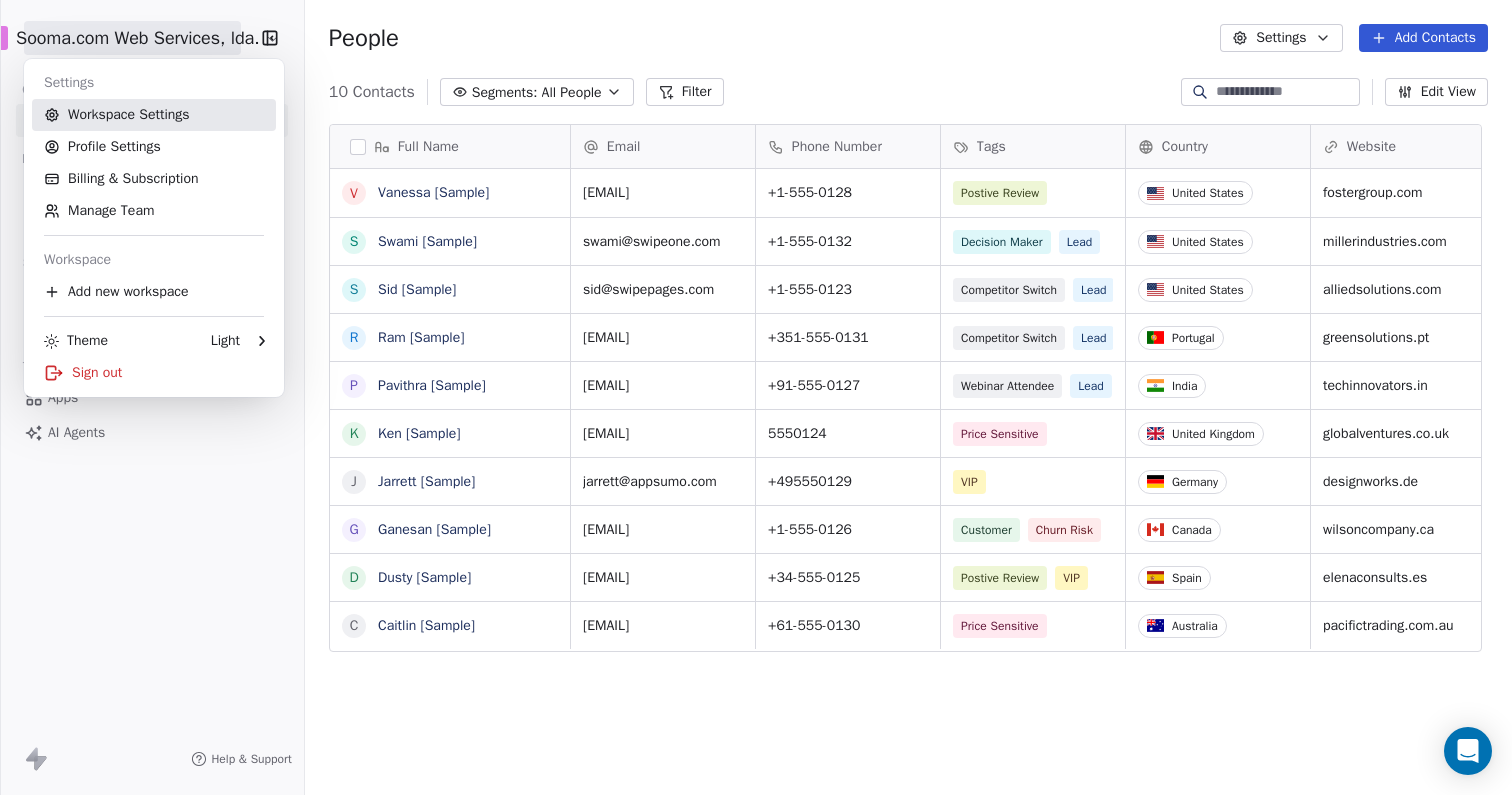 click on "Workspace Settings" at bounding box center (154, 115) 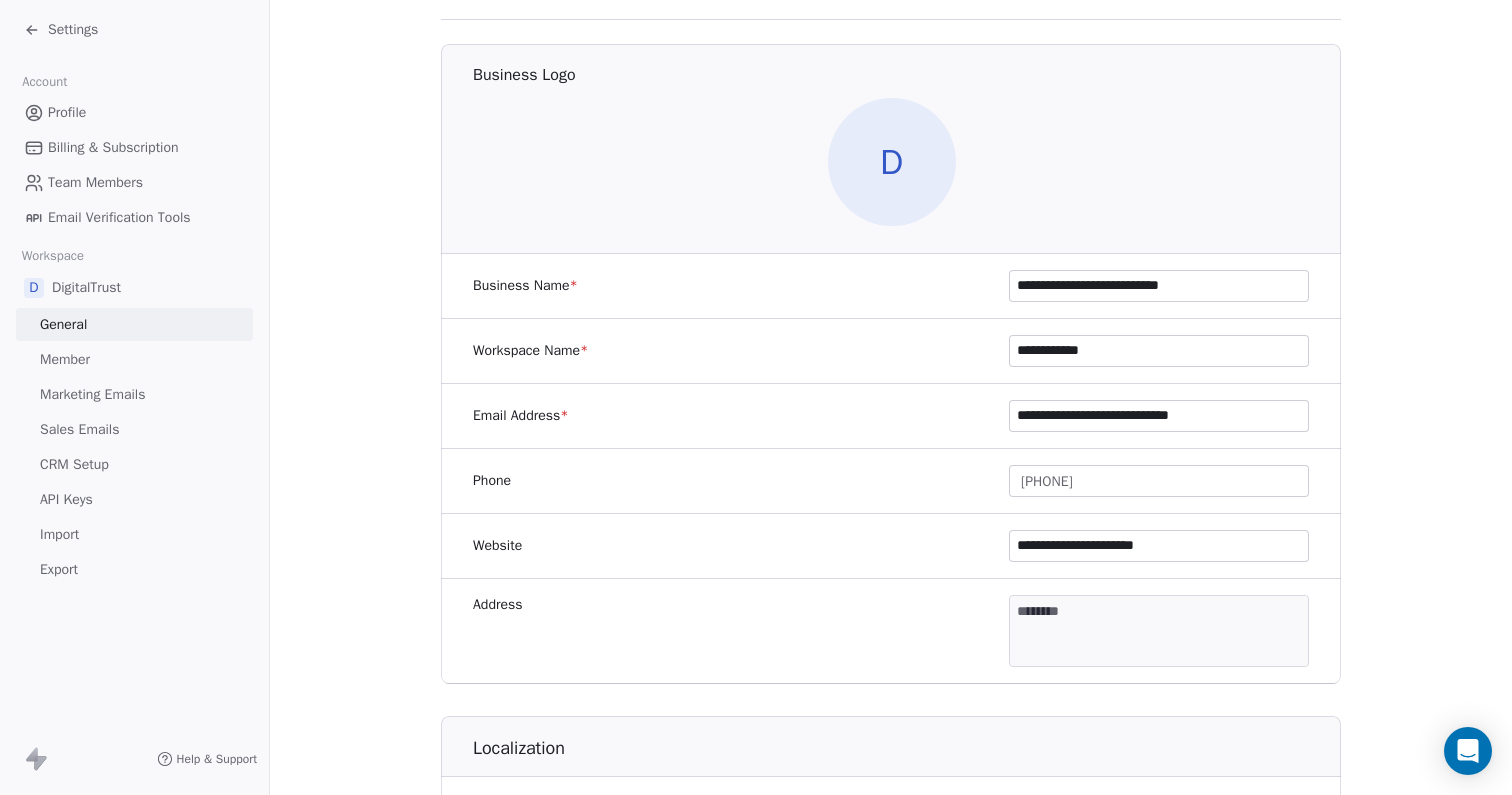 scroll, scrollTop: 97, scrollLeft: 0, axis: vertical 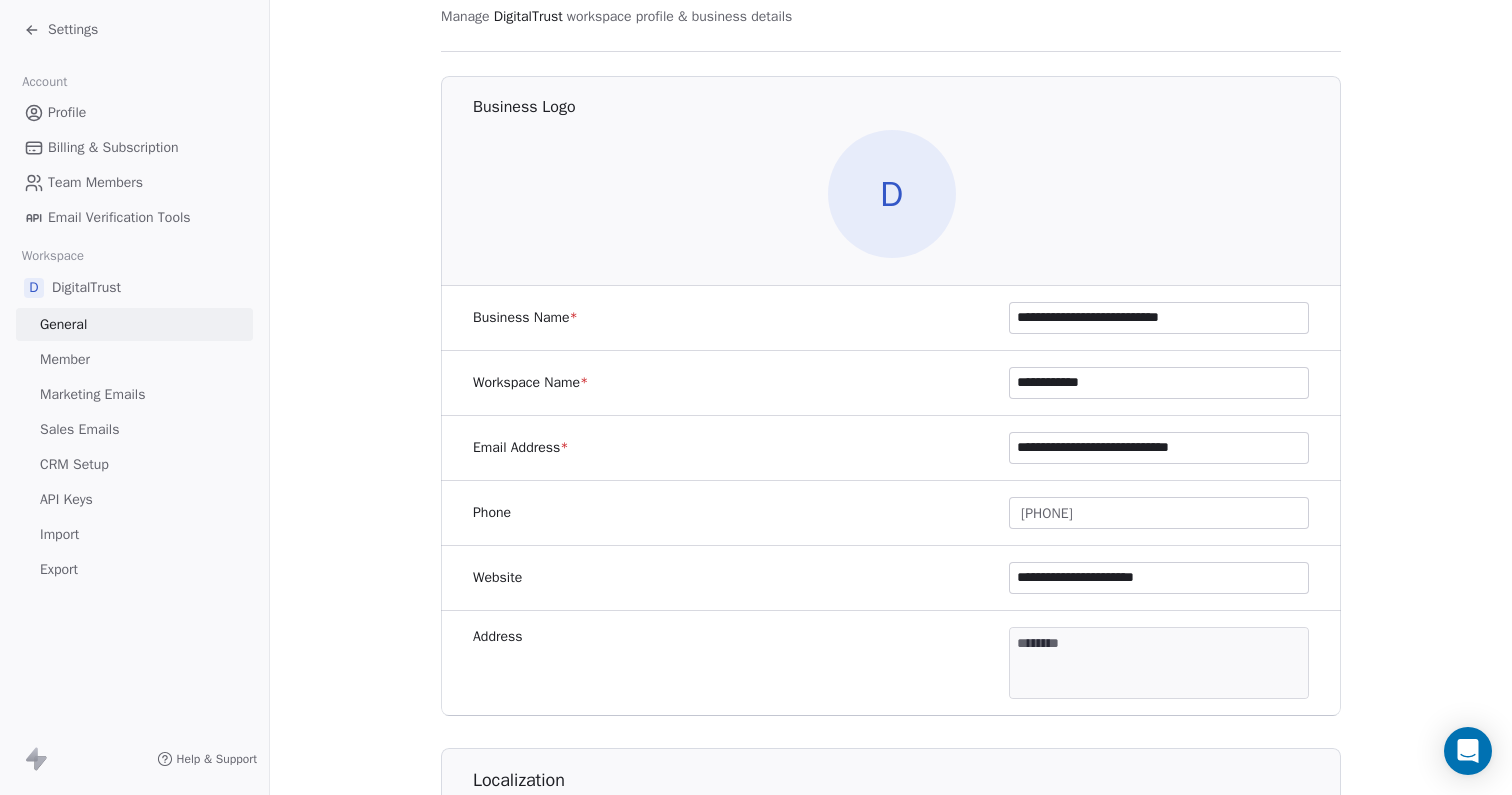 drag, startPoint x: 1063, startPoint y: 320, endPoint x: 1235, endPoint y: 328, distance: 172.18594 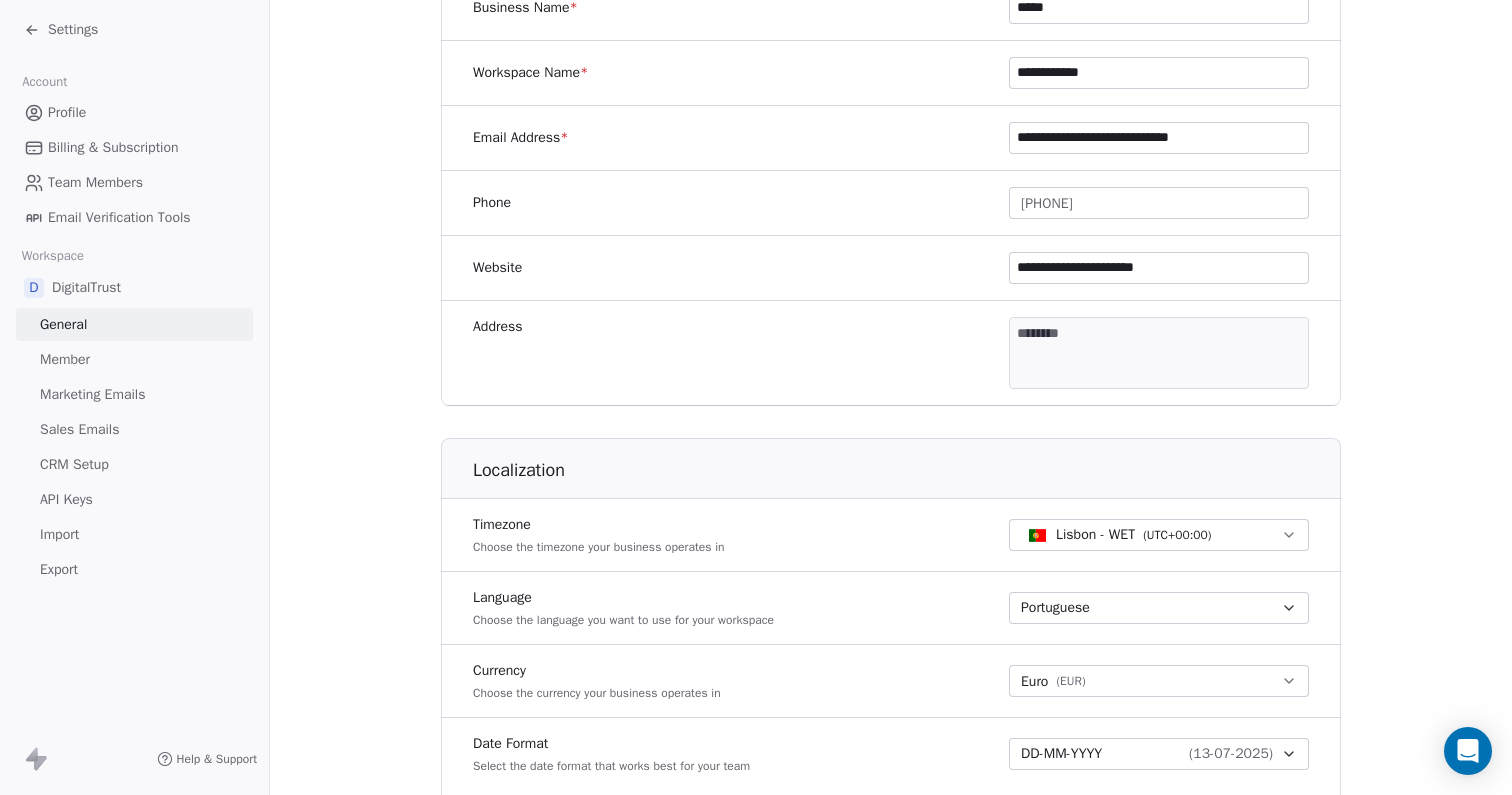 scroll, scrollTop: 0, scrollLeft: 0, axis: both 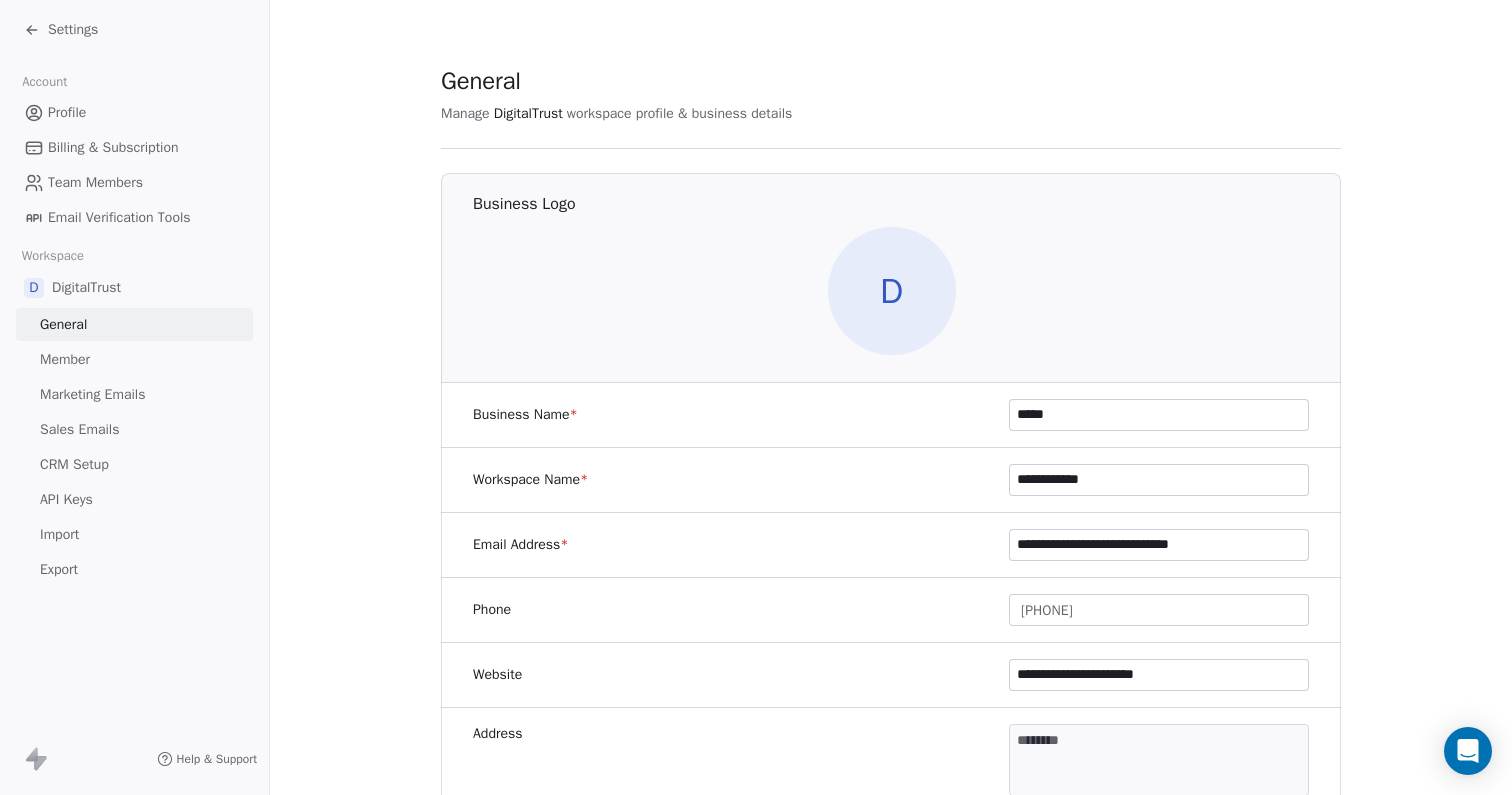 type on "*****" 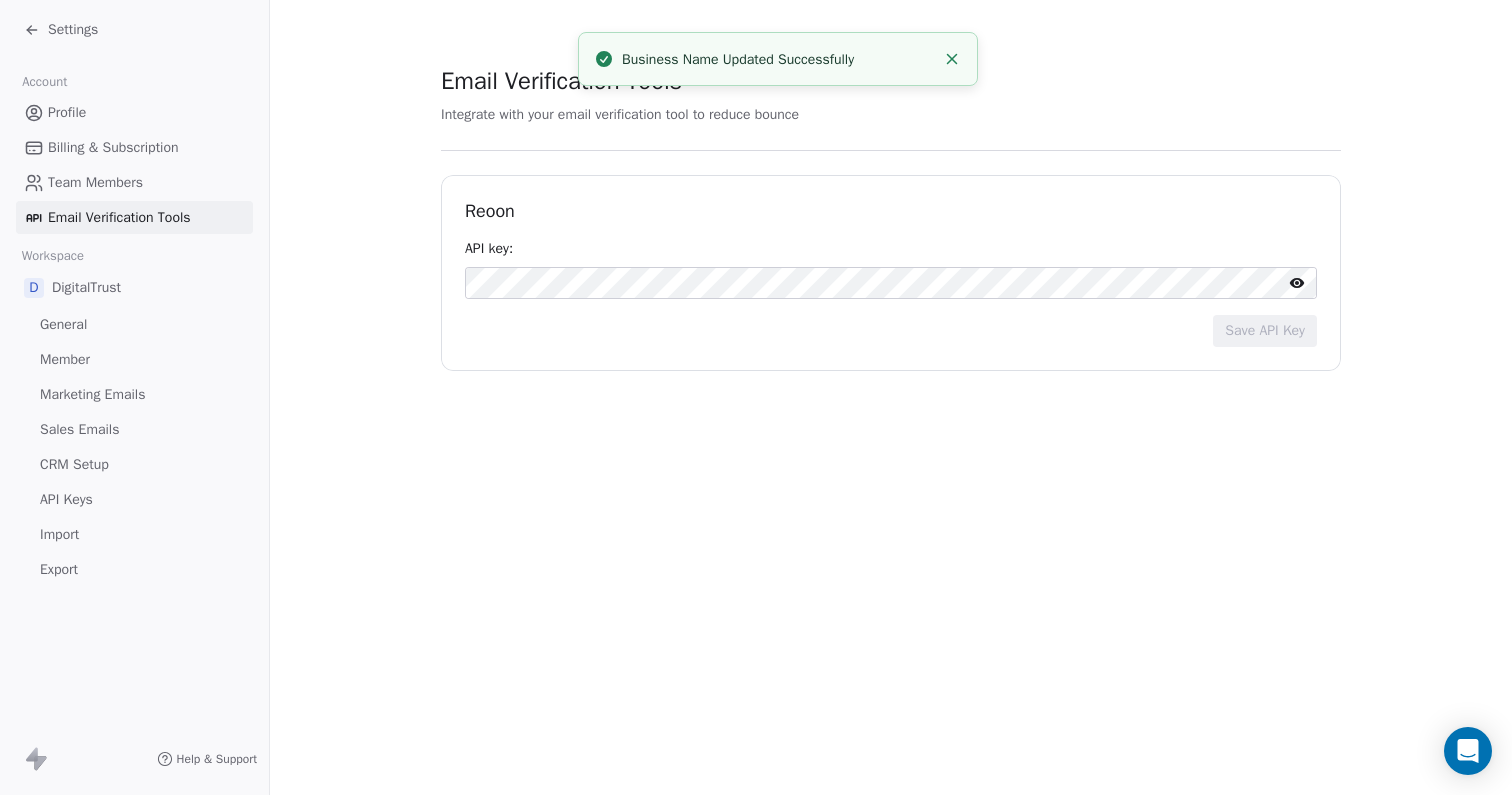 click on "Settings" at bounding box center [73, 30] 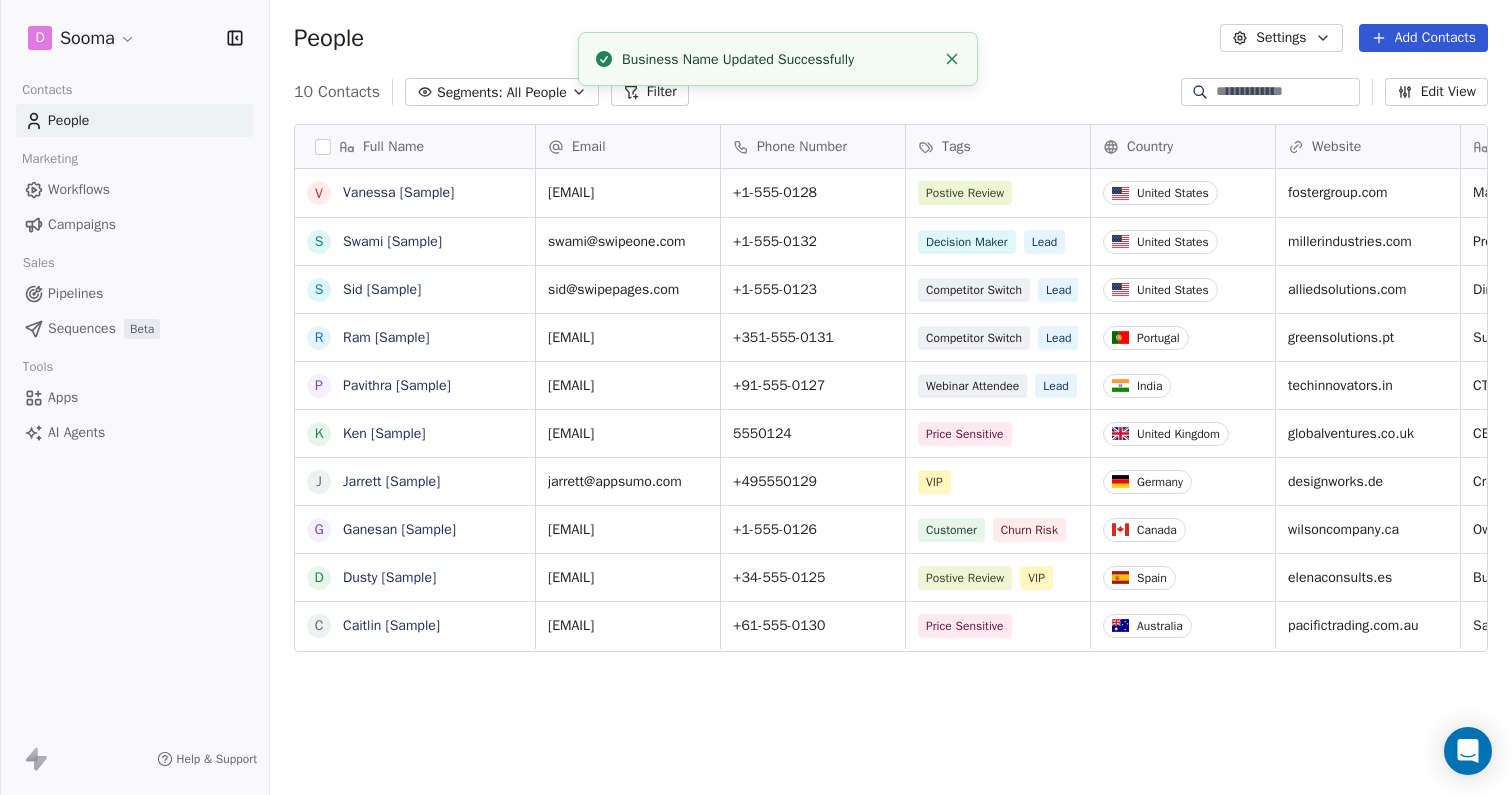 scroll, scrollTop: 1, scrollLeft: 1, axis: both 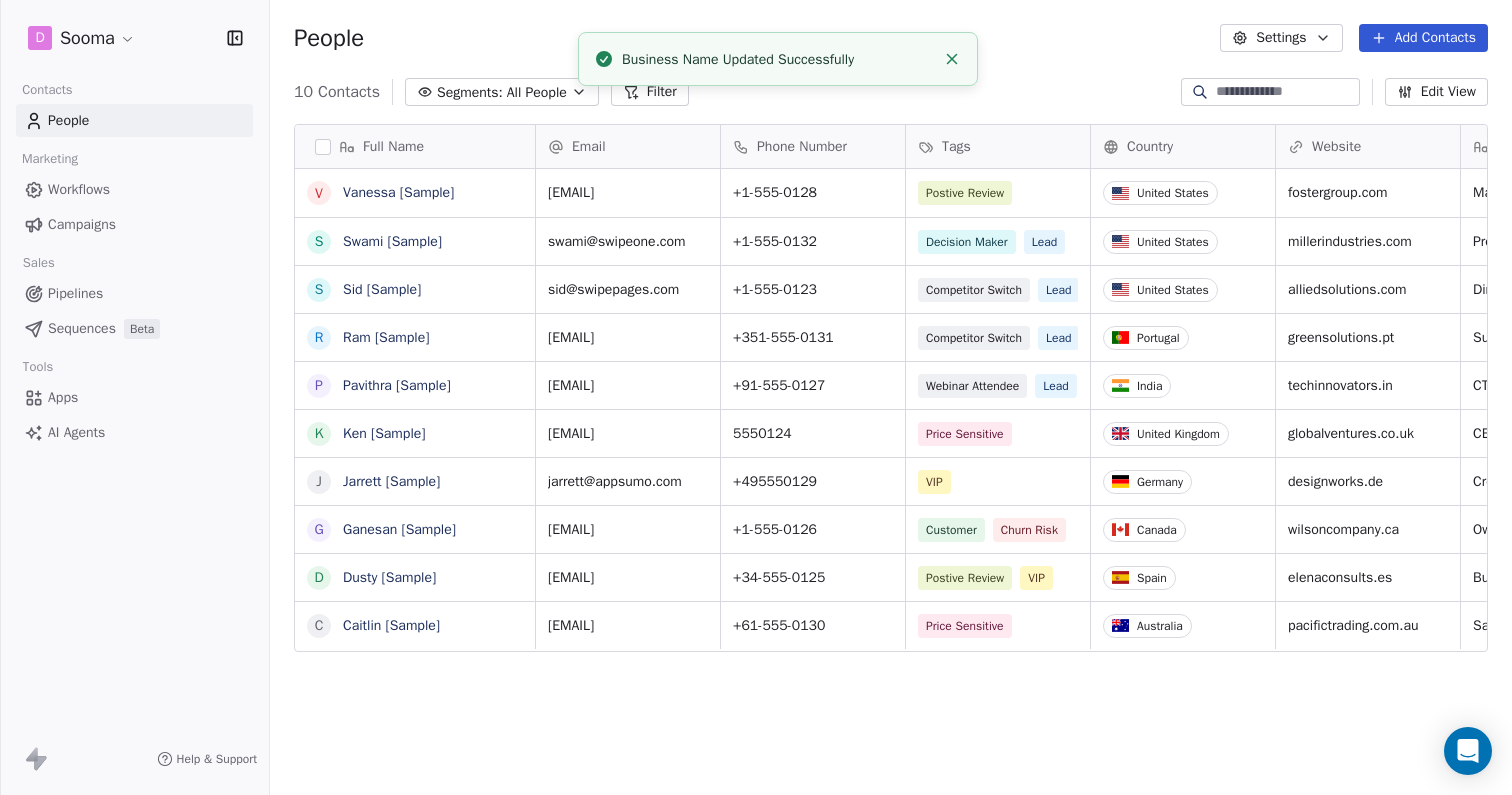 click on "D Sooma Contacts People Marketing Workflows Campaigns Sales Pipelines Sequences Beta Tools Apps AI Agents Help & Support People Settings  Add Contacts 10 Contacts Segments: All People Filter  Edit View Tag Add to Sequence Export Full Name V Vanessa [Sample] S Swami [Sample] S Sid [Sample] R Ram [Sample] P Pavithra [Sample] K Ken [Sample] J Jarrett [Sample] G Ganesan [Sample] D Dusty [Sample] C Caitlin [Sample] Email Phone Number Tags Country Website Job Title Status Contact Source NPS Score vanessa@appsumo.com +1-555-0128 Postive Review United States fostergroup.com Managing Director closed_won Referral 9 swami@swipeone.com +1-555-0132 Decision Maker Lead United States millerindustries.com President New Lead Social Media 9 sid@swipepages.com +1-555-0123 Competitor Switch Lead United States alliedsolutions.com Director of Operations qualifying Website Form ram@swipeone.com +351-555-0131 Competitor Switch Lead Portugal greensolutions.pt Sustainability Head closed_won Facebook Ad 10 pavithra@swipepages.com CTO" at bounding box center [756, 397] 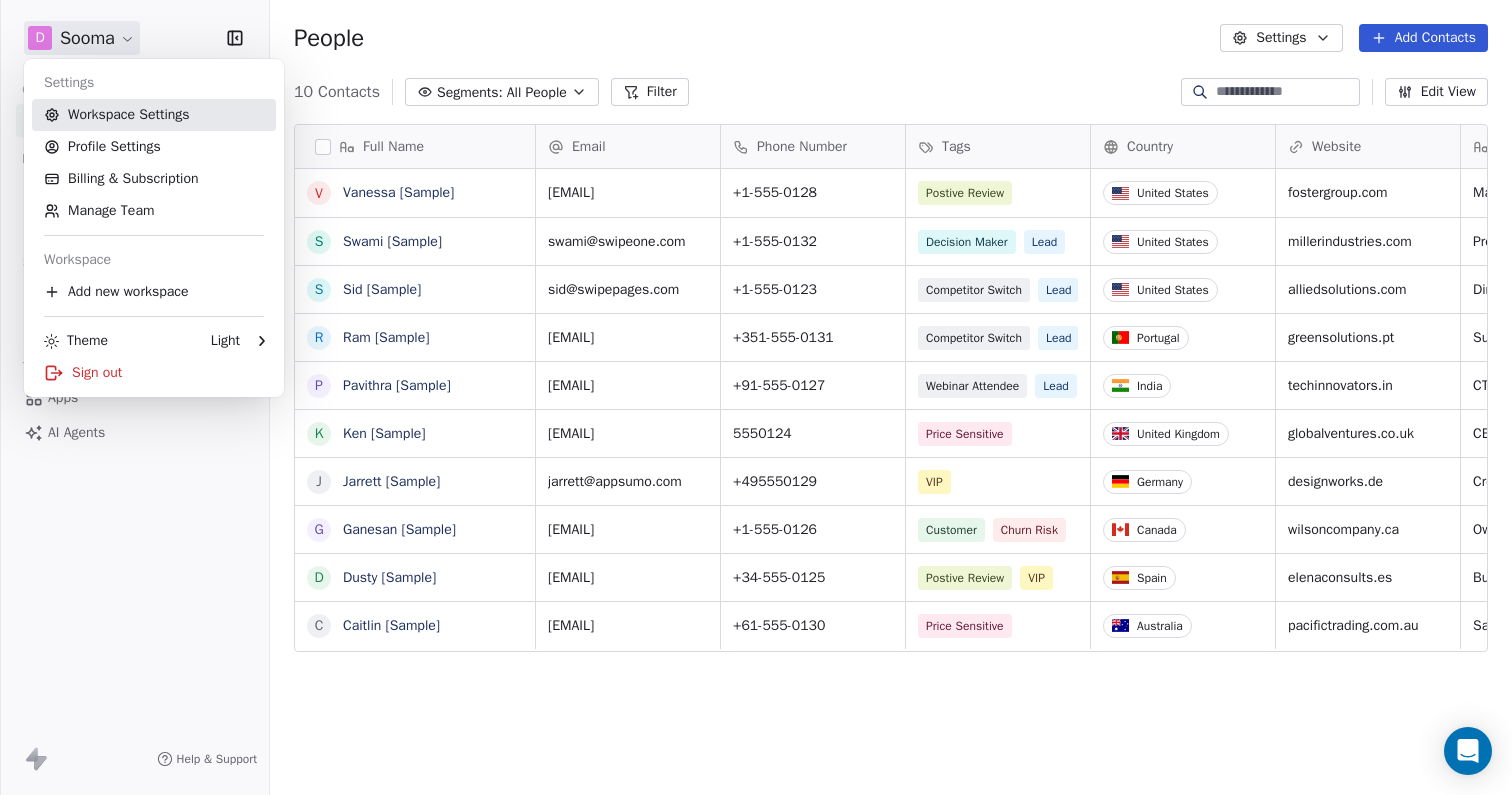 click on "Workspace Settings" at bounding box center (154, 115) 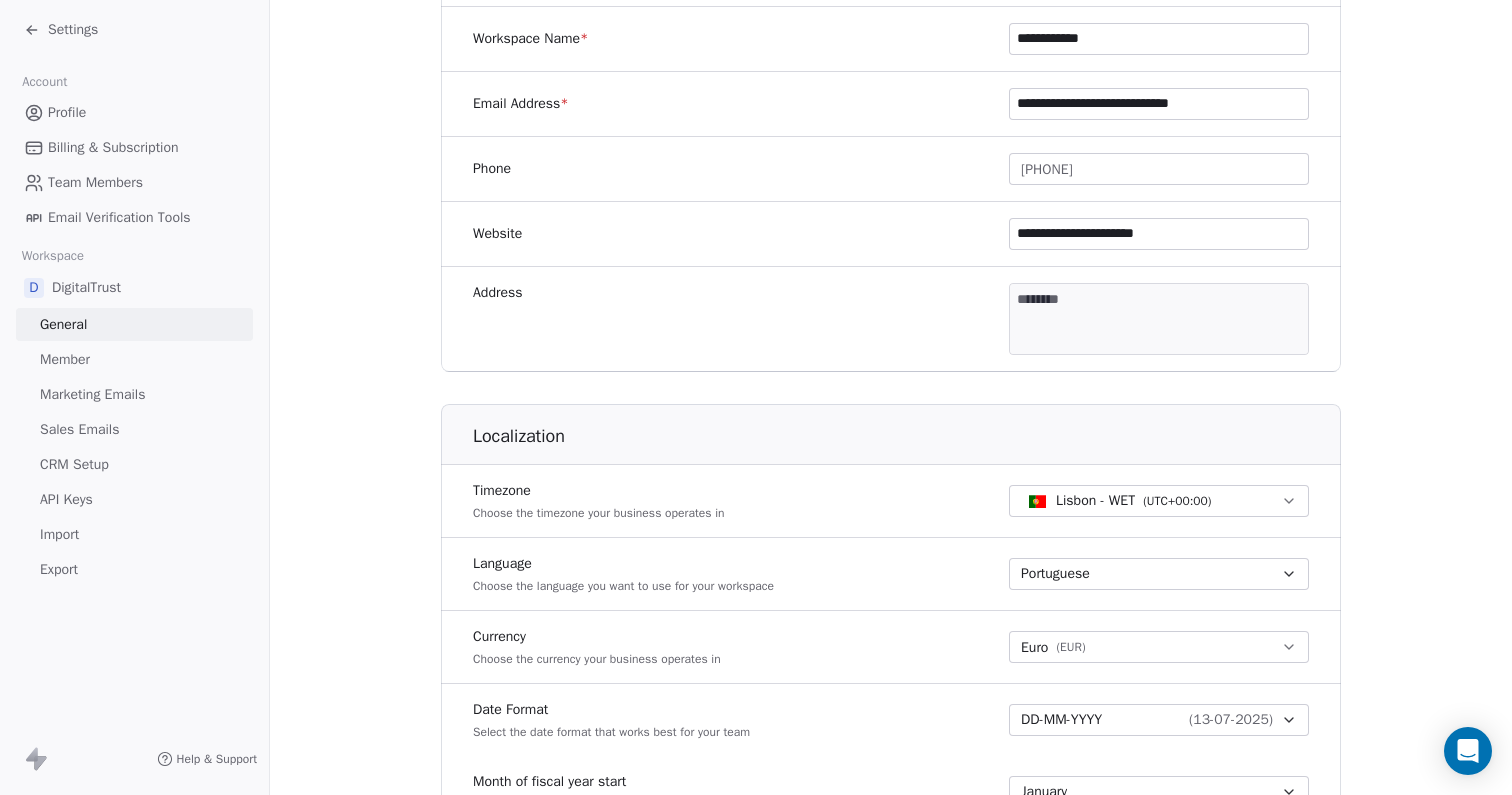 scroll, scrollTop: 0, scrollLeft: 0, axis: both 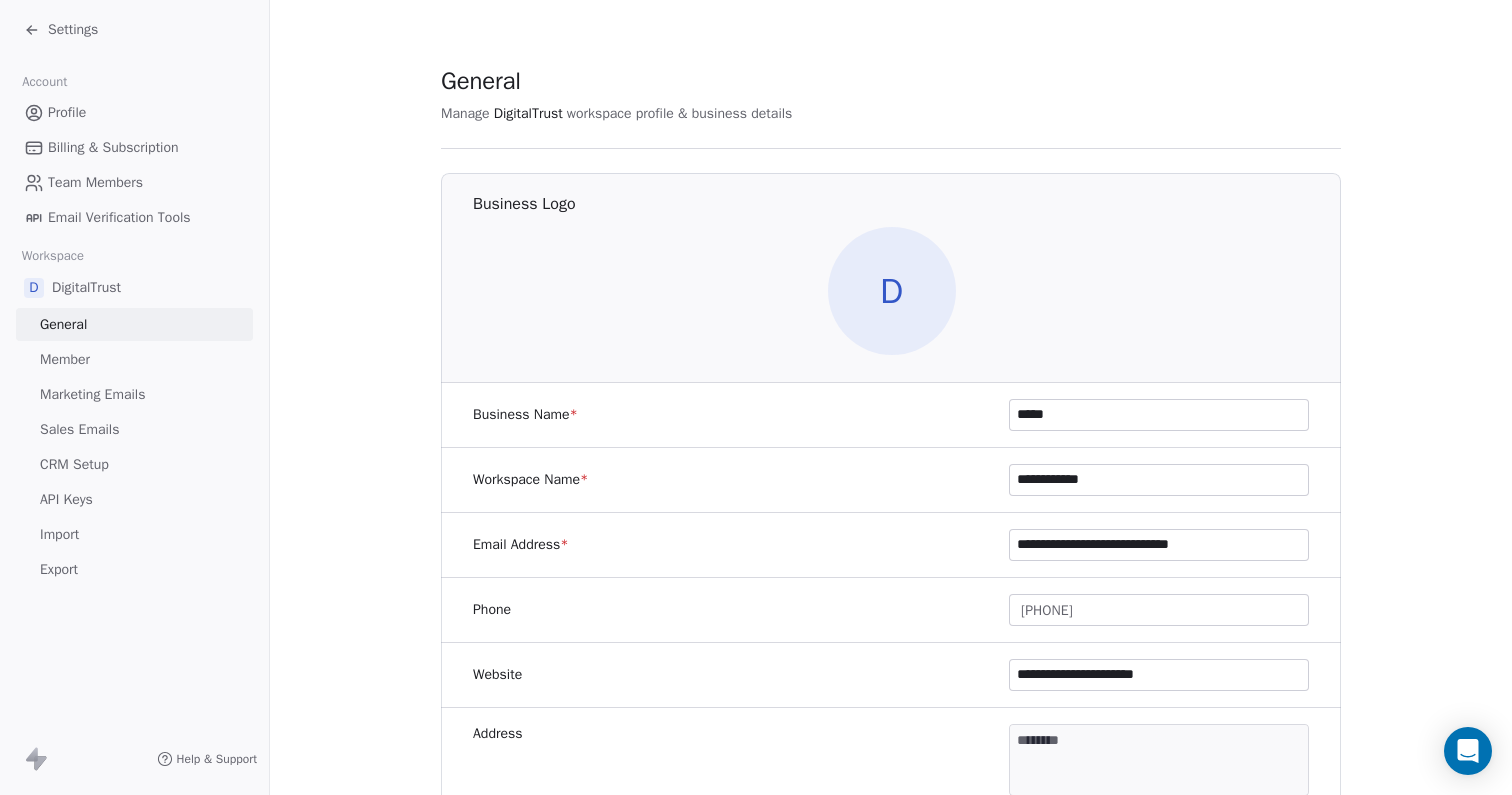 click on "Settings" at bounding box center (73, 30) 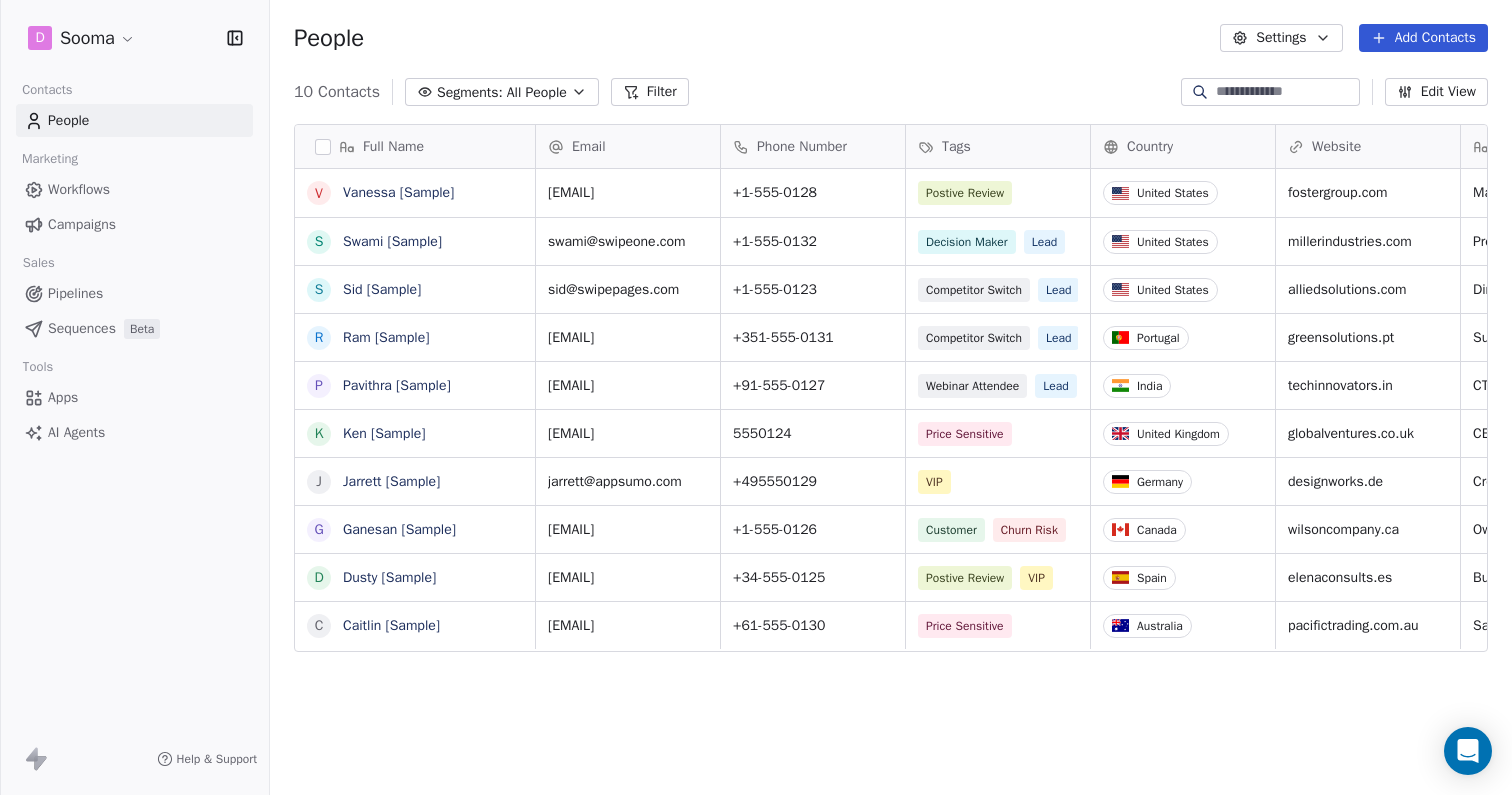 scroll, scrollTop: 1, scrollLeft: 1, axis: both 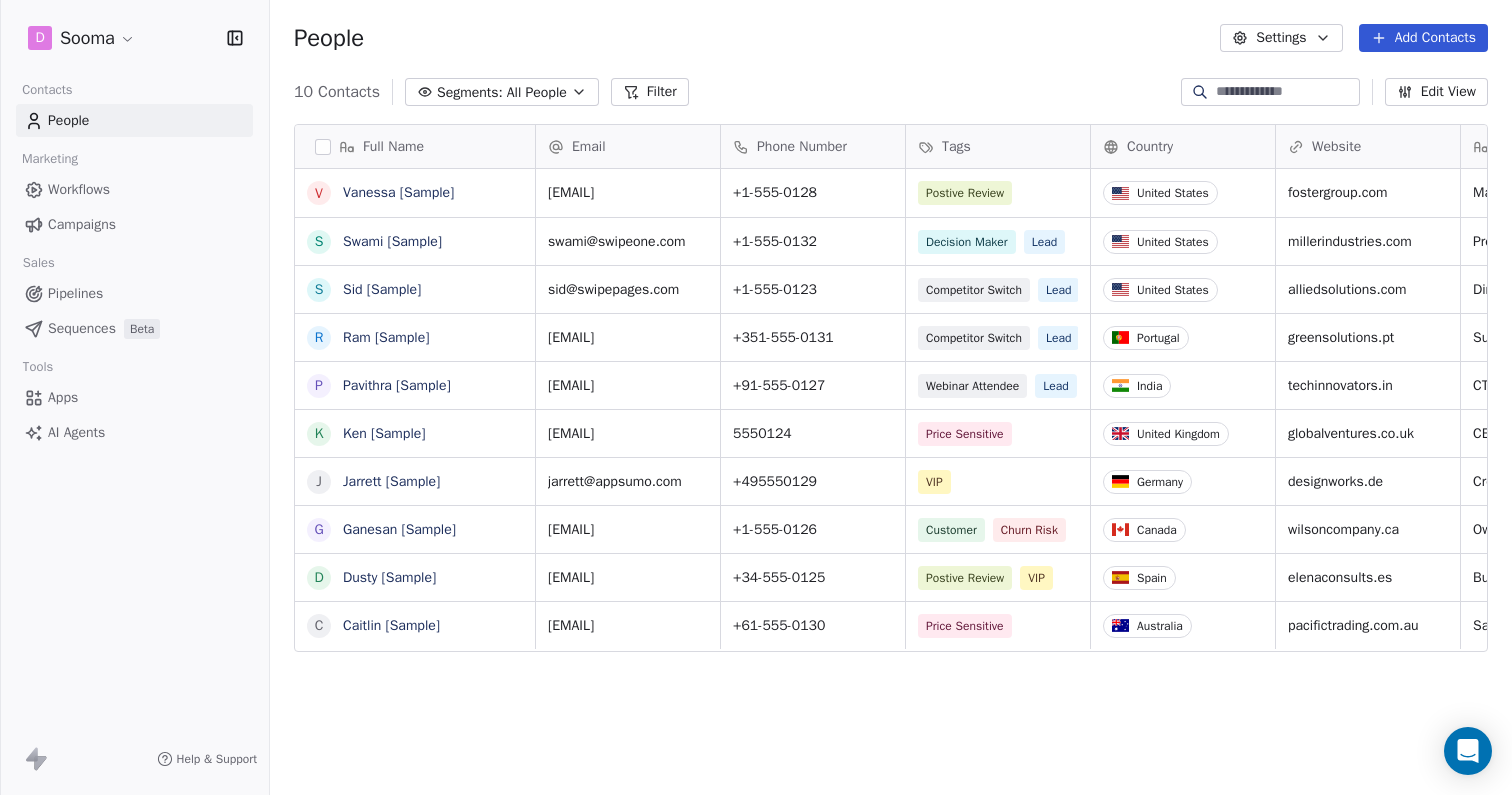 click on "D Sooma Contacts People Marketing Workflows Campaigns Sales Pipelines Sequences Beta Tools Apps AI Agents Help & Support People Settings  Add Contacts 10 Contacts Segments: All People Filter  Edit View Tag Add to Sequence Export Full Name V Vanessa [Sample] S Swami [Sample] S Sid [Sample] R Ram [Sample] P Pavithra [Sample] K Ken [Sample] J Jarrett [Sample] G Ganesan [Sample] D Dusty [Sample] C Caitlin [Sample] Email Phone Number Tags Country Website Job Title Status Contact Source NPS Score vanessa@appsumo.com +1-555-0128 Postive Review United States fostergroup.com Managing Director closed_won Referral 9 swami@swipeone.com +1-555-0132 Decision Maker Lead United States millerindustries.com President New Lead Social Media 9 sid@swipepages.com +1-555-0123 Competitor Switch Lead United States alliedsolutions.com Director of Operations qualifying Website Form ram@swipeone.com +351-555-0131 Competitor Switch Lead Portugal greensolutions.pt Sustainability Head closed_won Facebook Ad 10 pavithra@swipepages.com CTO" at bounding box center (756, 397) 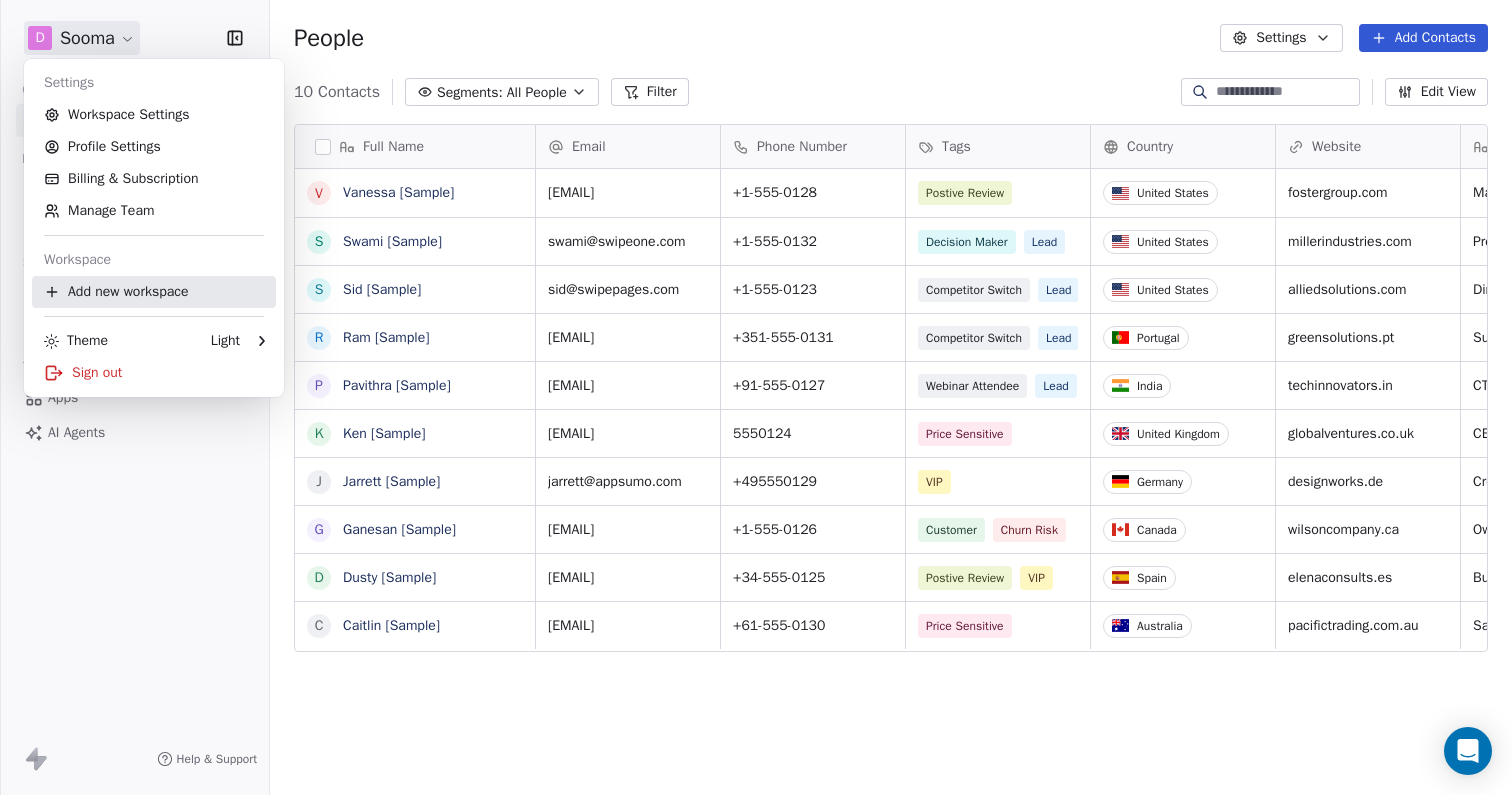 click on "Add new workspace" at bounding box center [154, 292] 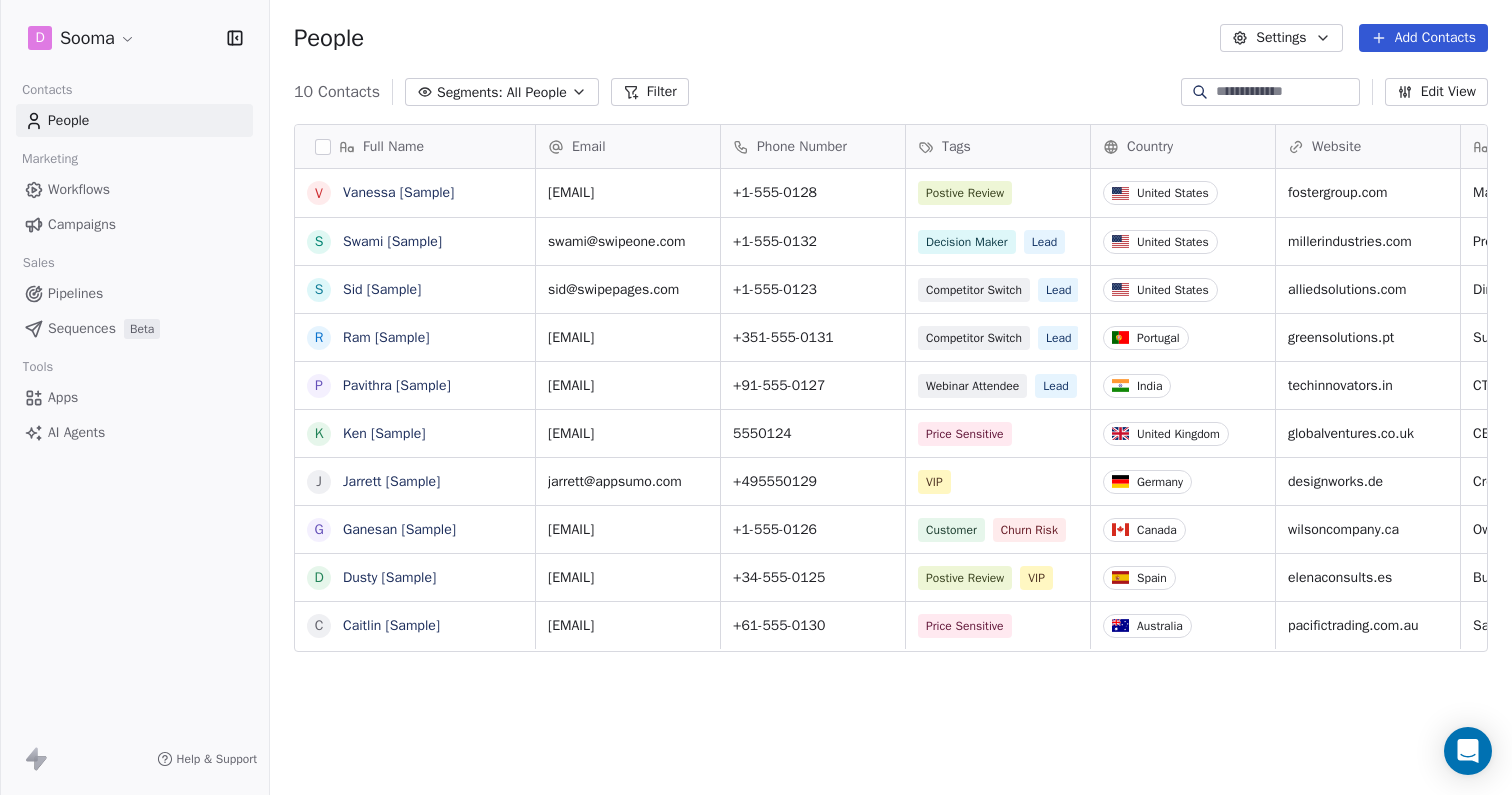 scroll, scrollTop: 1, scrollLeft: 1, axis: both 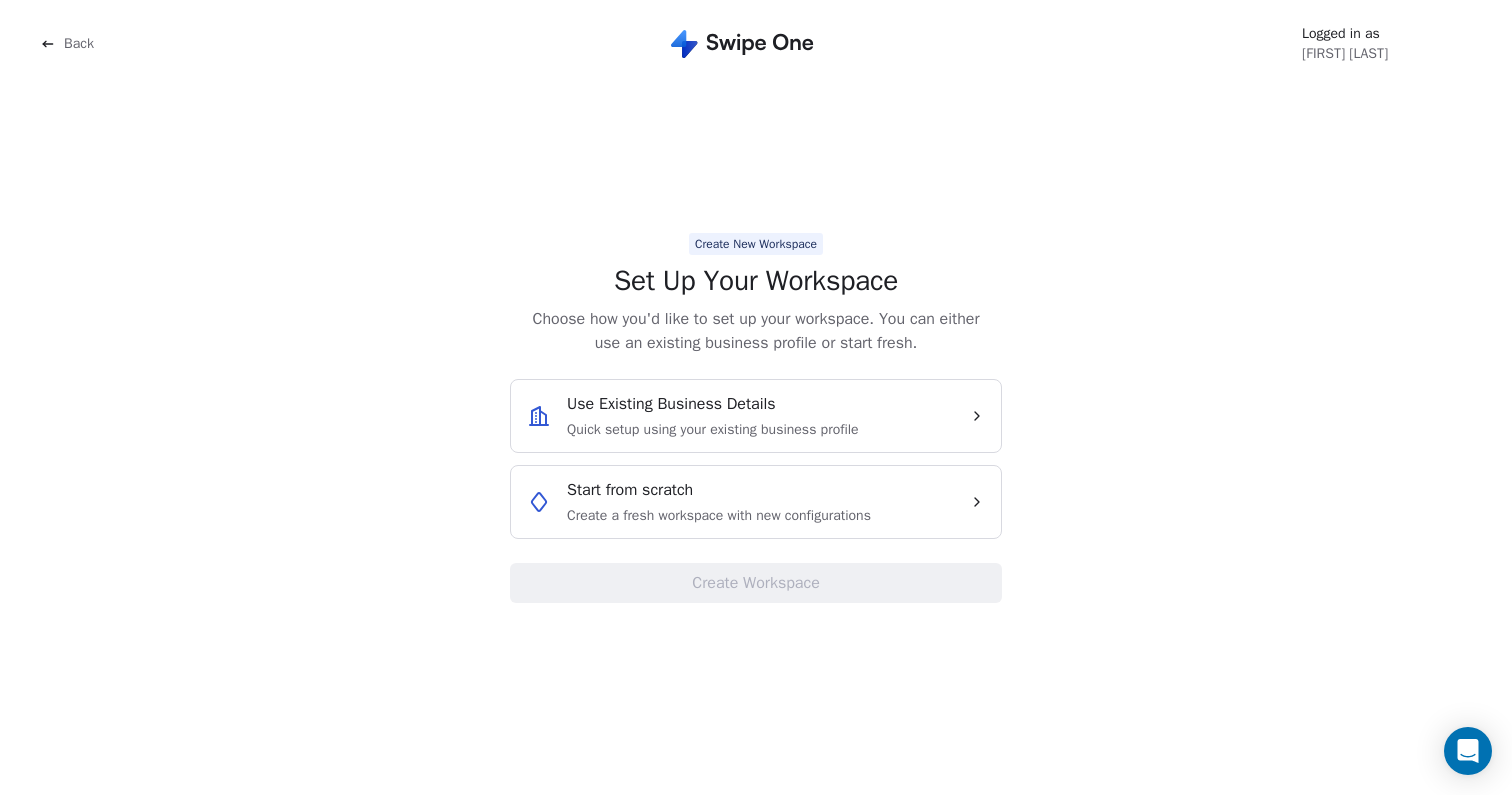 click on "Quick setup using your existing business profile" at bounding box center [713, 430] 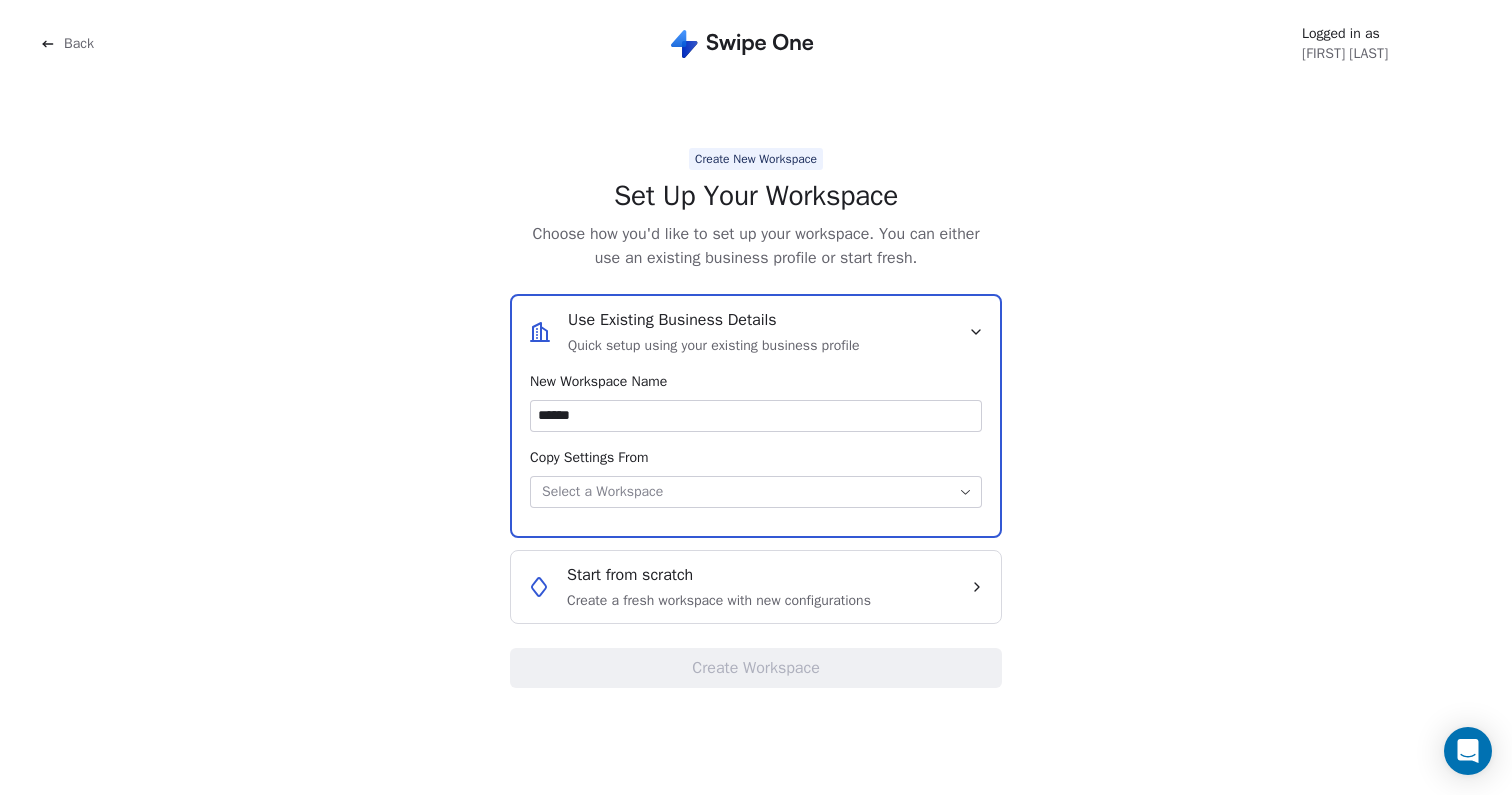 type on "******" 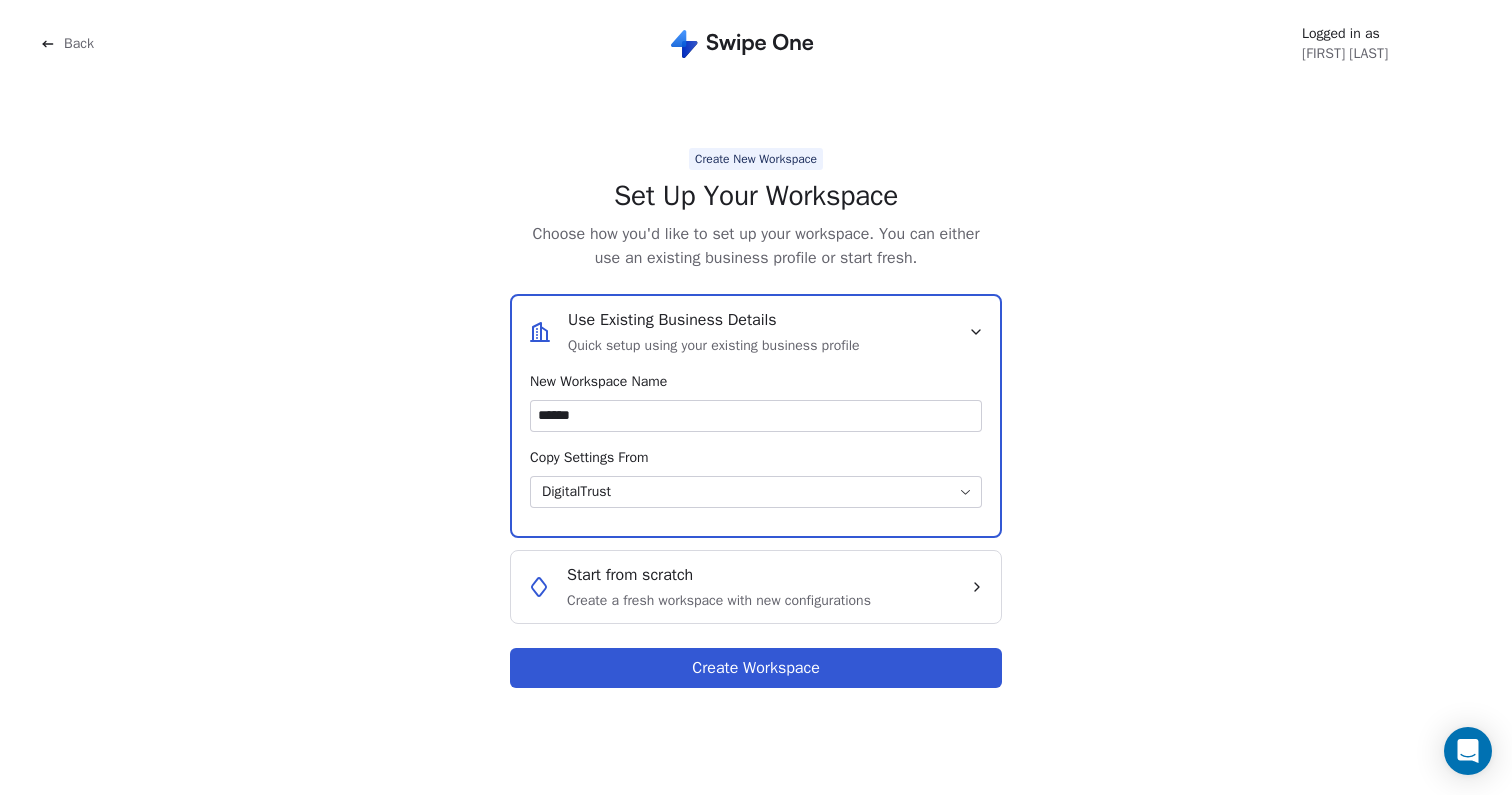 click on "Create Workspace" at bounding box center (756, 668) 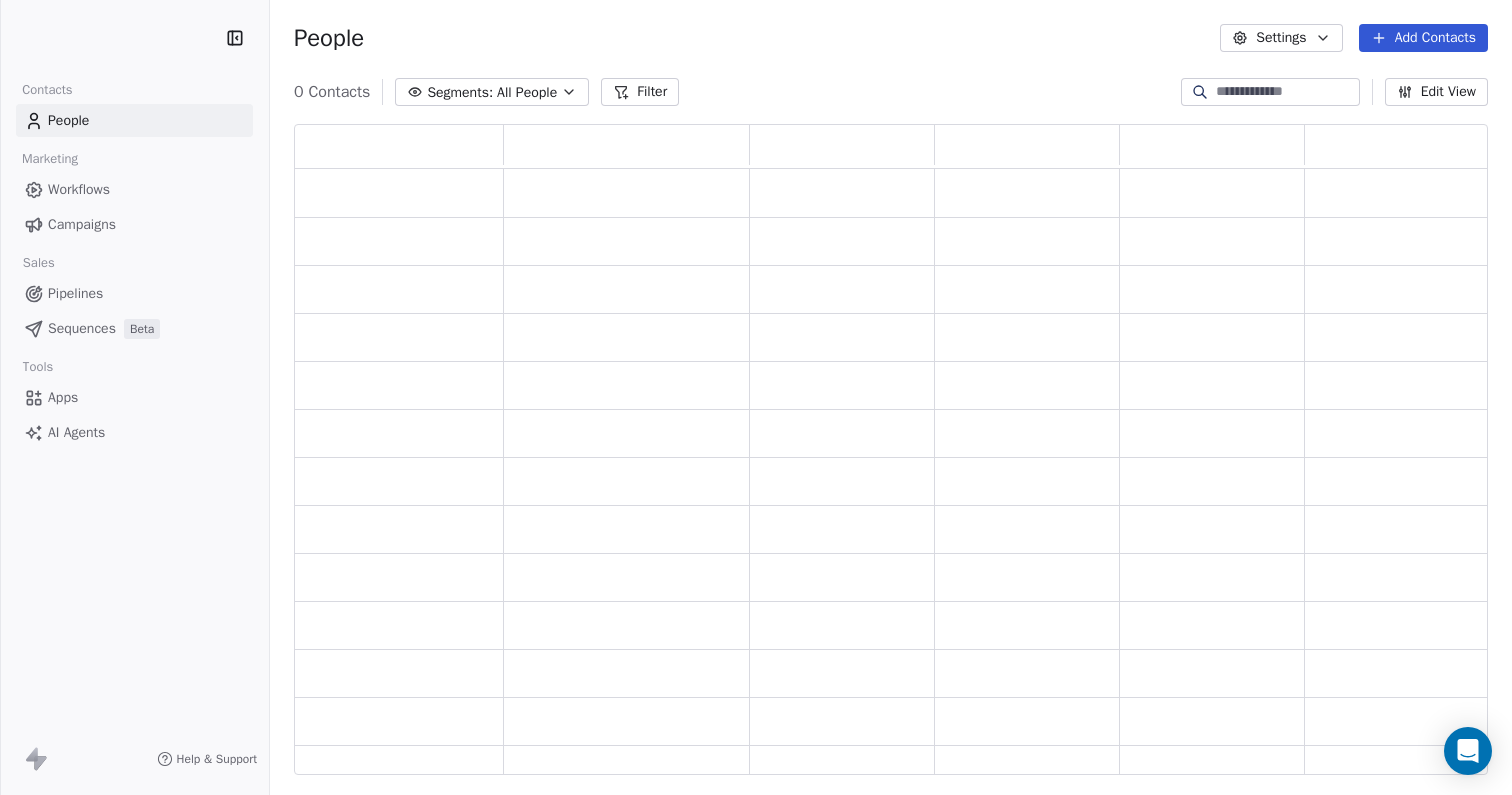 scroll, scrollTop: 1, scrollLeft: 1, axis: both 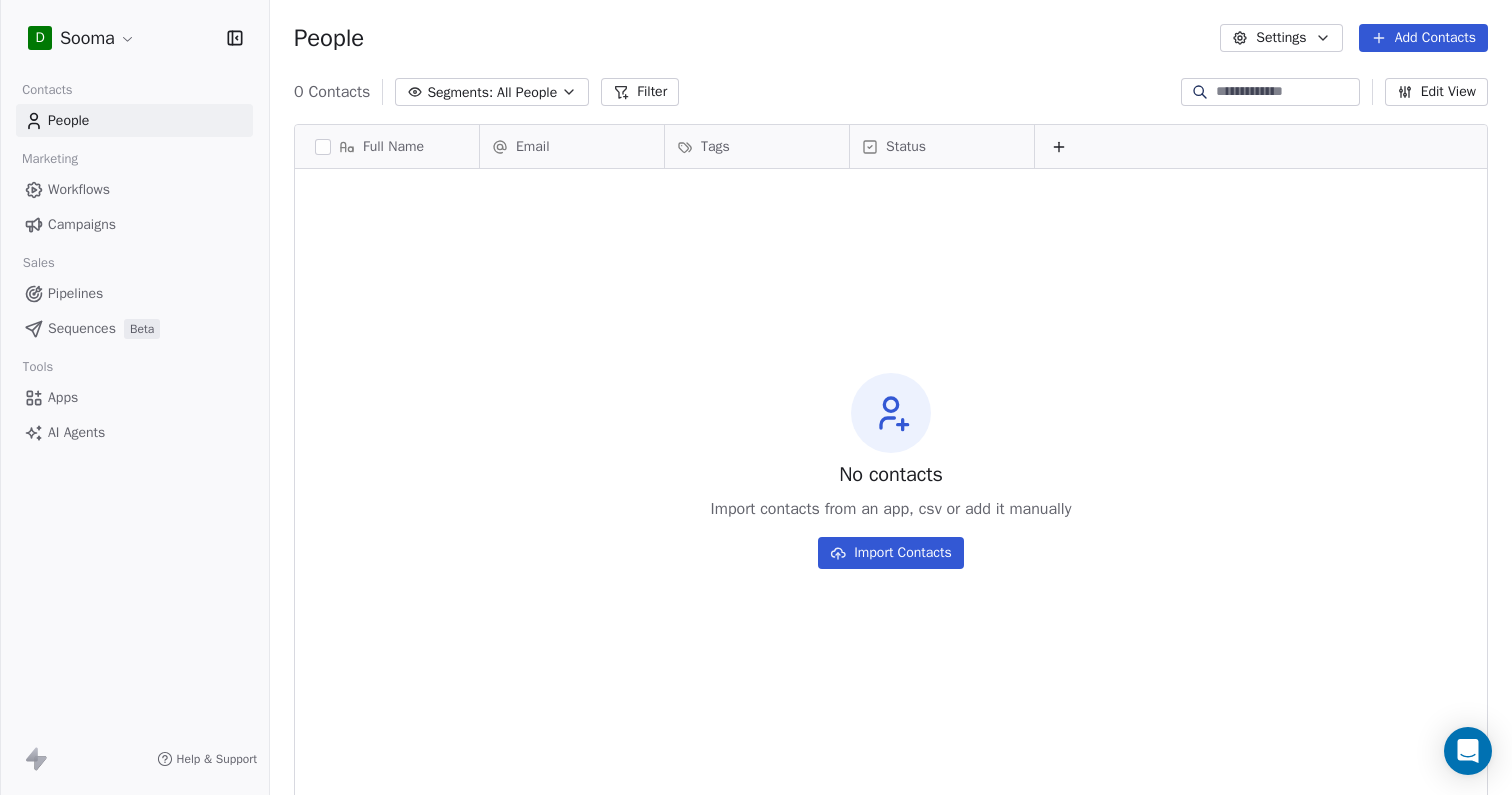 click on "D Sooma Contacts People Marketing Workflows Campaigns Sales Pipelines Sequences Beta Tools Apps AI Agents Help & Support People Settings  Add Contacts 0 Contacts Segments: All People Filter  Edit View Tag Add to Sequence Export Full Name Email Tags Status
To pick up a draggable item, press the space bar.
While dragging, use the arrow keys to move the item.
Press space again to drop the item in its new position, or press escape to cancel.
No contacts Import contacts from an app, csv or add it manually   Import Contacts" at bounding box center [756, 397] 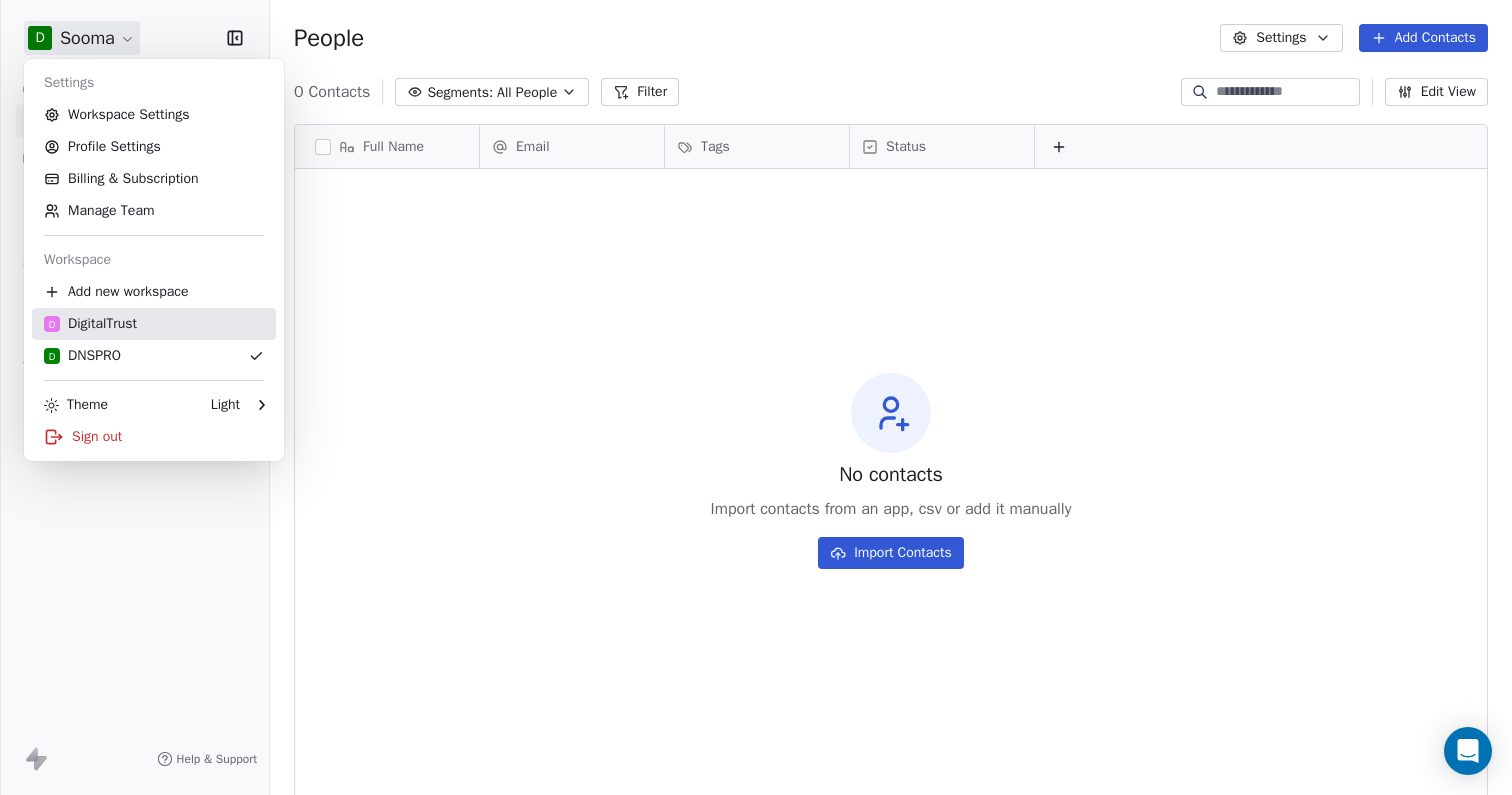click on "D DigitalTrust" at bounding box center (90, 324) 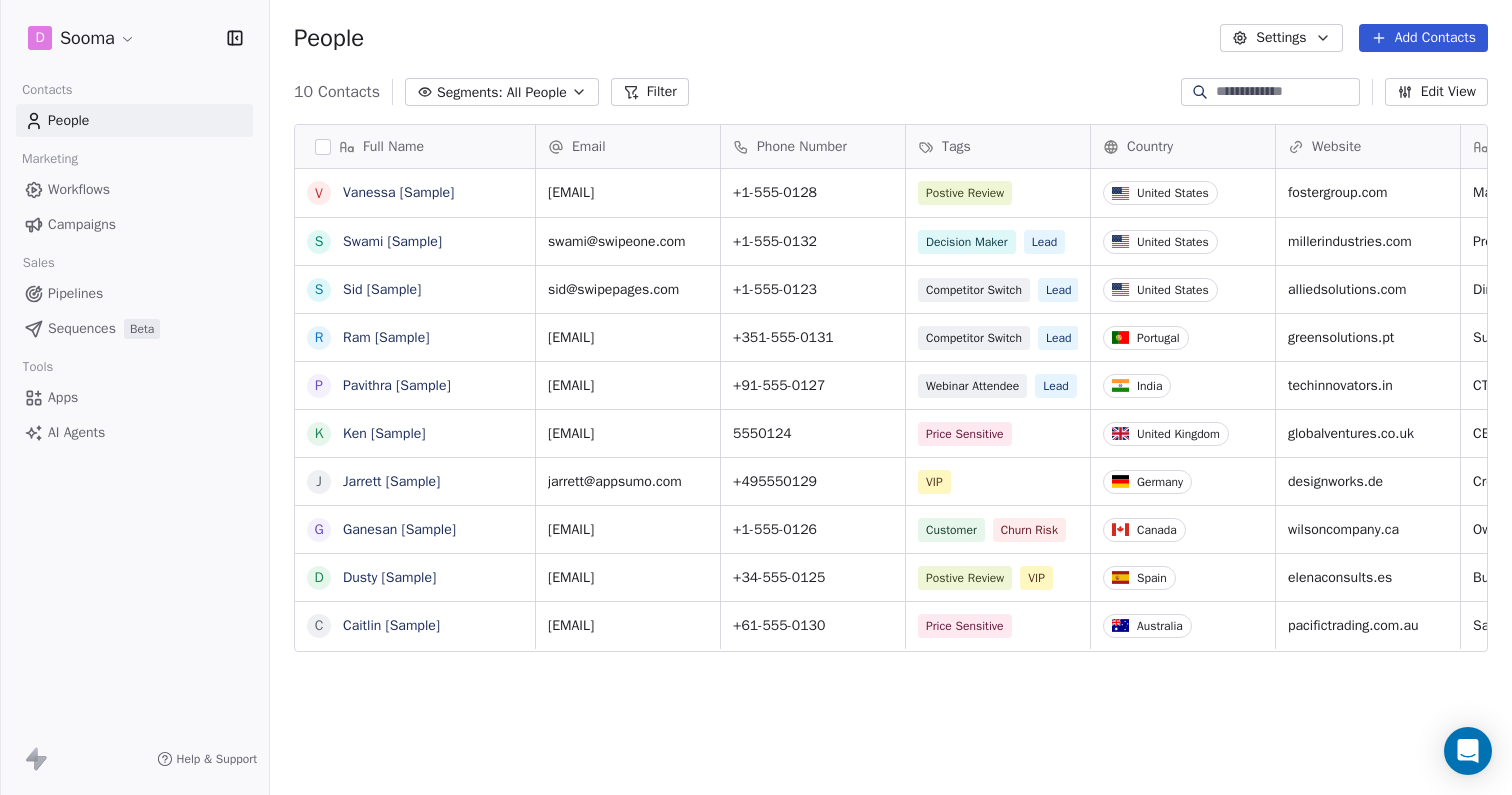scroll, scrollTop: 1, scrollLeft: 1, axis: both 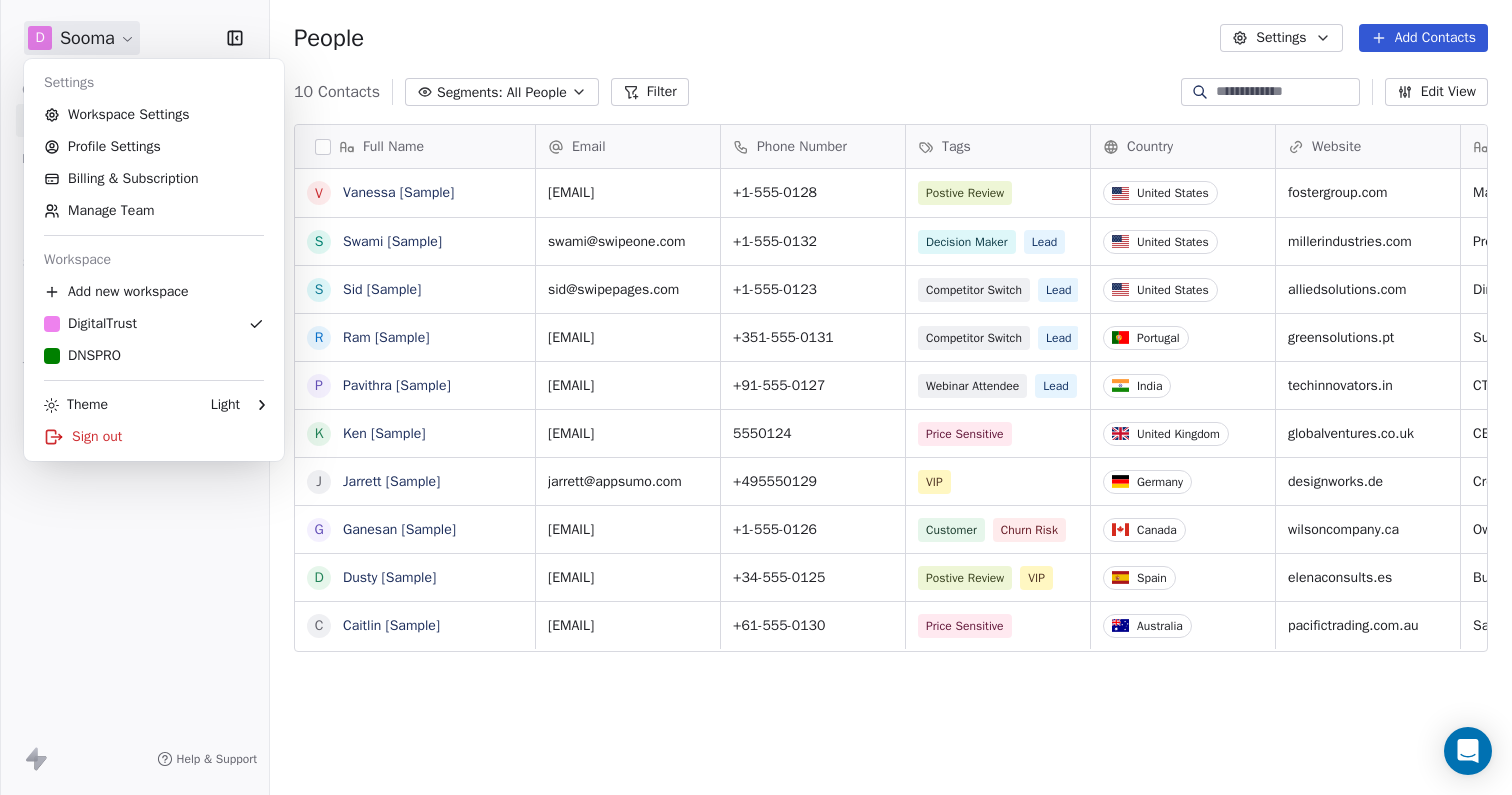 click on "D Sooma Contacts People Marketing Workflows Campaigns Sales Pipelines Sequences Beta Tools Apps AI Agents Help & Support People Settings  Add Contacts 10 Contacts Segments: All People Filter  Edit View Tag Add to Sequence Export Full Name V Vanessa [Sample] S Swami [Sample] S Sid [Sample] R Ram [Sample] P Pavithra [Sample] K Ken [Sample] J Jarrett [Sample] G Ganesan [Sample] D Dusty [Sample] C Caitlin [Sample] Email Phone Number Tags Country Website Job Title Status Contact Source NPS Score vanessa@appsumo.com +1-555-0128 Postive Review United States fostergroup.com Managing Director closed_won Referral 9 swami@swipeone.com +1-555-0132 Decision Maker Lead United States millerindustries.com President New Lead Social Media 9 sid@swipepages.com +1-555-0123 Competitor Switch Lead United States alliedsolutions.com Director of Operations qualifying Website Form ram@swipeone.com +351-555-0131 Competitor Switch Lead Portugal greensolutions.pt Sustainability Head closed_won Facebook Ad 10 pavithra@swipepages.com CTO" at bounding box center (756, 397) 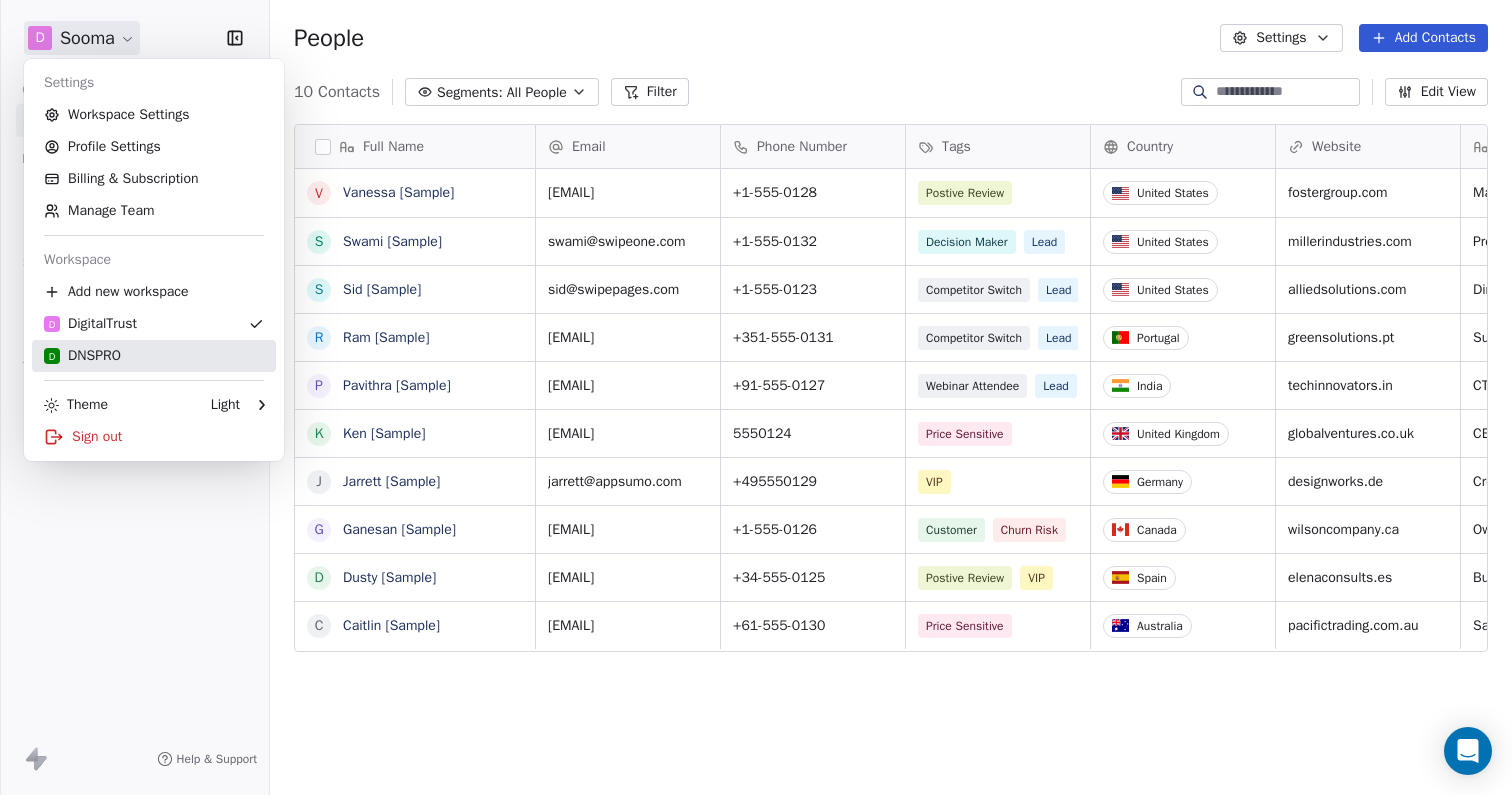 click on "D DNSPRO" at bounding box center [82, 356] 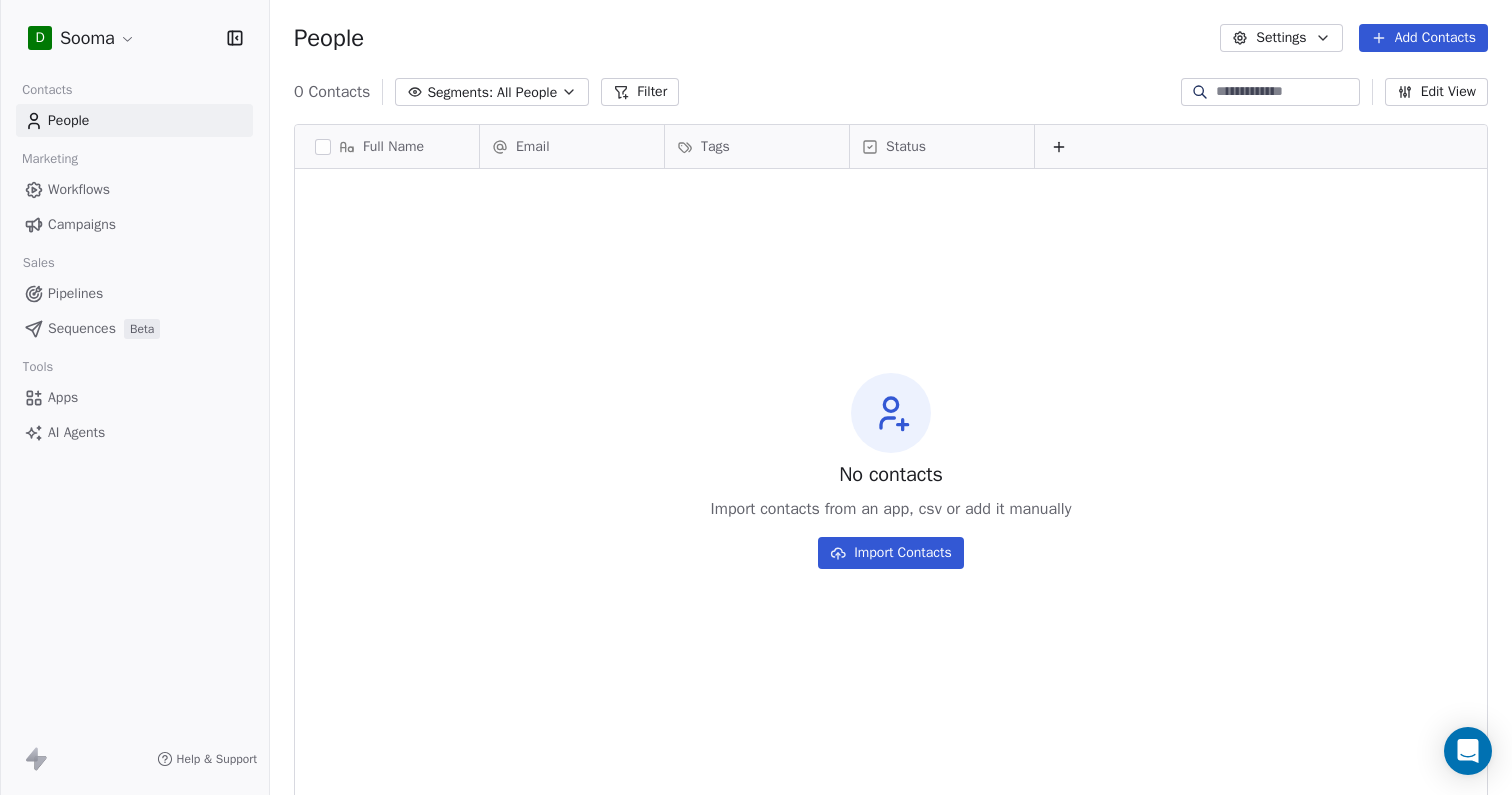 scroll, scrollTop: 1, scrollLeft: 1, axis: both 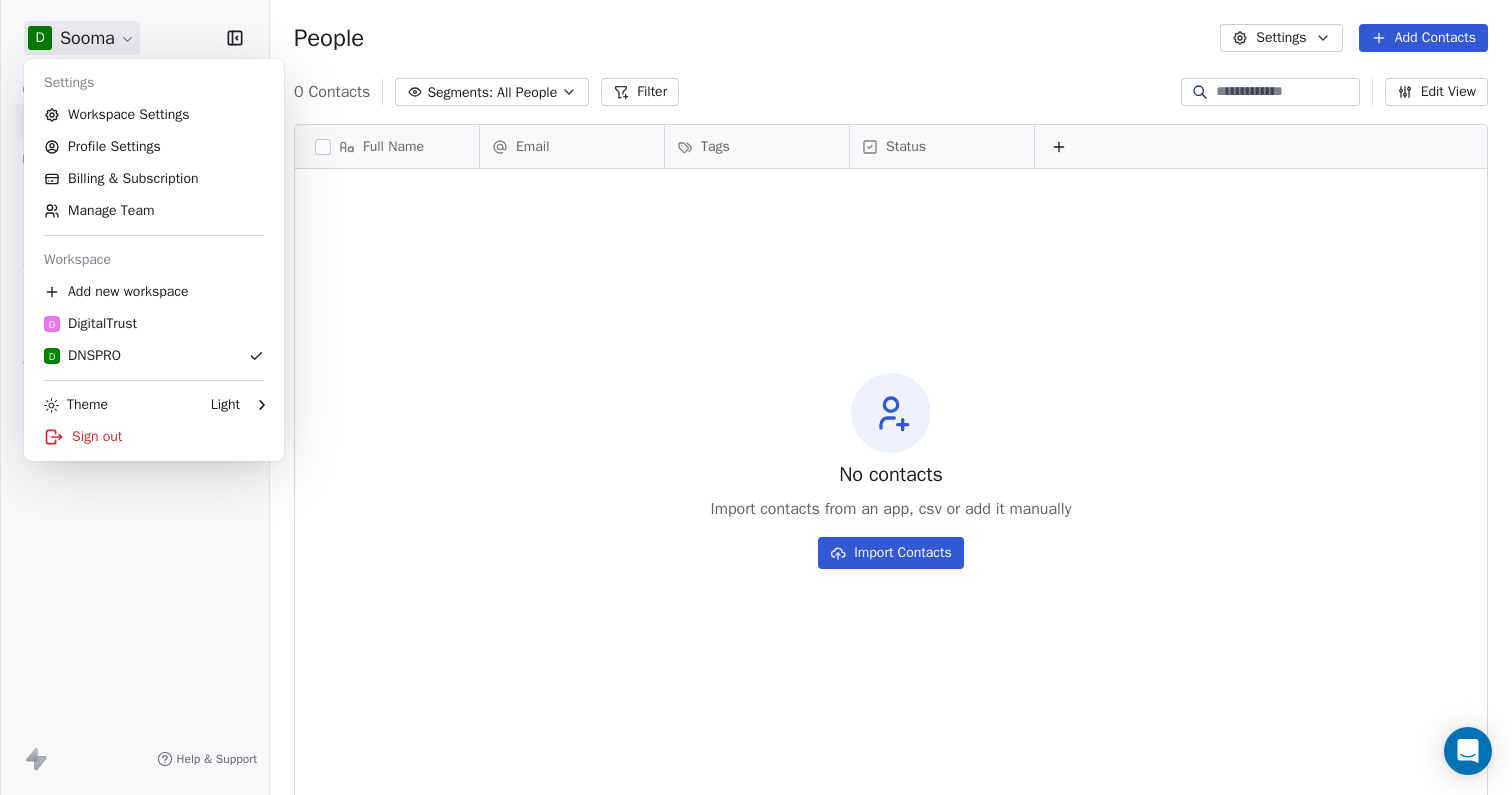 click on "D Sooma Contacts People Marketing Workflows Campaigns Sales Pipelines Sequences Beta Tools Apps AI Agents Help & Support People Settings  Add Contacts 0 Contacts Segments: All People Filter  Edit View Tag Add to Sequence Export Full Name Email Tags Status
To pick up a draggable item, press the space bar.
While dragging, use the arrow keys to move the item.
Press space again to drop the item in its new position, or press escape to cancel.
No contacts Import contacts from an app, csv or add it manually   Import Contacts
Settings Workspace Settings Profile Settings Billing & Subscription Manage Team   Workspace Add new workspace D DigitalTrust D DNSPRO Theme Light Sign out" at bounding box center (756, 397) 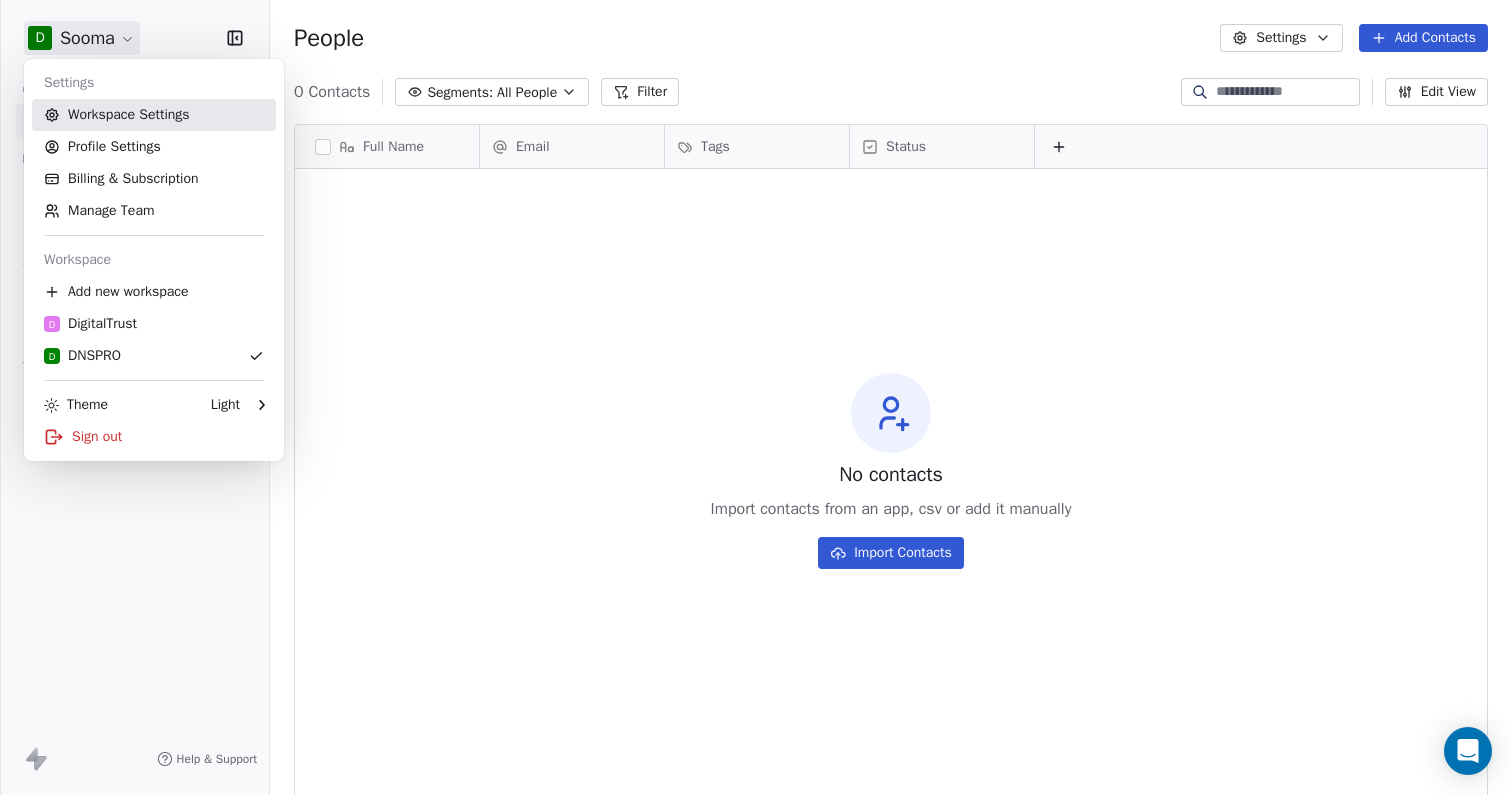 click on "Workspace Settings" at bounding box center [154, 115] 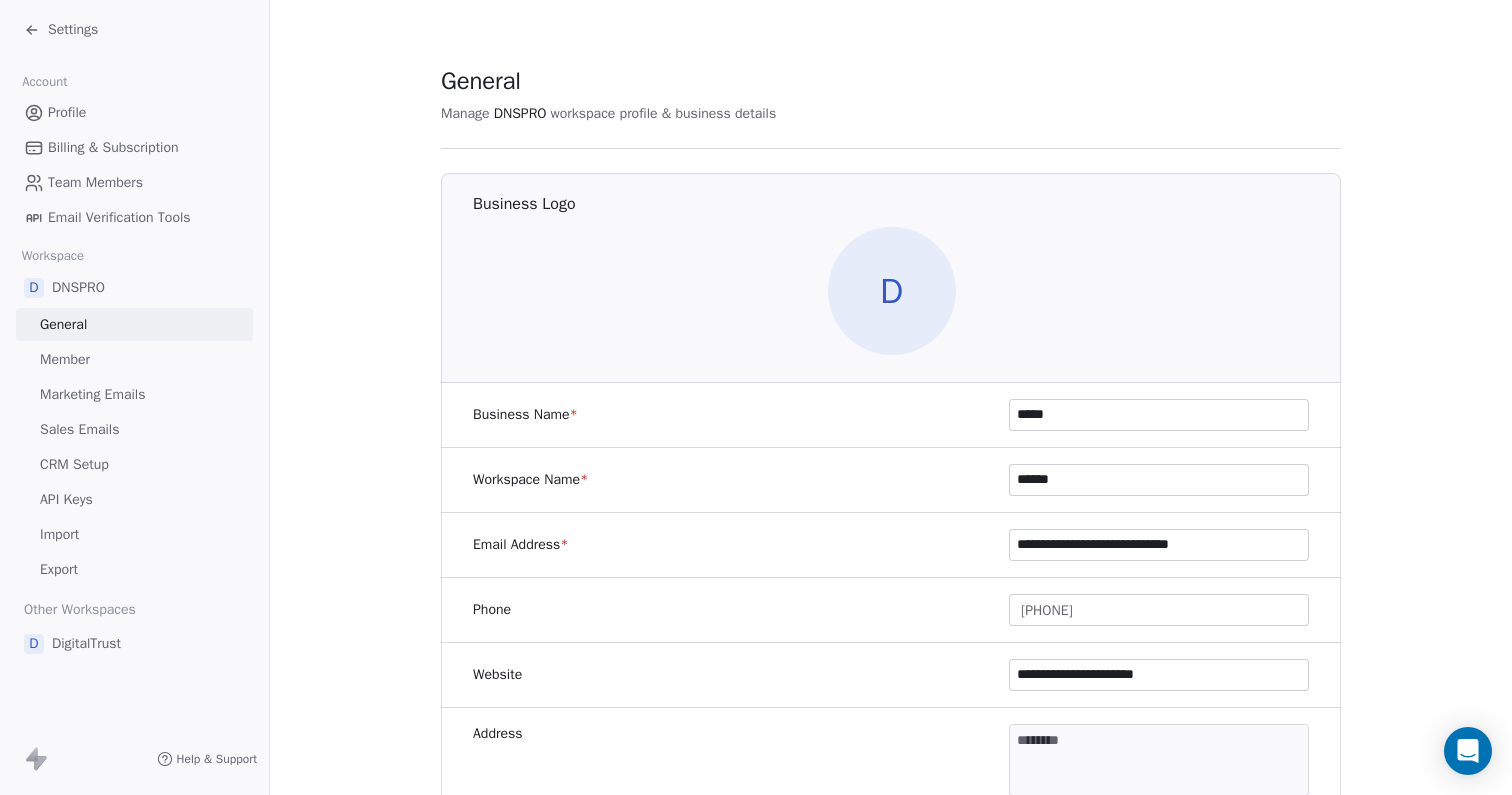 click on "******" at bounding box center (1159, 480) 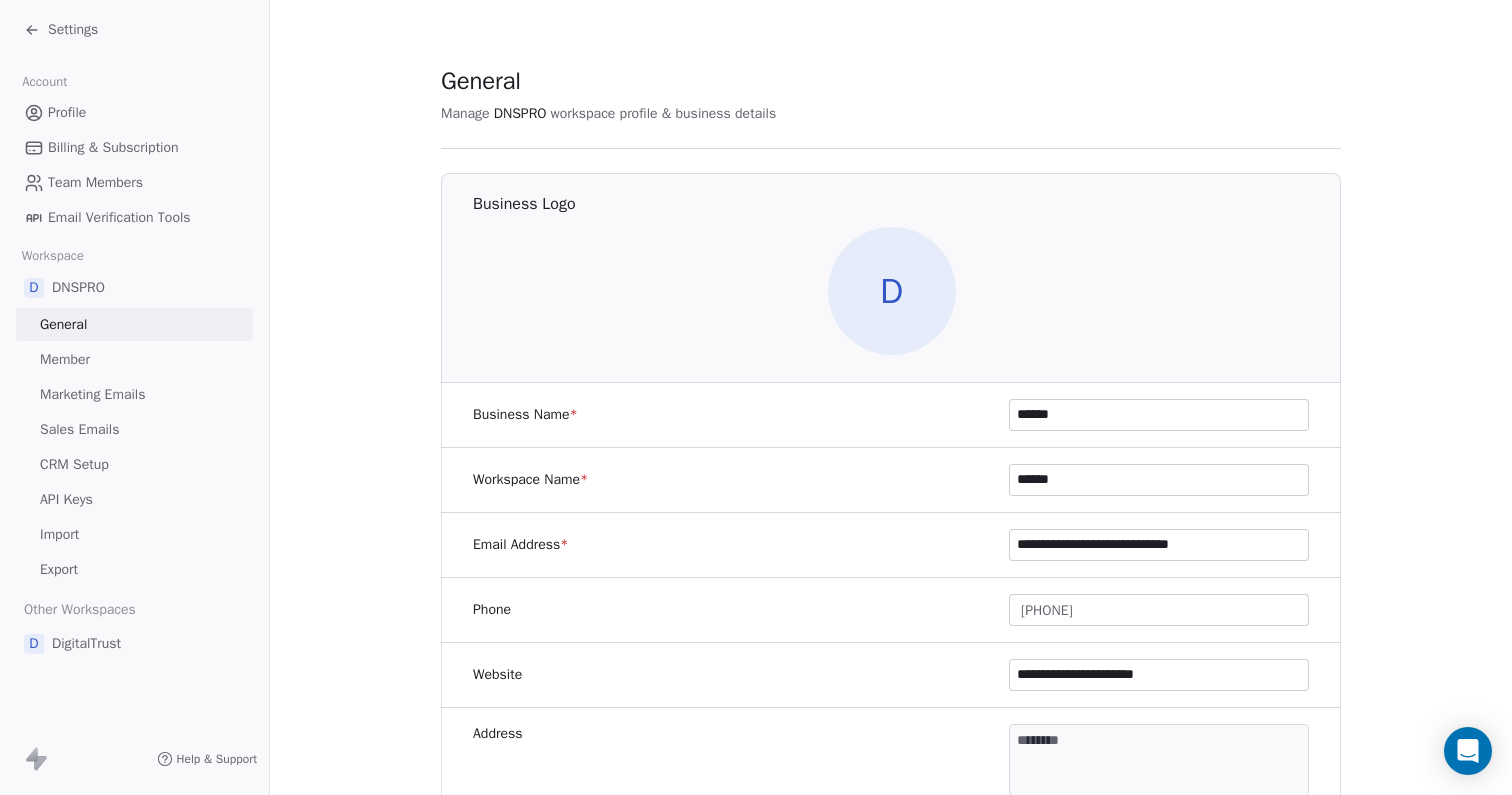 type on "******" 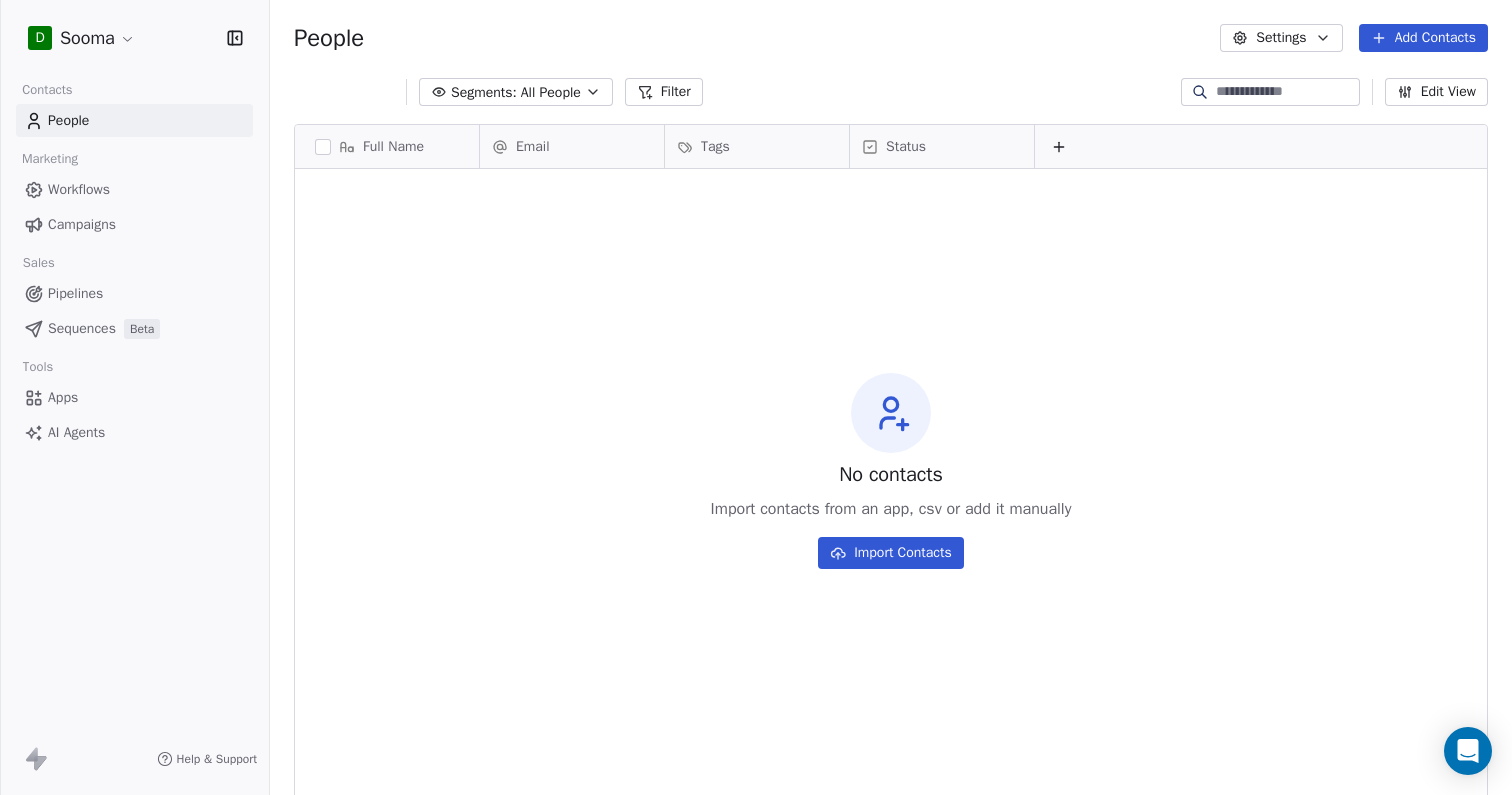 scroll, scrollTop: 1, scrollLeft: 1, axis: both 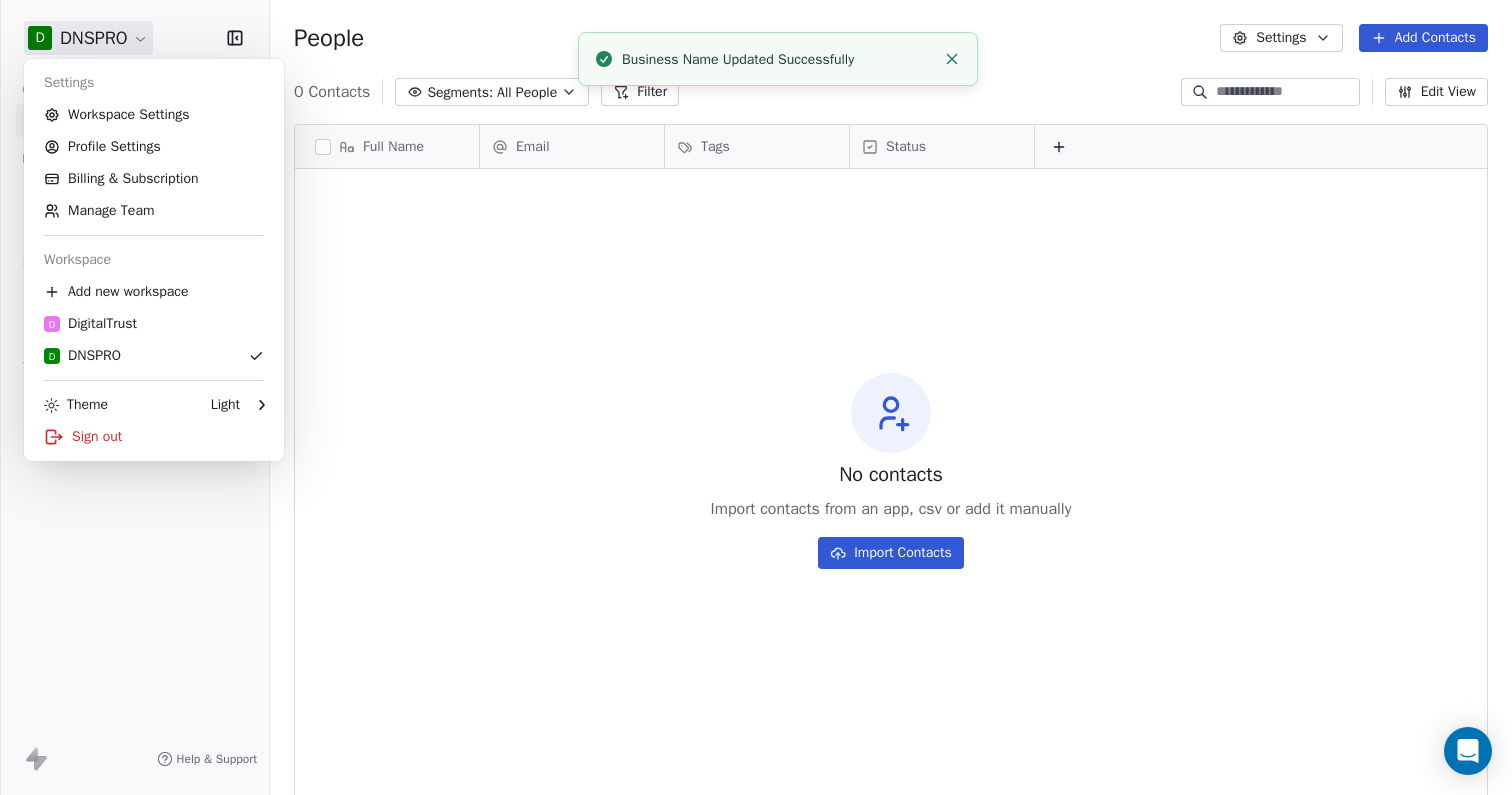 click on "D DNSPRO Contacts People Marketing Workflows Campaigns Sales Pipelines Sequences Beta Tools Apps AI Agents Help & Support People Settings  Add Contacts 0 Contacts Segments: All People Filter  Edit View Tag Add to Sequence Export Full Name Email Tags Status
To pick up a draggable item, press the space bar.
While dragging, use the arrow keys to move the item.
Press space again to drop the item in its new position, or press escape to cancel.
No contacts Import contacts from an app, csv or add it manually   Import Contacts   Business Name Updated Successfully
Settings Workspace Settings Profile Settings Billing & Subscription Manage Team   Workspace Add new workspace D DigitalTrust D DNSPRO Theme Light Sign out" at bounding box center (756, 397) 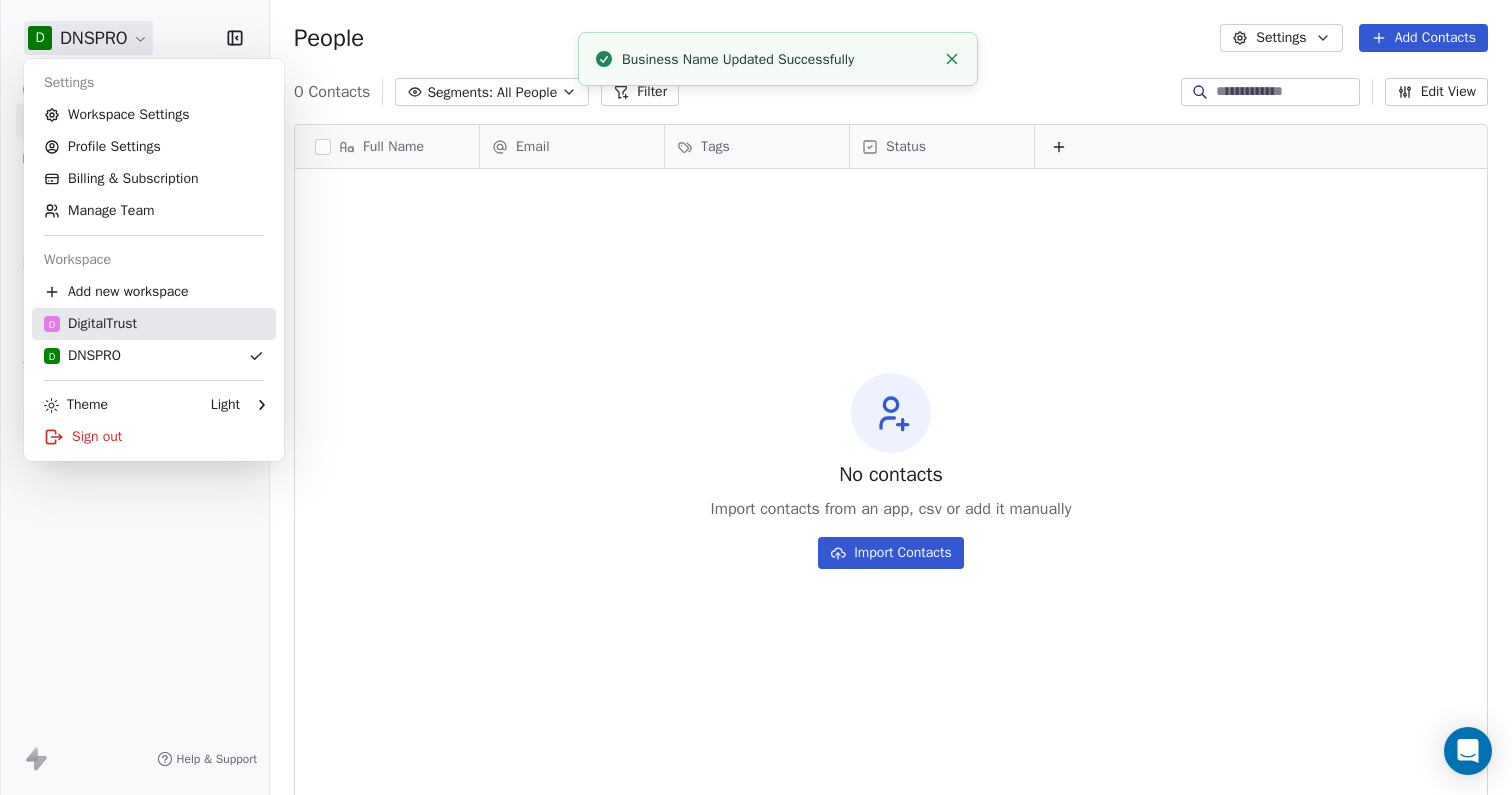 click on "D DigitalTrust" at bounding box center (90, 324) 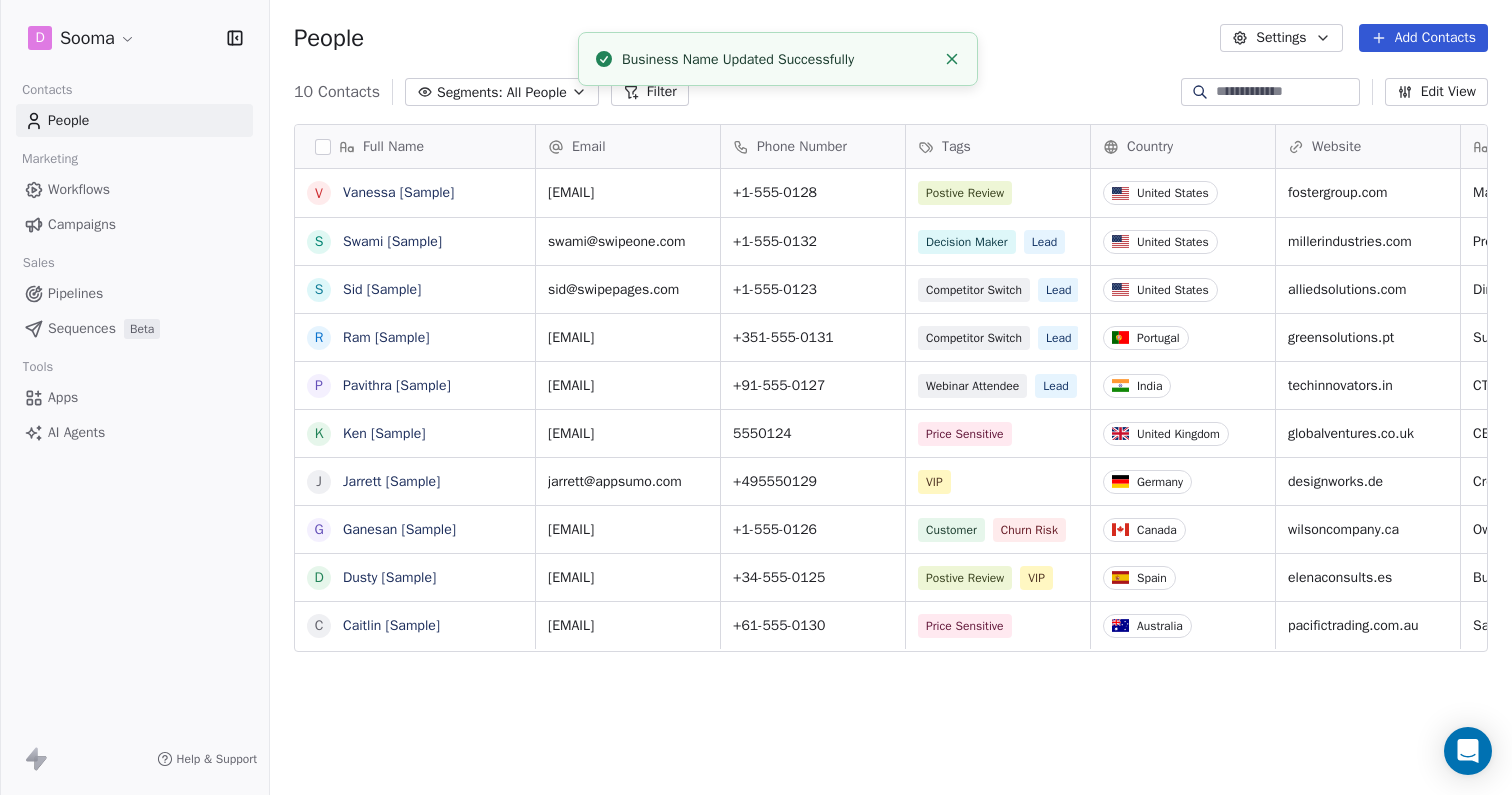 scroll, scrollTop: 1, scrollLeft: 1, axis: both 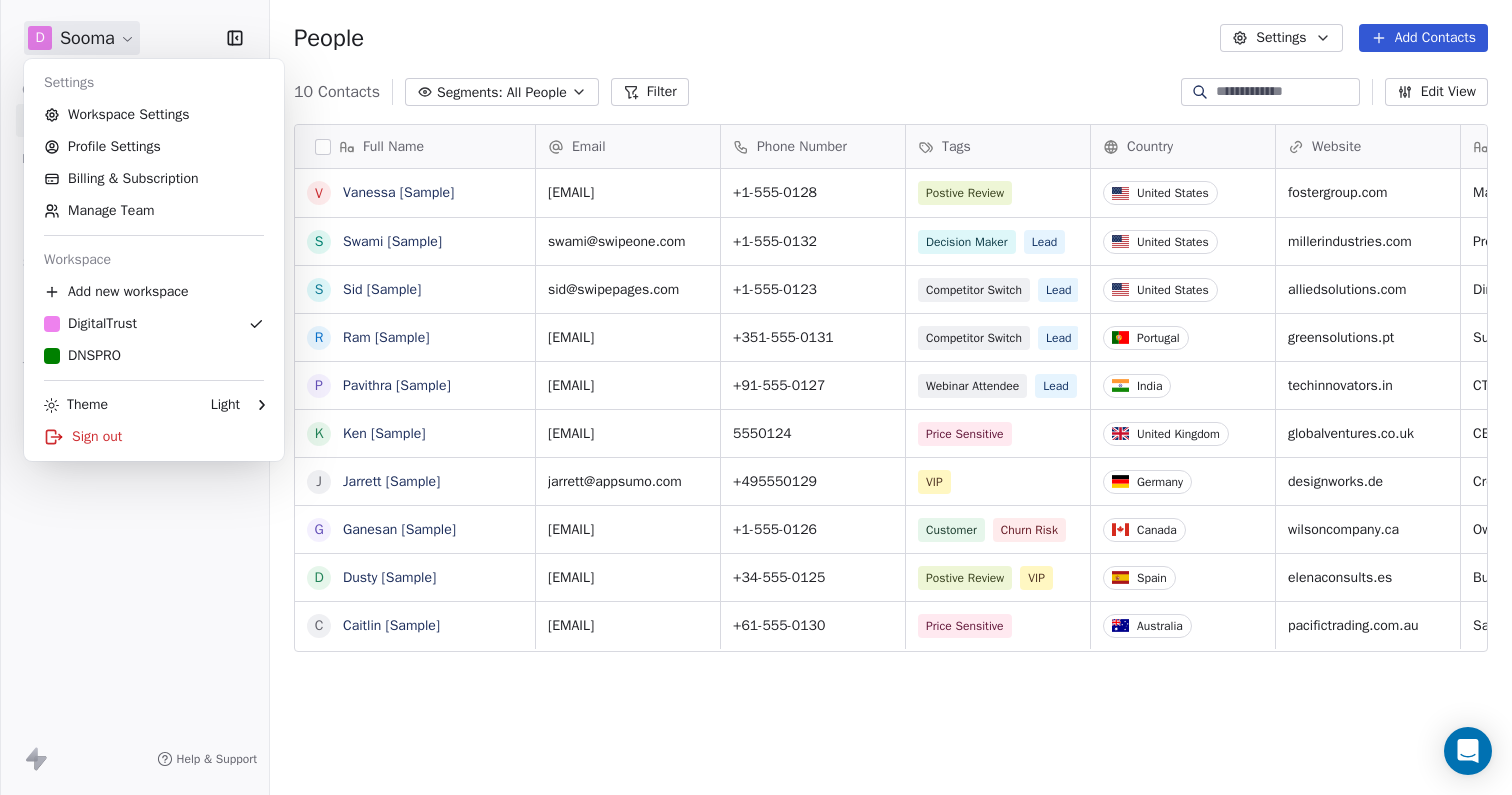 click on "D Sooma Contacts People Marketing Workflows Campaigns Sales Pipelines Sequences Beta Tools Apps AI Agents Help & Support People Settings  Add Contacts 10 Contacts Segments: All People Filter  Edit View Tag Add to Sequence Export Full Name V Vanessa [Sample] S Swami [Sample] S Sid [Sample] R Ram [Sample] P Pavithra [Sample] K Ken [Sample] J Jarrett [Sample] G Ganesan [Sample] D Dusty [Sample] C Caitlin [Sample] Email Phone Number Tags Country Website Job Title Status Contact Source NPS Score vanessa@appsumo.com +1-555-0128 Postive Review United States fostergroup.com Managing Director closed_won Referral 9 swami@swipeone.com +1-555-0132 Decision Maker Lead United States millerindustries.com President New Lead Social Media 9 sid@swipepages.com +1-555-0123 Competitor Switch Lead United States alliedsolutions.com Director of Operations qualifying Website Form ram@swipeone.com +351-555-0131 Competitor Switch Lead Portugal greensolutions.pt Sustainability Head closed_won Facebook Ad 10 pavithra@swipepages.com CTO" at bounding box center (756, 397) 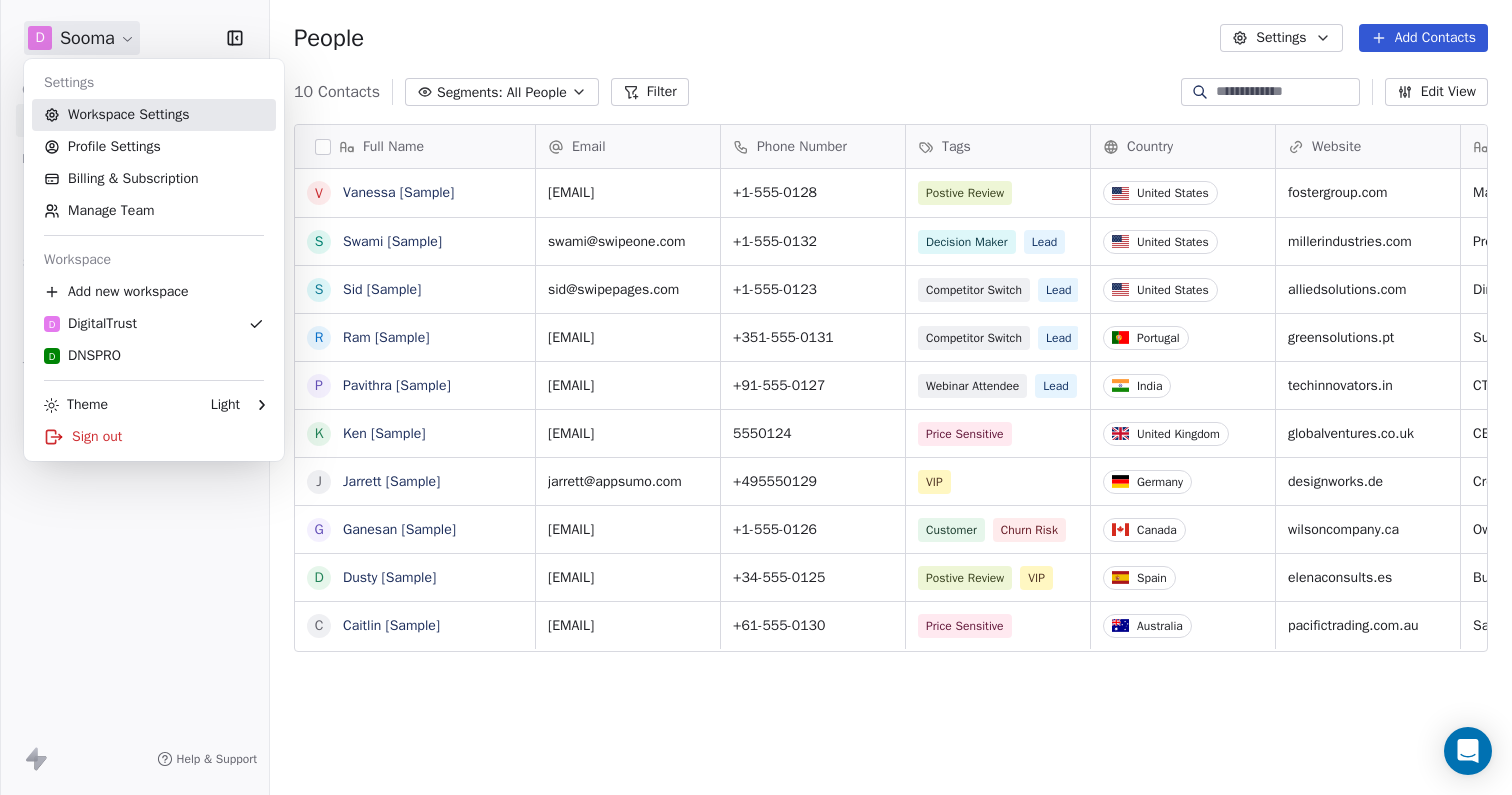 click on "Workspace Settings" at bounding box center [154, 115] 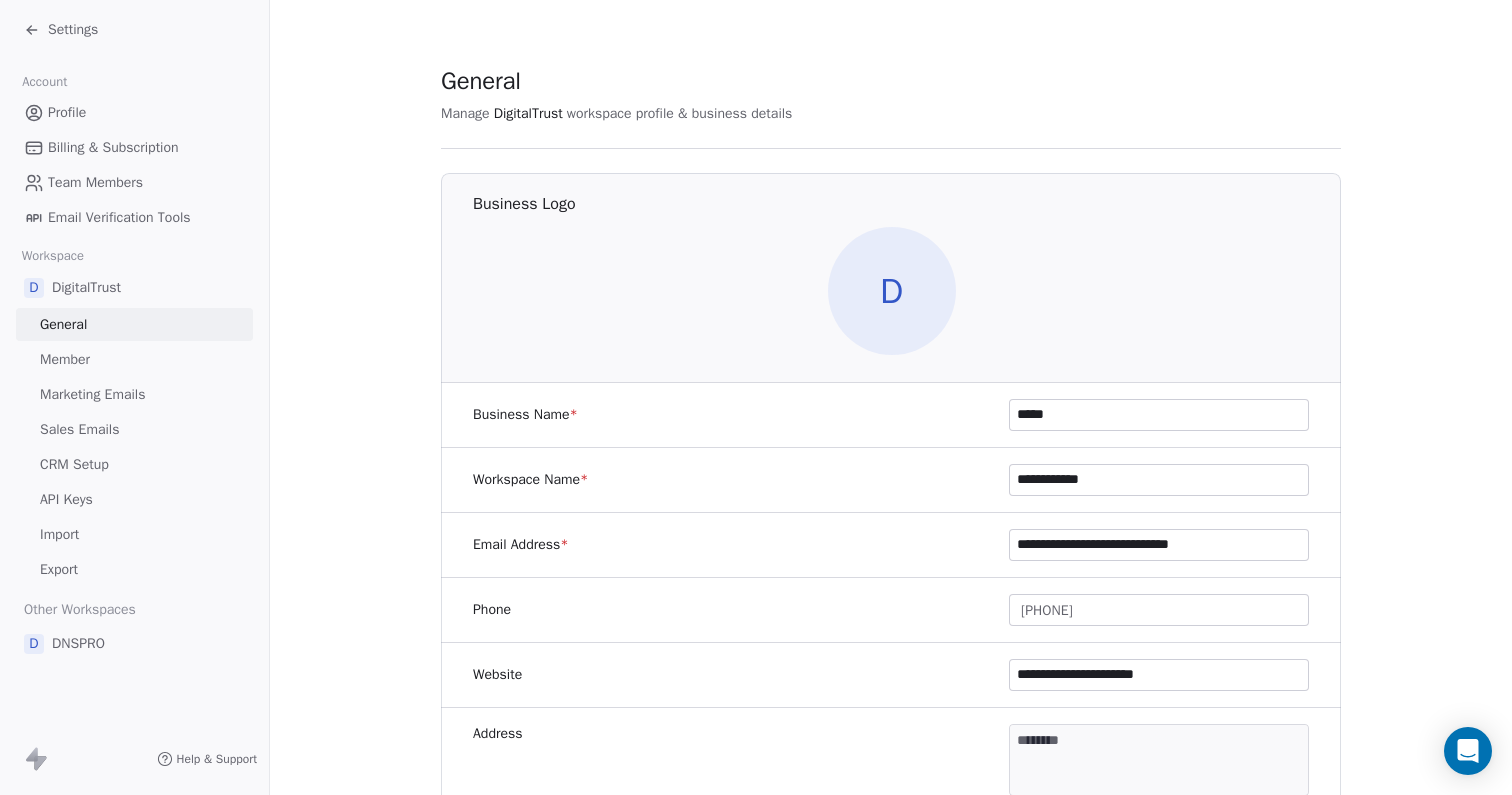 click on "**********" at bounding box center (1159, 480) 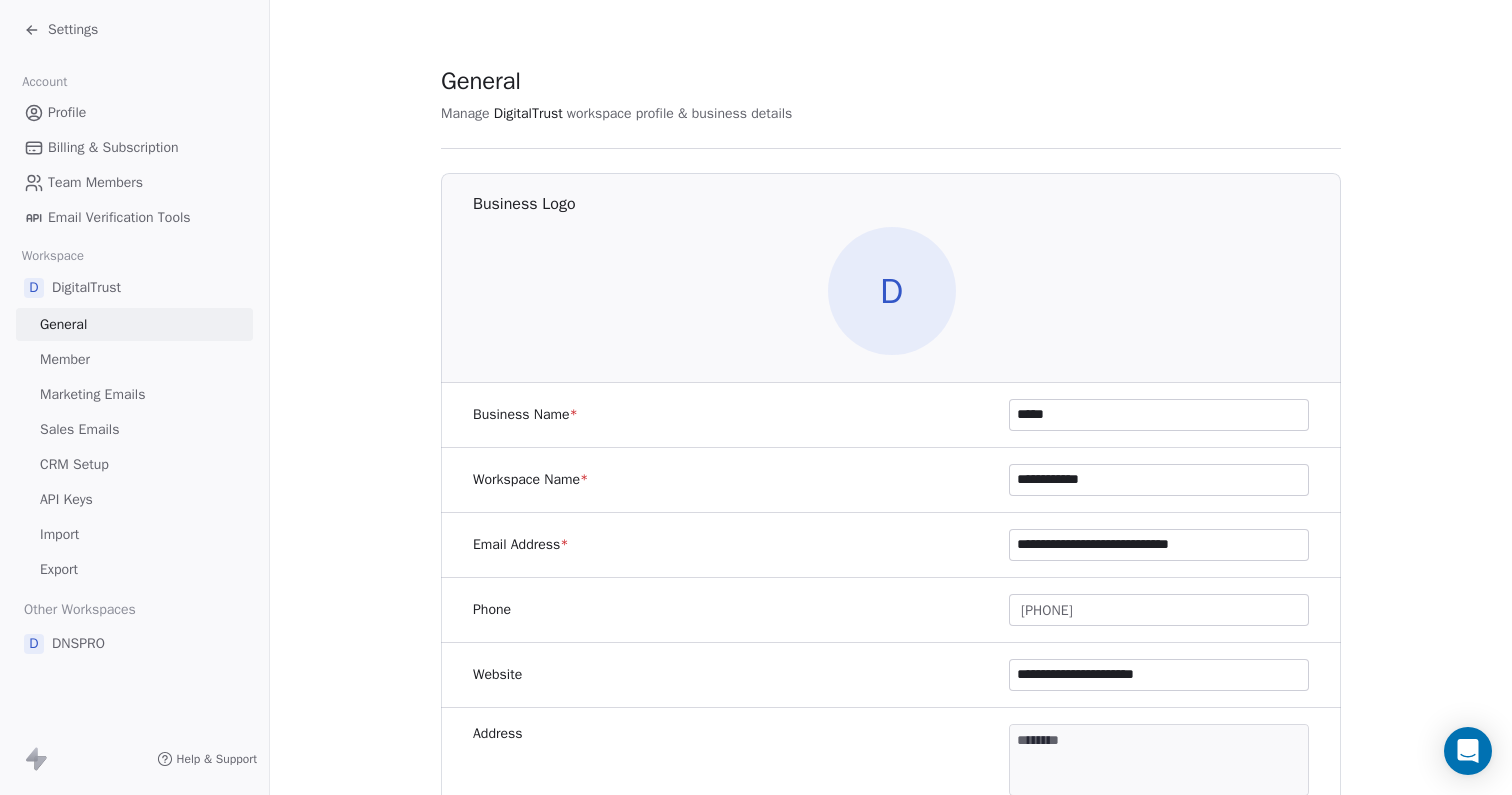click on "*****" at bounding box center [1159, 415] 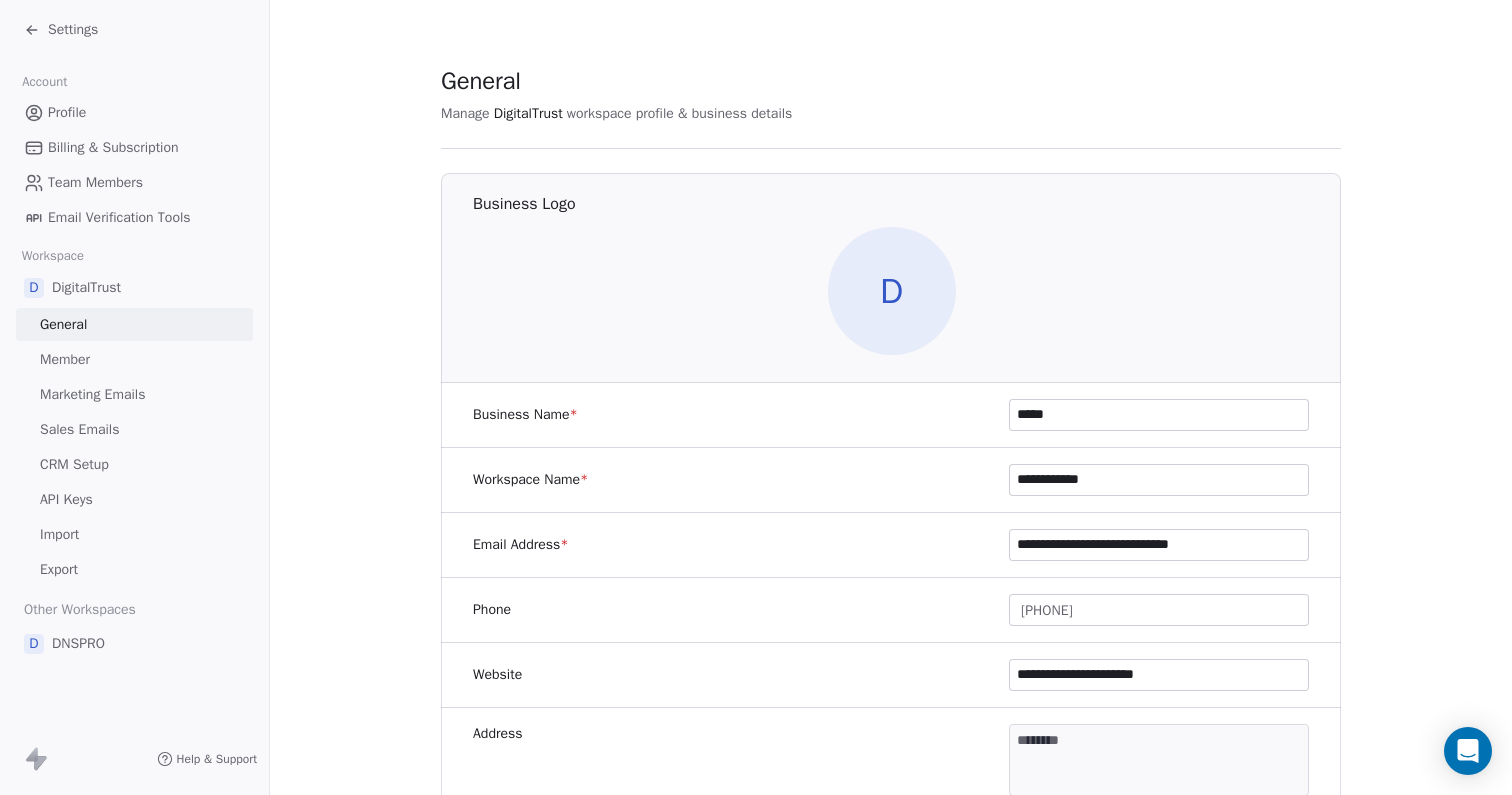 click on "*****" at bounding box center (1159, 415) 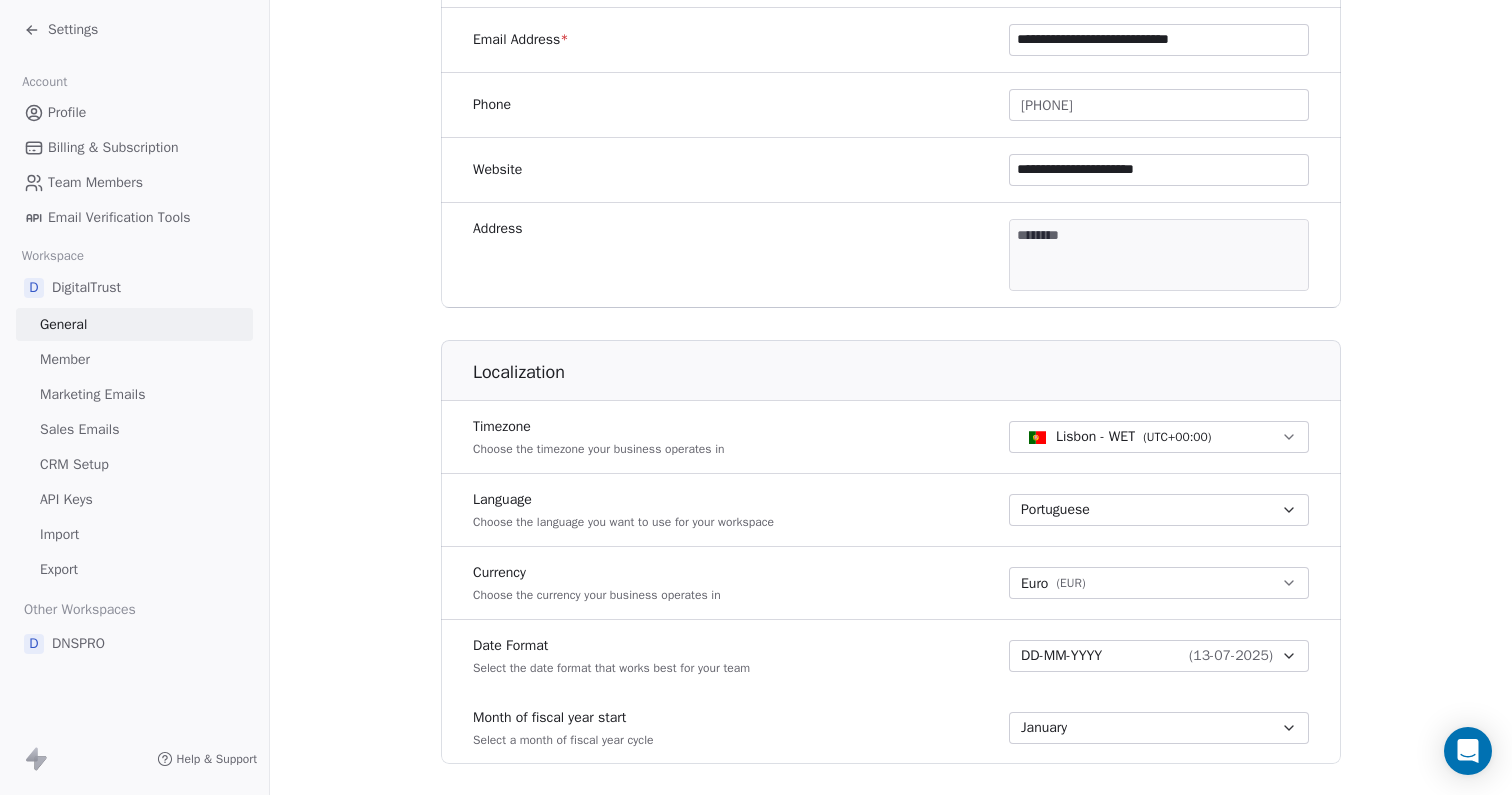 scroll, scrollTop: 1078, scrollLeft: 0, axis: vertical 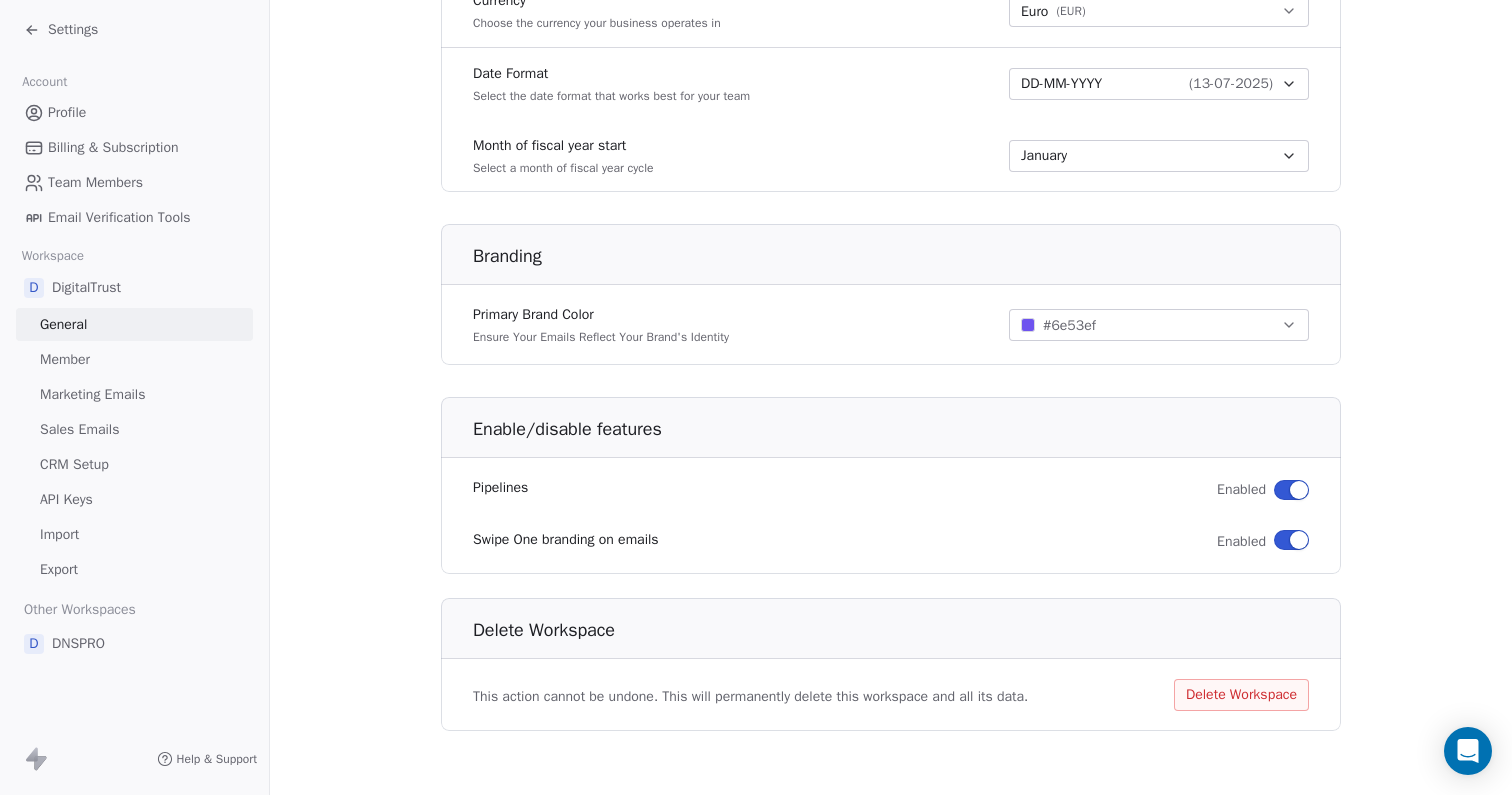 type on "**********" 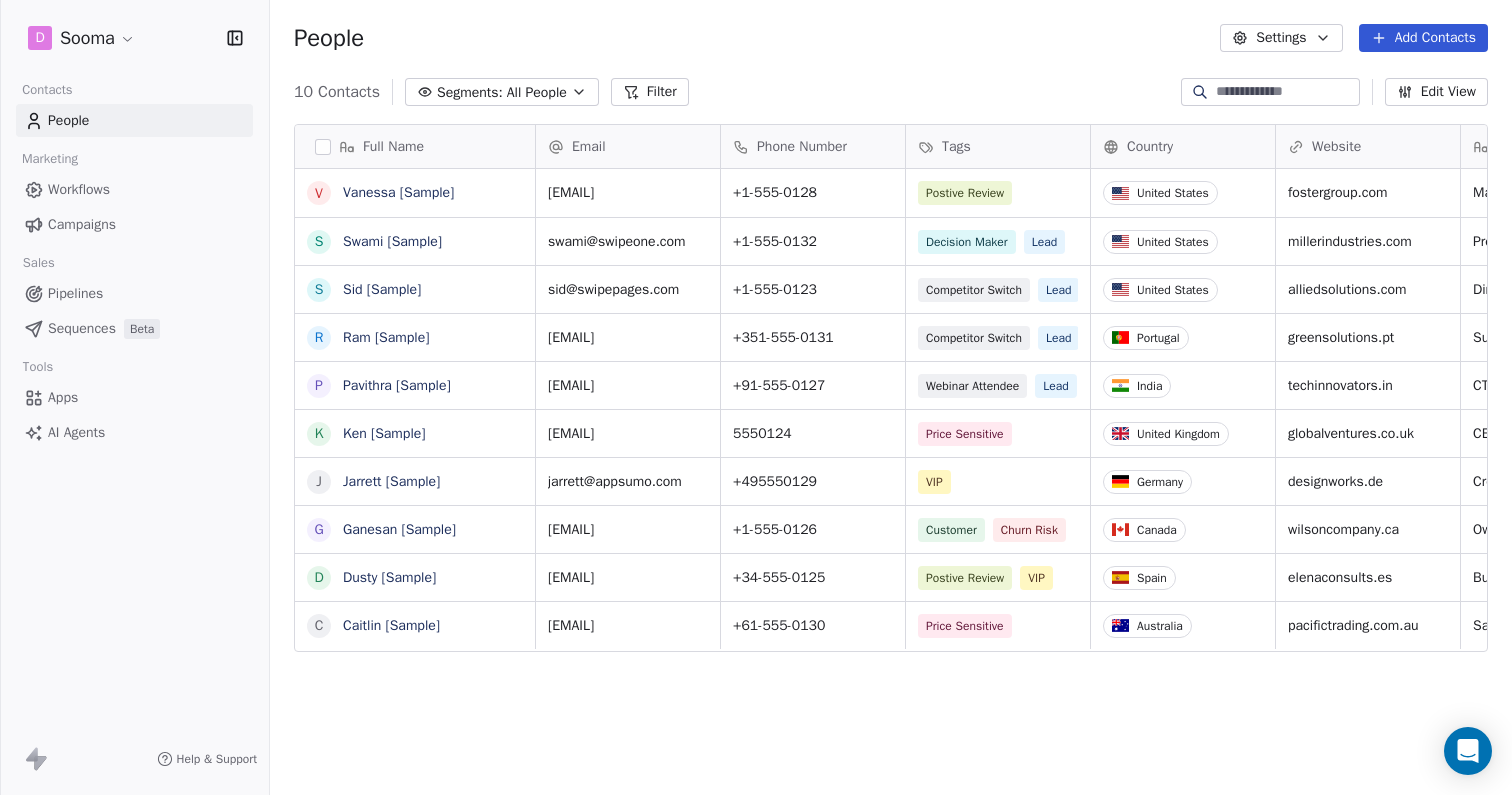 scroll, scrollTop: 1, scrollLeft: 1, axis: both 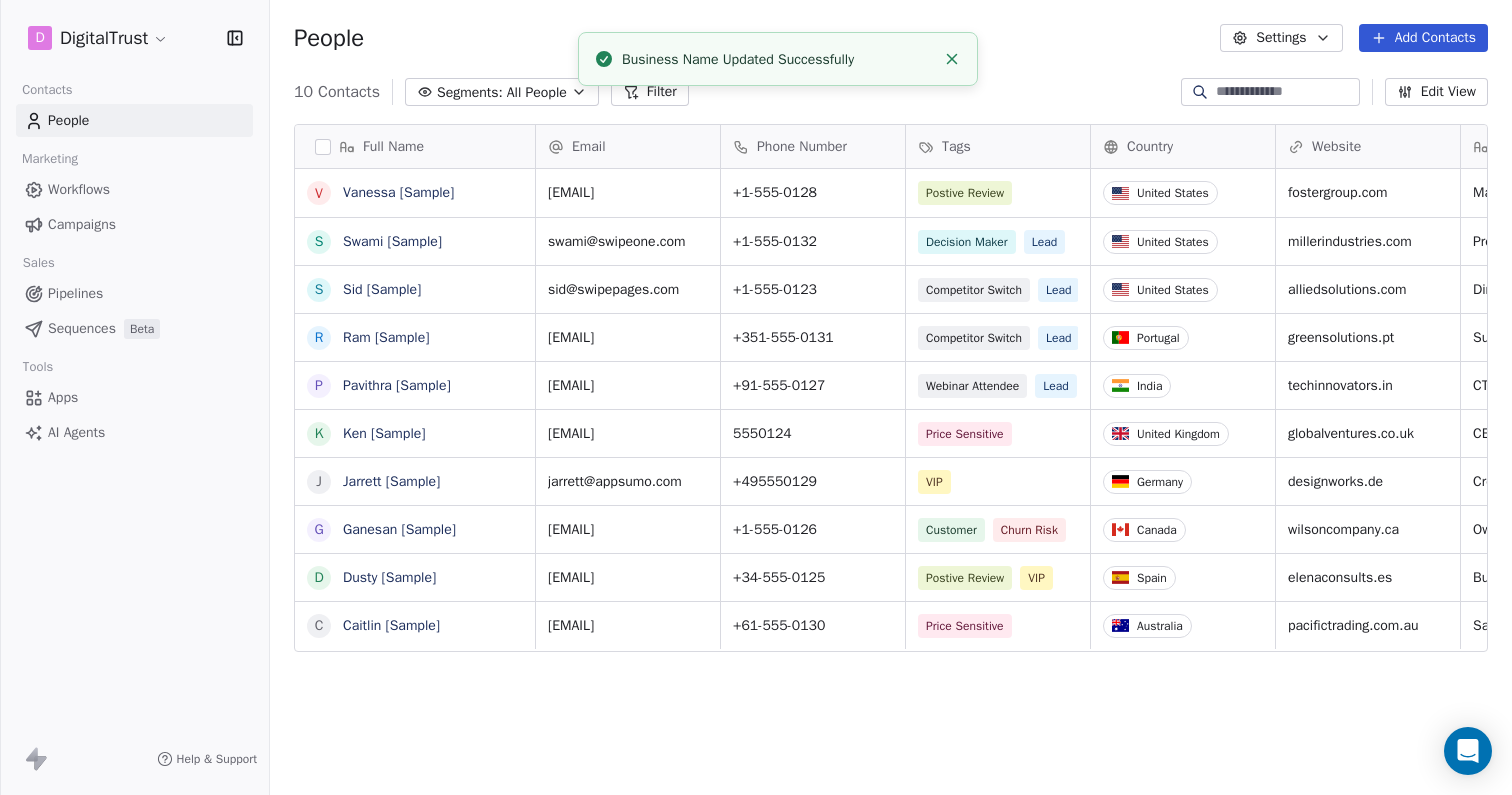 click on "D DigitalTrust Contacts People Marketing Workflows Campaigns Sales Pipelines Sequences Beta Tools Apps AI Agents Help & Support People Settings  Add Contacts 10 Contacts Segments: All People Filter  Edit View Tag Add to Sequence Export Full Name V Vanessa [Sample] S Swami [Sample] S Sid [Sample] R Ram [Sample] P Pavithra [Sample] K Ken [Sample] J Jarrett [Sample] G Ganesan [Sample] D Dusty [Sample] C Caitlin [Sample] Email Phone Number Tags Country Website Job Title Status Contact Source NPS Score vanessa@appsumo.com +1-555-0128 Postive Review United States fostergroup.com Managing Director closed_won Referral 9 swami@swipeone.com +1-555-0132 Decision Maker Lead United States millerindustries.com President New Lead Social Media 9 sid@swipepages.com +1-555-0123 Competitor Switch Lead United States alliedsolutions.com Director of Operations qualifying Website Form ram@swipeone.com +351-555-0131 Competitor Switch Lead Portugal greensolutions.pt Sustainability Head closed_won Facebook Ad 10 +91-555-0127 Lead 5" at bounding box center [756, 397] 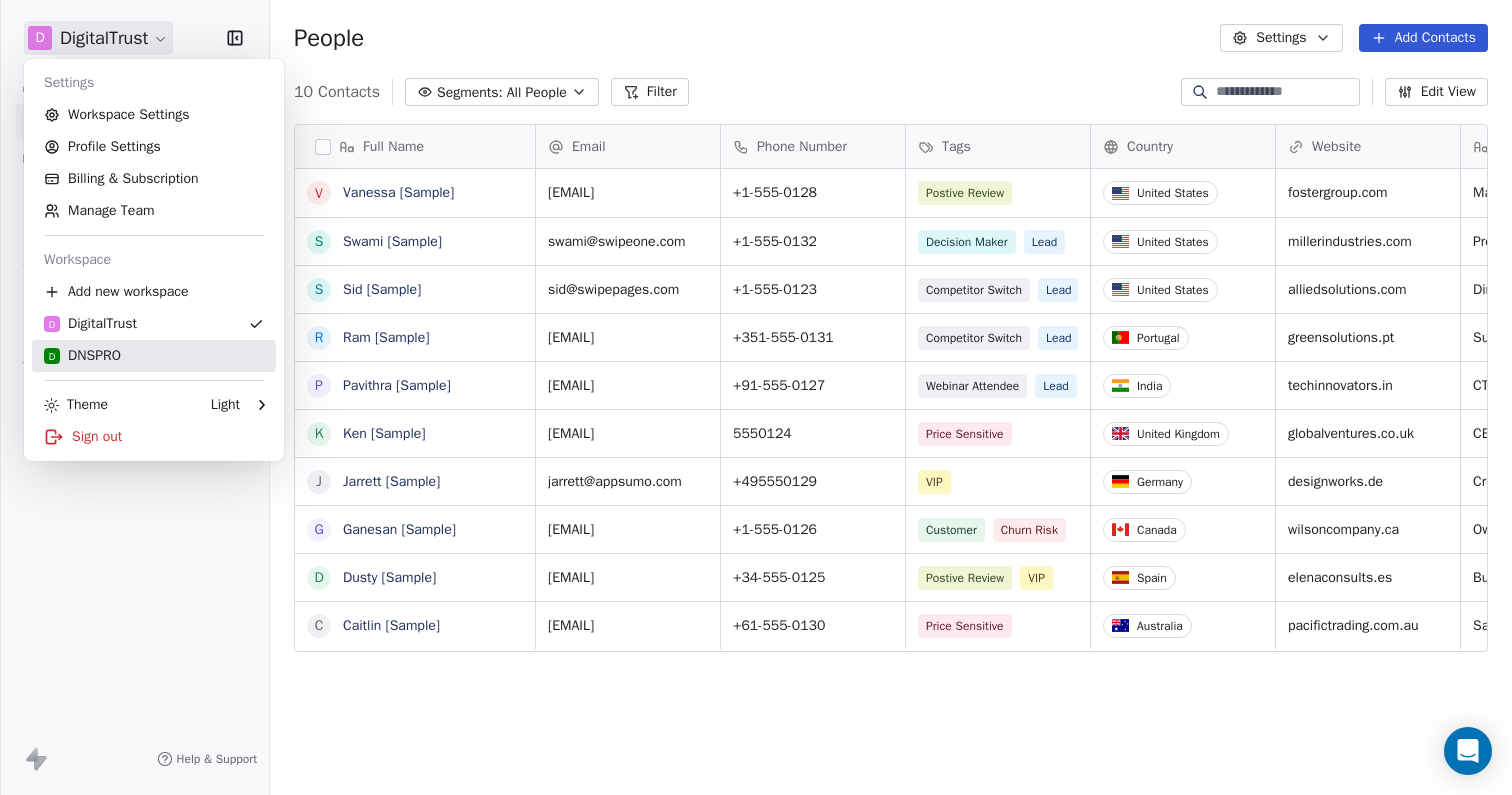 click on "D DNSPRO" at bounding box center [82, 356] 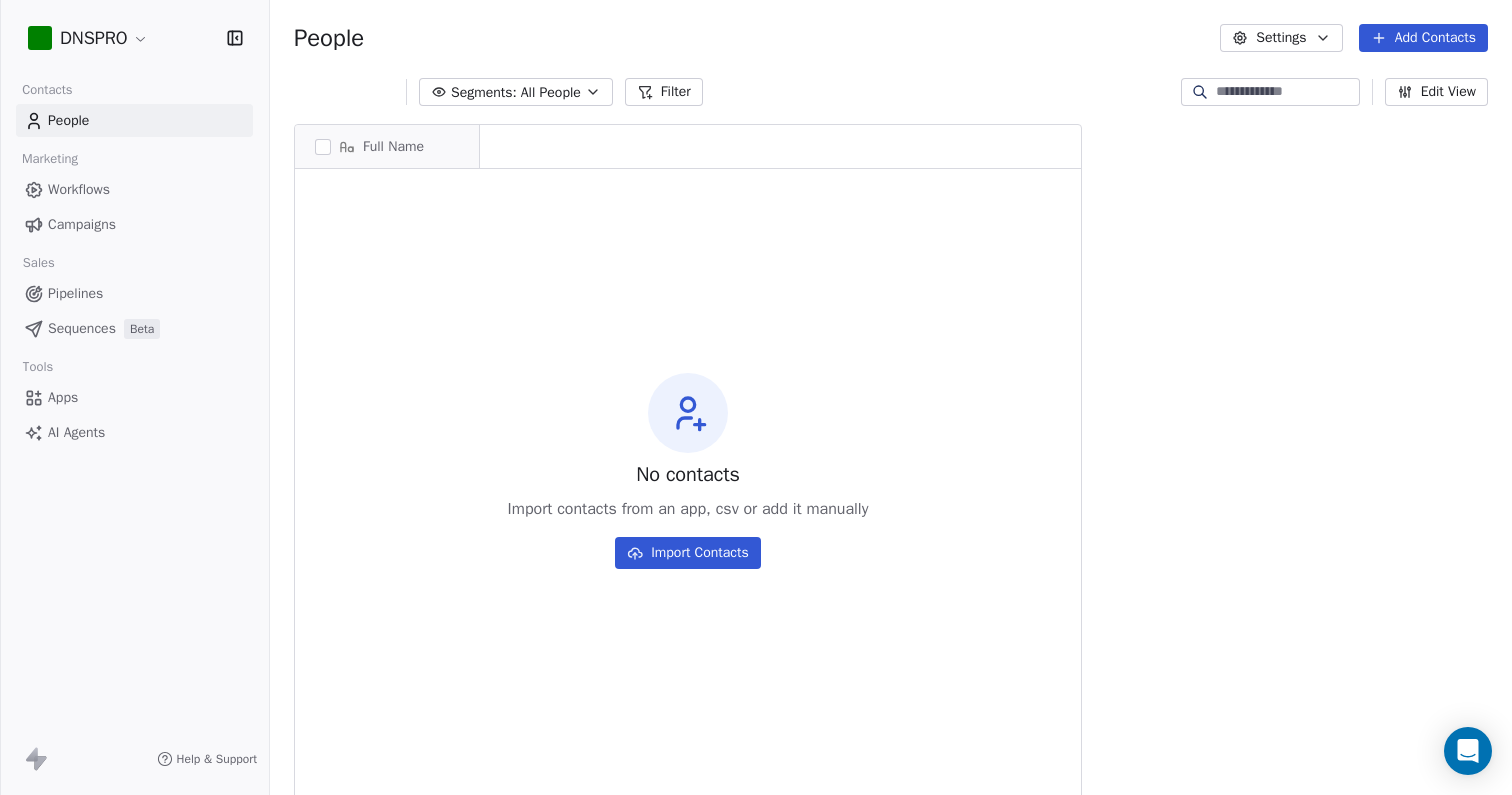 scroll, scrollTop: 1, scrollLeft: 1, axis: both 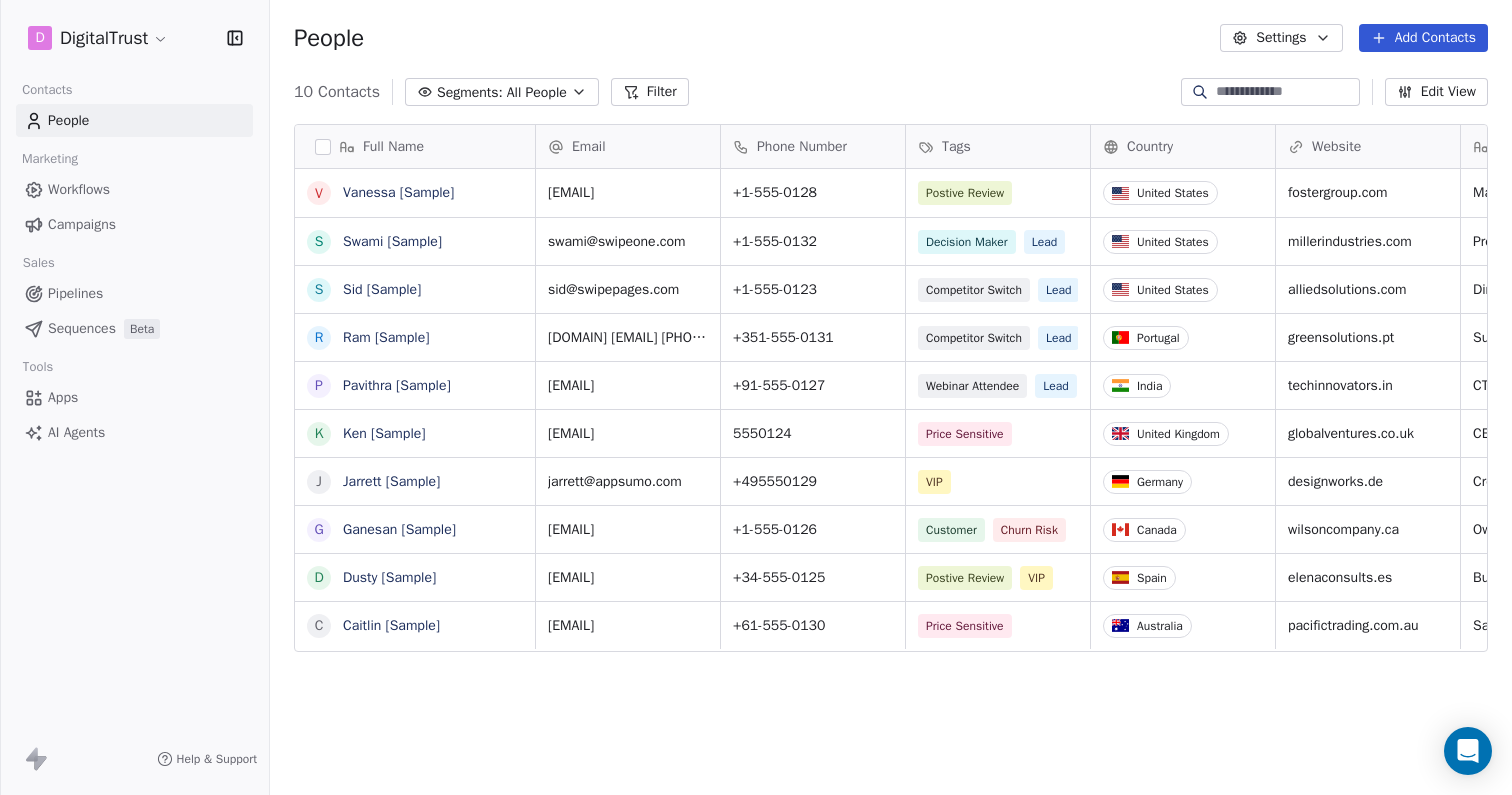 click on "Sequences" at bounding box center (82, 328) 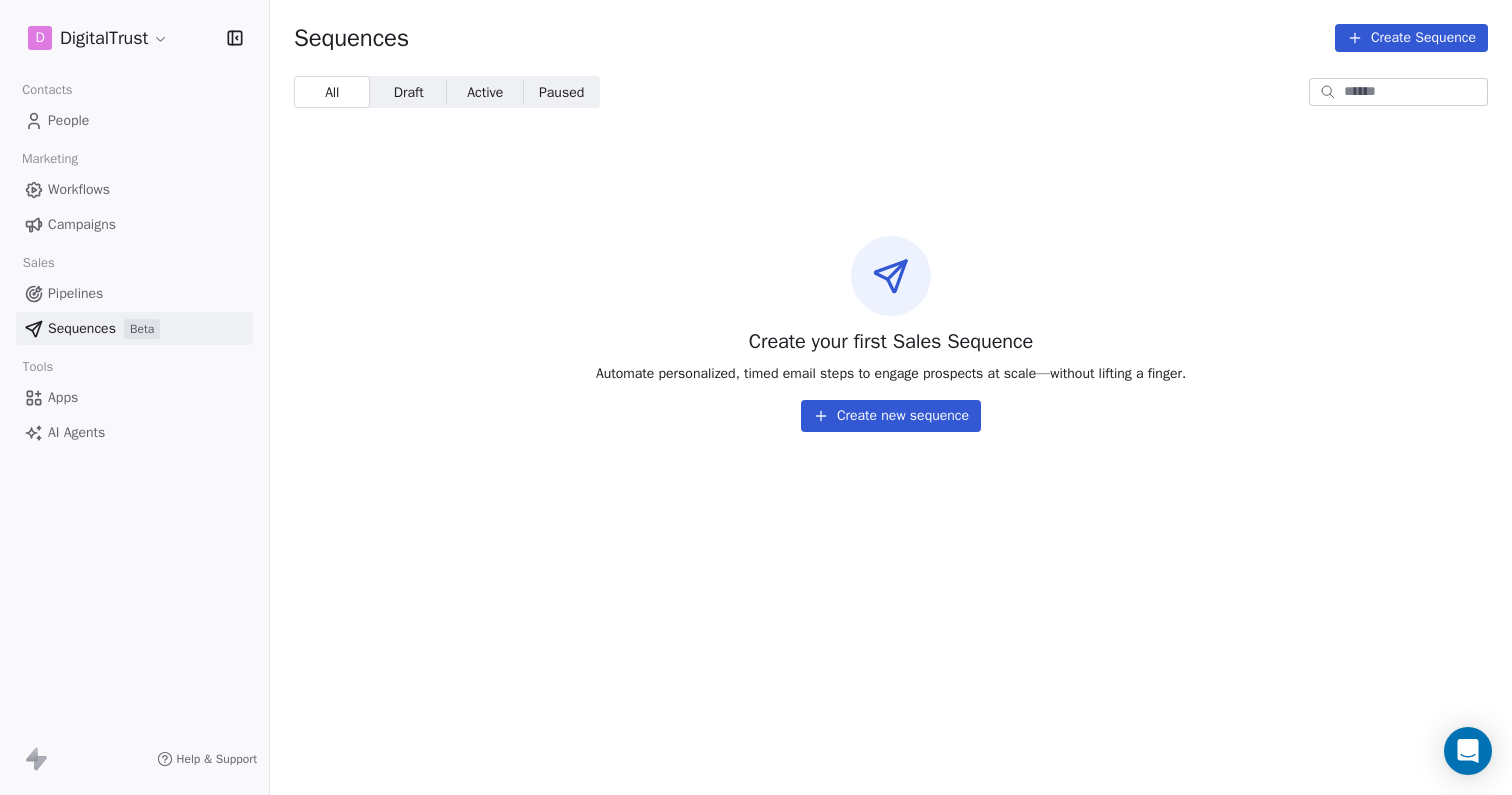 click on "Pipelines" at bounding box center [75, 293] 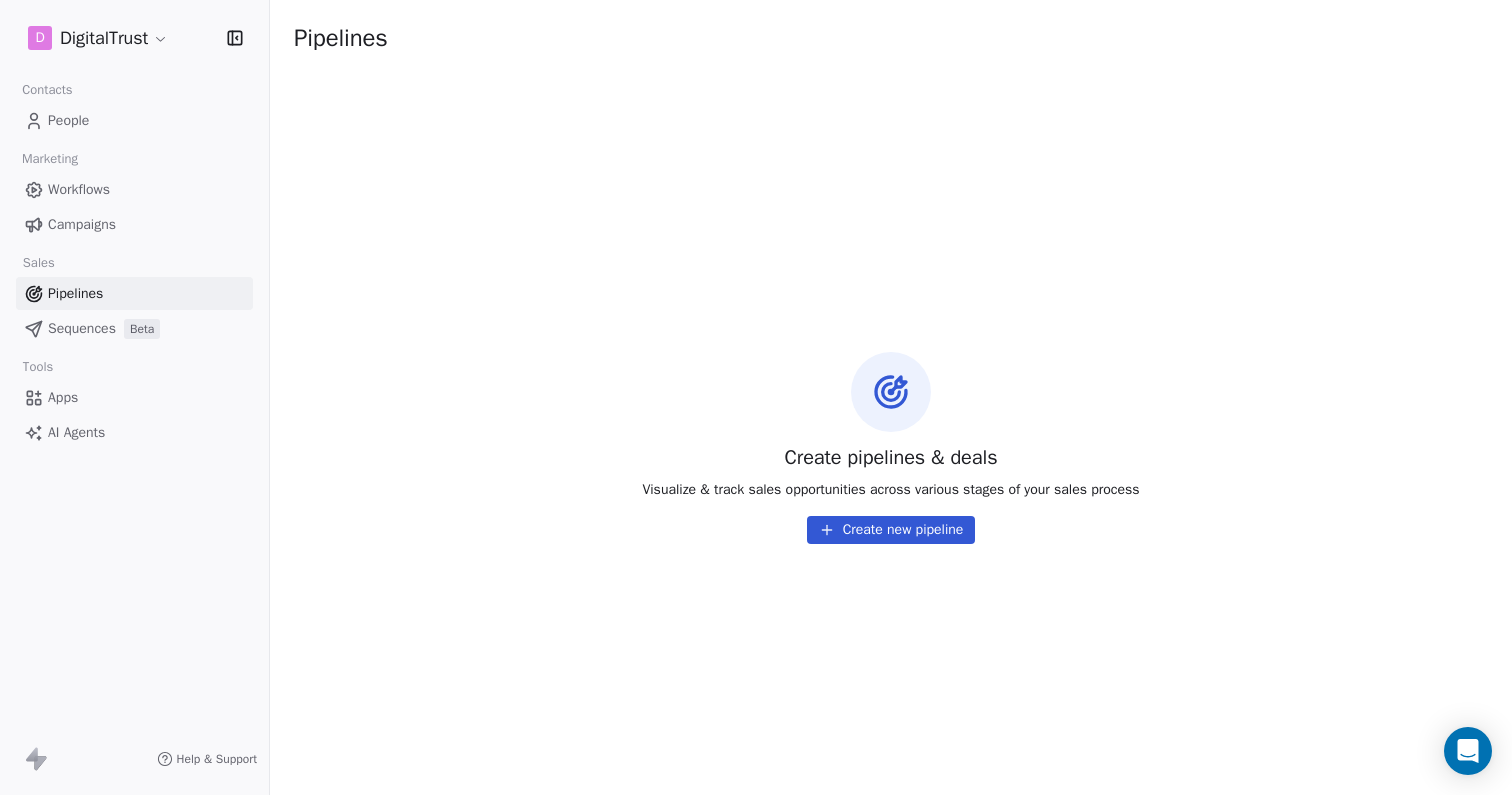 click on "Sequences" at bounding box center (82, 328) 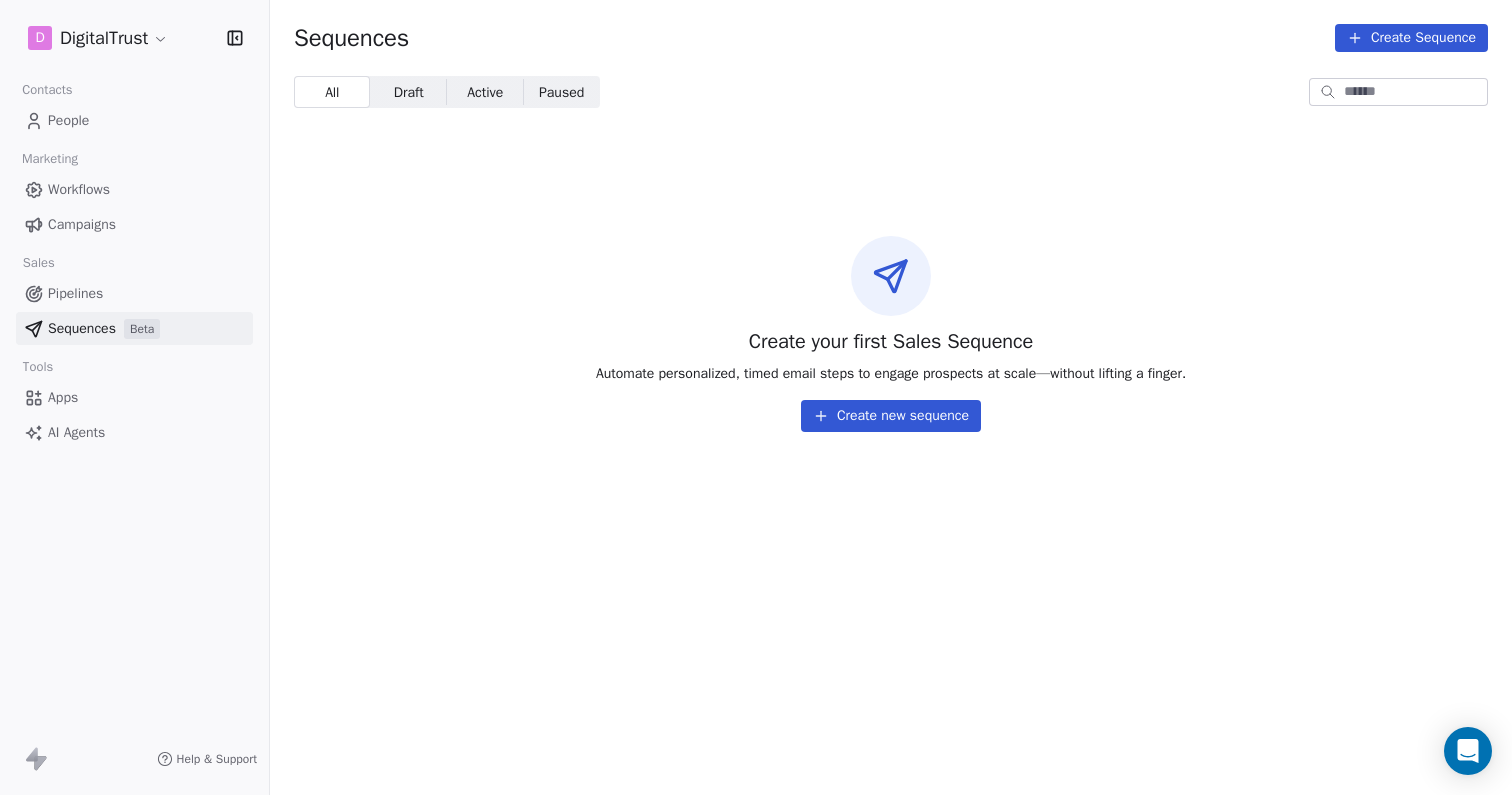 click on "Campaigns" at bounding box center (82, 224) 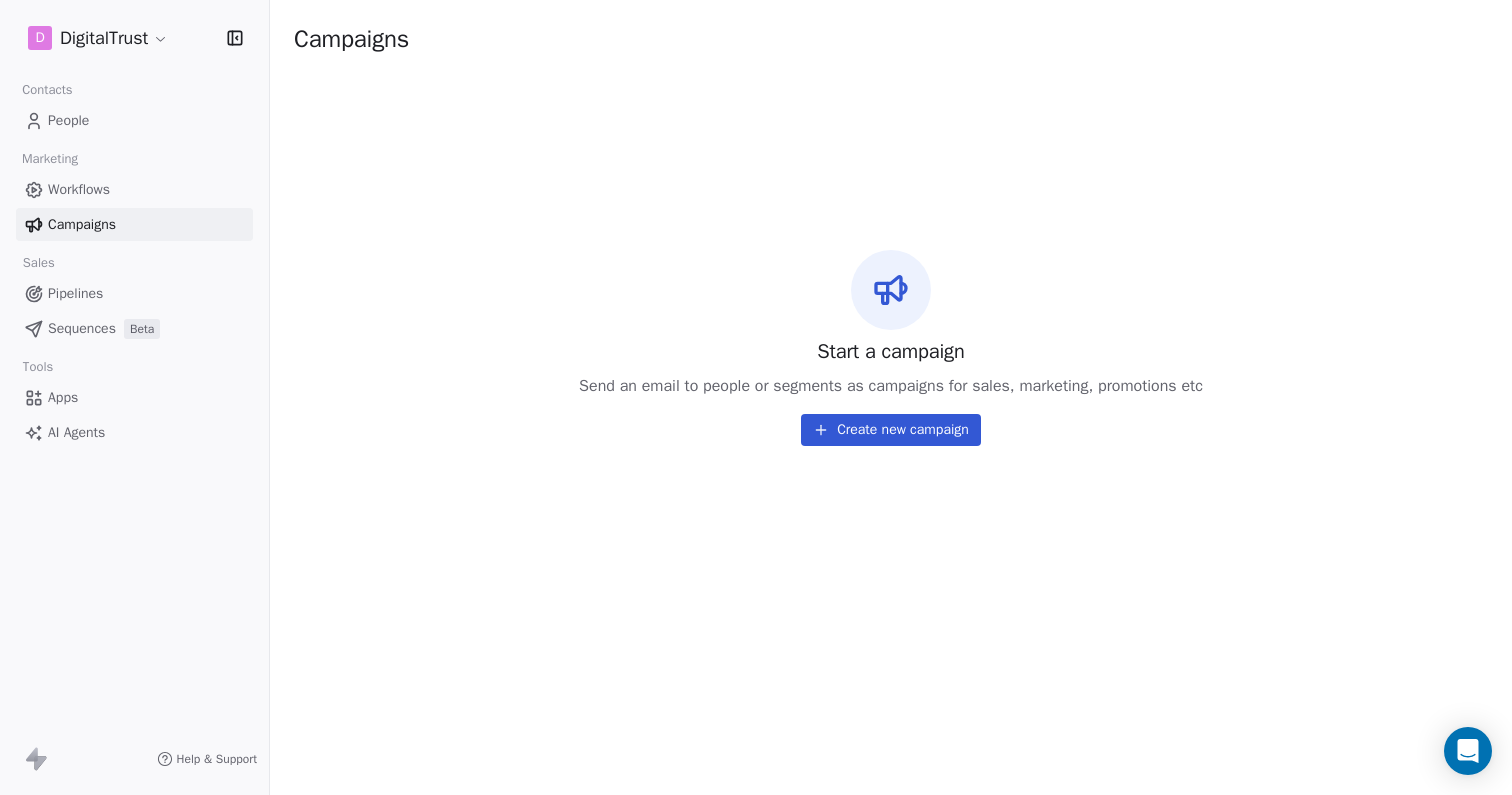 click on "Workflows" at bounding box center (79, 189) 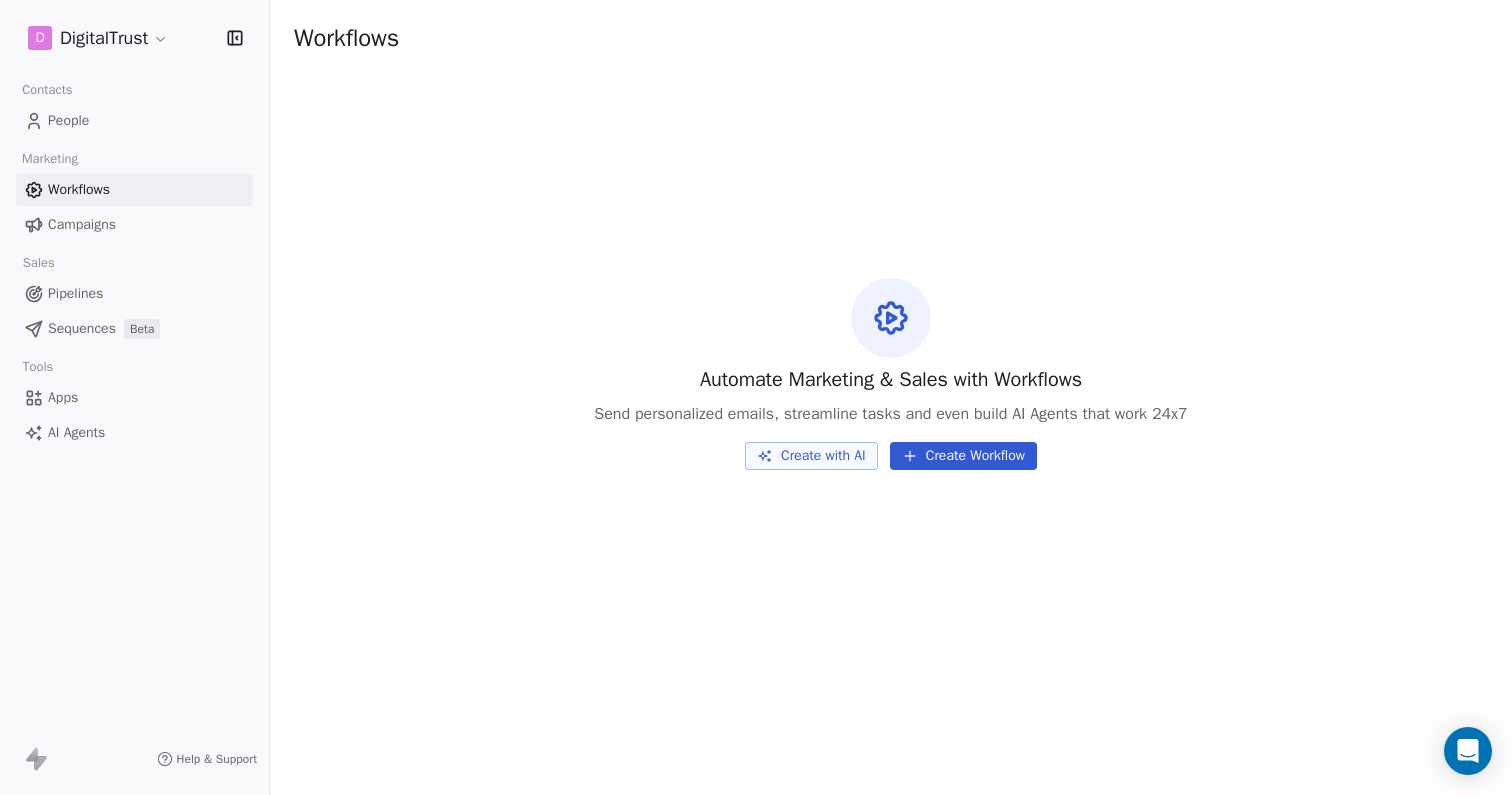 click on "People" at bounding box center [68, 120] 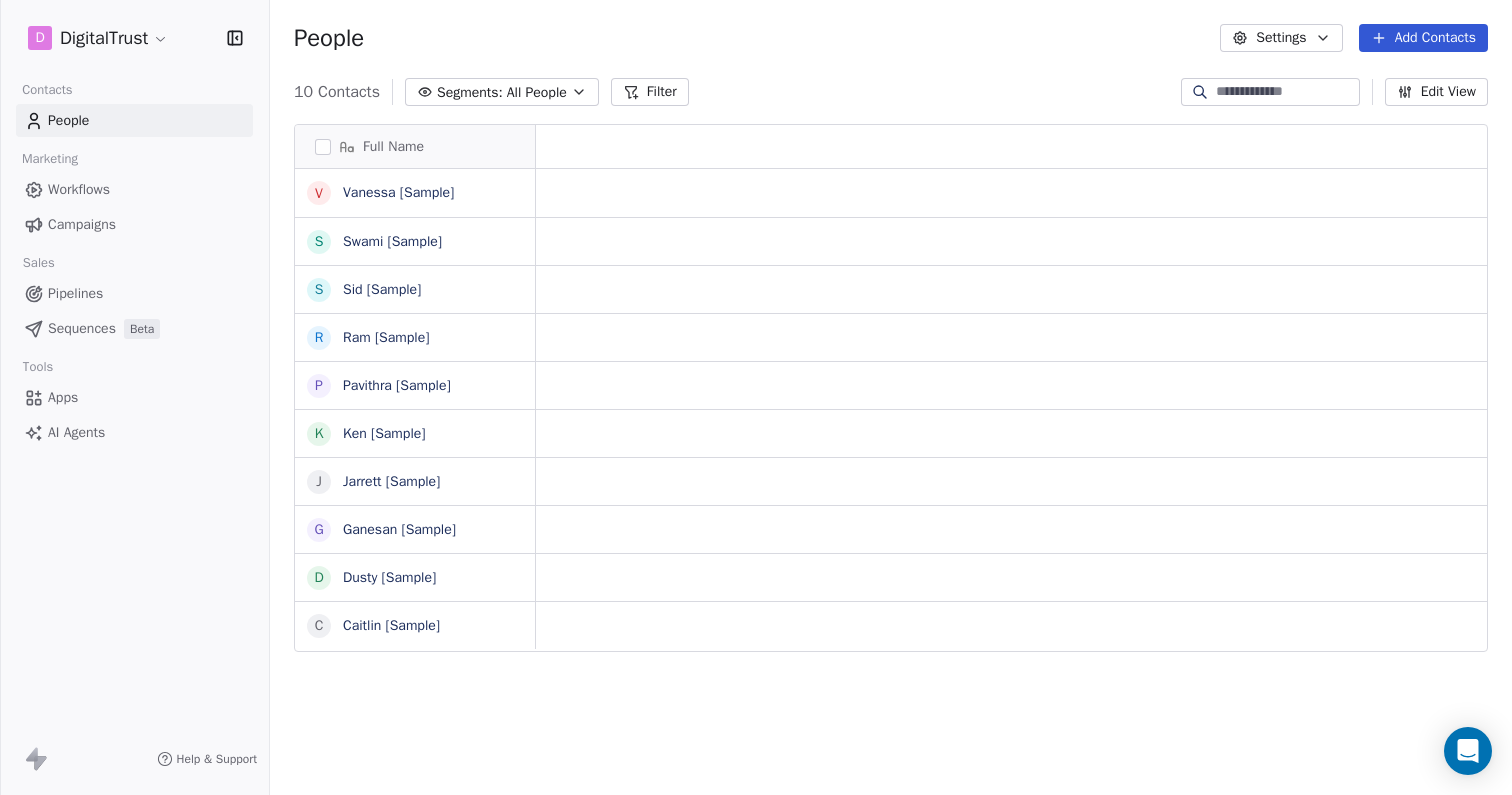 scroll, scrollTop: 1, scrollLeft: 1, axis: both 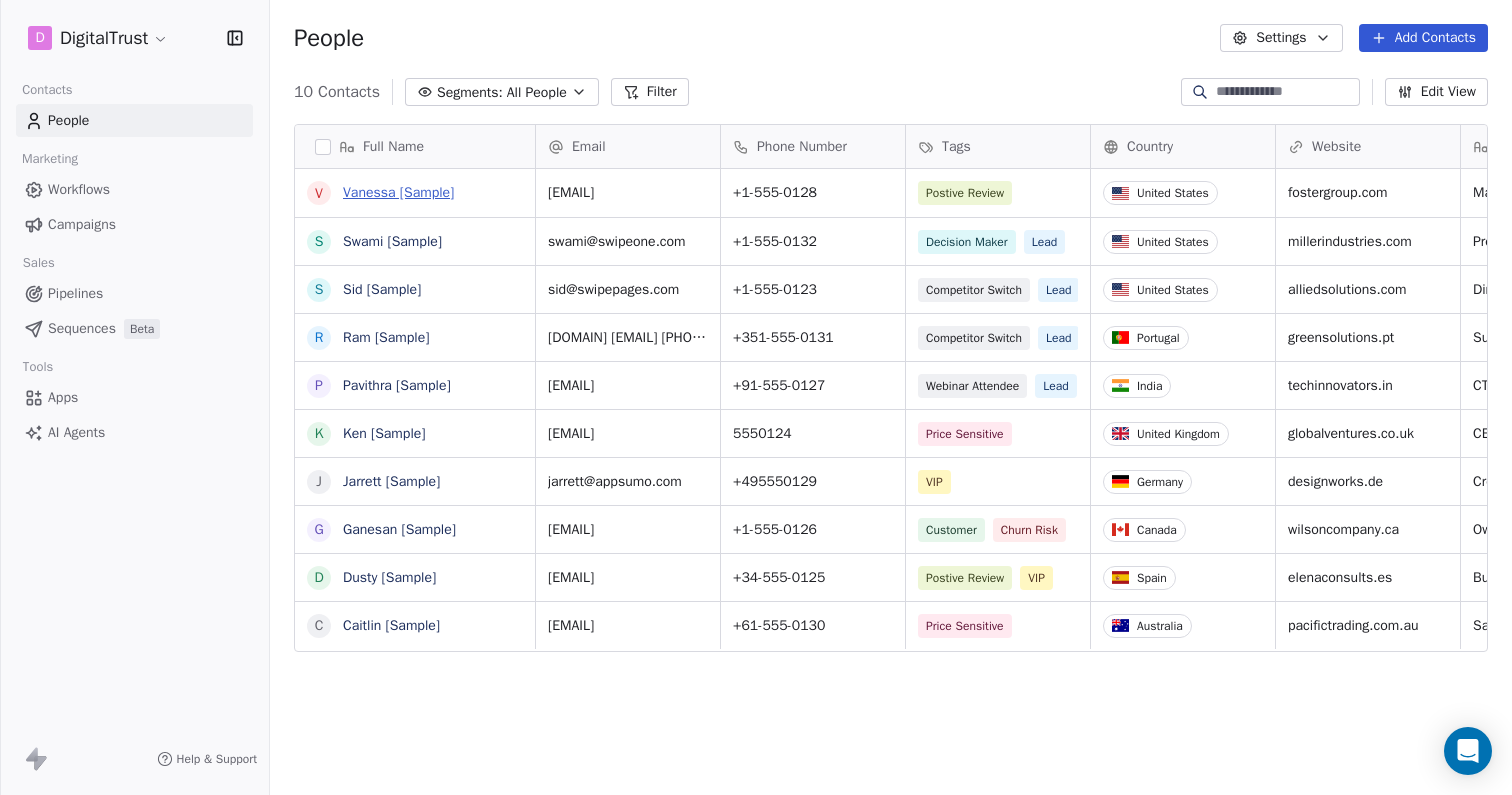 click on "Vanessa [Sample]" at bounding box center (398, 192) 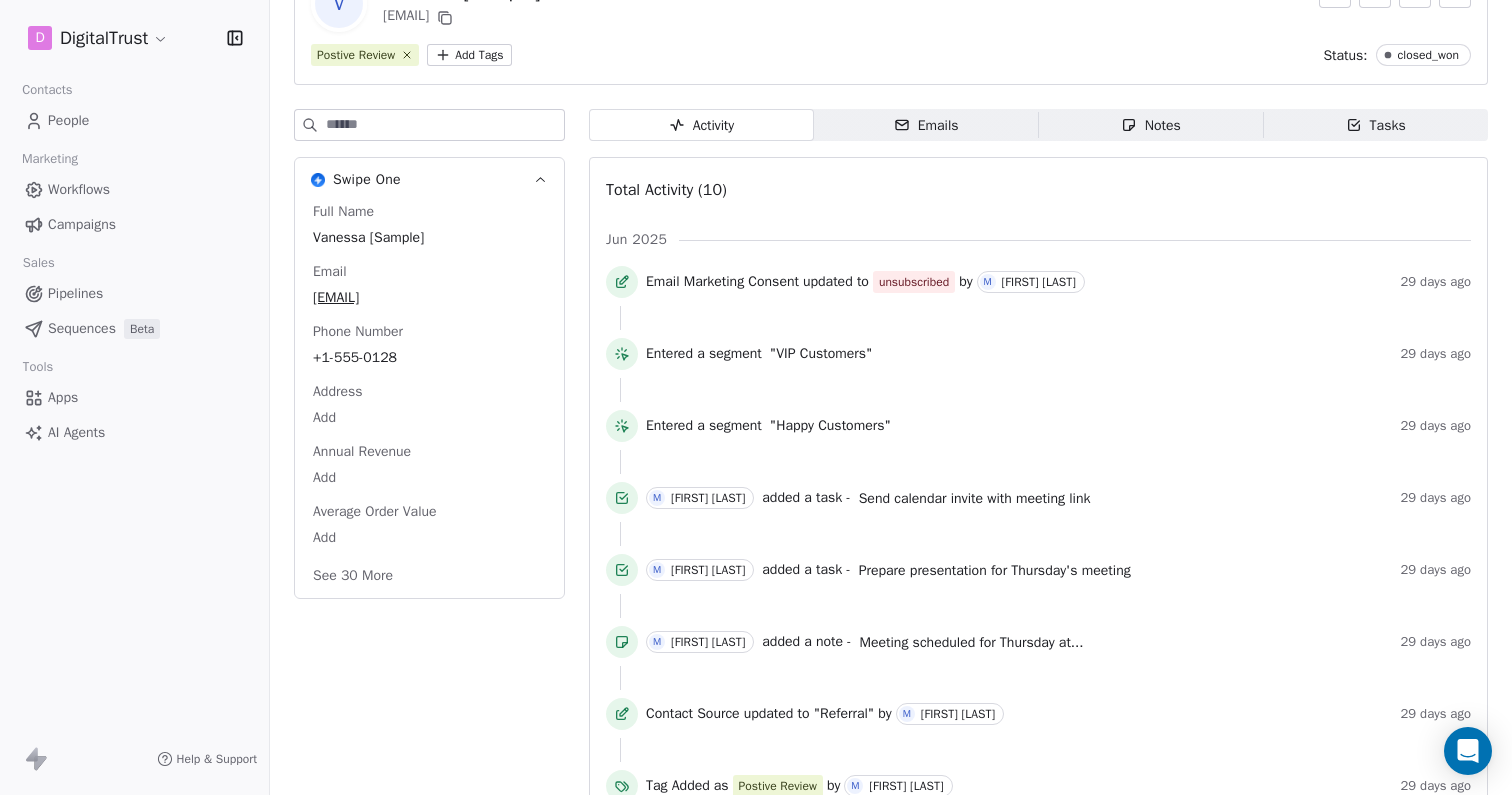 scroll, scrollTop: 0, scrollLeft: 0, axis: both 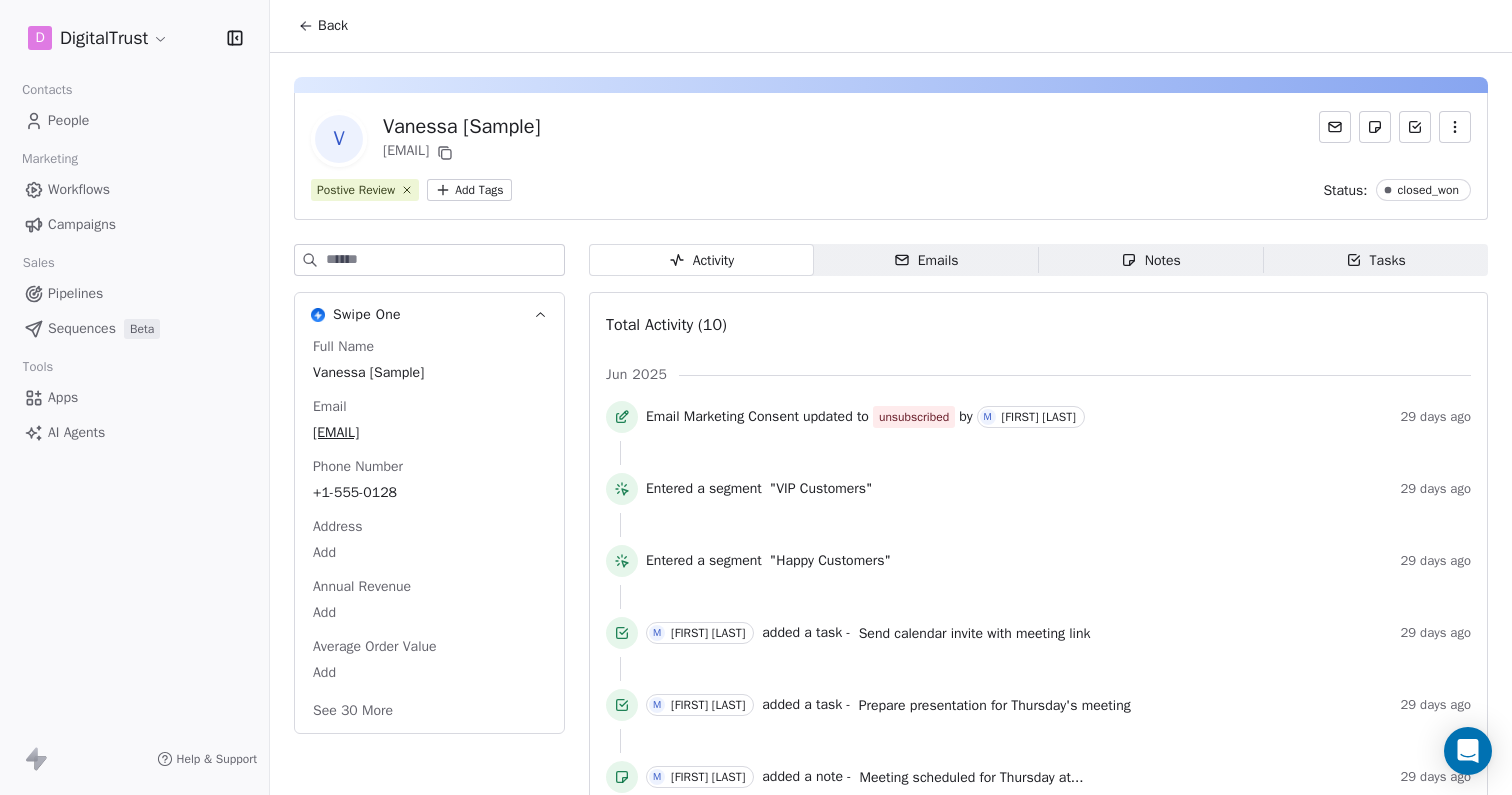 click on "Emails" at bounding box center (926, 260) 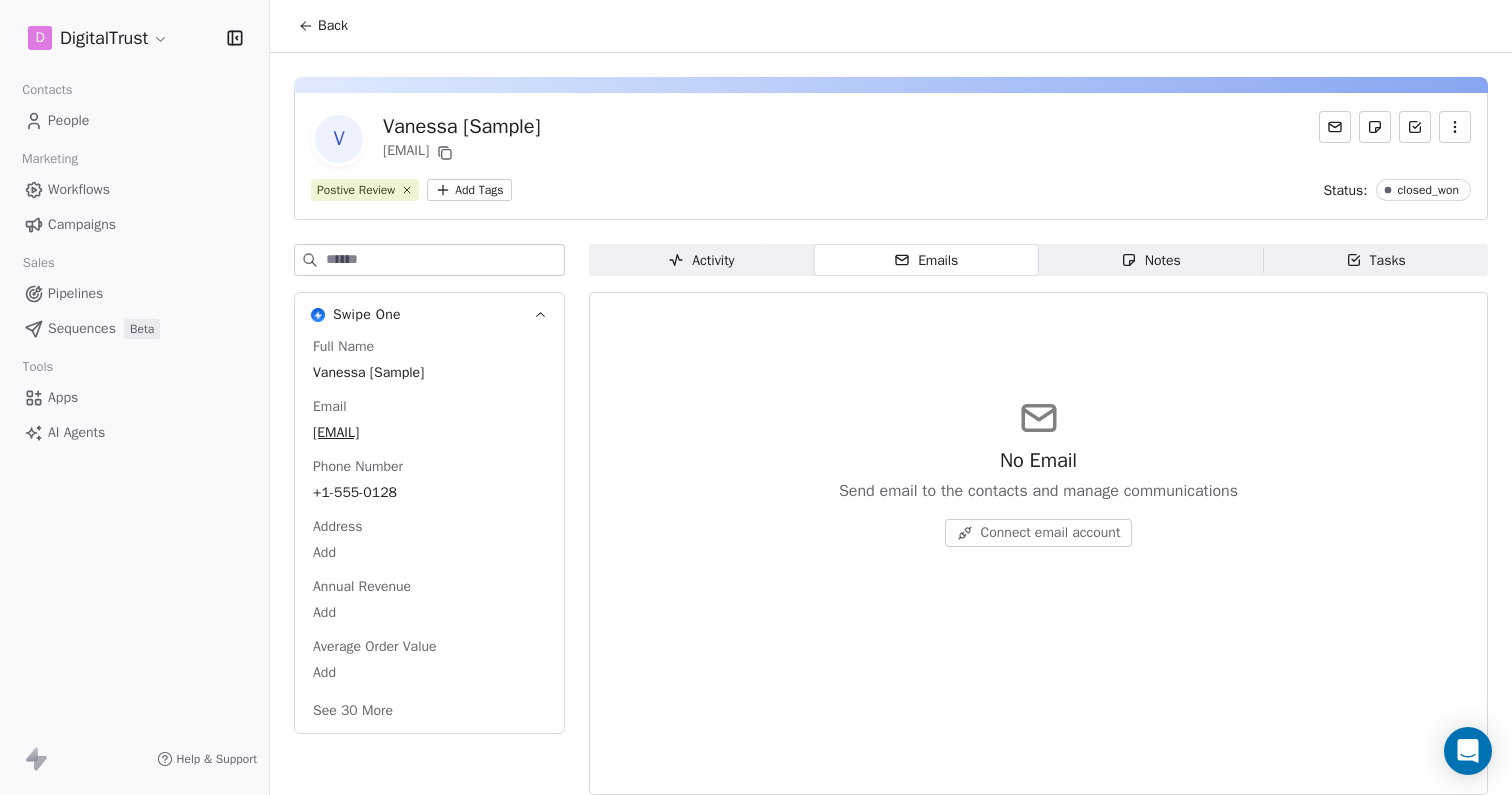 click on "D DigitalTrust Contacts People Marketing Workflows Campaigns Sales Pipelines Sequences Beta Tools Apps AI Agents Help & Support Back V [FIRST] [SAMPLE] [EMAIL] Postive Review Add Tags Status: closed_won Swipe One Full Name [FIRST] [SAMPLE] Email [EMAIL] Phone Number [PHONE] Address Add Annual Revenue Add Average Order Value Add See 30 More Activity Activity Emails Emails Notes Notes Tasks Tasks No Email Send email to the contacts and manage communications Connect email account" at bounding box center [756, 397] 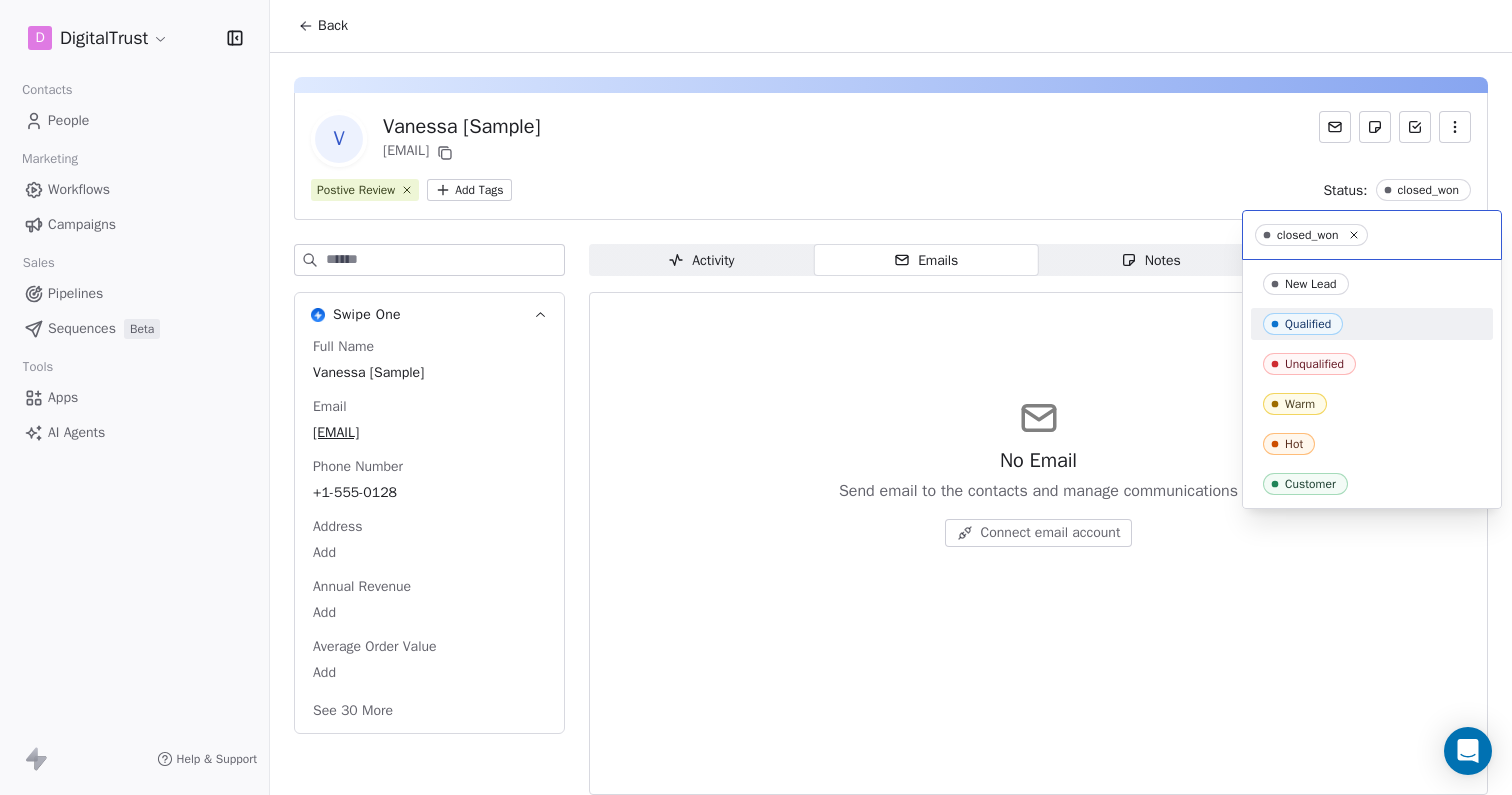 click on "Qualified" at bounding box center (1308, 324) 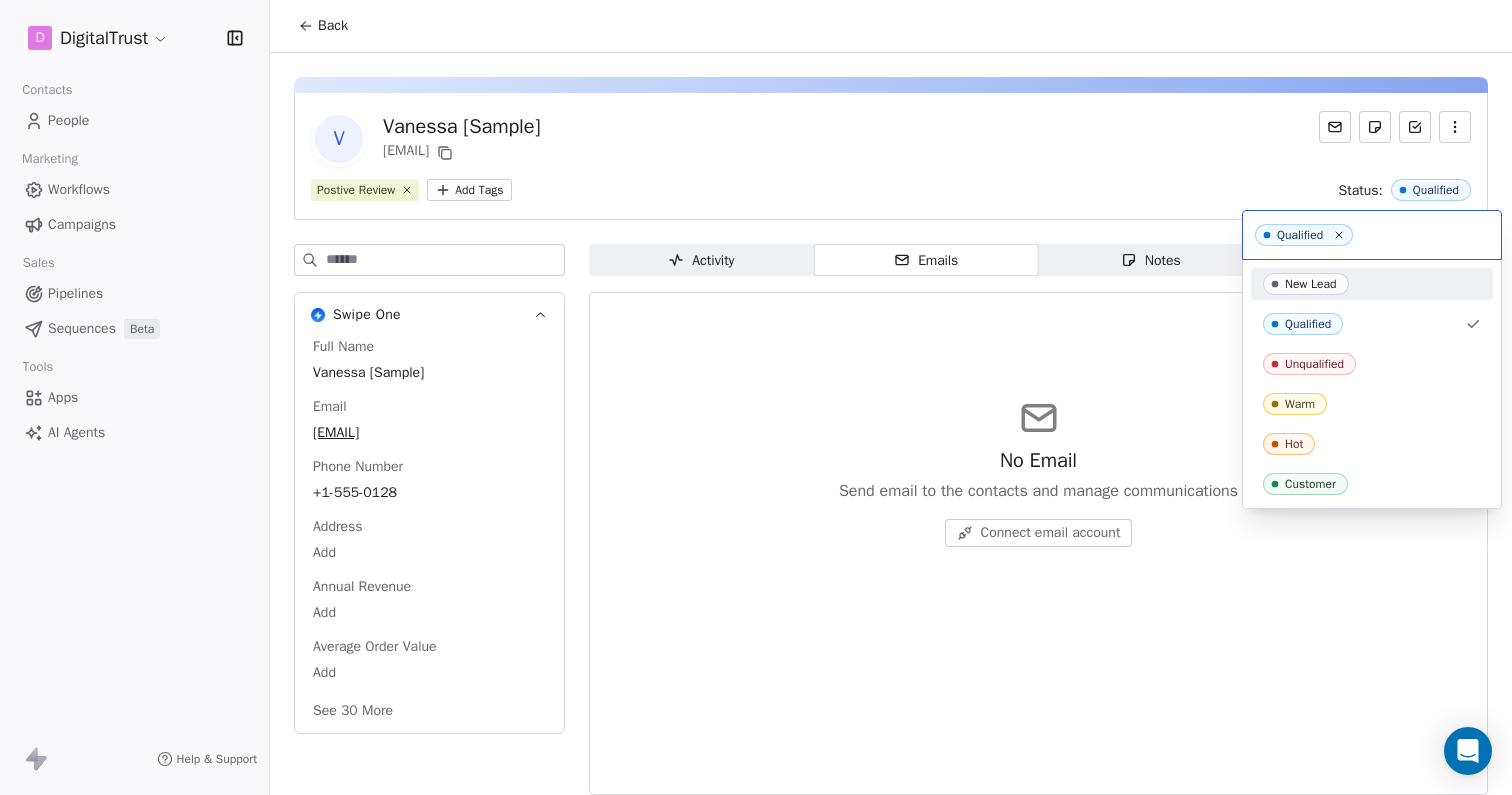 click on "New Lead" at bounding box center (1311, 284) 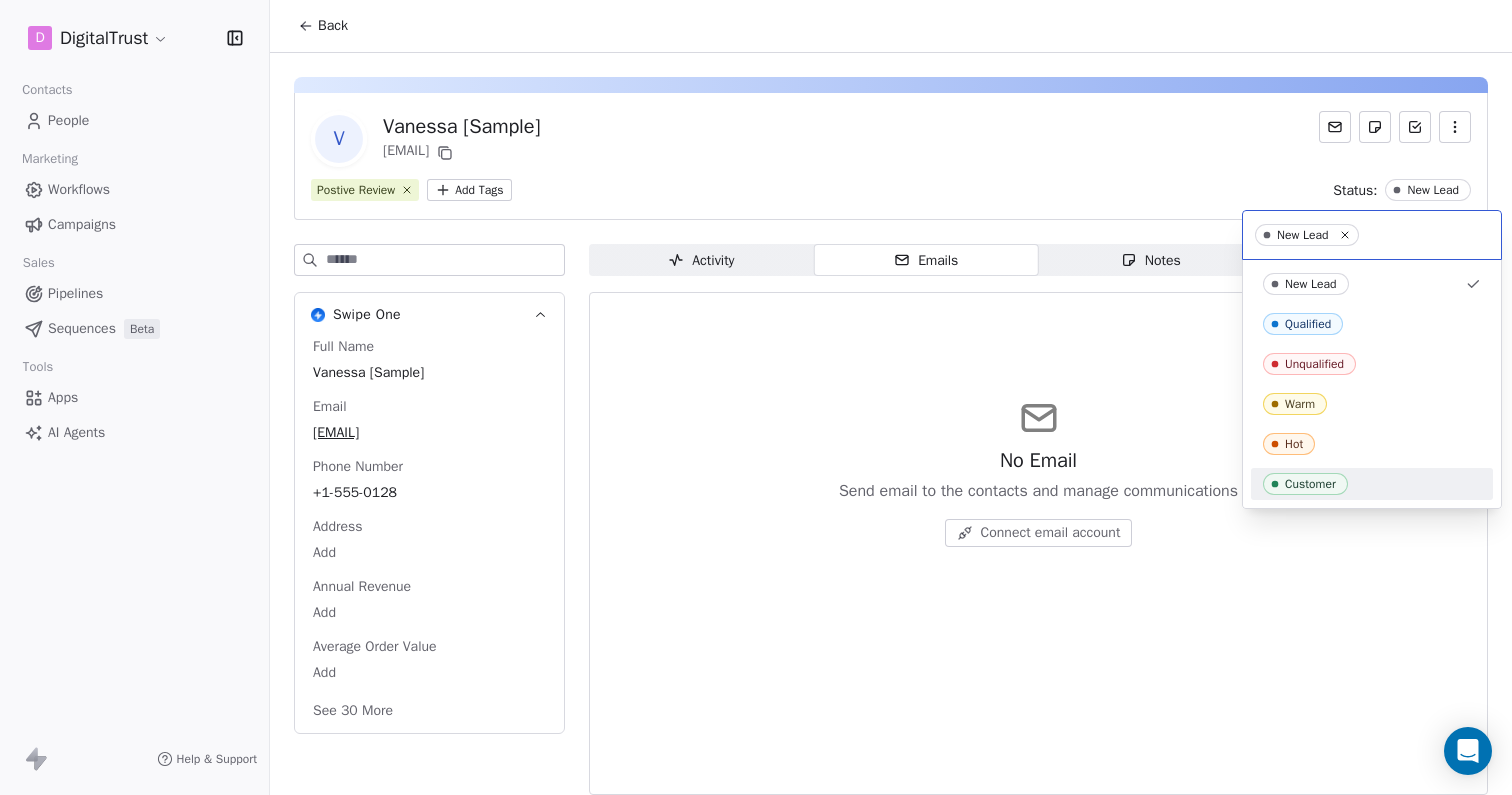 click on "Customer" at bounding box center (1310, 484) 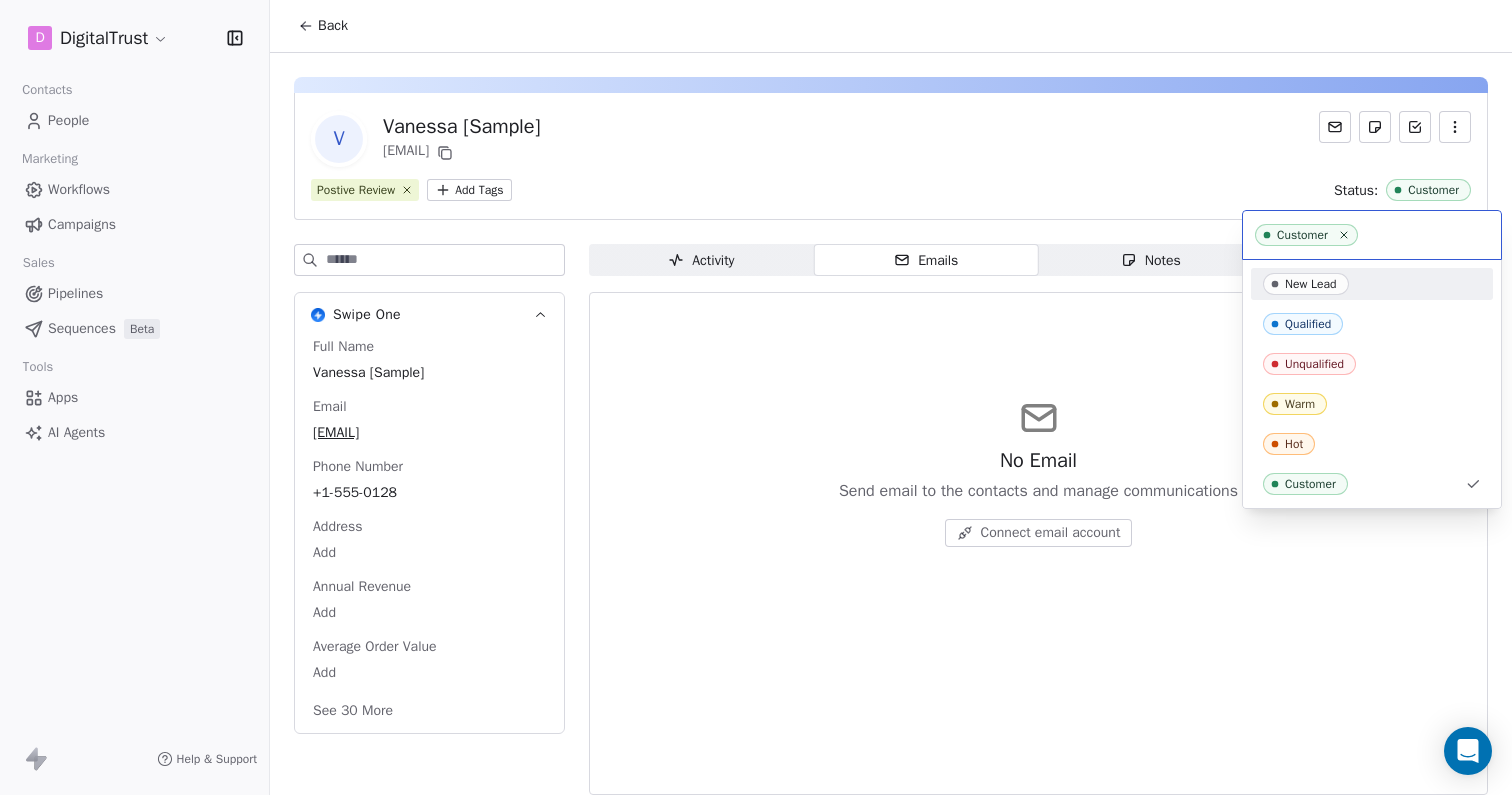 click on "New Lead" at bounding box center (1311, 284) 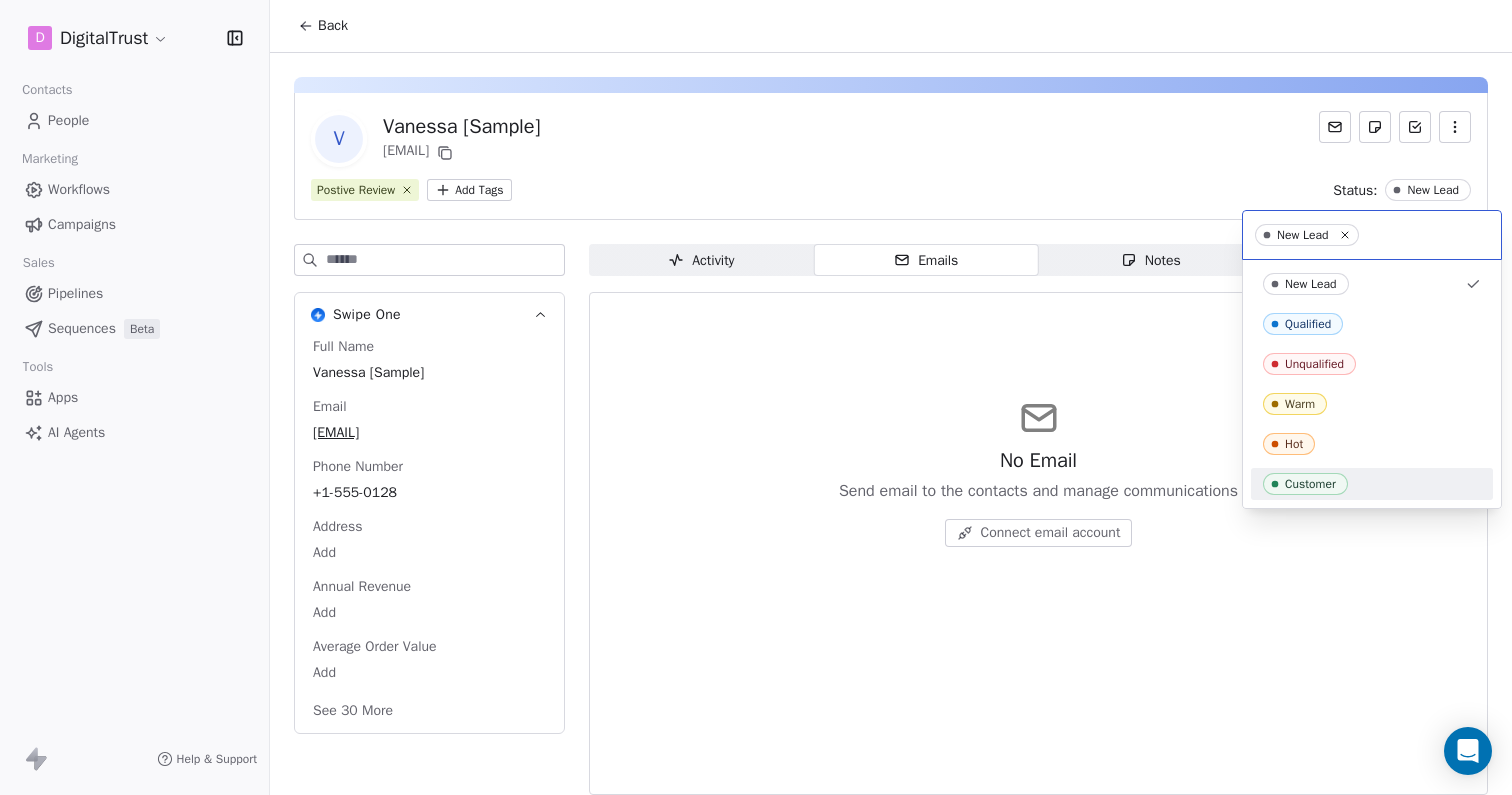 click on "Customer" at bounding box center (1310, 484) 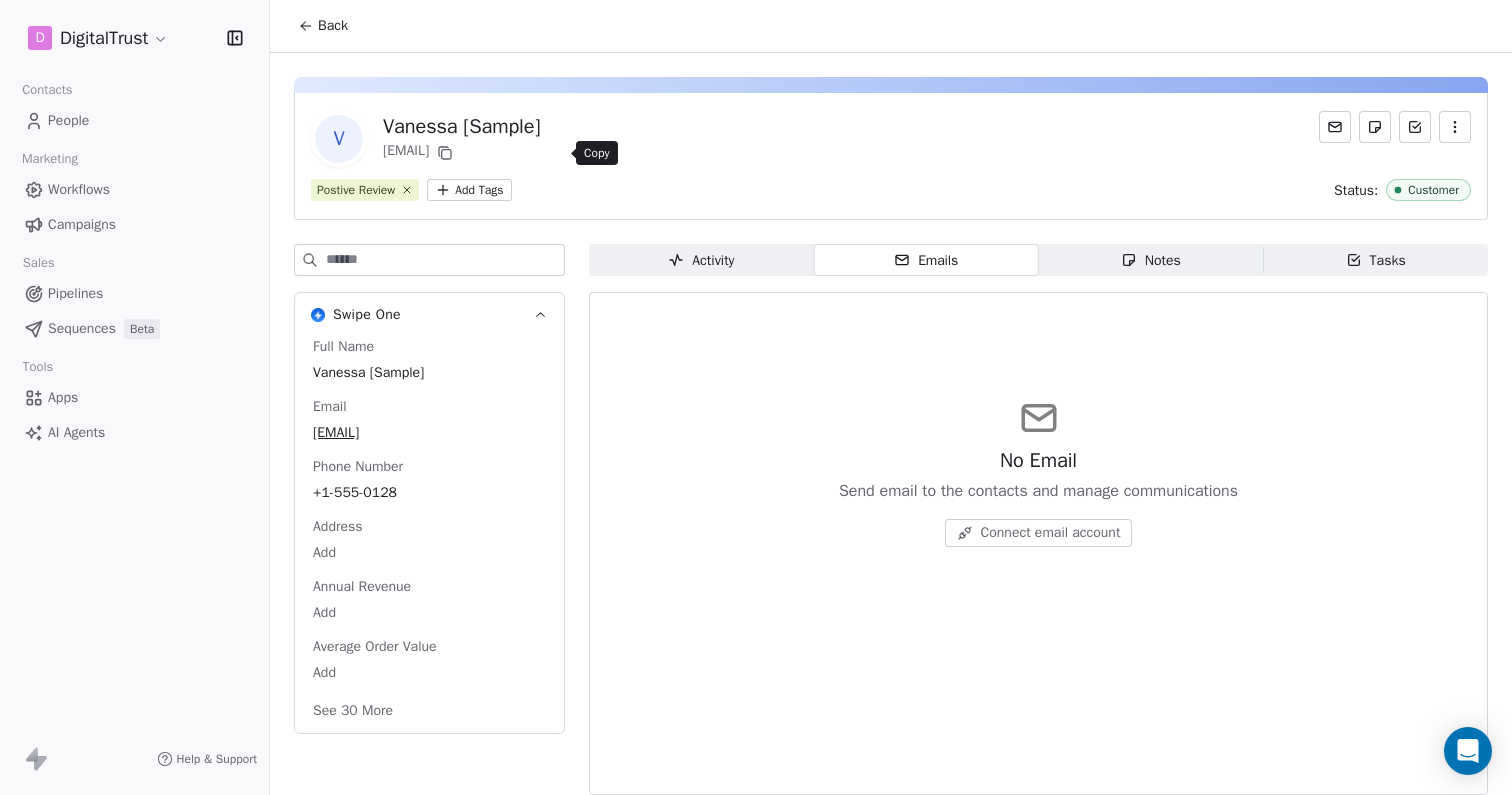click 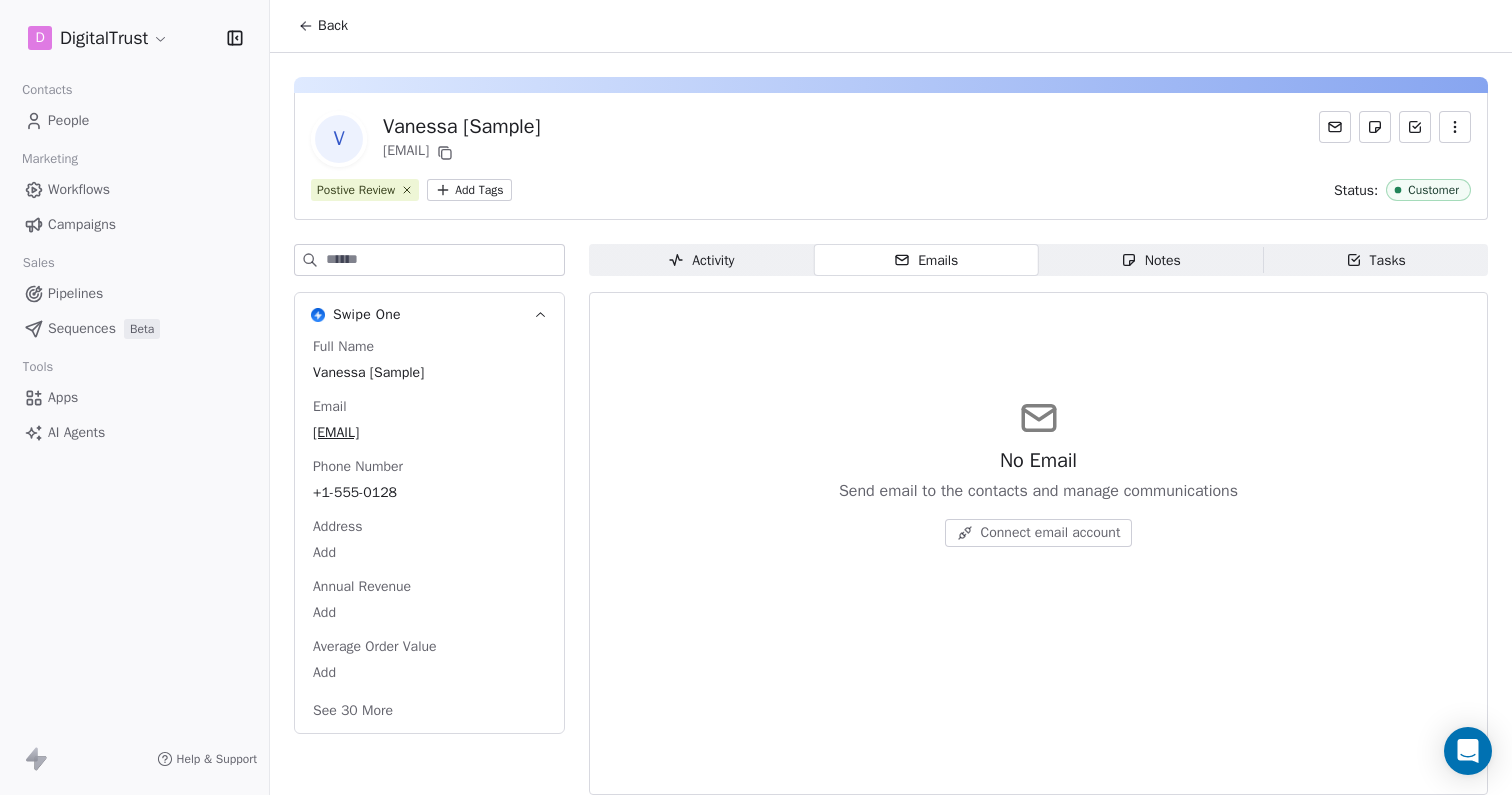 click on "Pipelines" at bounding box center (75, 293) 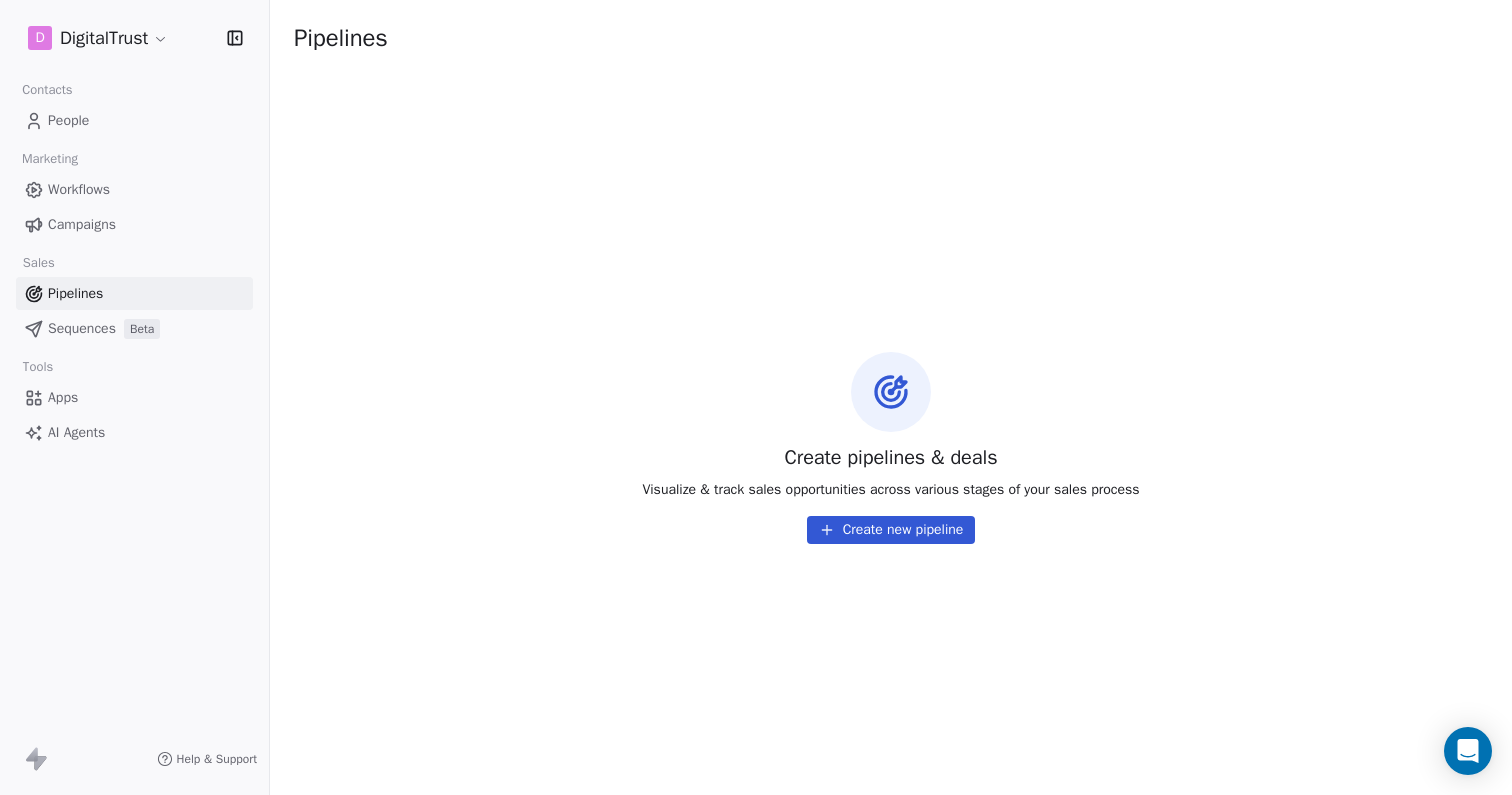 click on "Sequences" at bounding box center (82, 328) 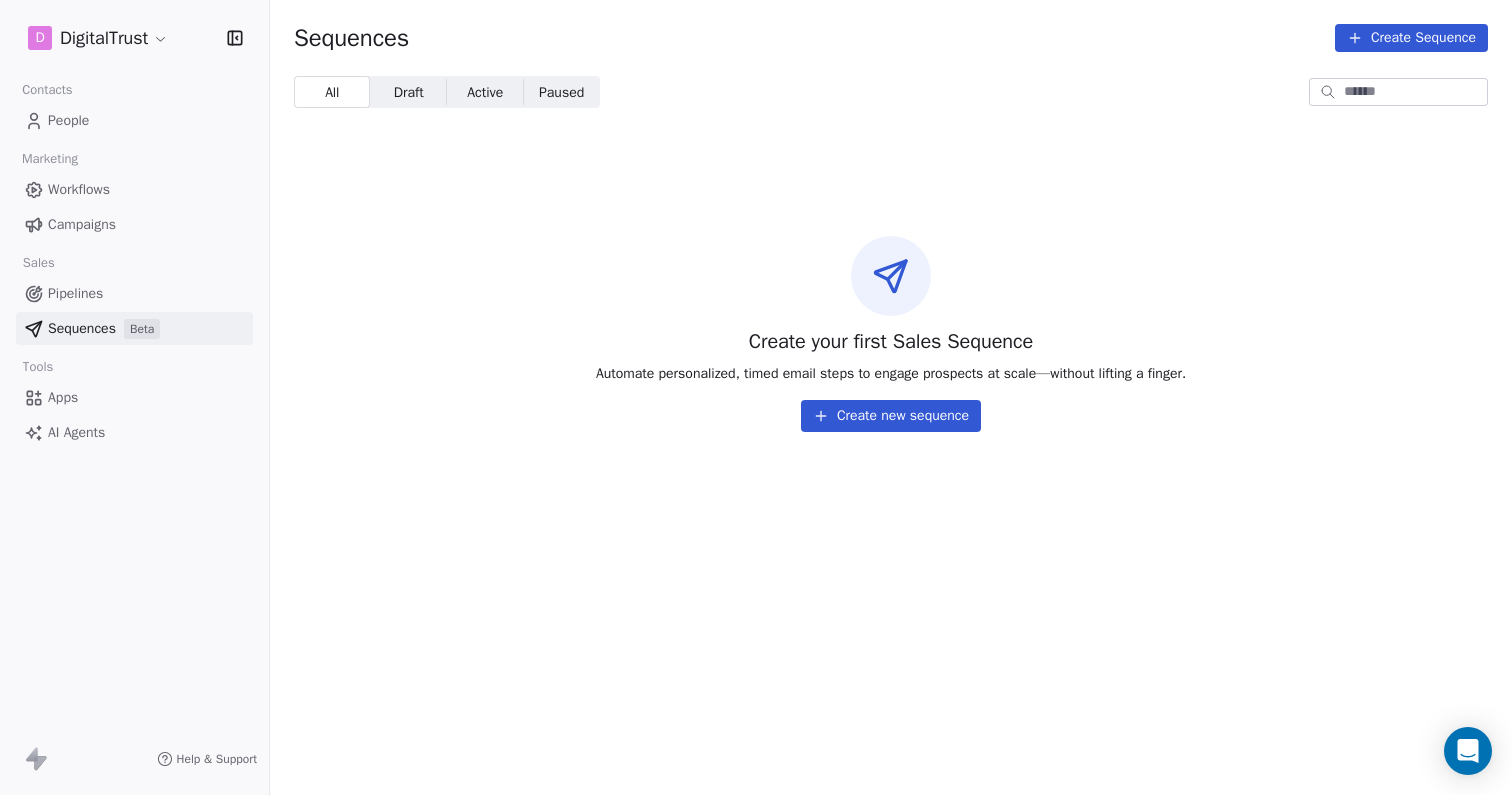 click on "Apps" at bounding box center [63, 397] 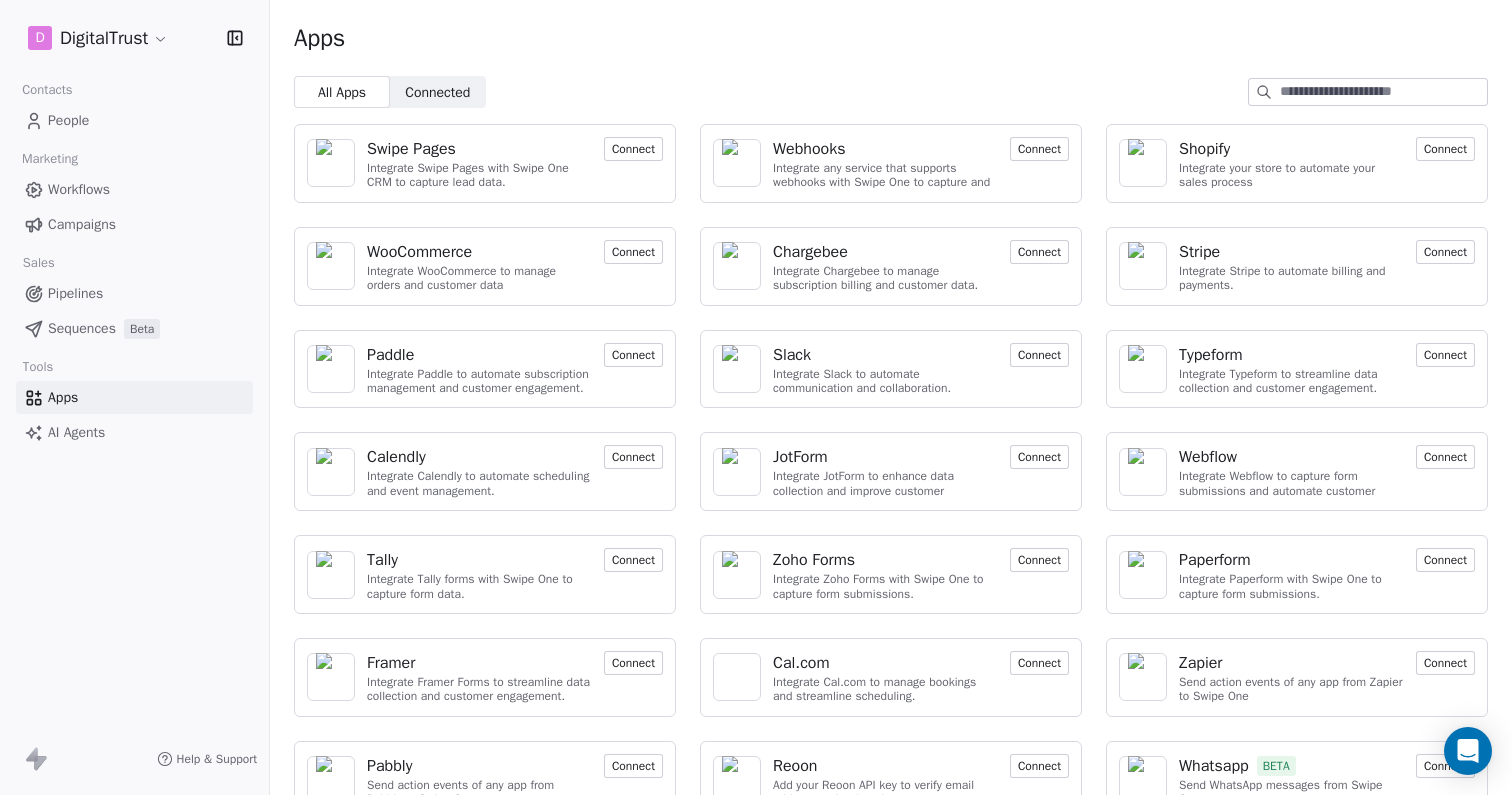 click on "AI Agents" at bounding box center (76, 432) 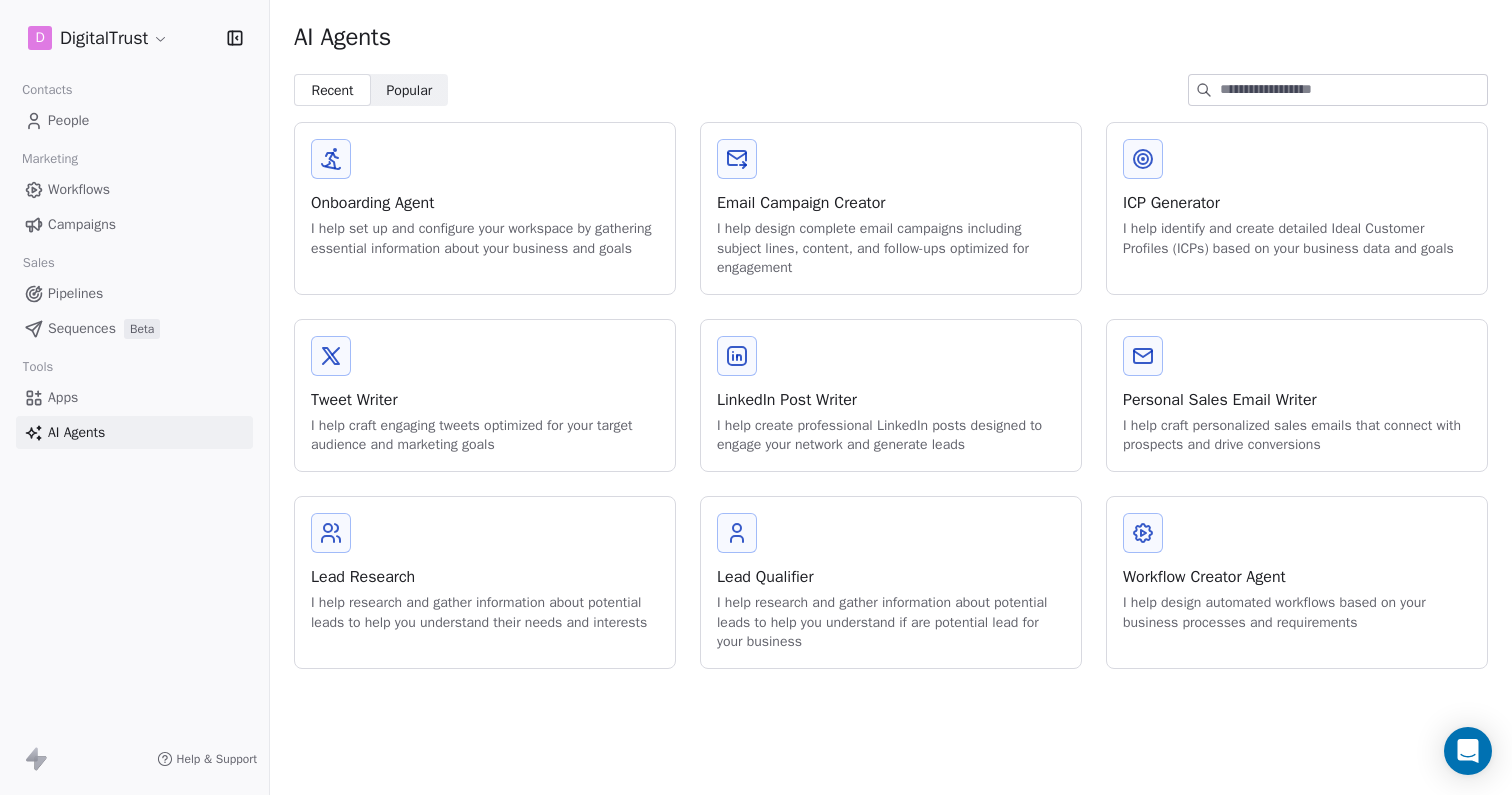 click on "D DigitalTrust Contacts People Marketing Workflows Campaigns Sales Pipelines Sequences Beta Tools Apps AI Agents Help & Support AI Agents Recent Recent Popular Popular Onboarding Agent I help set up and configure your workspace by gathering essential information about your business and goals Email Campaign Creator I help design complete email campaigns including subject lines, content, and follow-ups optimized for engagement ICP Generator I help identify and create detailed Ideal Customer Profiles (ICPs) based on your business data and goals Tweet Writer I help craft engaging tweets optimized for your target audience and marketing goals LinkedIn Post Writer I help create professional LinkedIn posts designed to engage your network and generate leads Personal Sales Email Writer I help craft personalized sales emails that connect with prospects and drive conversions Lead Research I help research and gather information about potential leads to help you understand their needs and interests Lead Qualifier" at bounding box center (756, 397) 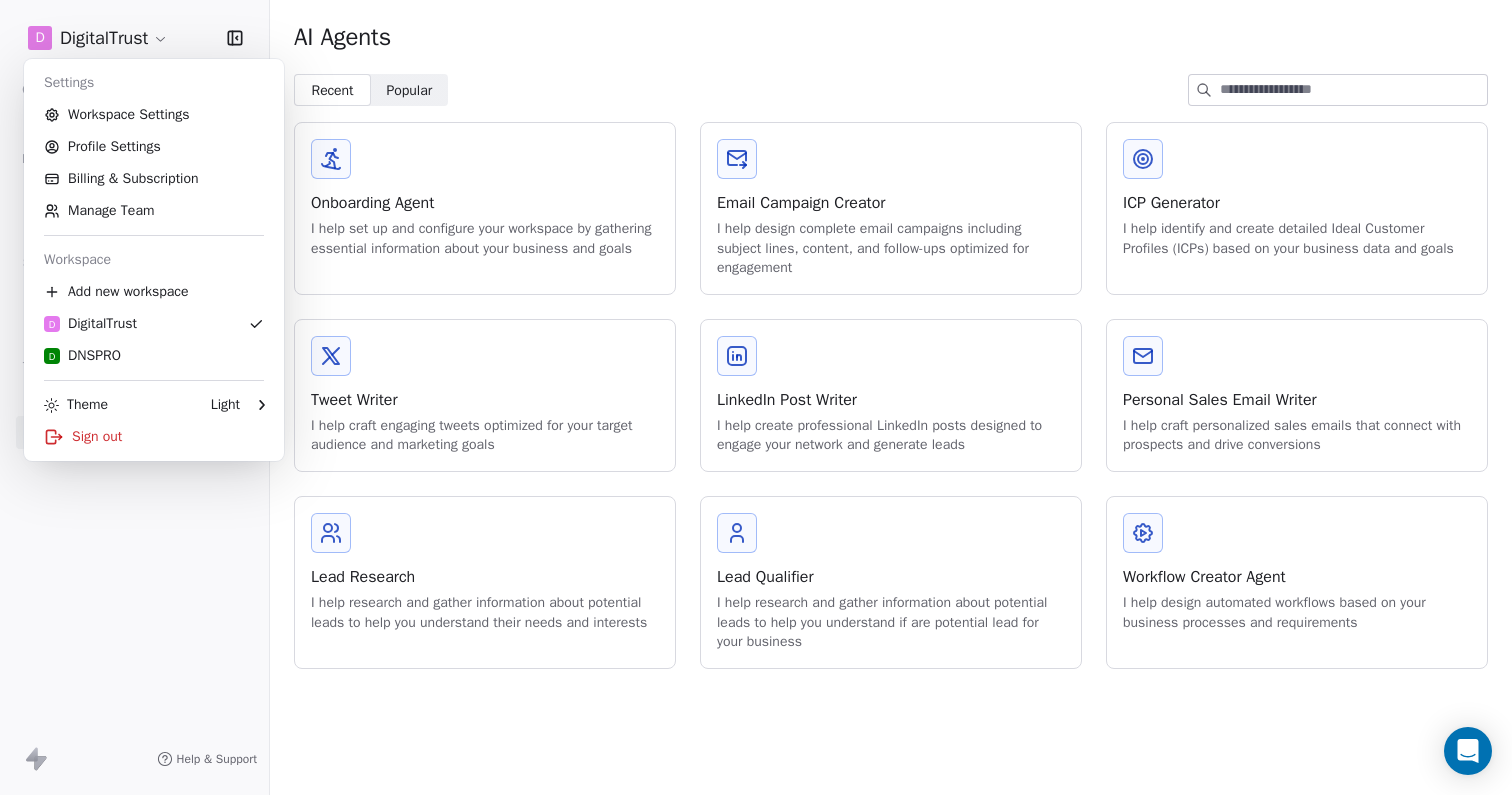click on "D DigitalTrust Contacts People Marketing Workflows Campaigns Sales Pipelines Sequences Beta Tools Apps AI Agents Help & Support AI Agents Recent Recent Popular Popular Onboarding Agent I help set up and configure your workspace by gathering essential information about your business and goals Email Campaign Creator I help design complete email campaigns including subject lines, content, and follow-ups optimized for engagement ICP Generator I help identify and create detailed Ideal Customer Profiles (ICPs) based on your business data and goals Tweet Writer I help craft engaging tweets optimized for your target audience and marketing goals LinkedIn Post Writer I help create professional LinkedIn posts designed to engage your network and generate leads Personal Sales Email Writer I help craft personalized sales emails that connect with prospects and drive conversions Lead Research I help research and gather information about potential leads to help you understand their needs and interests Lead Qualifier" at bounding box center (756, 397) 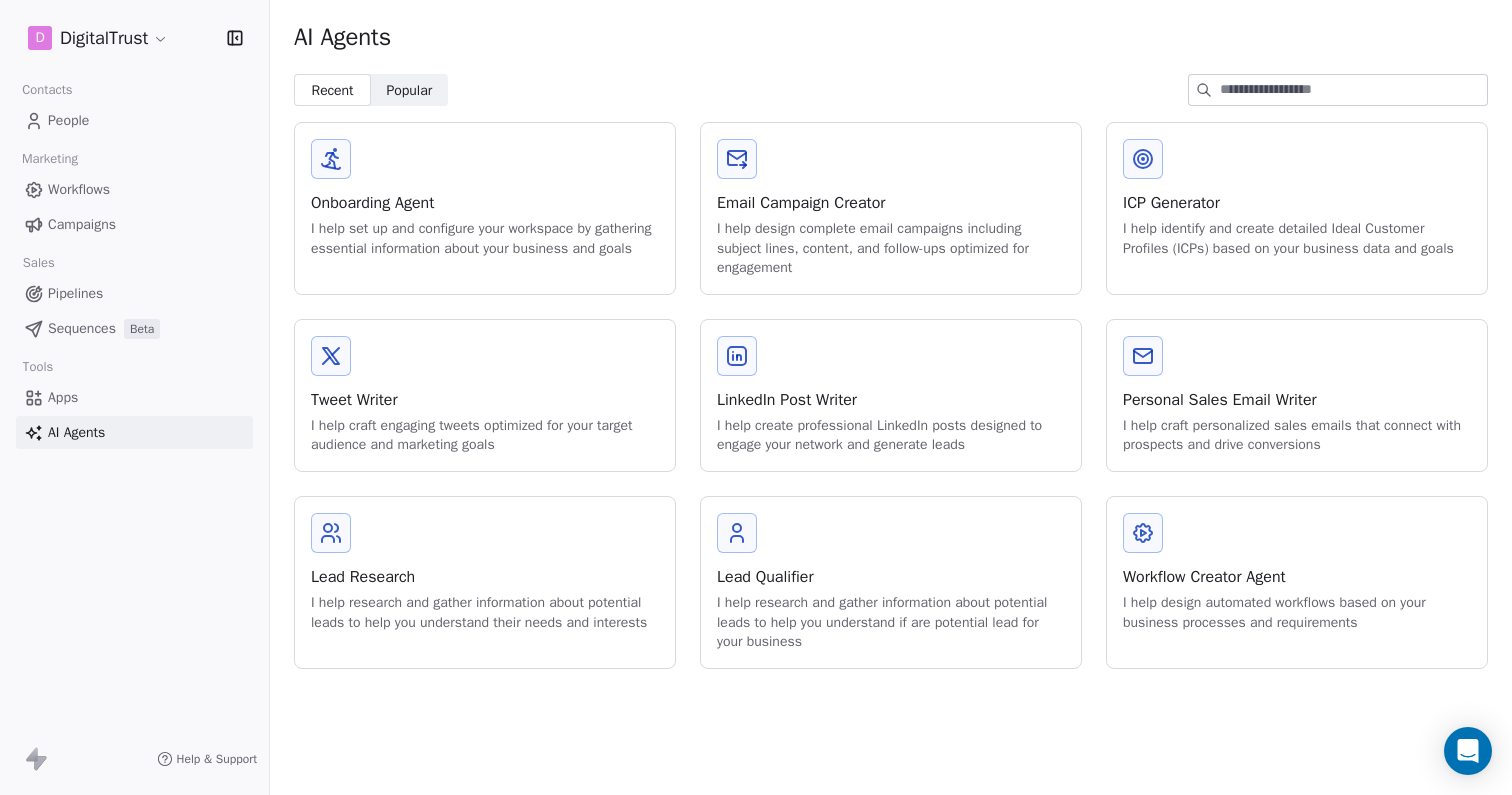 click 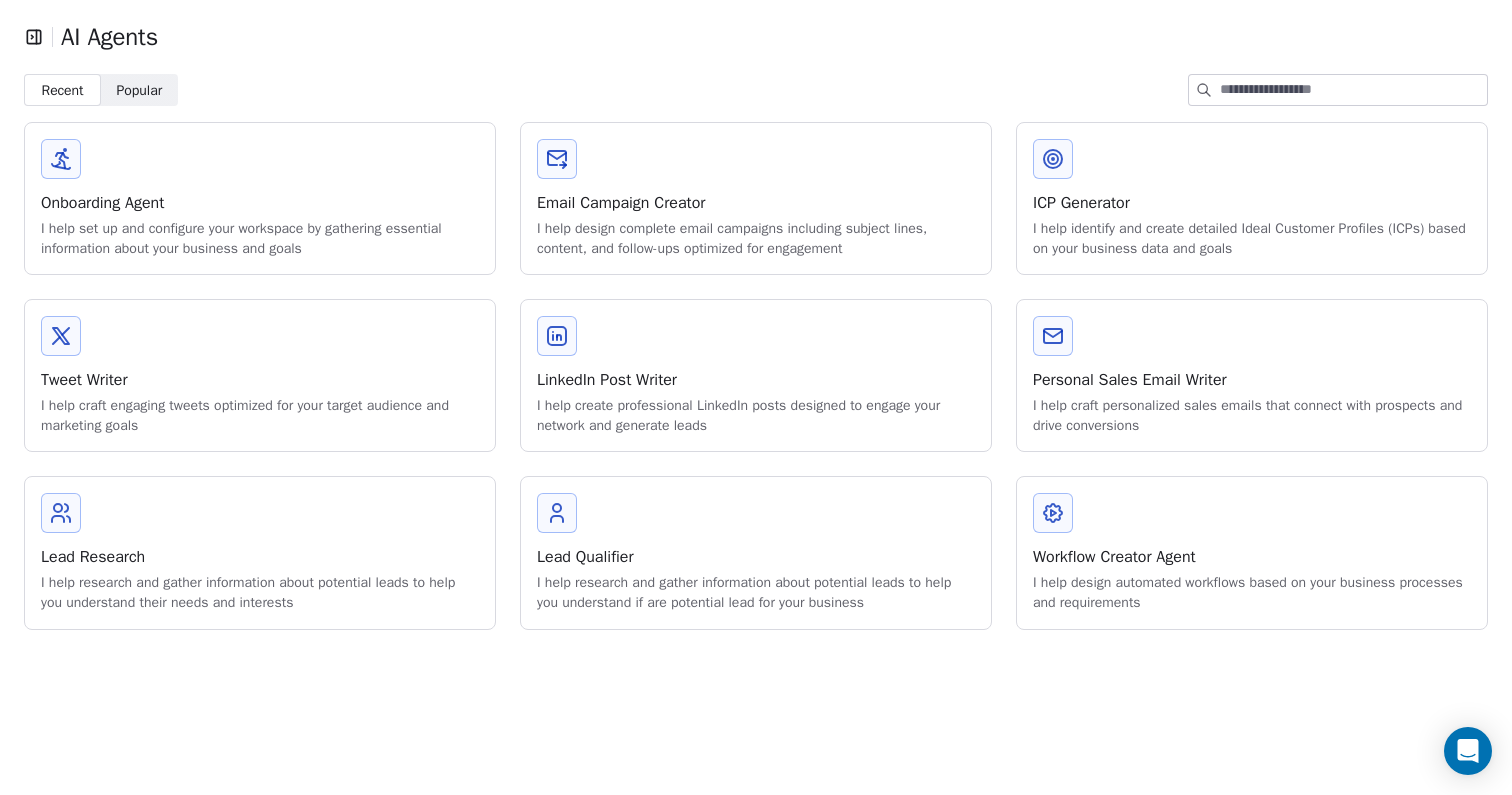 click 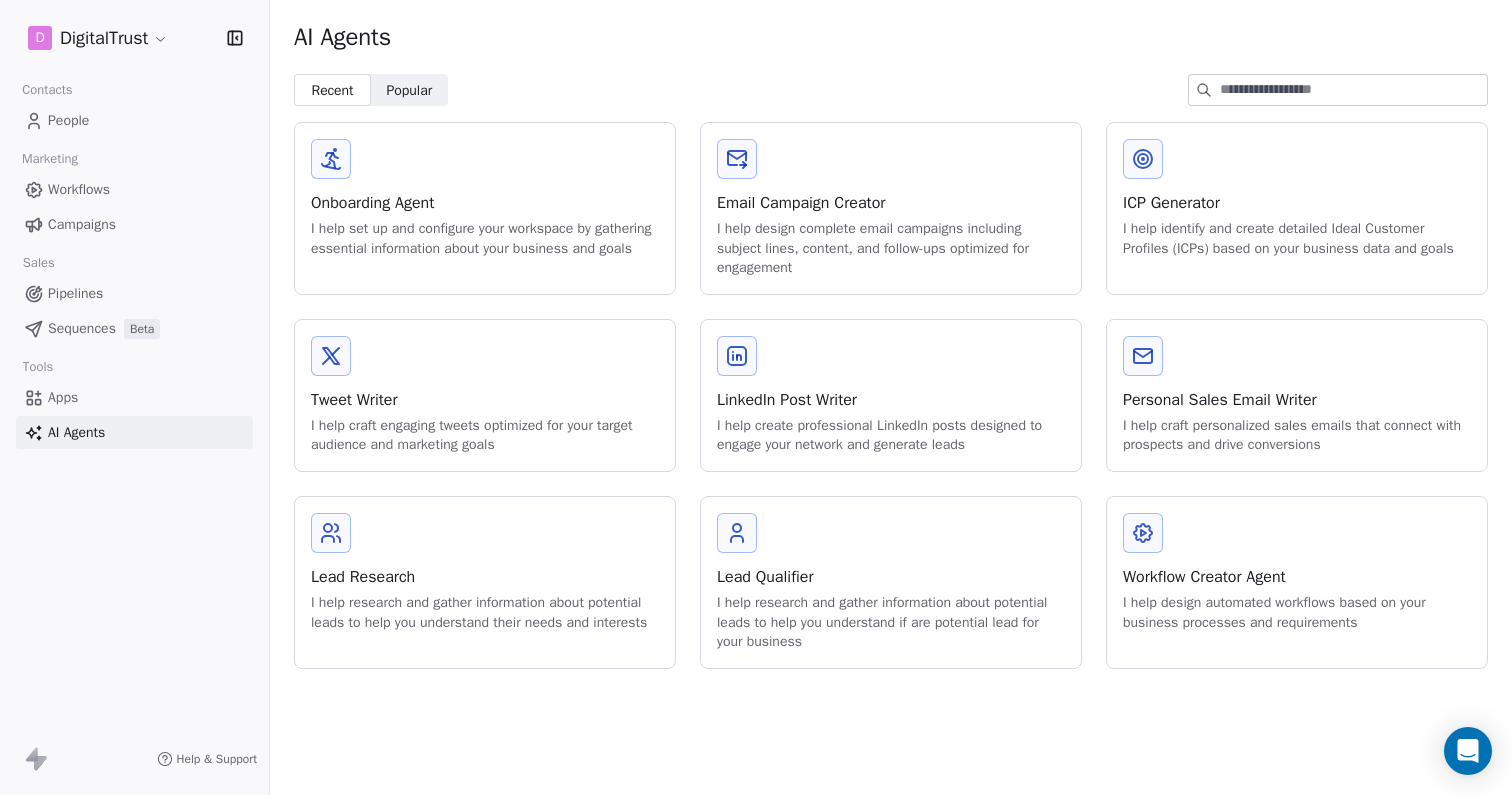 click on "People" at bounding box center [68, 120] 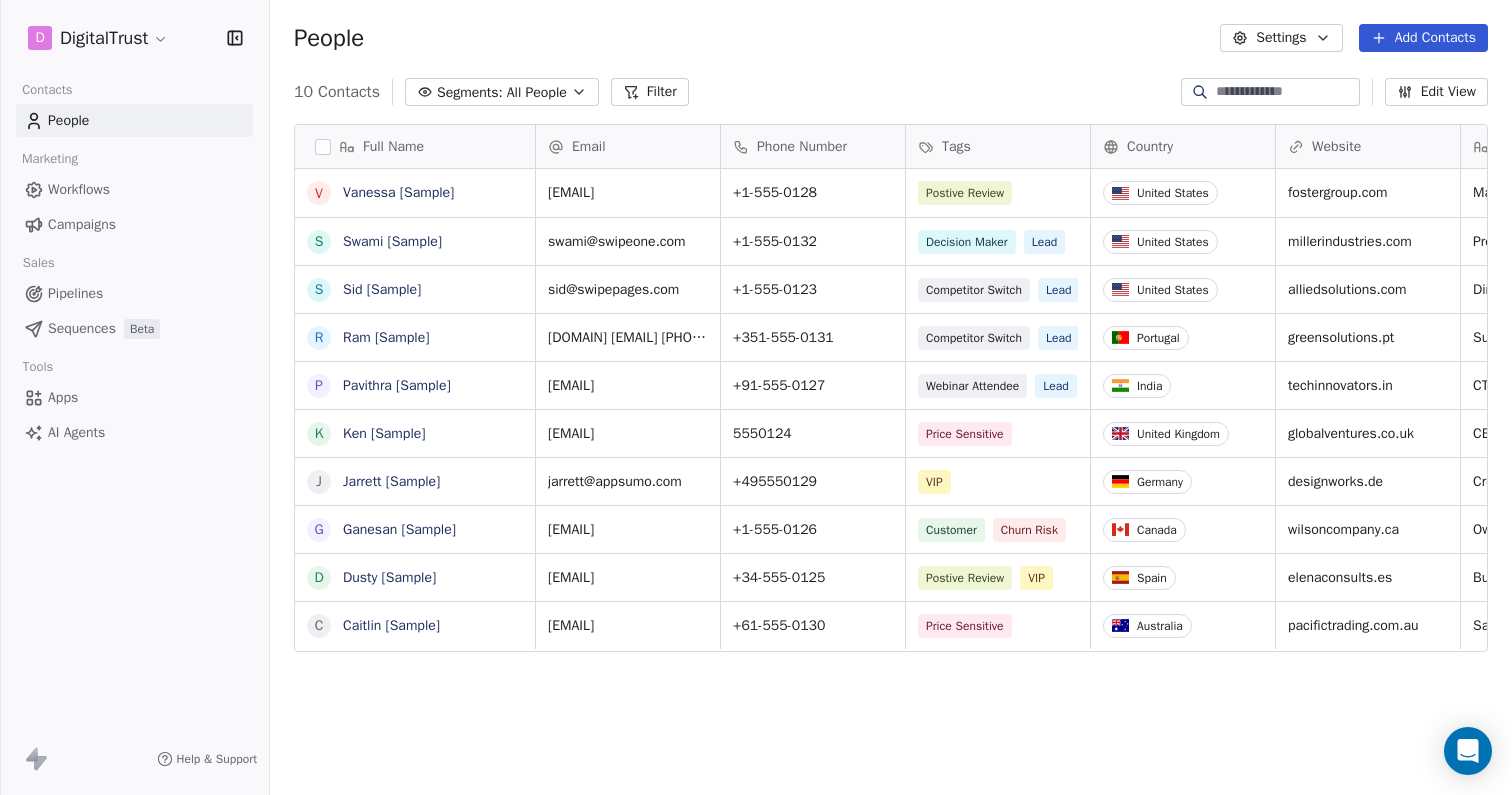scroll, scrollTop: 1, scrollLeft: 1, axis: both 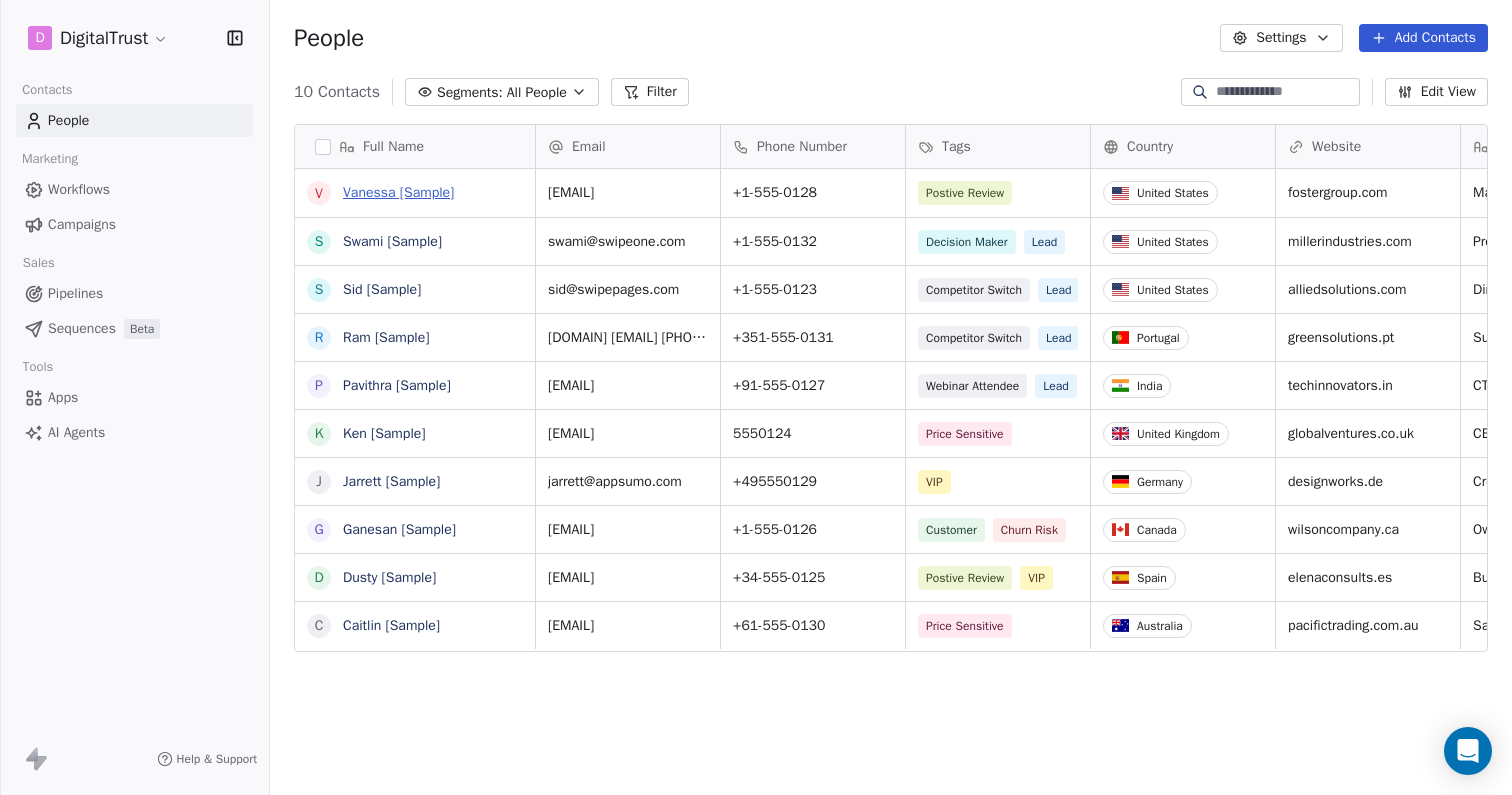click on "Vanessa [Sample]" at bounding box center (398, 192) 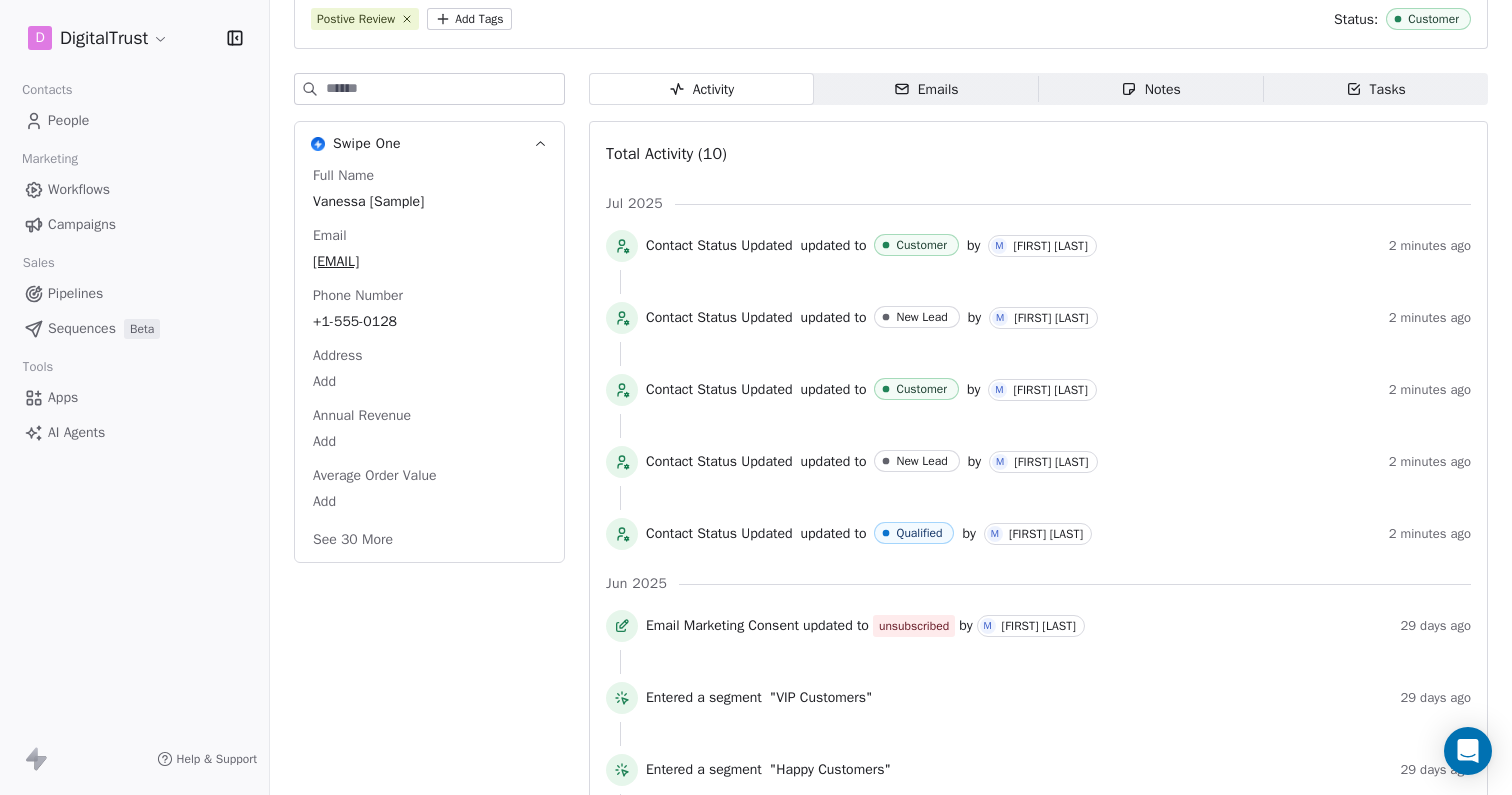 scroll, scrollTop: 193, scrollLeft: 0, axis: vertical 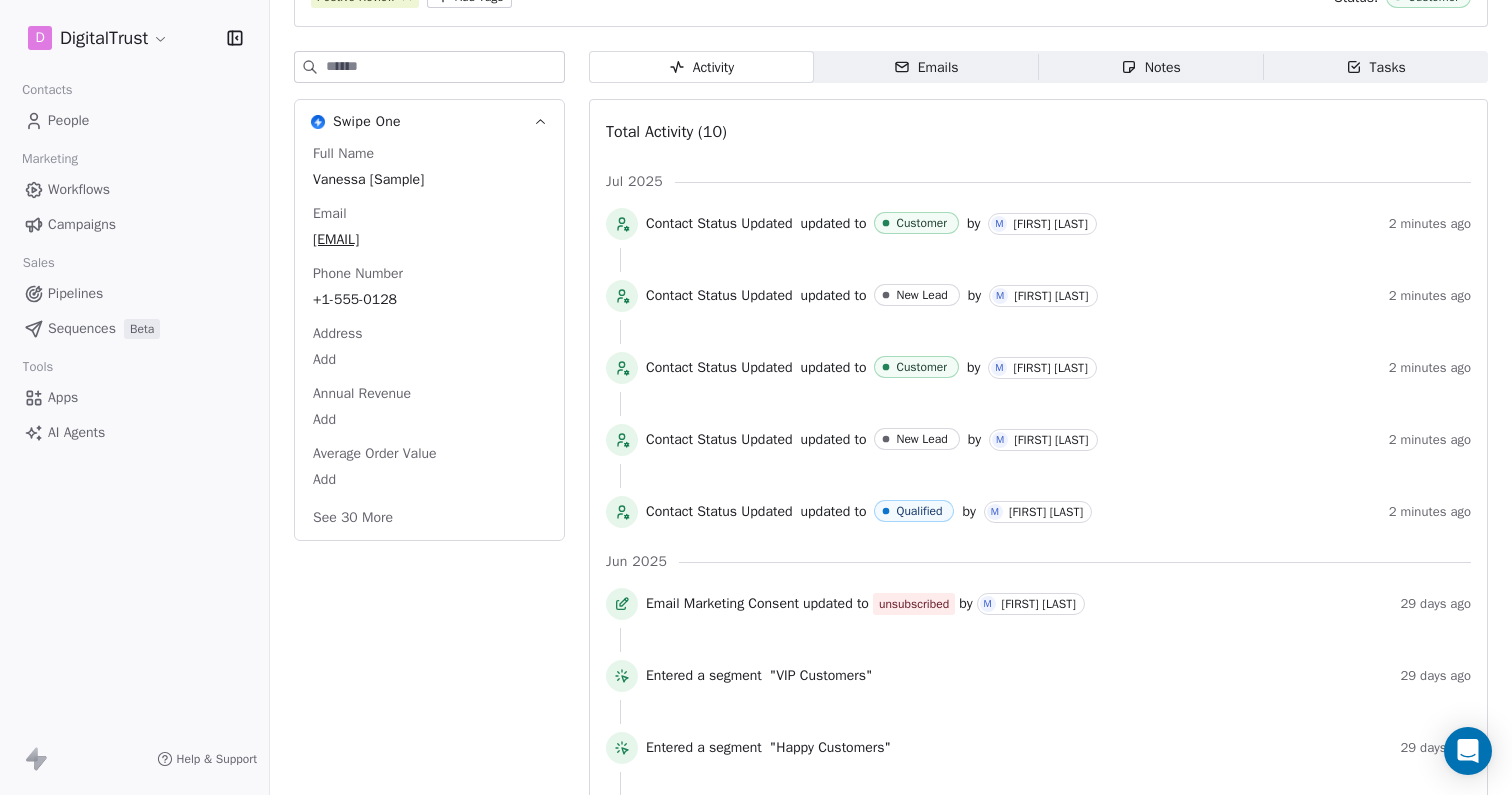 click on "See   30   More" at bounding box center [353, 518] 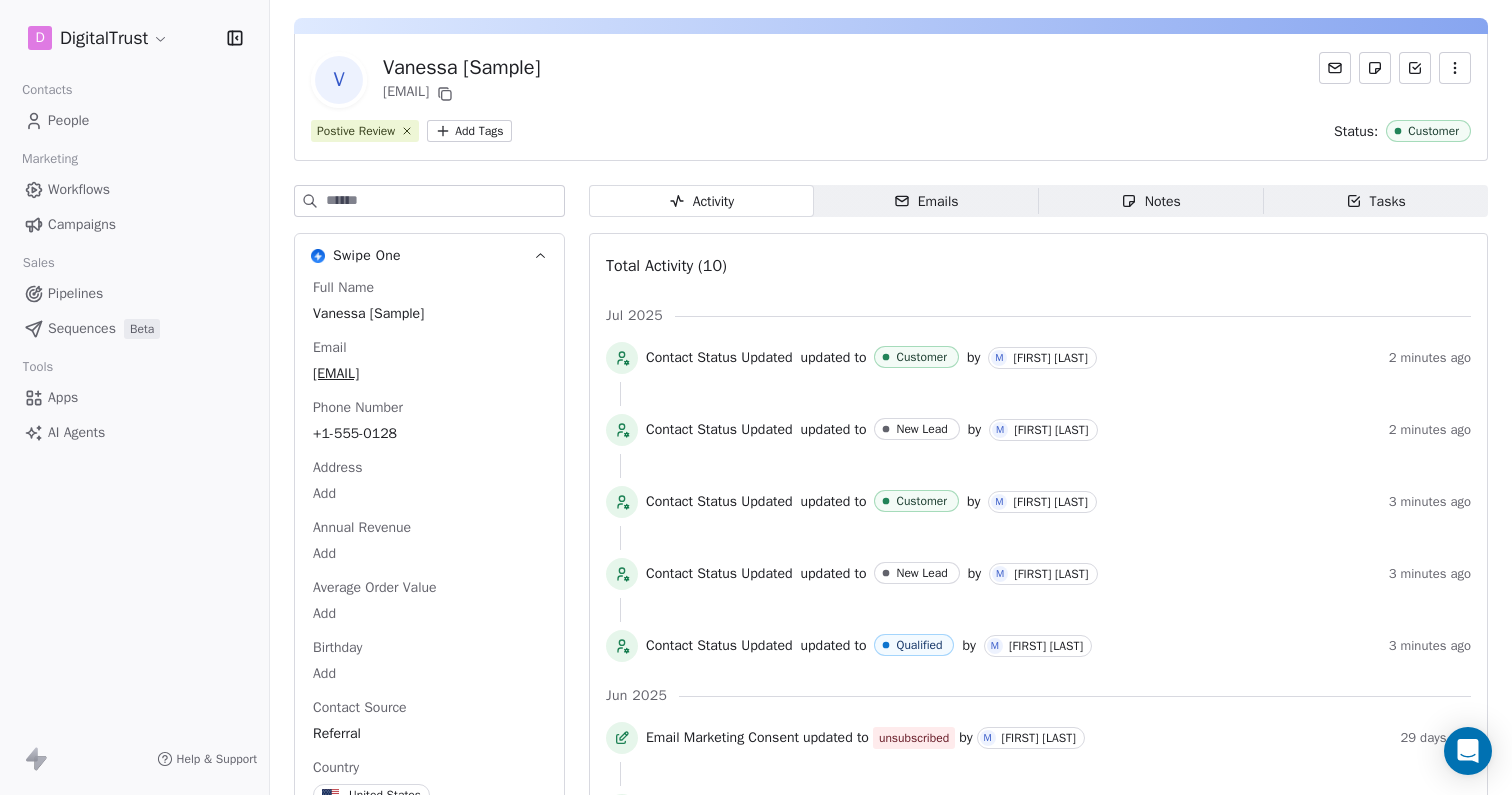 scroll, scrollTop: 0, scrollLeft: 0, axis: both 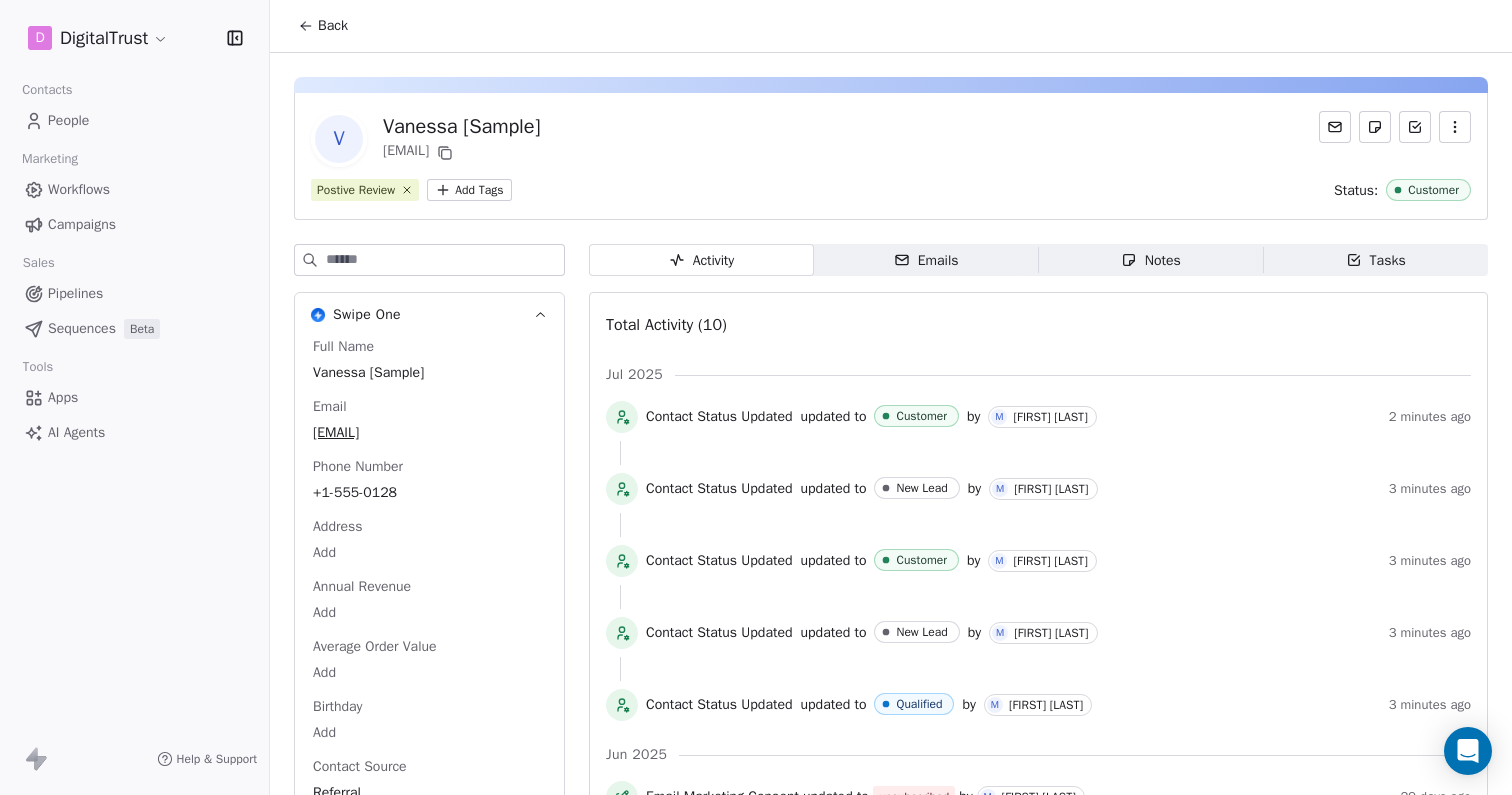 click on "People" at bounding box center (68, 120) 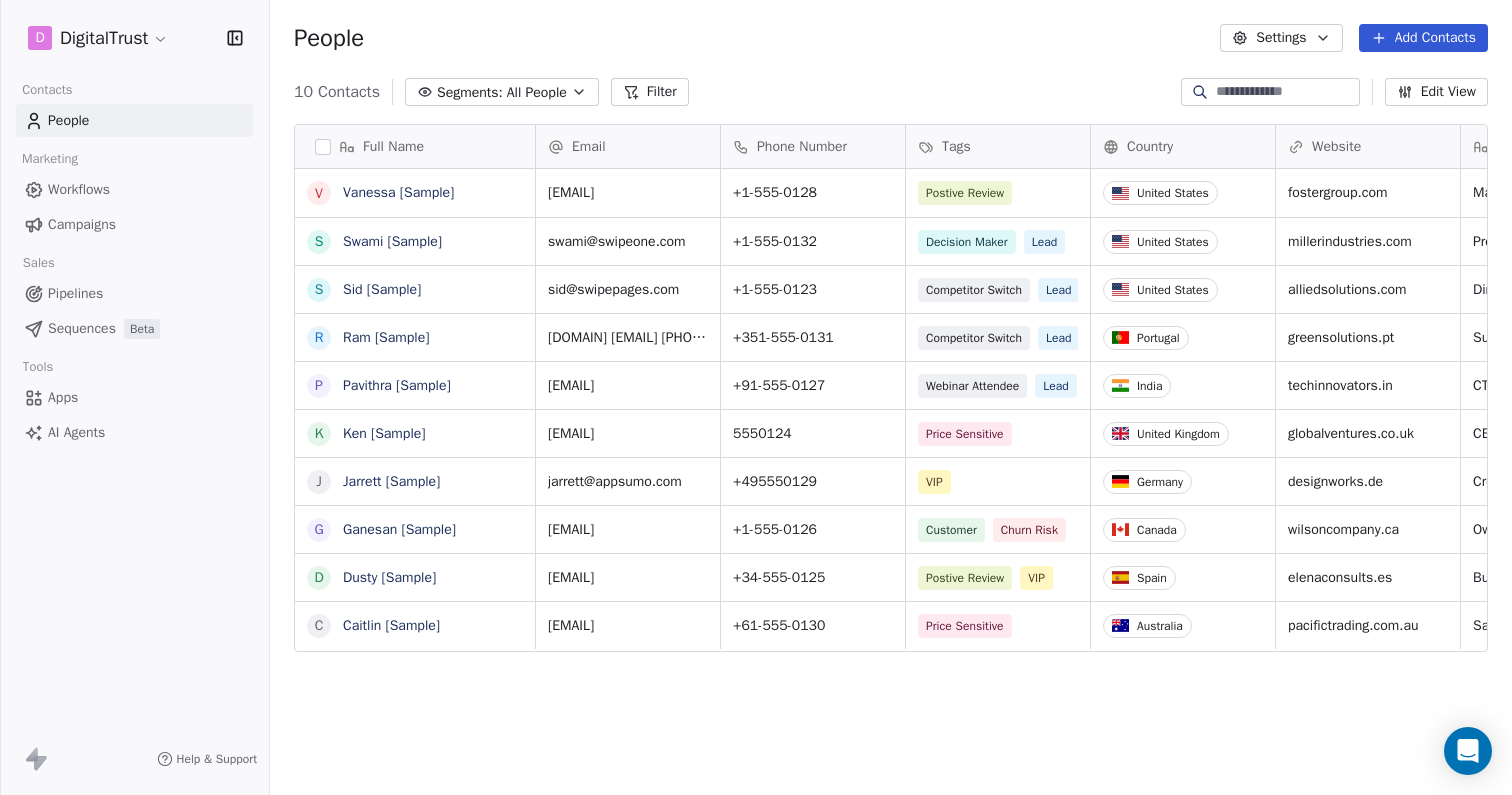 scroll, scrollTop: 1, scrollLeft: 1, axis: both 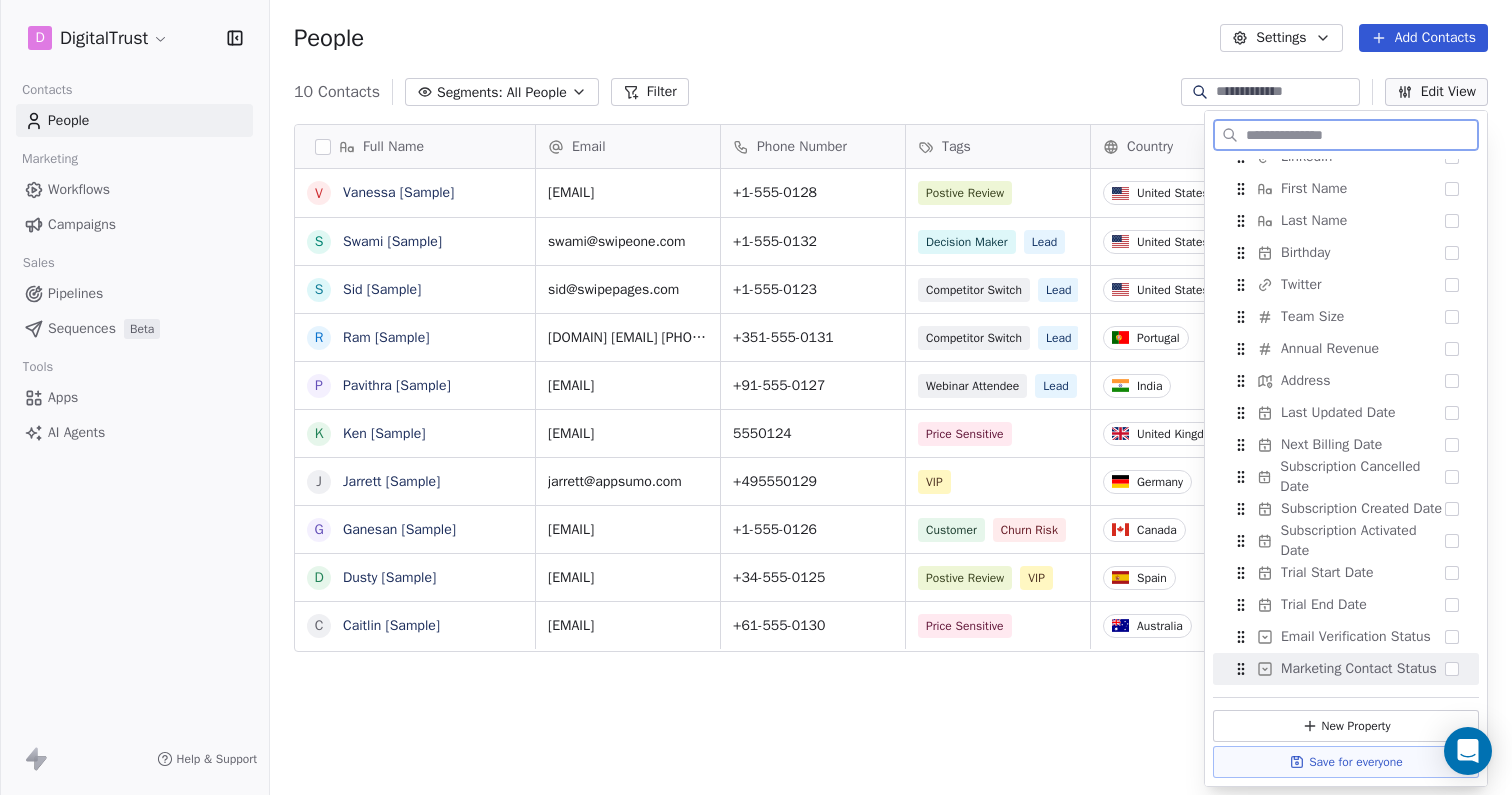 click on "New Property" at bounding box center (1346, 726) 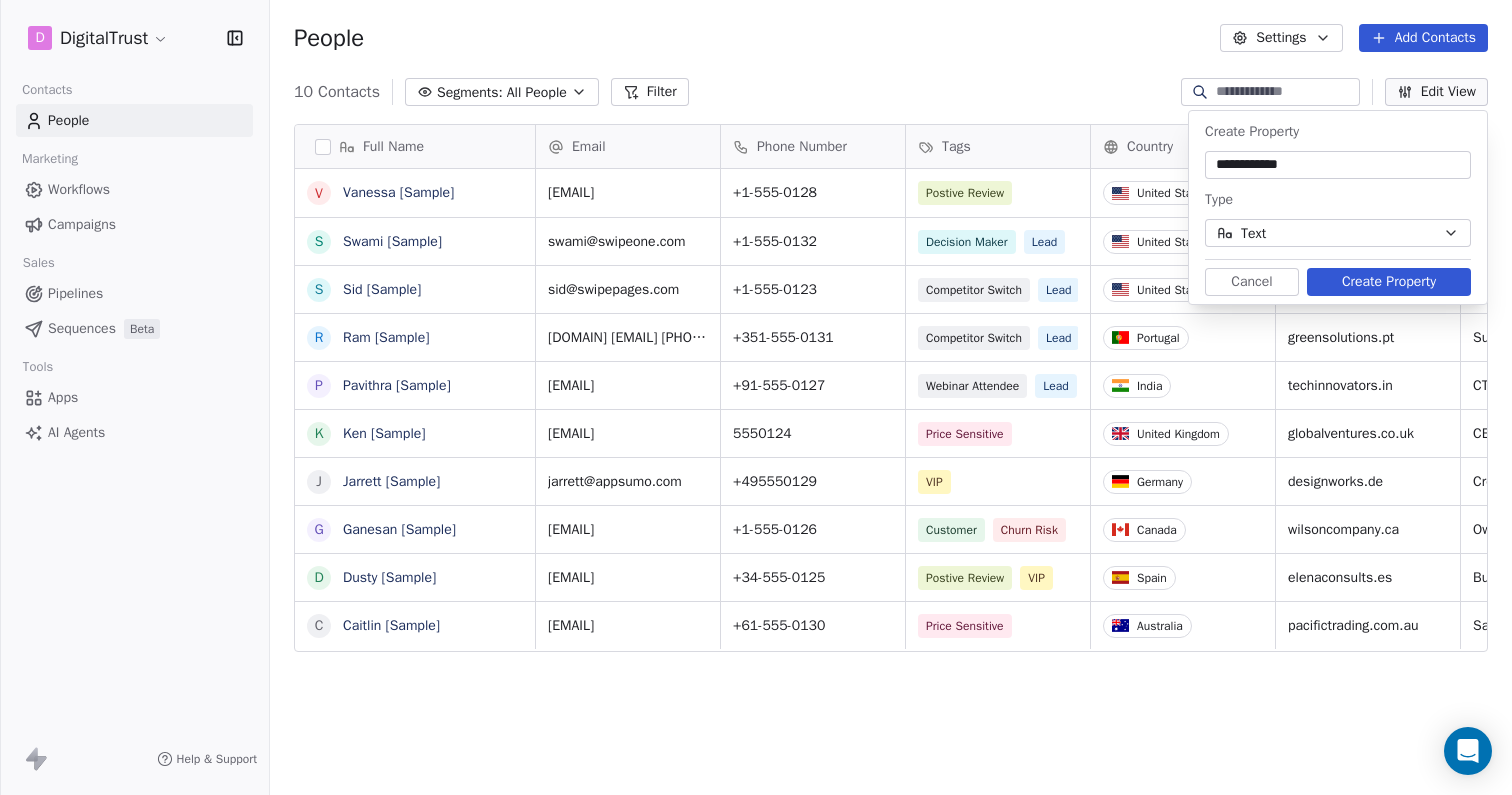 type on "**********" 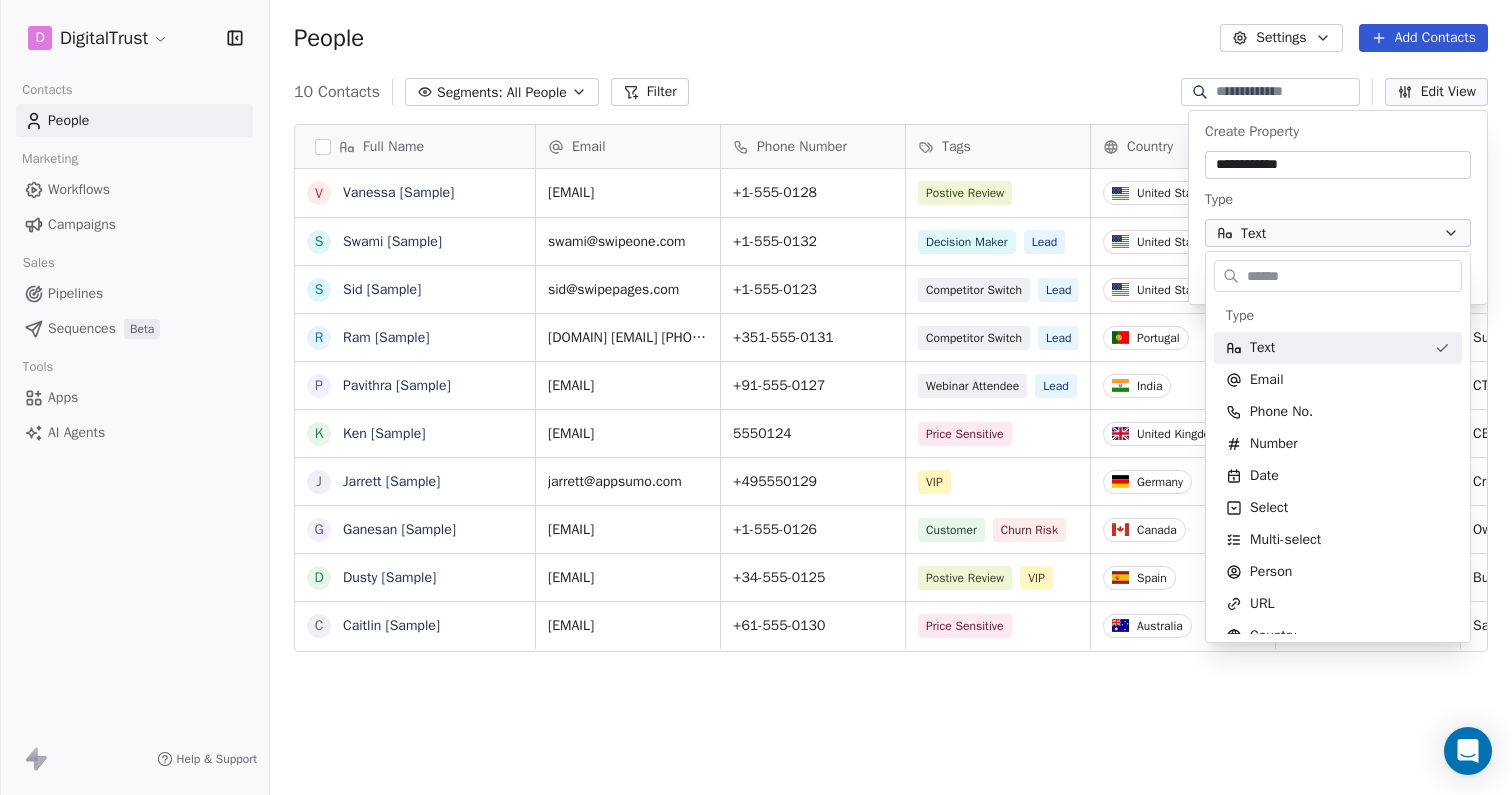 scroll, scrollTop: 1, scrollLeft: 1, axis: both 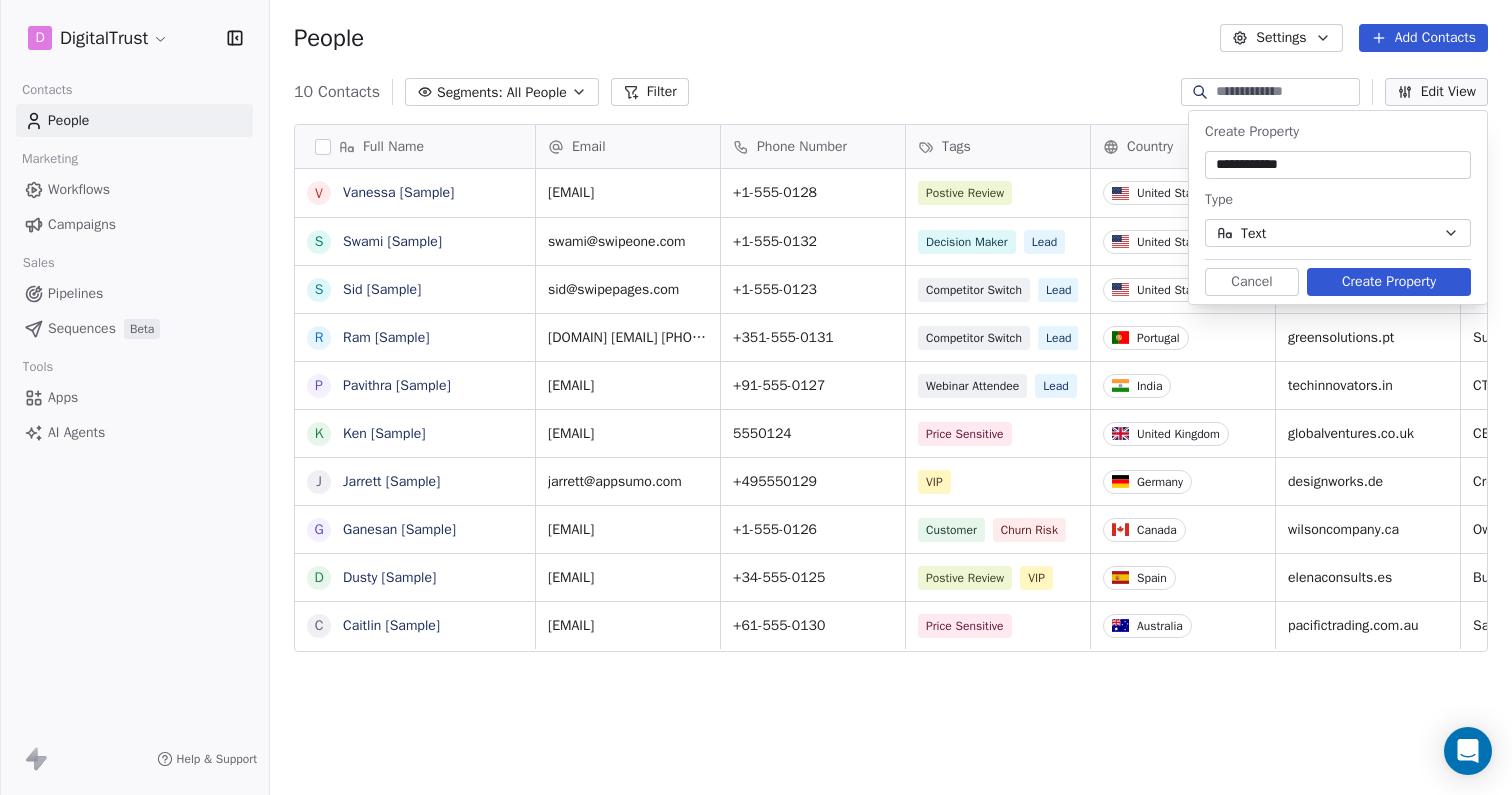 click on "Text" at bounding box center (1338, 233) 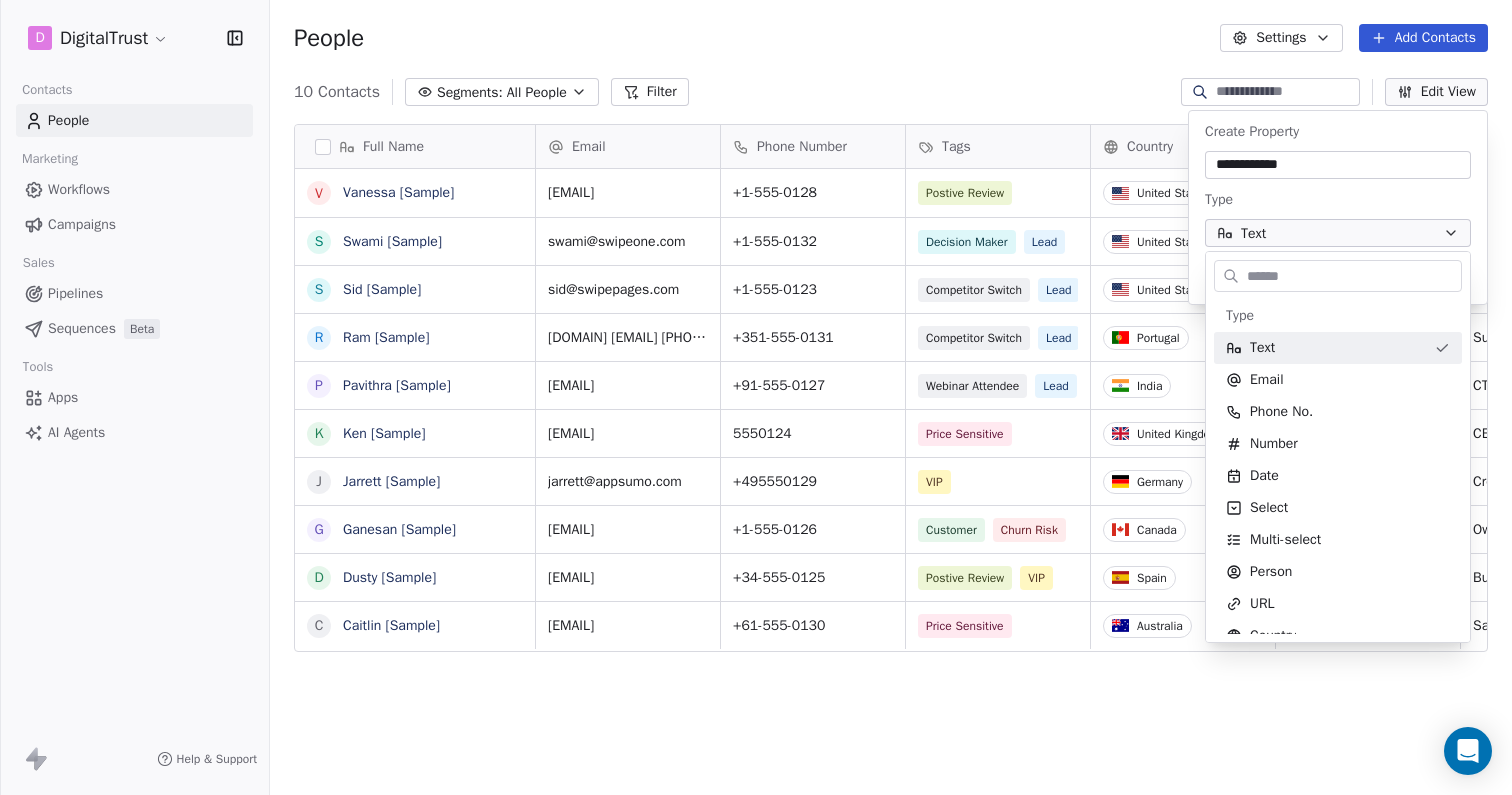 scroll, scrollTop: 1, scrollLeft: 1, axis: both 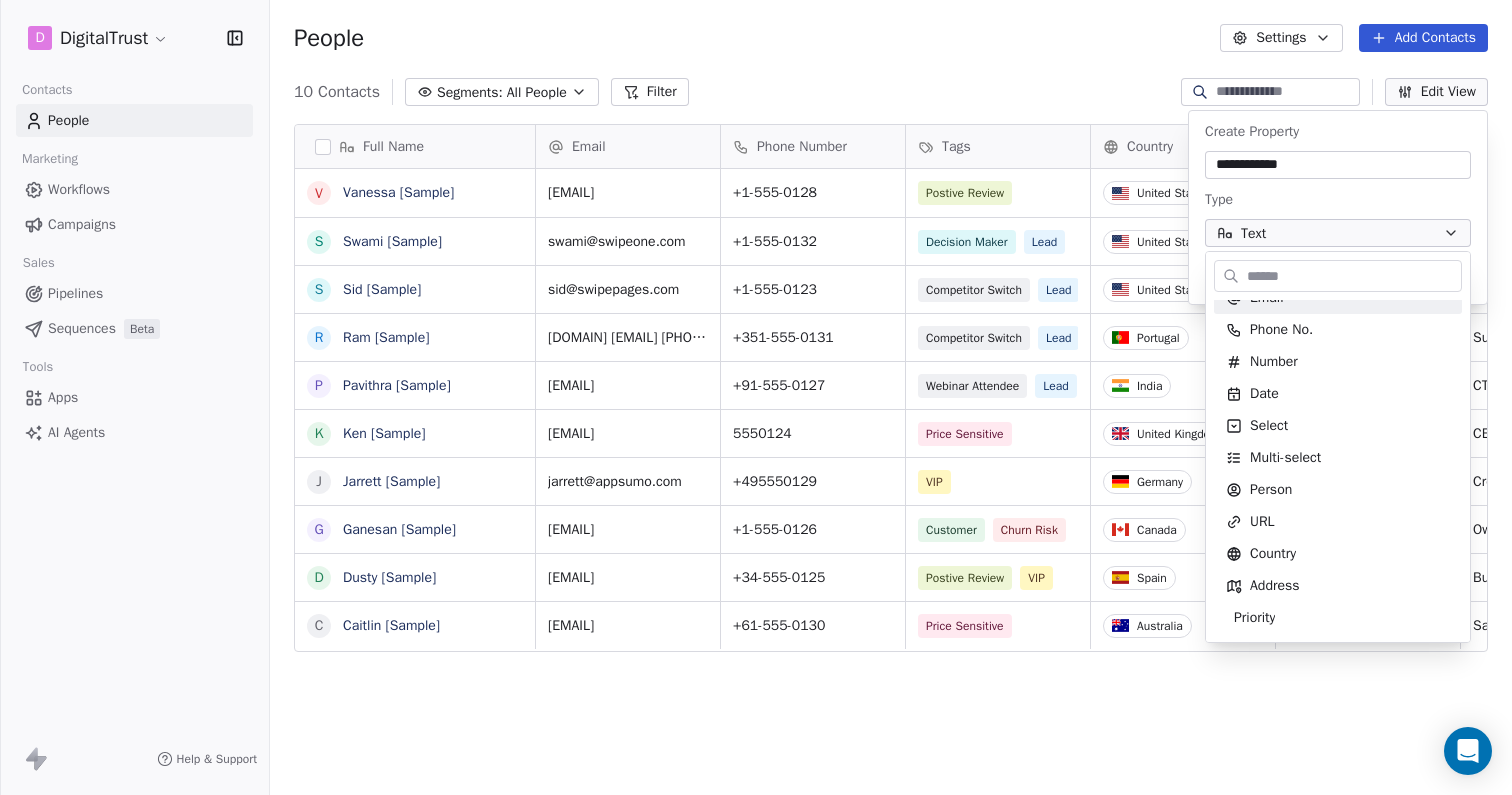 click on "D DigitalTrust Contacts People Marketing Workflows Campaigns Sales Pipelines Sequences Beta Tools Apps AI Agents Help & Support People Settings Add Contacts 10 Contacts Segments: All People Filter Edit View Tag Add to Sequence Export Full Name V [FIRST] [SAMPLE] S [FIRST] [SAMPLE] S [FIRST] [SAMPLE] R [FIRST] [SAMPLE] P [FIRST] [SAMPLE] K [FIRST] [SAMPLE] J [FIRST] [SAMPLE] G [FIRST] [SAMPLE] D [FIRST] [SAMPLE] C [FIRST] [SAMPLE] Email Phone Number Tags Country Website Job Title Status Contact Source NPS Score [EMAIL] [PHONE] Postive Review [STATE] [DOMAIN] Managing Director Customer Referral 9 [EMAIL] [PHONE] Decision Maker Lead [STATE] [DOMAIN] President New Lead Social Media 9 [EMAIL] [PHONE] Competitor Switch Lead [STATE] [DOMAIN] Director of Operations qualifying Website Form [EMAIL] [PHONE] Competitor Switch Lead Portugal [DOMAIN] Sustainability Head closed_won Facebook Ad 10 [EMAIL] [PHONE] Lead CTO" at bounding box center [756, 397] 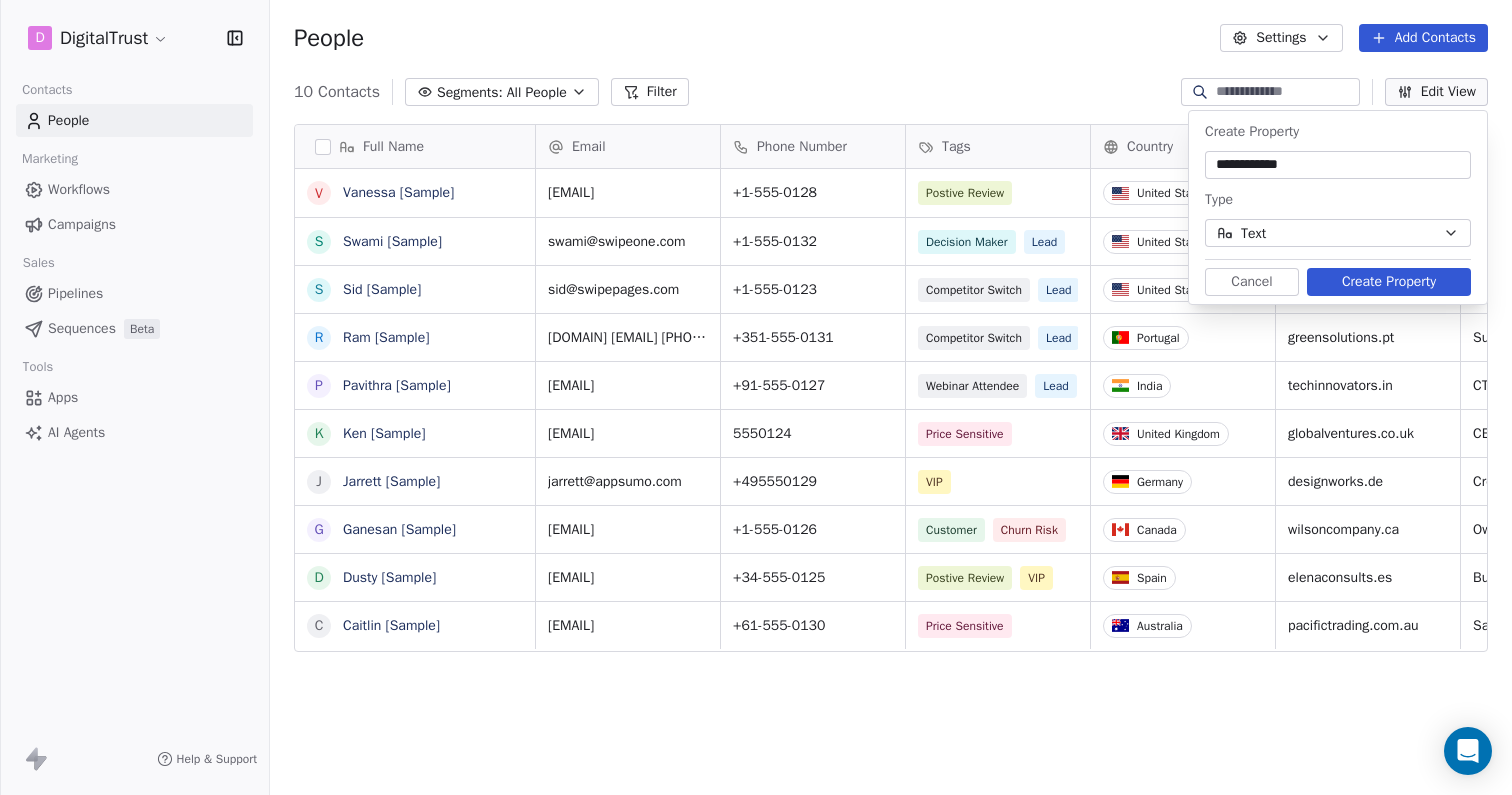 scroll, scrollTop: 1, scrollLeft: 1, axis: both 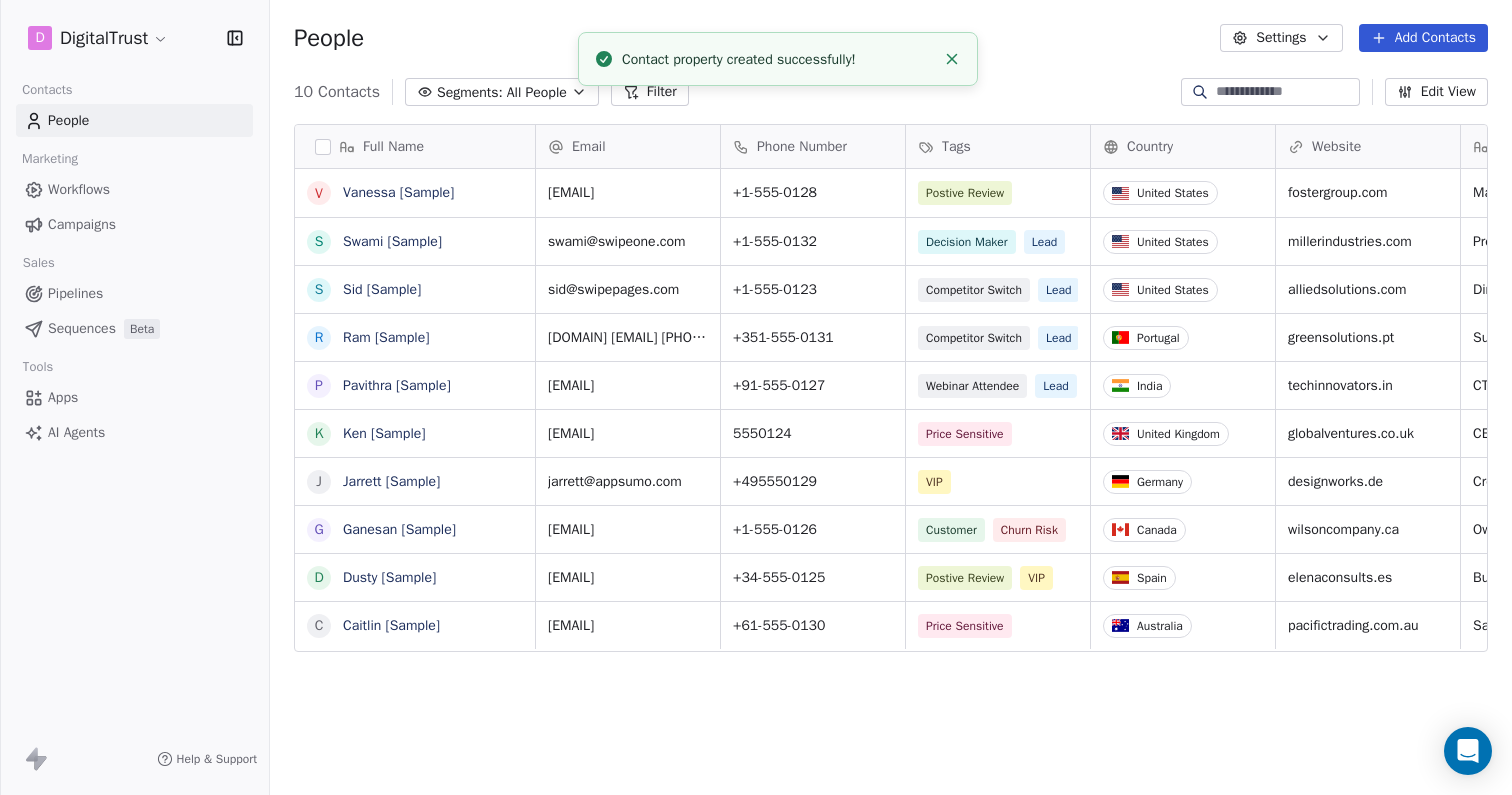 click on "Edit View" at bounding box center [1436, 92] 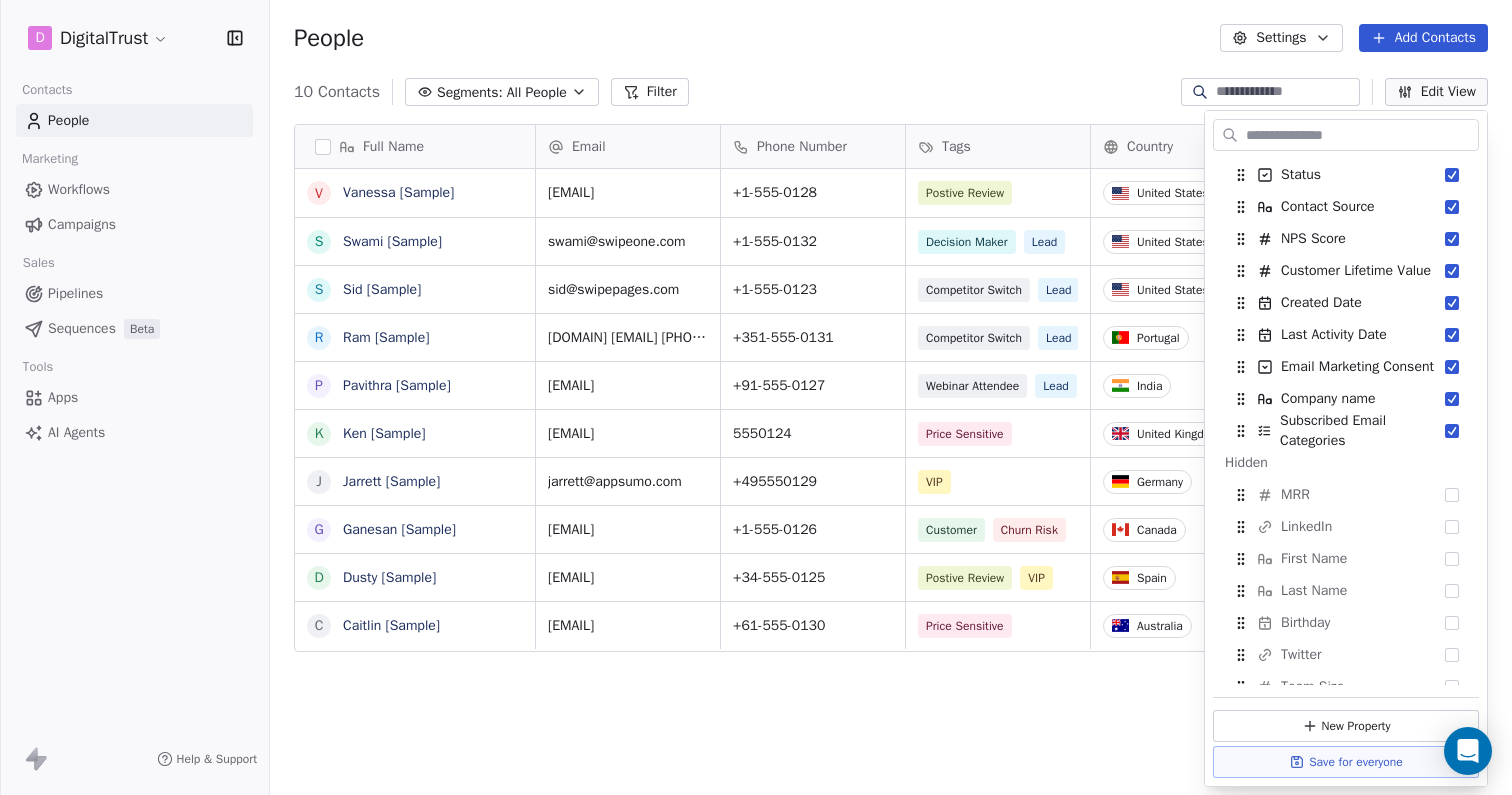 scroll, scrollTop: 269, scrollLeft: 0, axis: vertical 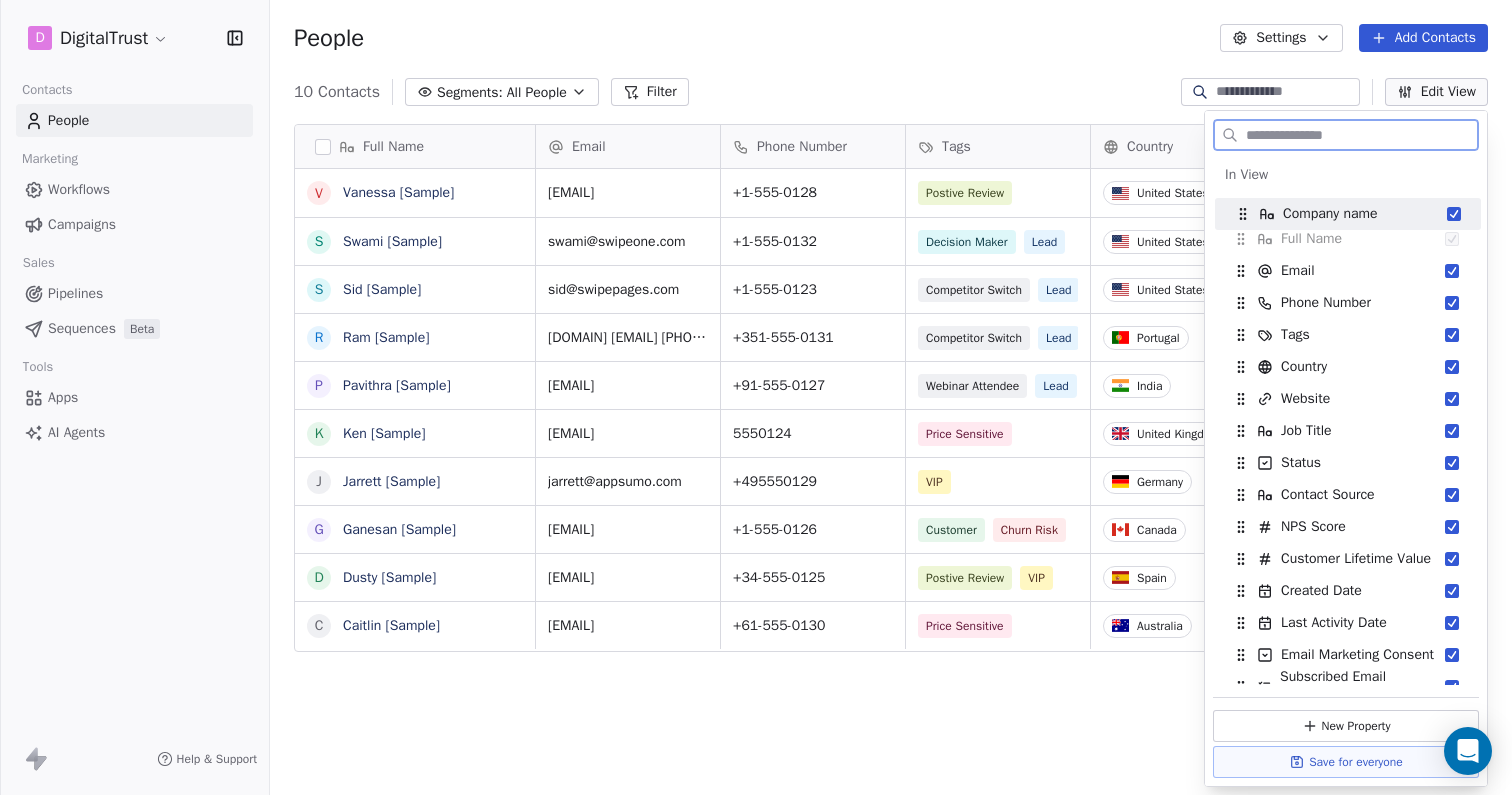 drag, startPoint x: 1244, startPoint y: 392, endPoint x: 1246, endPoint y: 220, distance: 172.01163 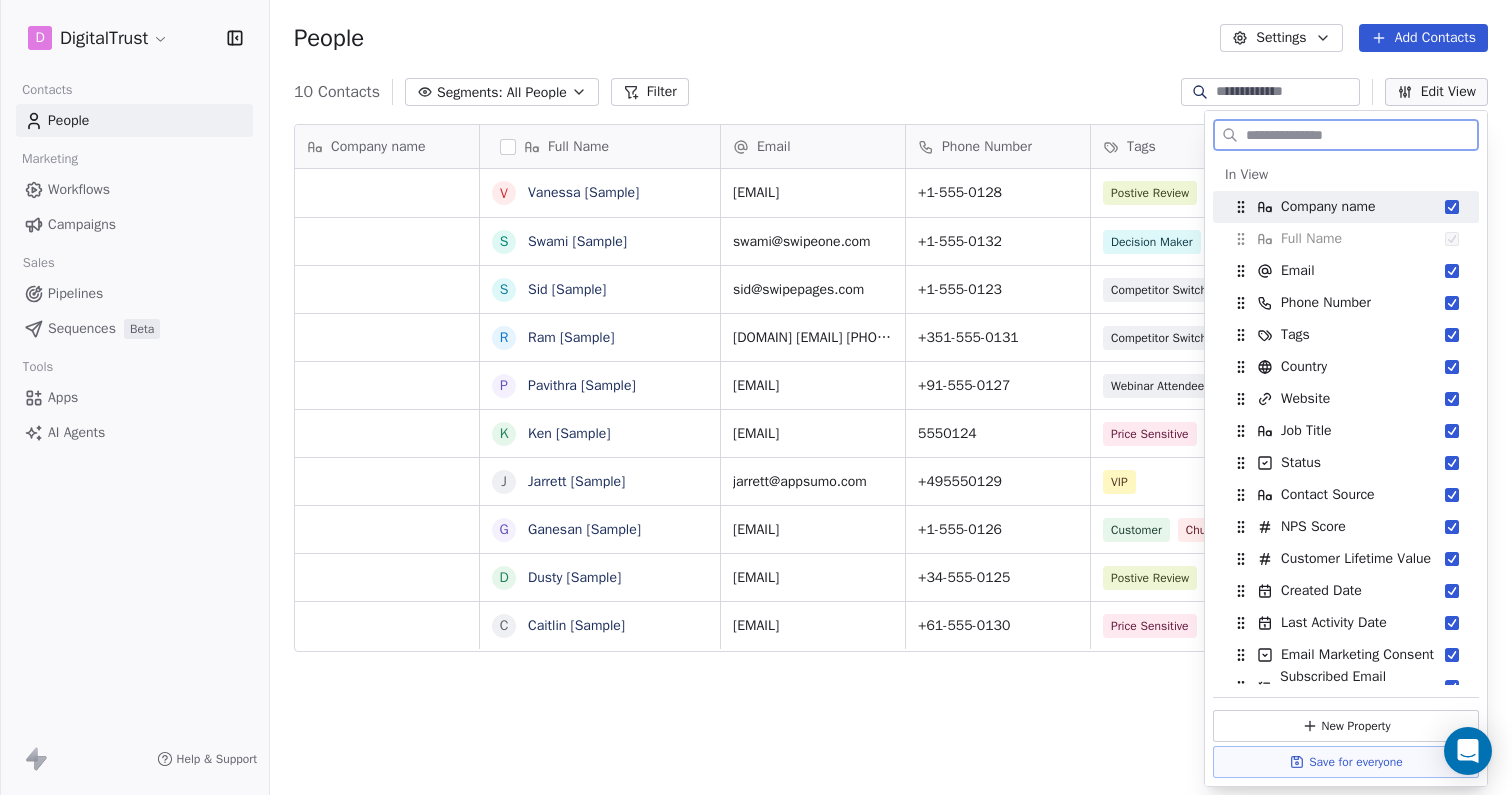 click on "Company name" at bounding box center [1328, 207] 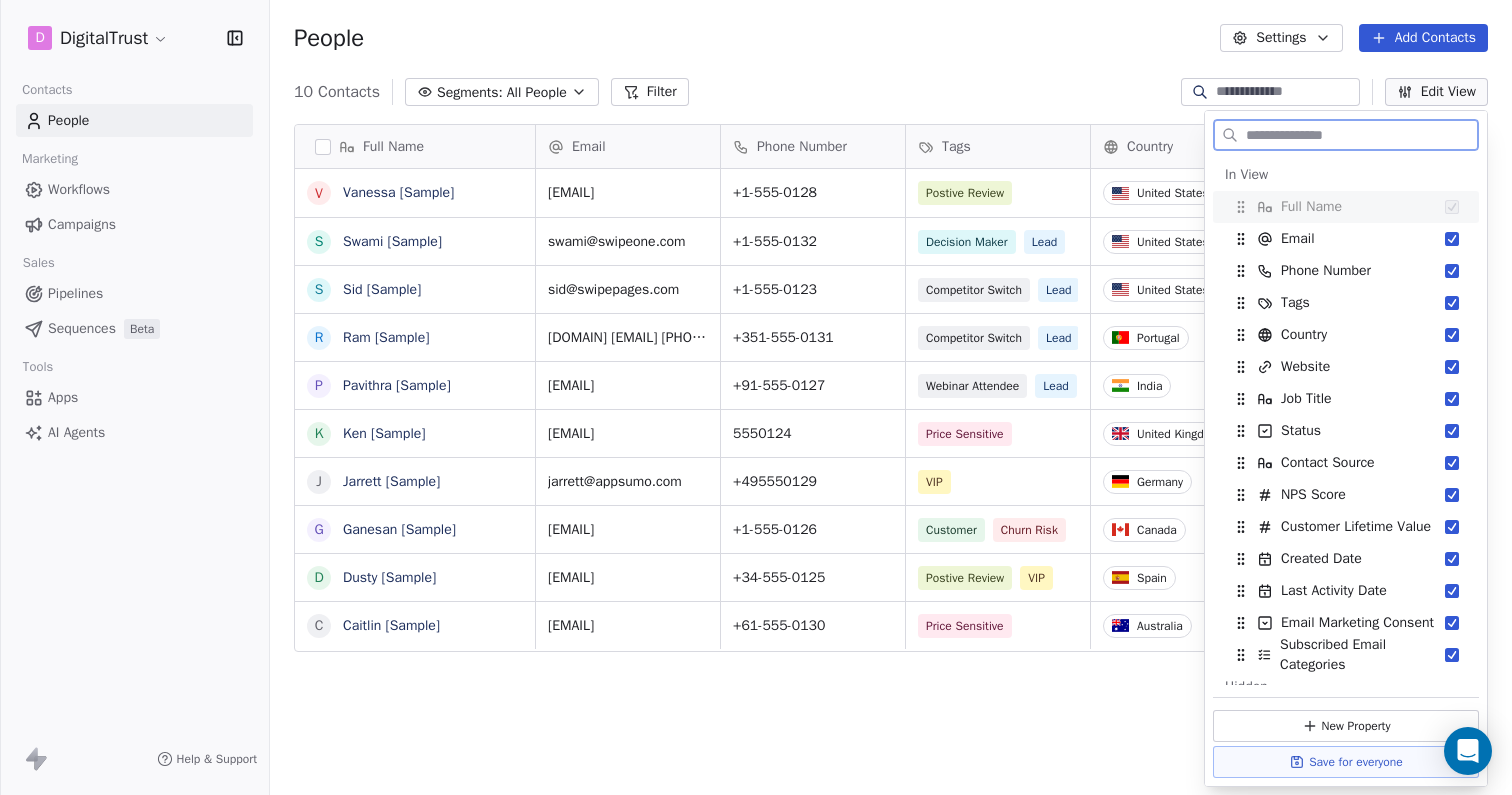 click on "Full Name" at bounding box center [1311, 207] 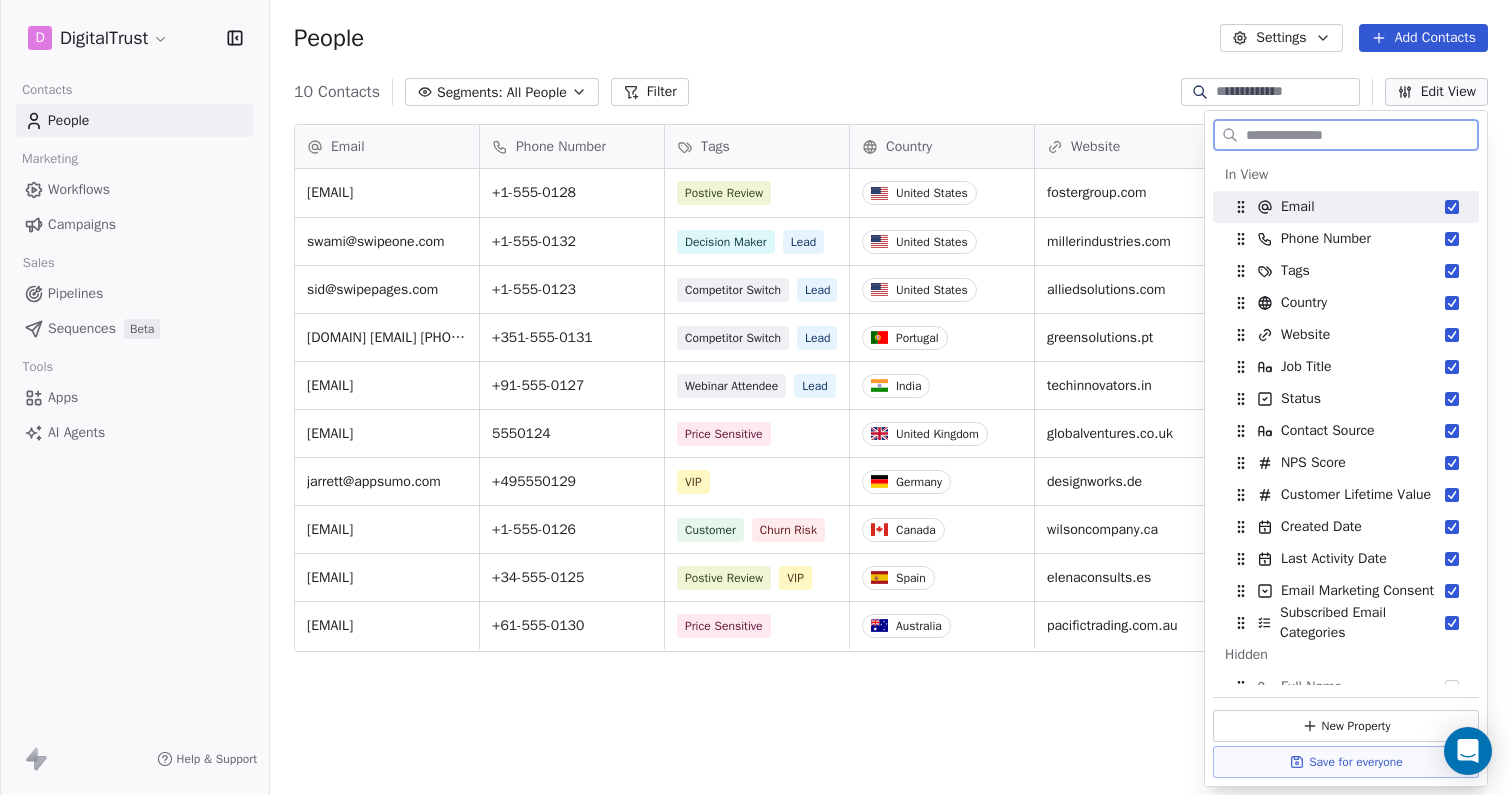 click on "Email" at bounding box center (1346, 207) 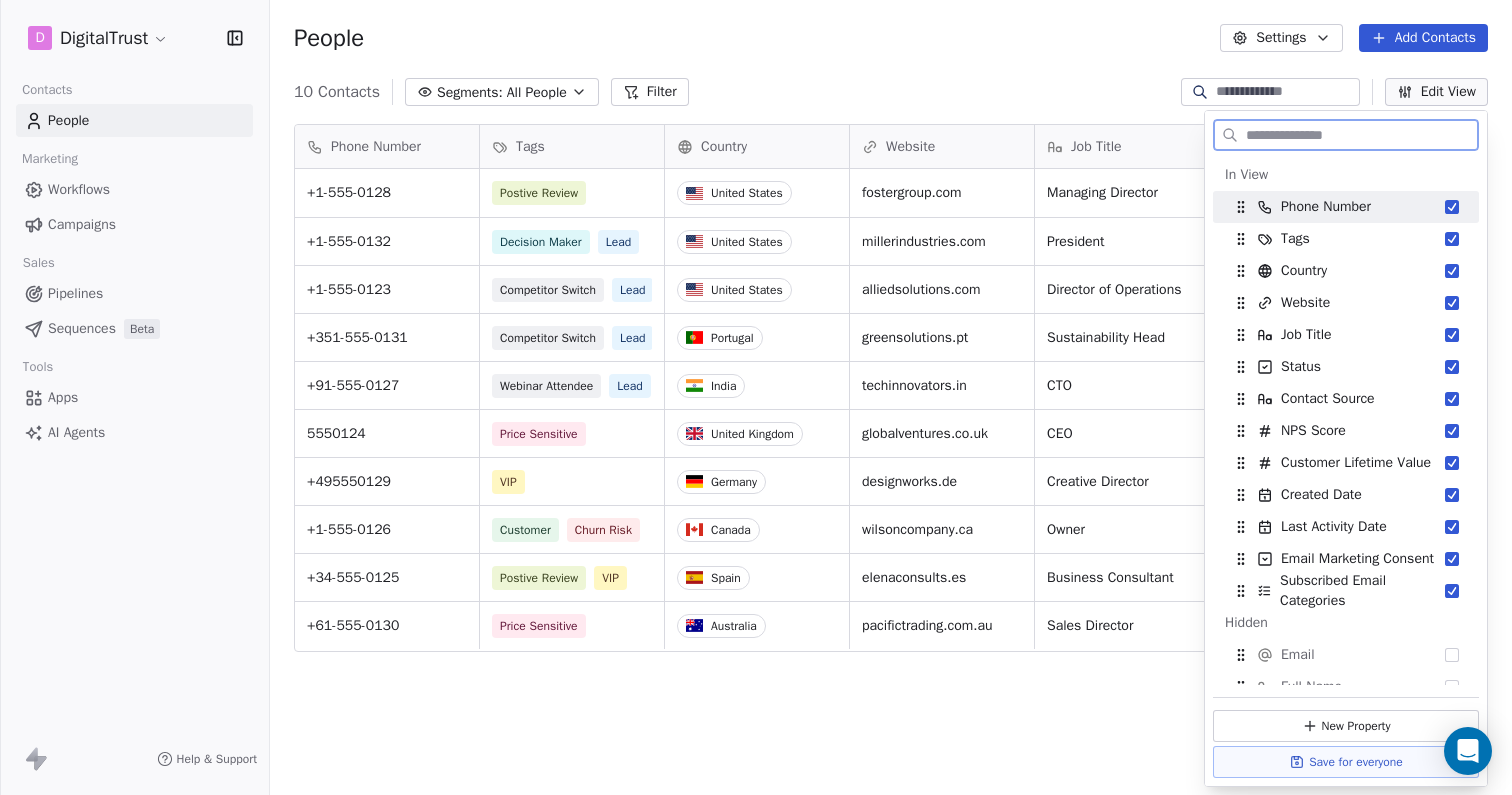 click on "Phone Number" at bounding box center [1326, 207] 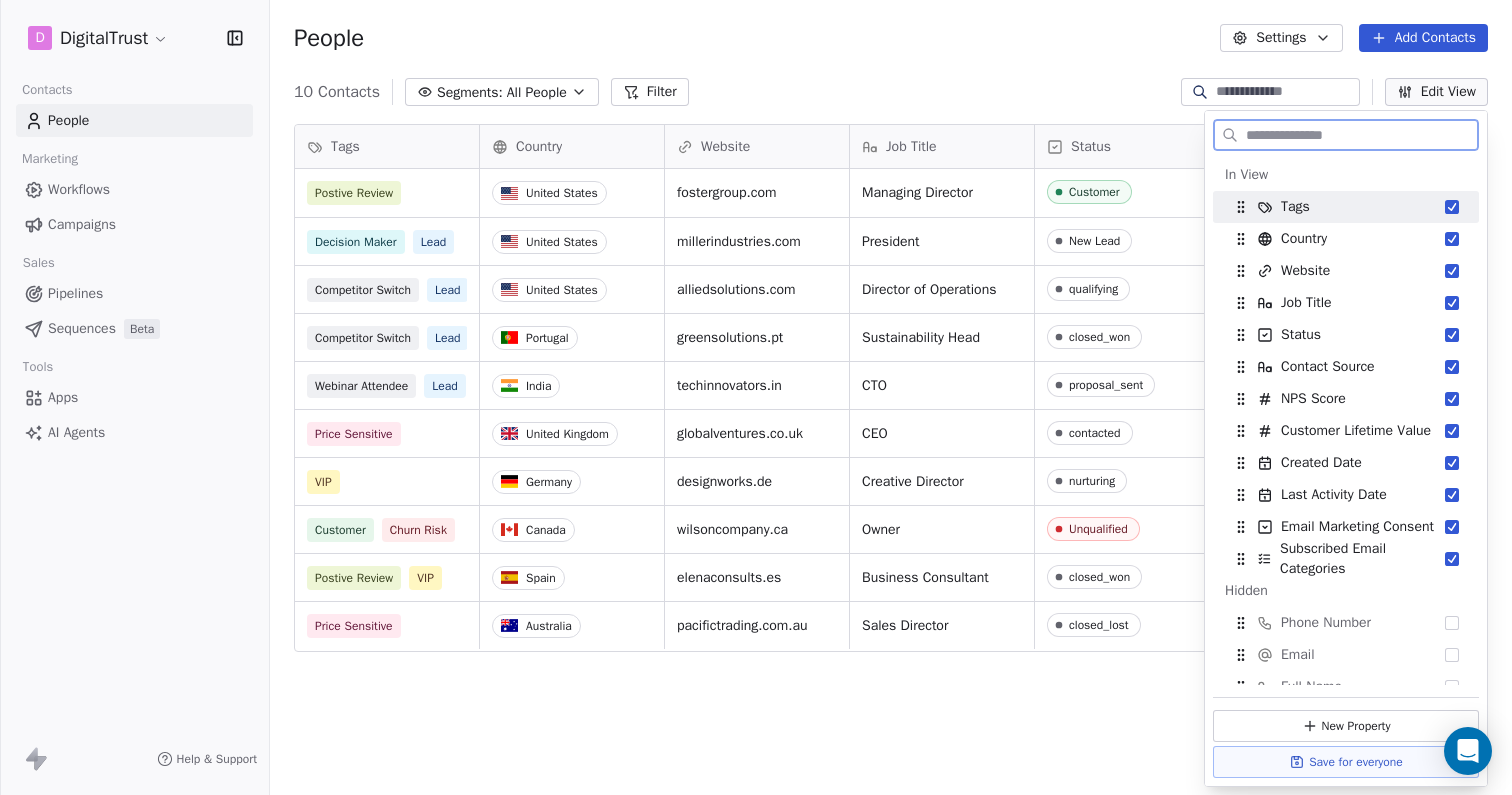 click on "Tags" at bounding box center (1346, 207) 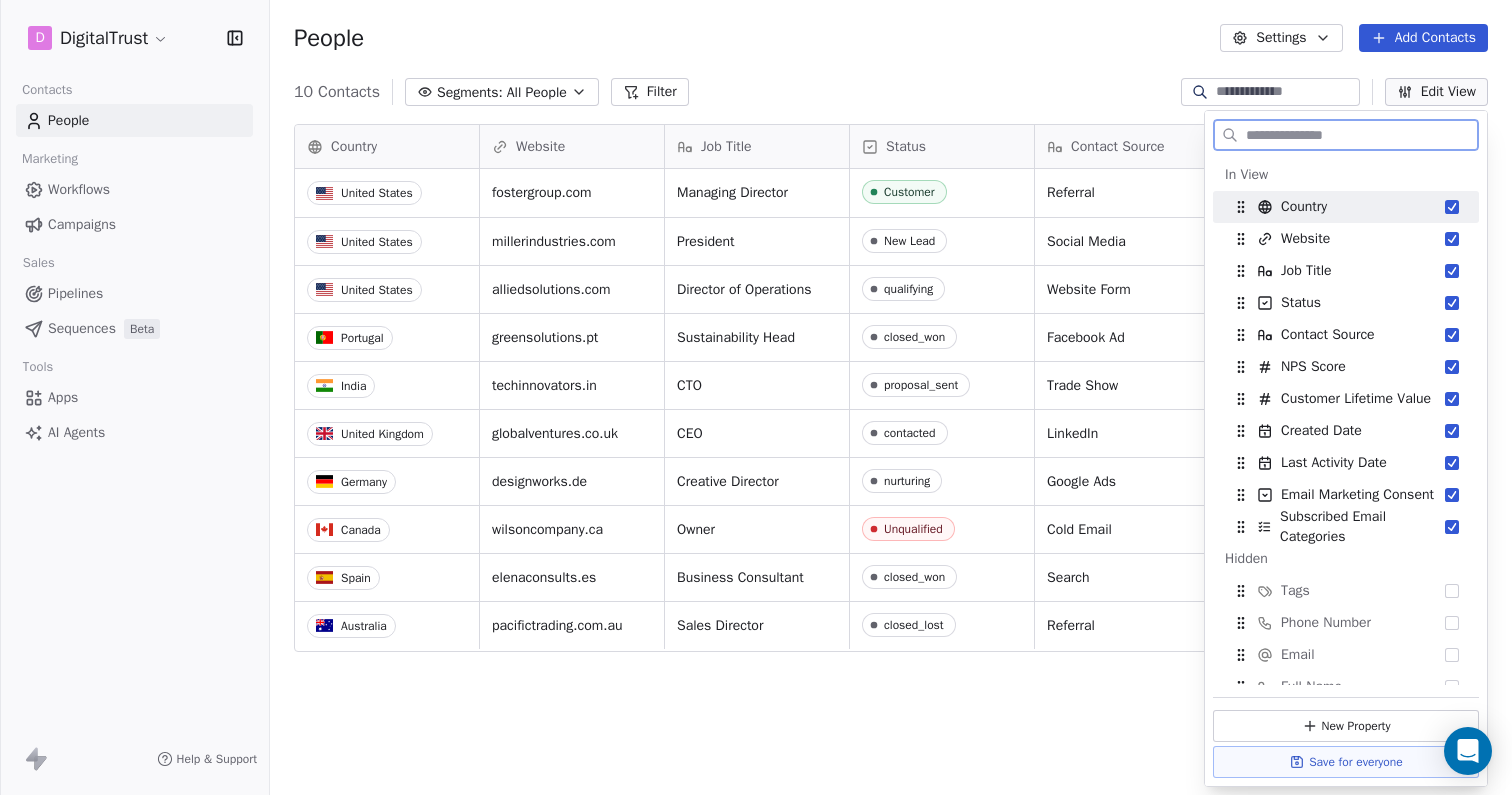click on "Country" at bounding box center [1304, 207] 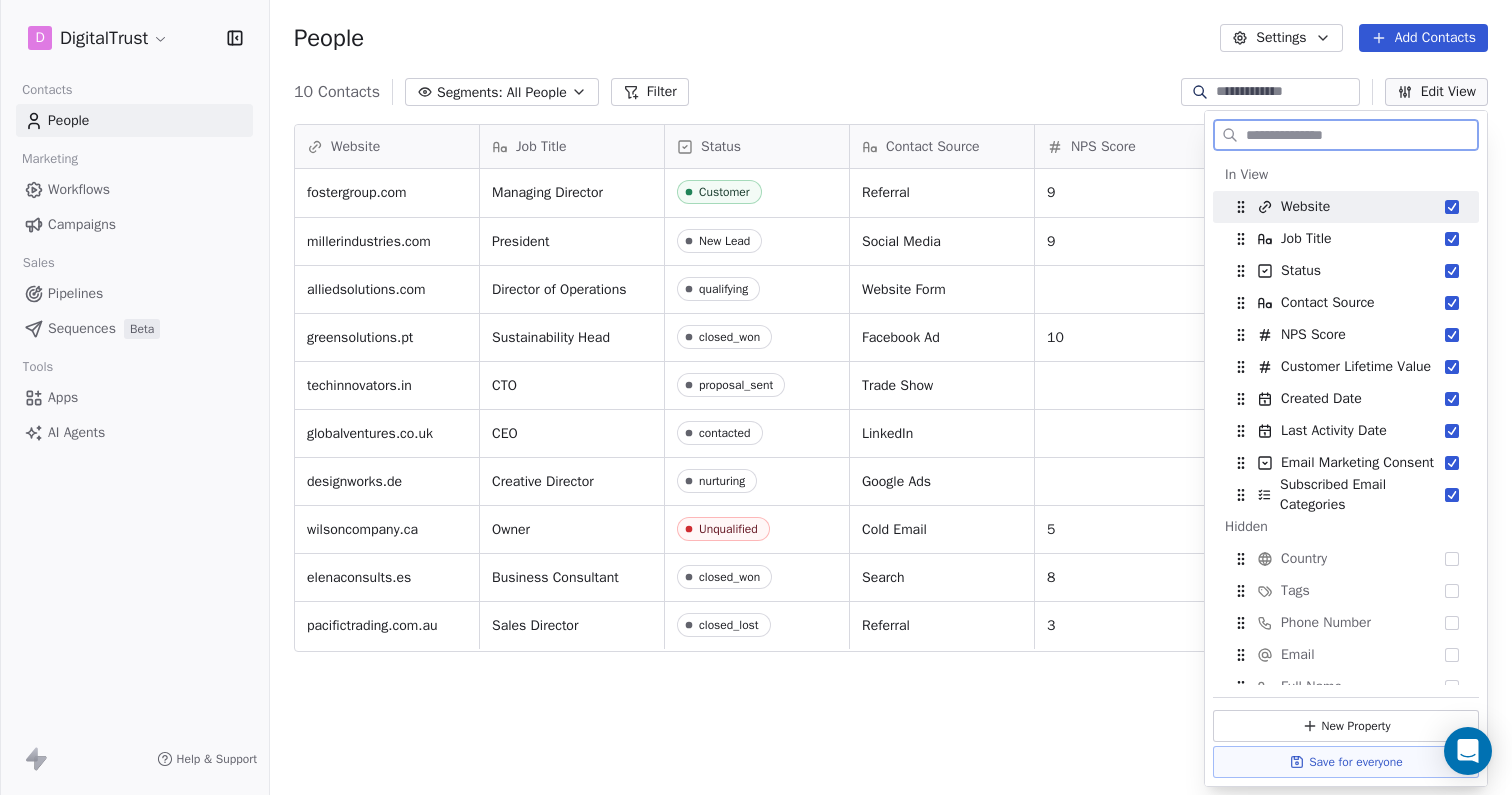 click on "Website" at bounding box center (1305, 207) 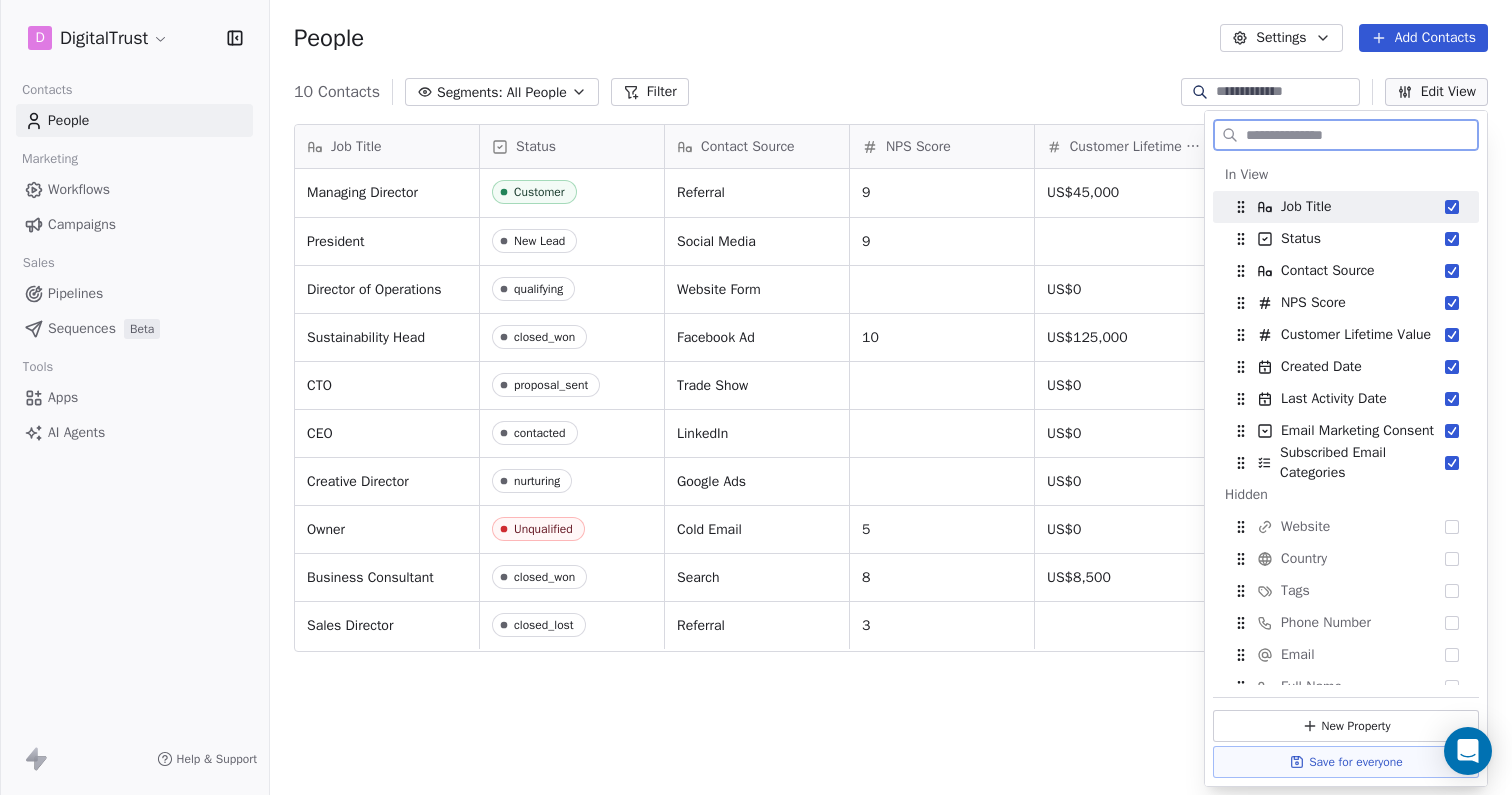 click on "Job Title" at bounding box center [1306, 207] 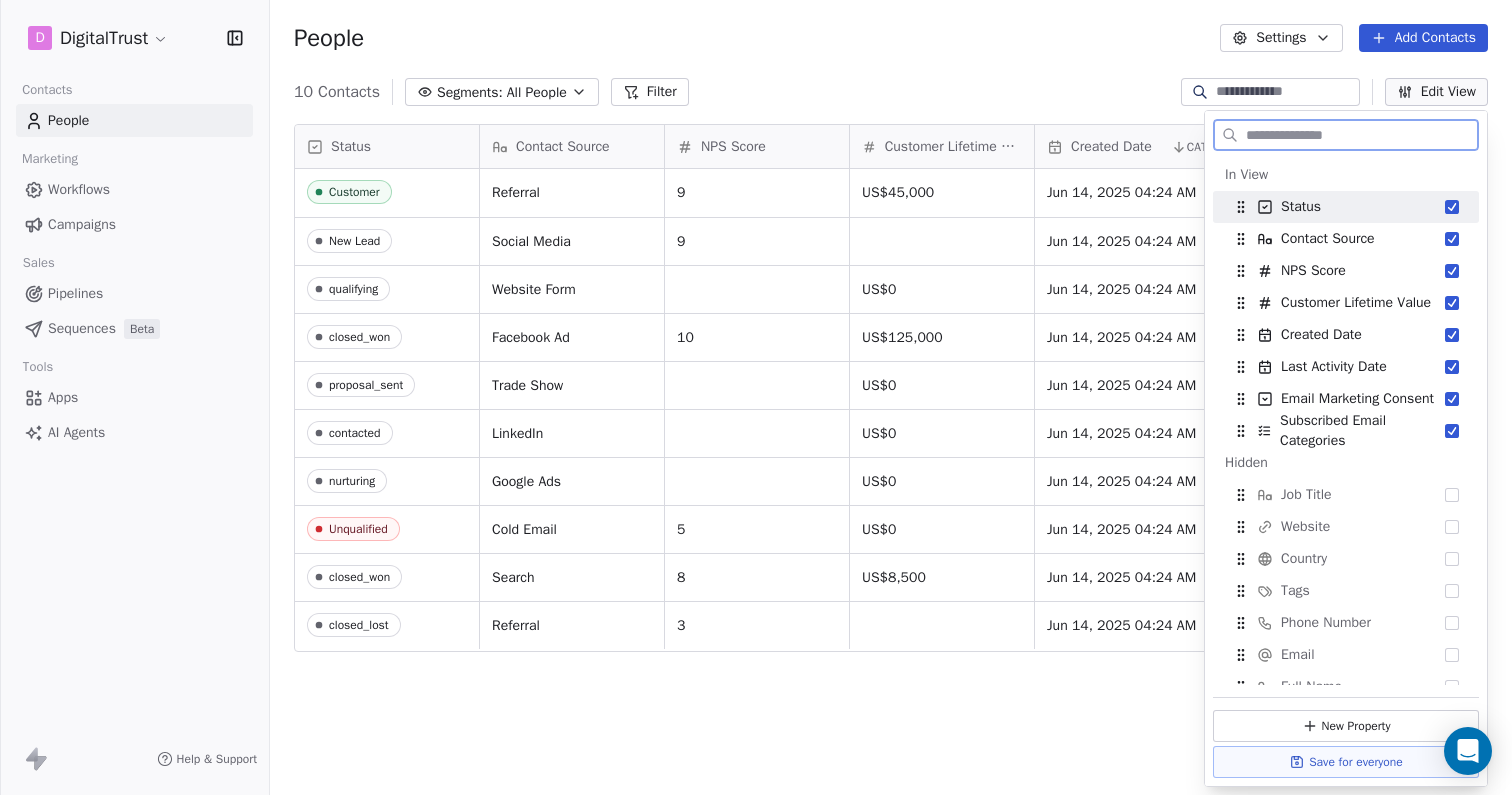click on "Status" at bounding box center [1346, 207] 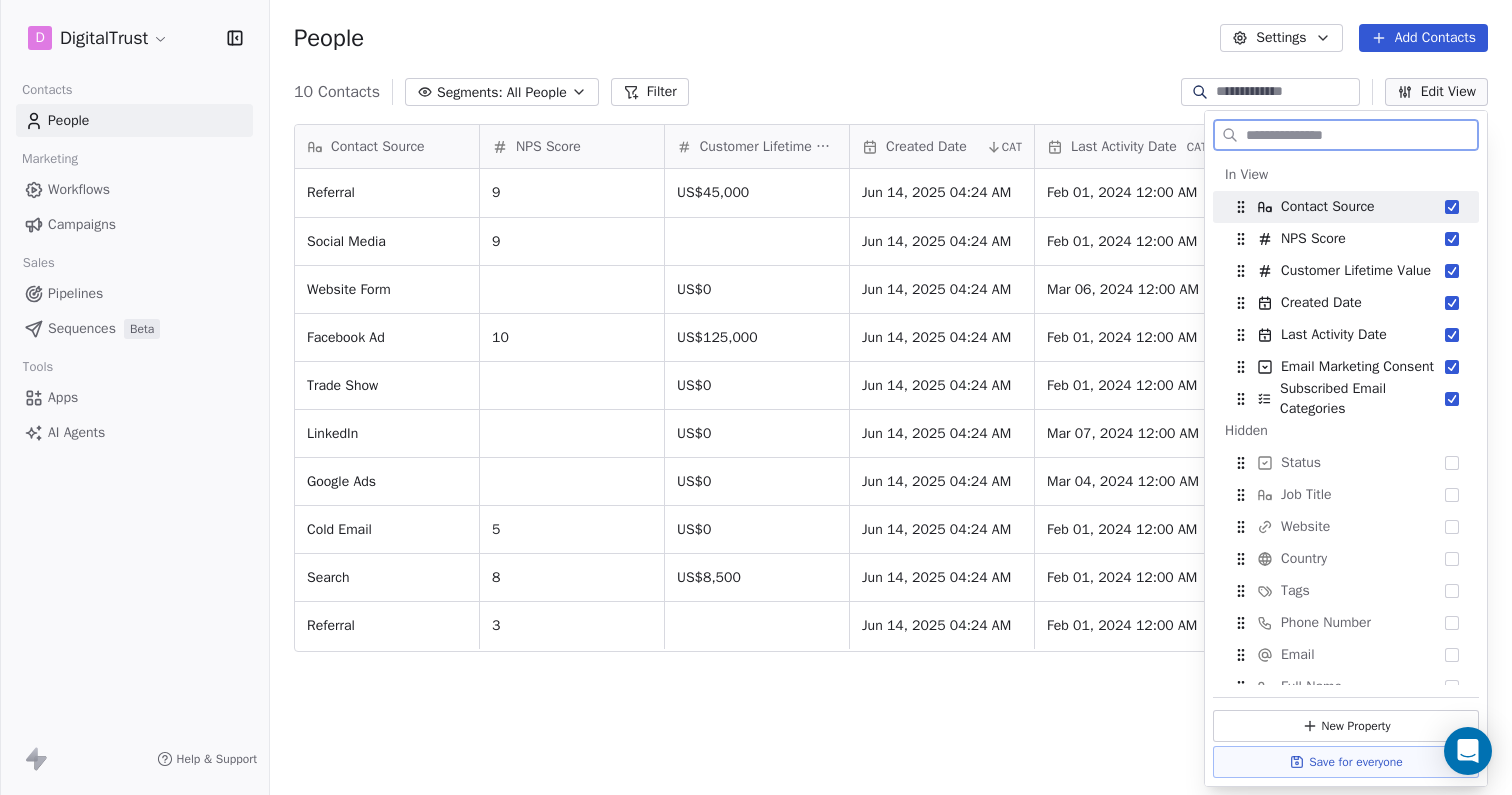 click on "Contact Source" at bounding box center [1328, 207] 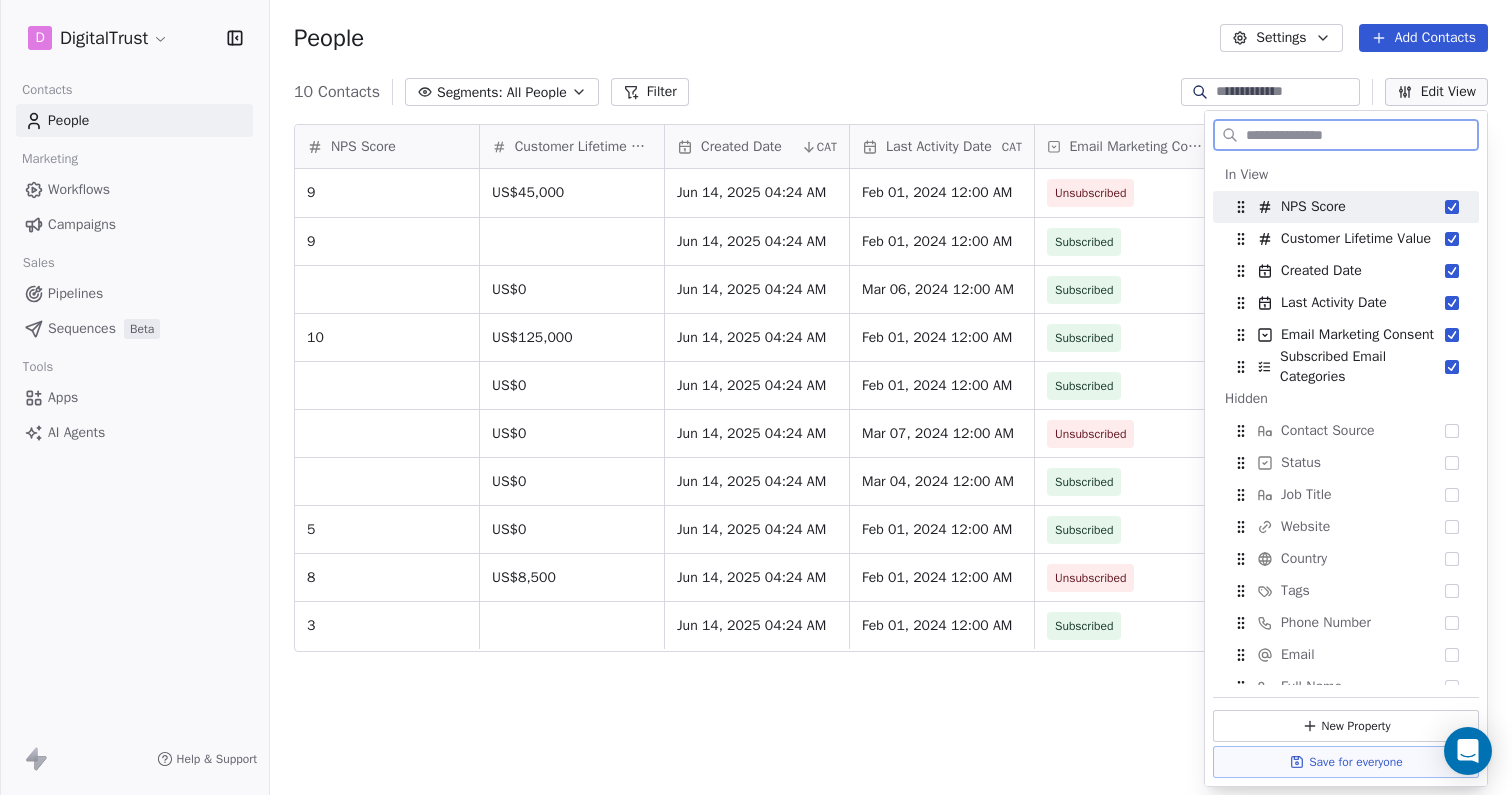 click on "NPS Score" at bounding box center (1313, 207) 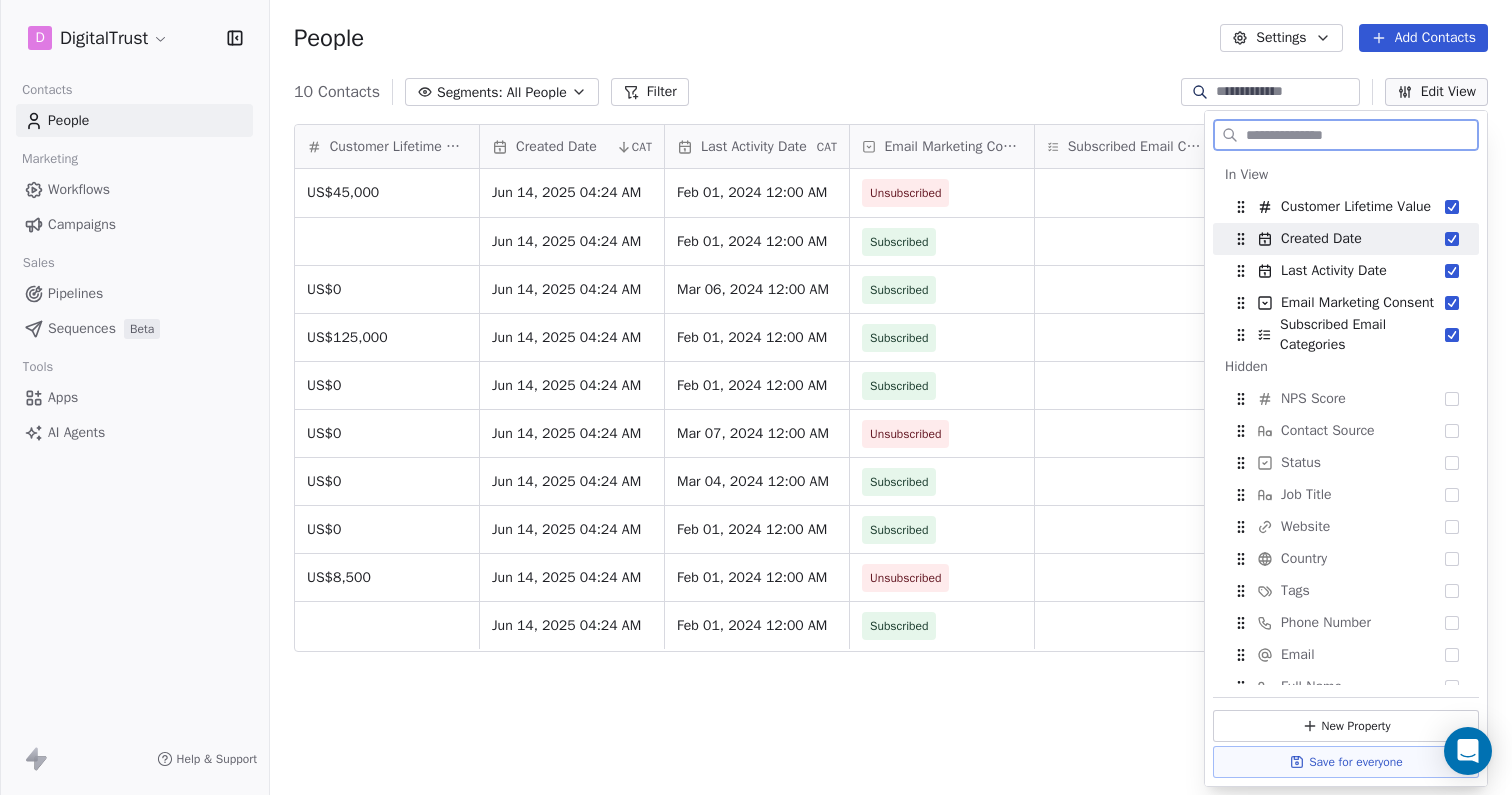click on "Created Date" at bounding box center (1321, 239) 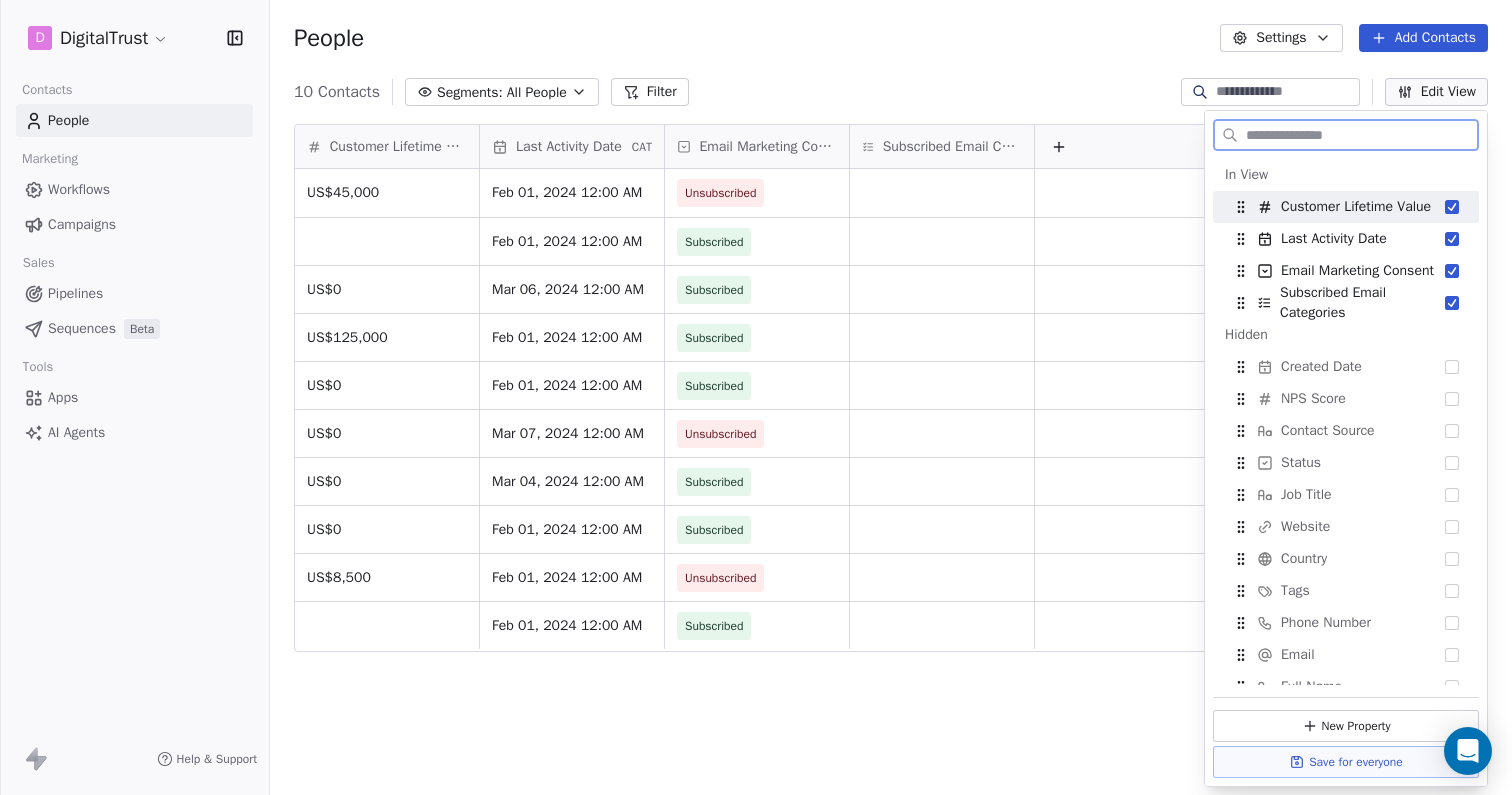 click on "Customer Lifetime Value" at bounding box center [1356, 207] 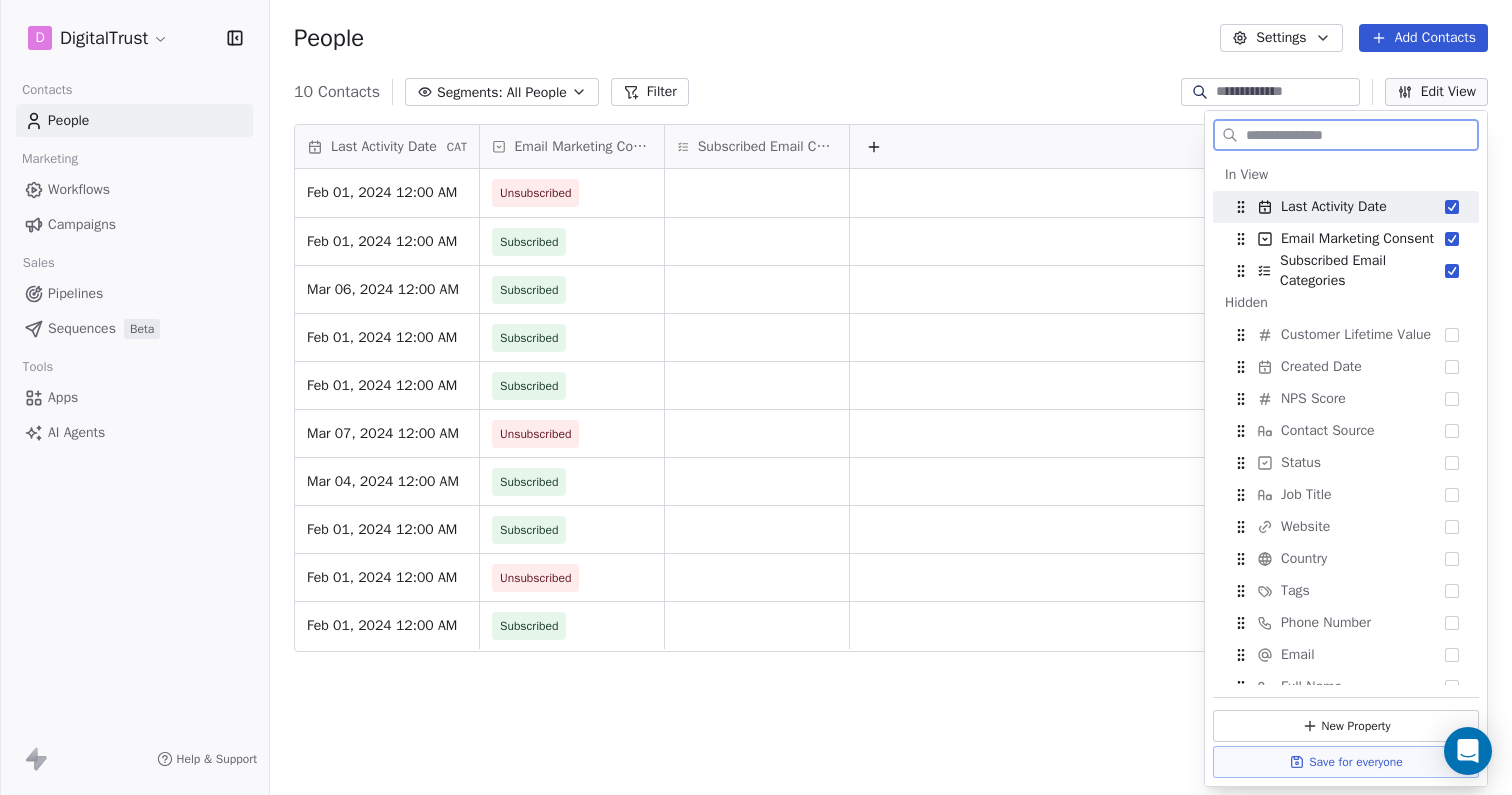 click on "Last Activity Date" at bounding box center (1334, 207) 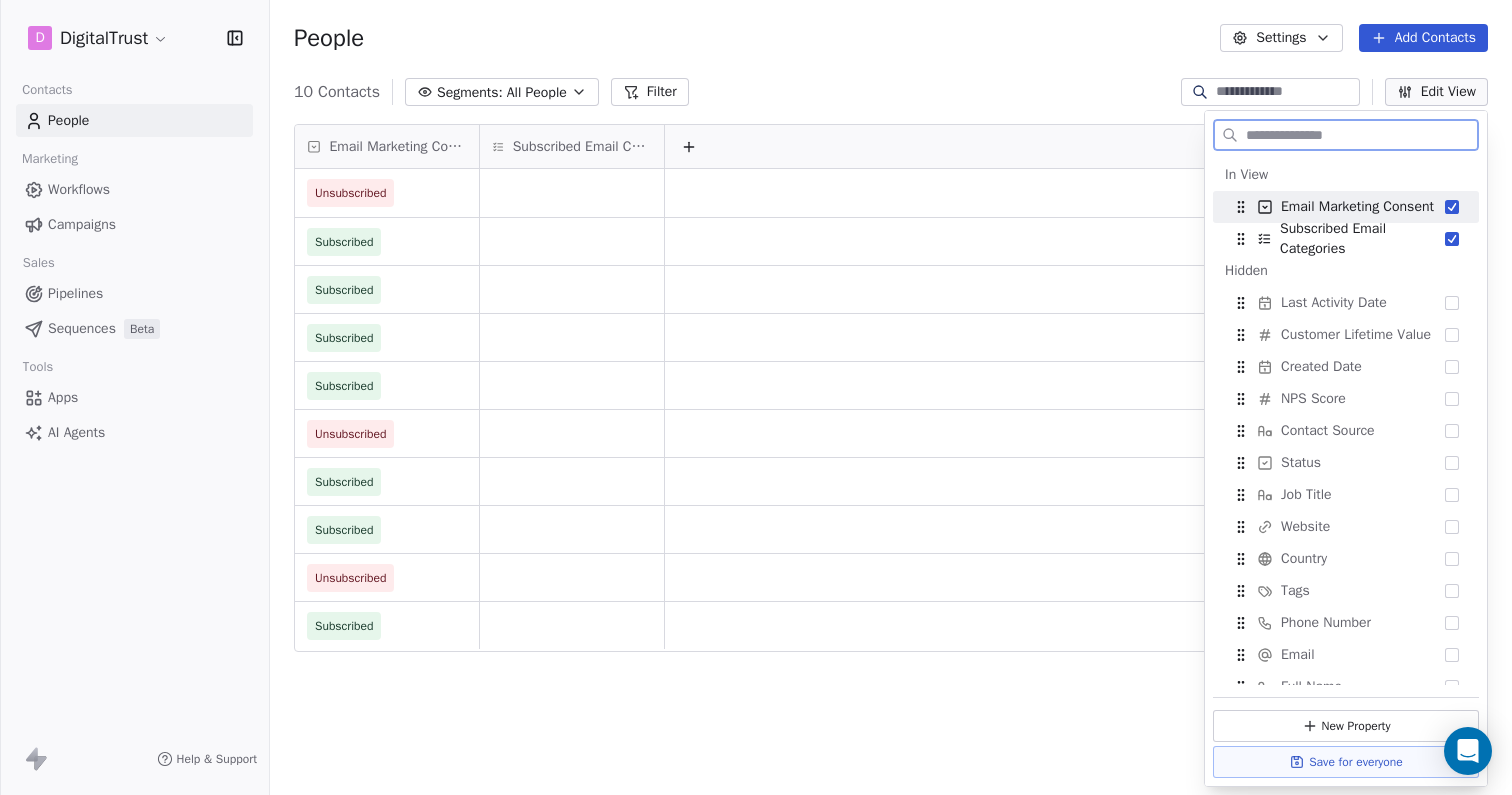 click on "Email Marketing Consent" at bounding box center [1357, 207] 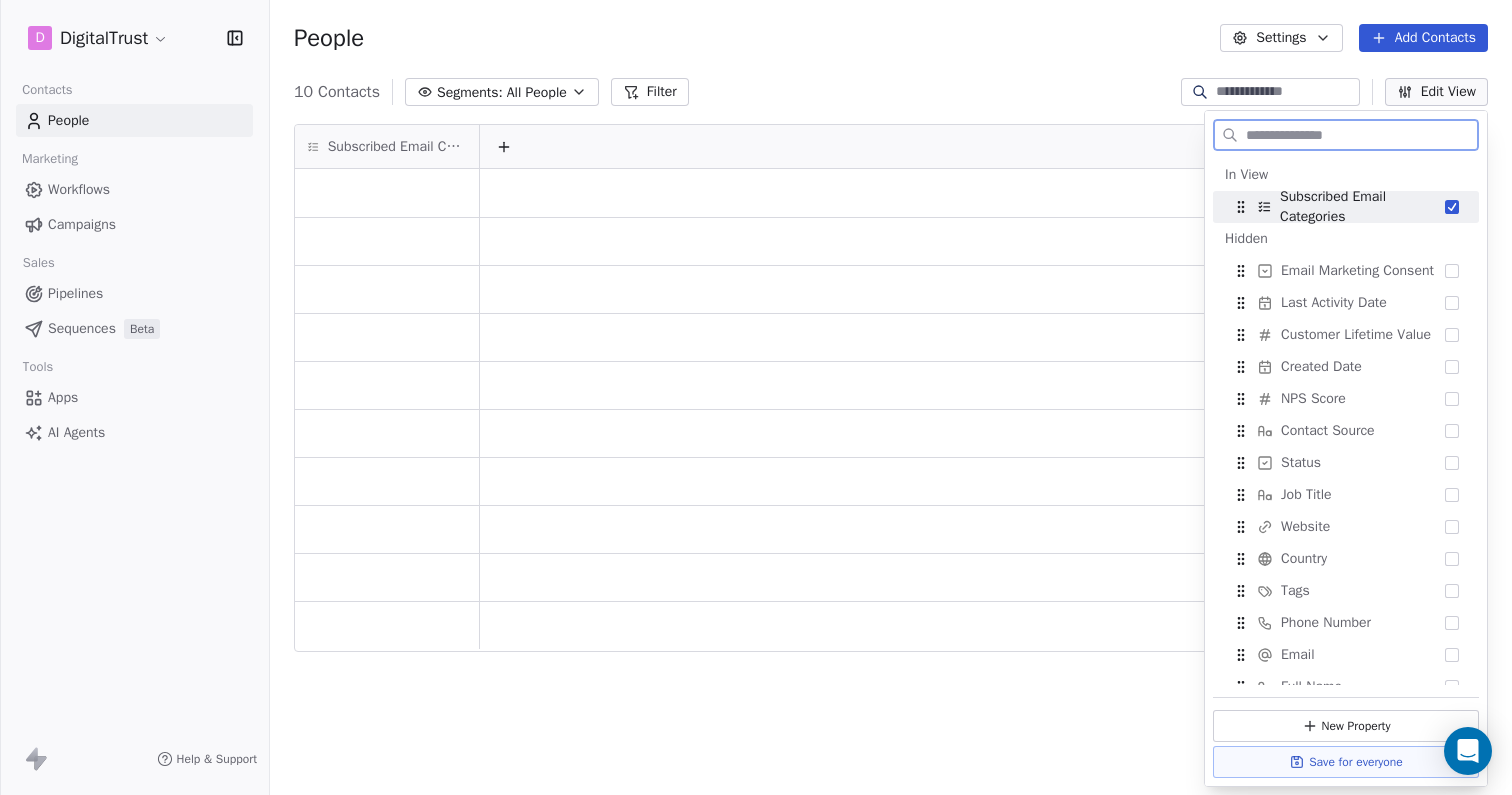 click on "Subscribed Email Categories" at bounding box center (1362, 207) 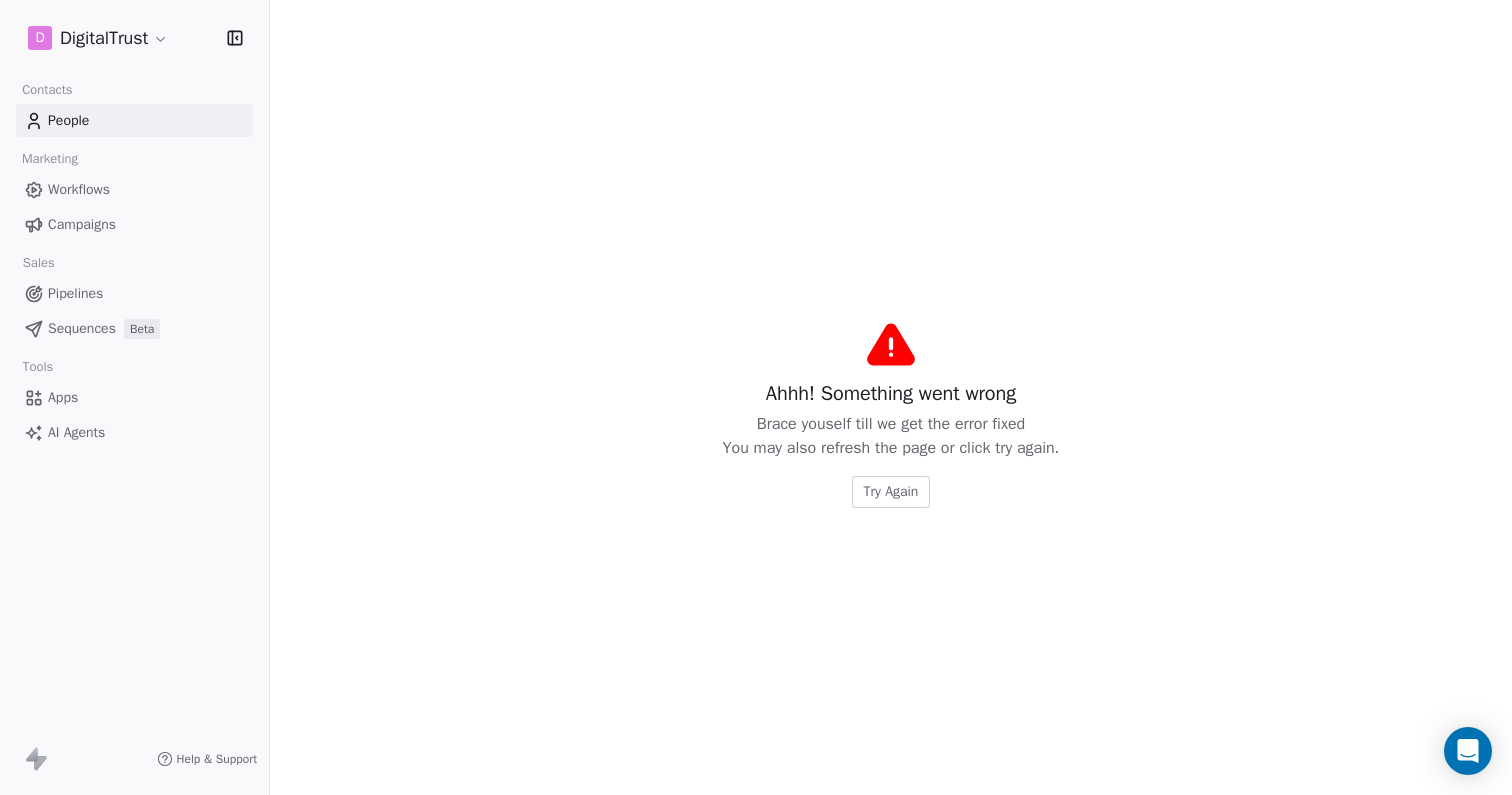 click on "Try Again" at bounding box center (891, 492) 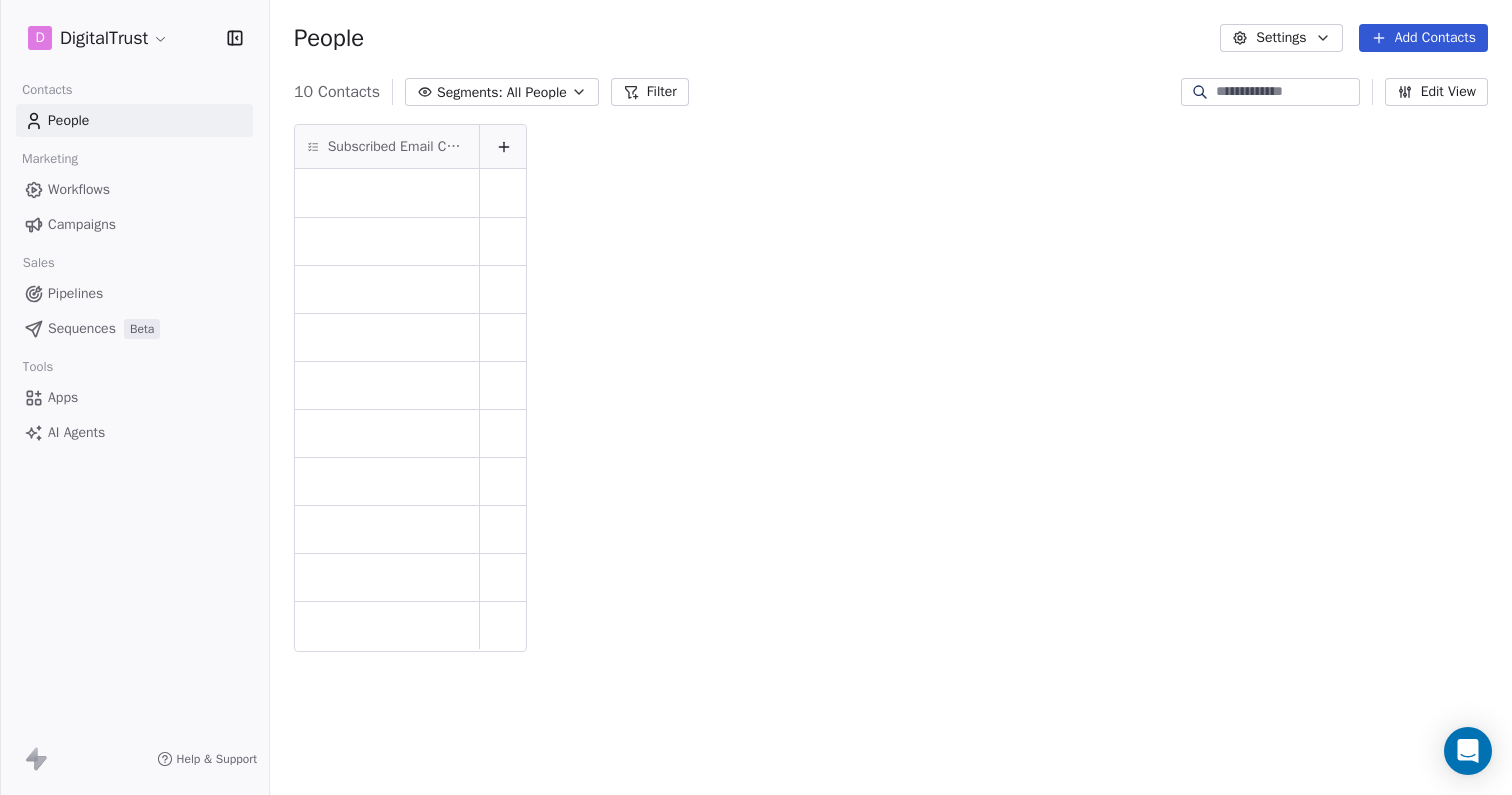 scroll, scrollTop: 1, scrollLeft: 1, axis: both 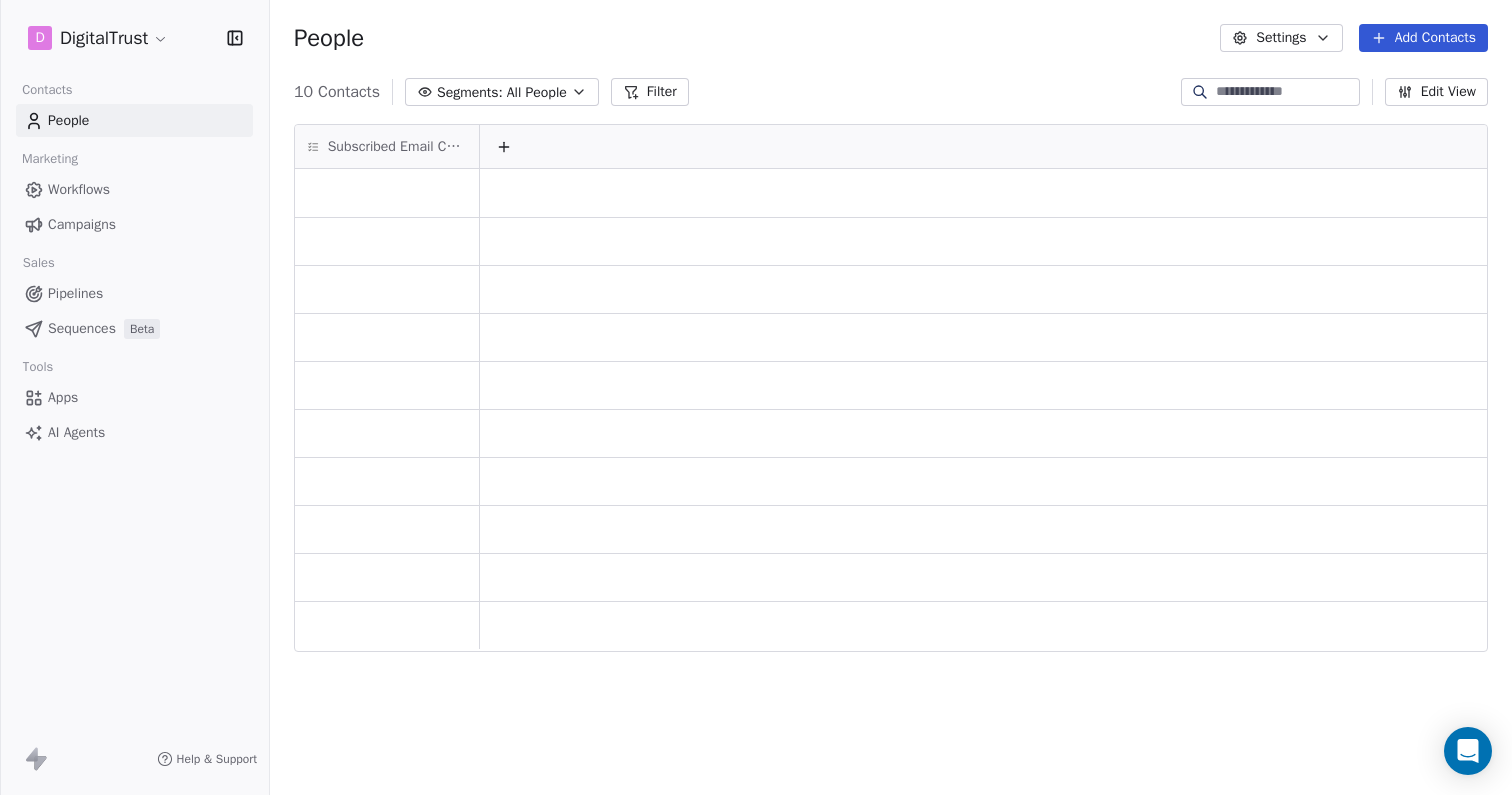 click on "Edit View" at bounding box center (1436, 92) 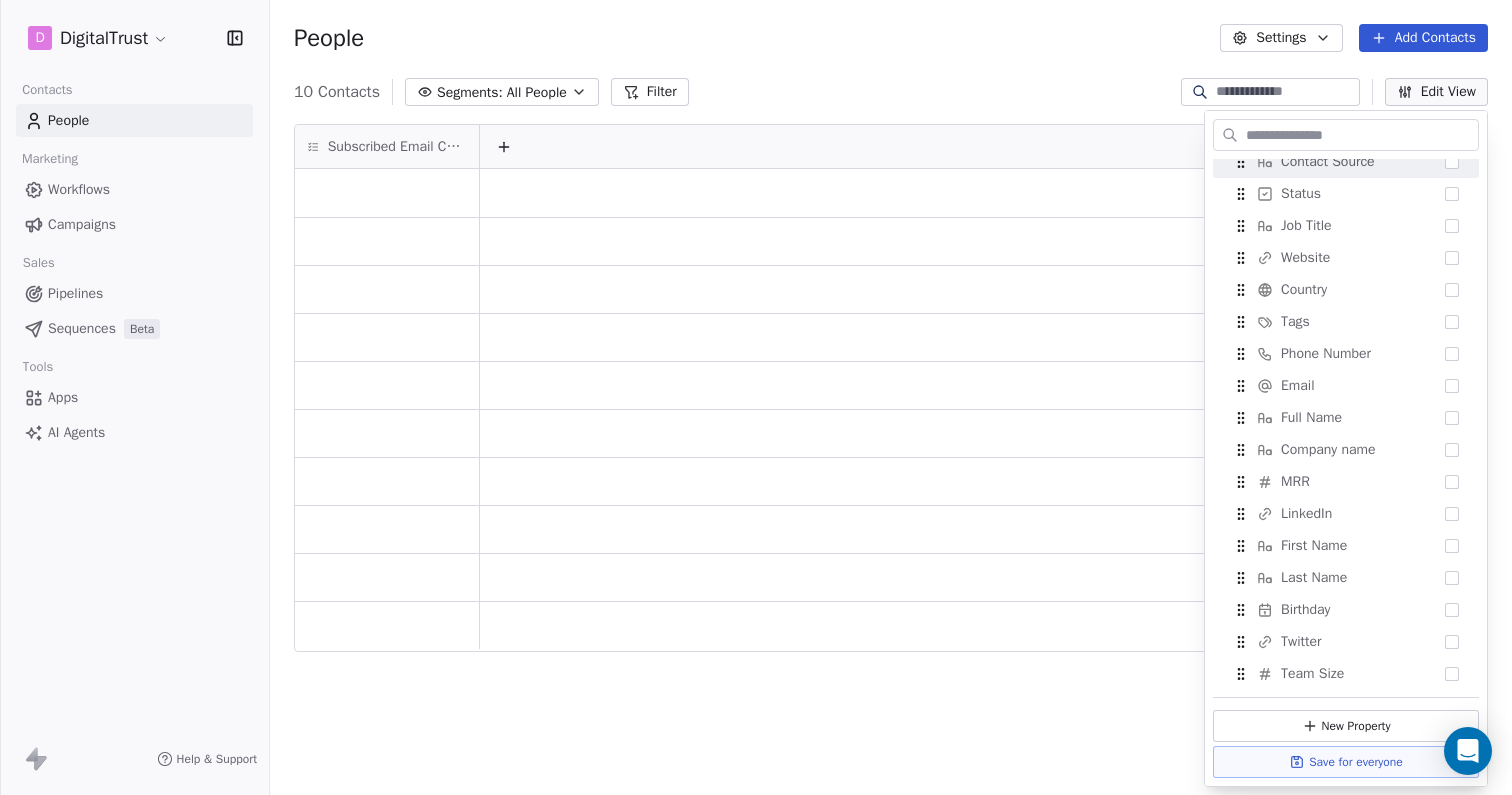 scroll, scrollTop: 0, scrollLeft: 0, axis: both 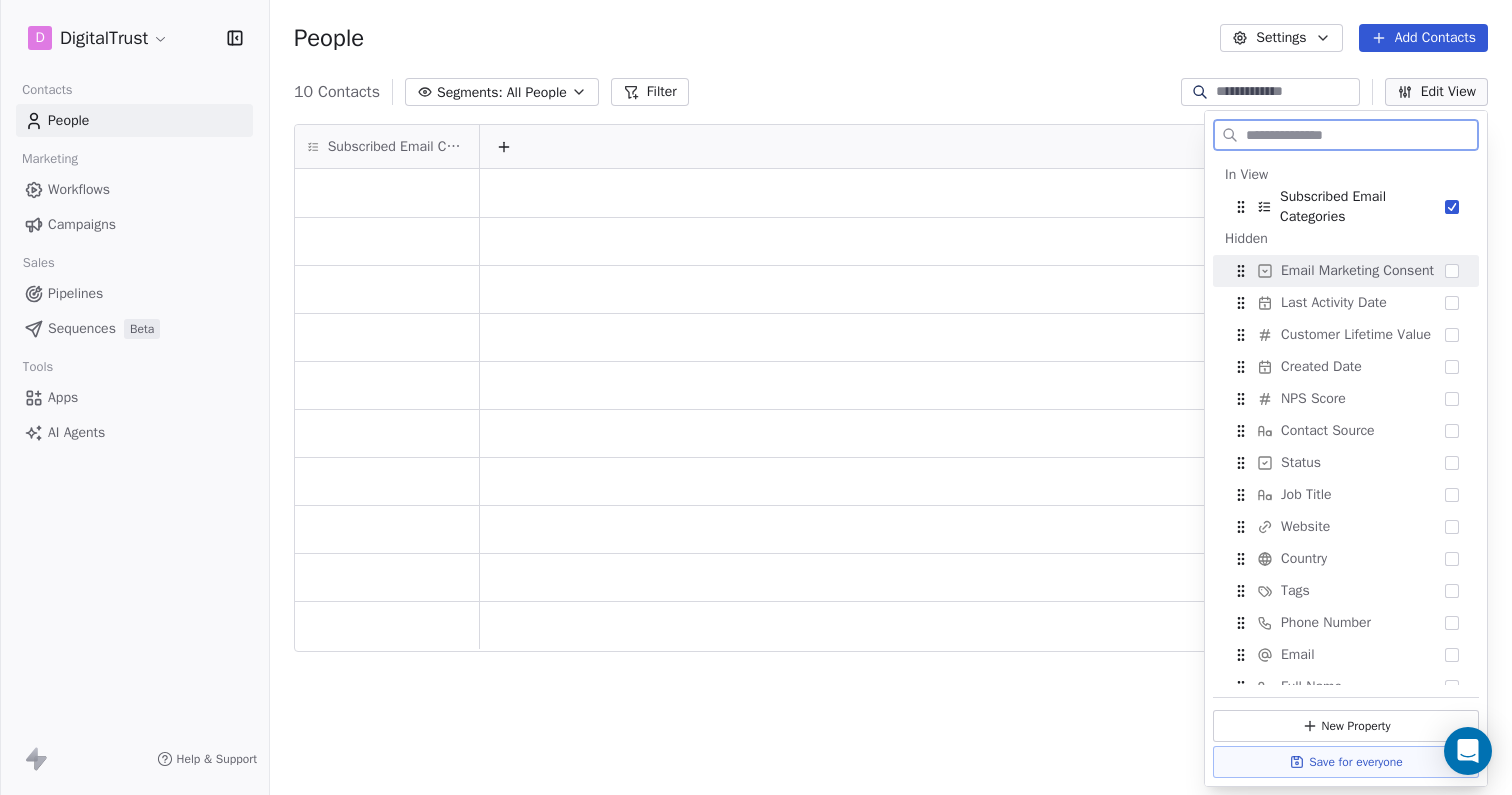 click at bounding box center (1452, 271) 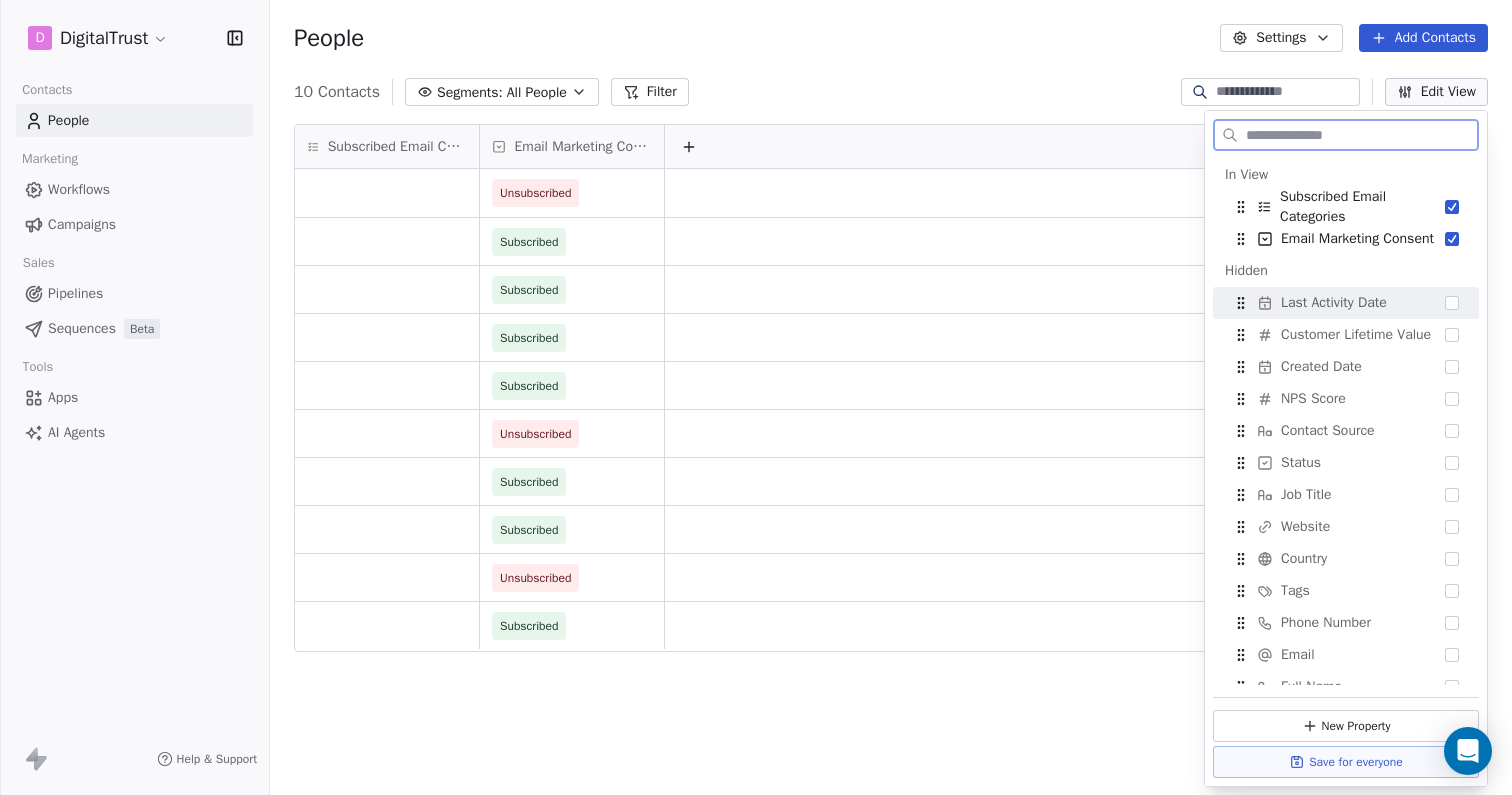 click at bounding box center [1452, 303] 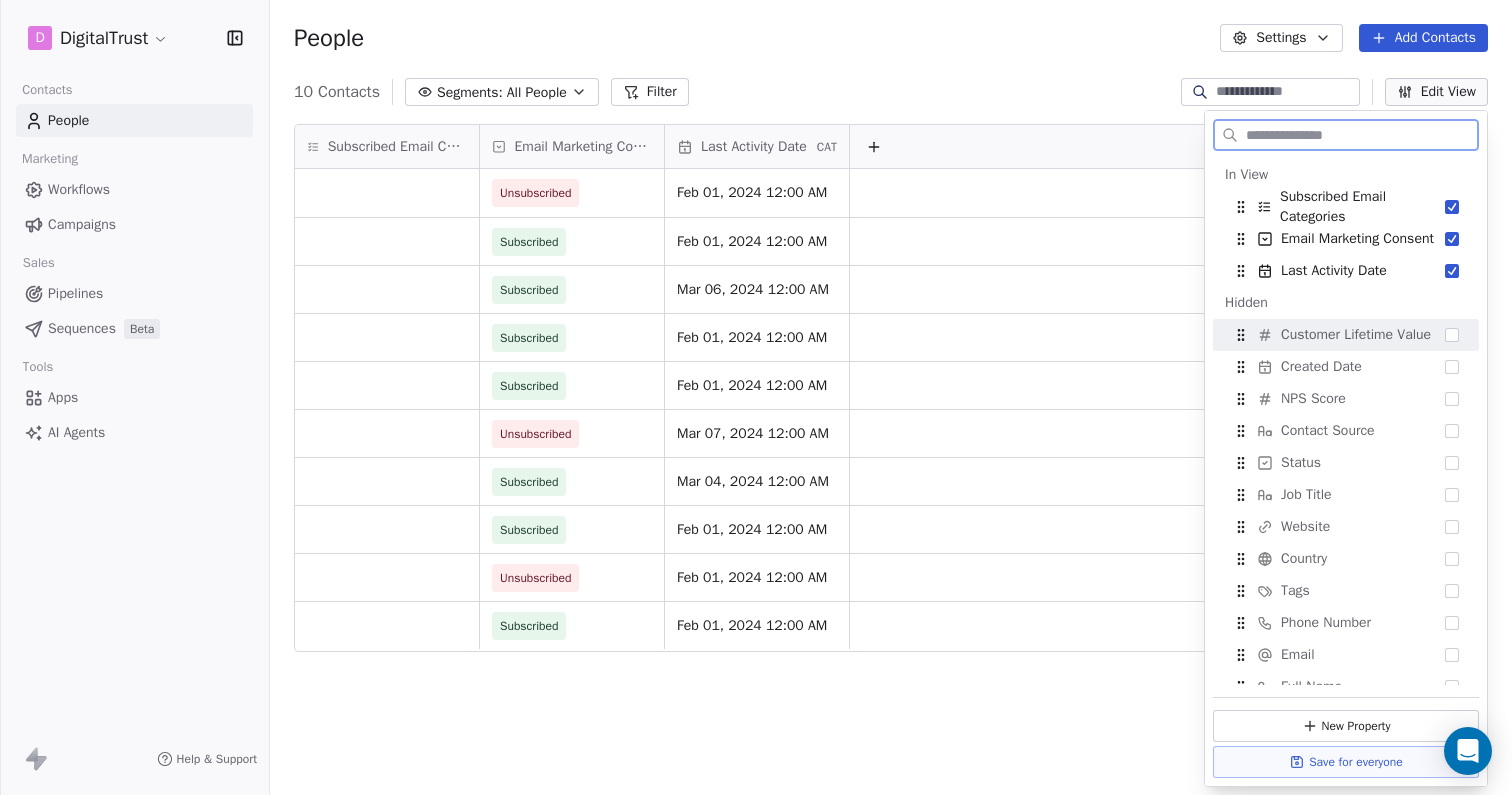 click at bounding box center [1452, 335] 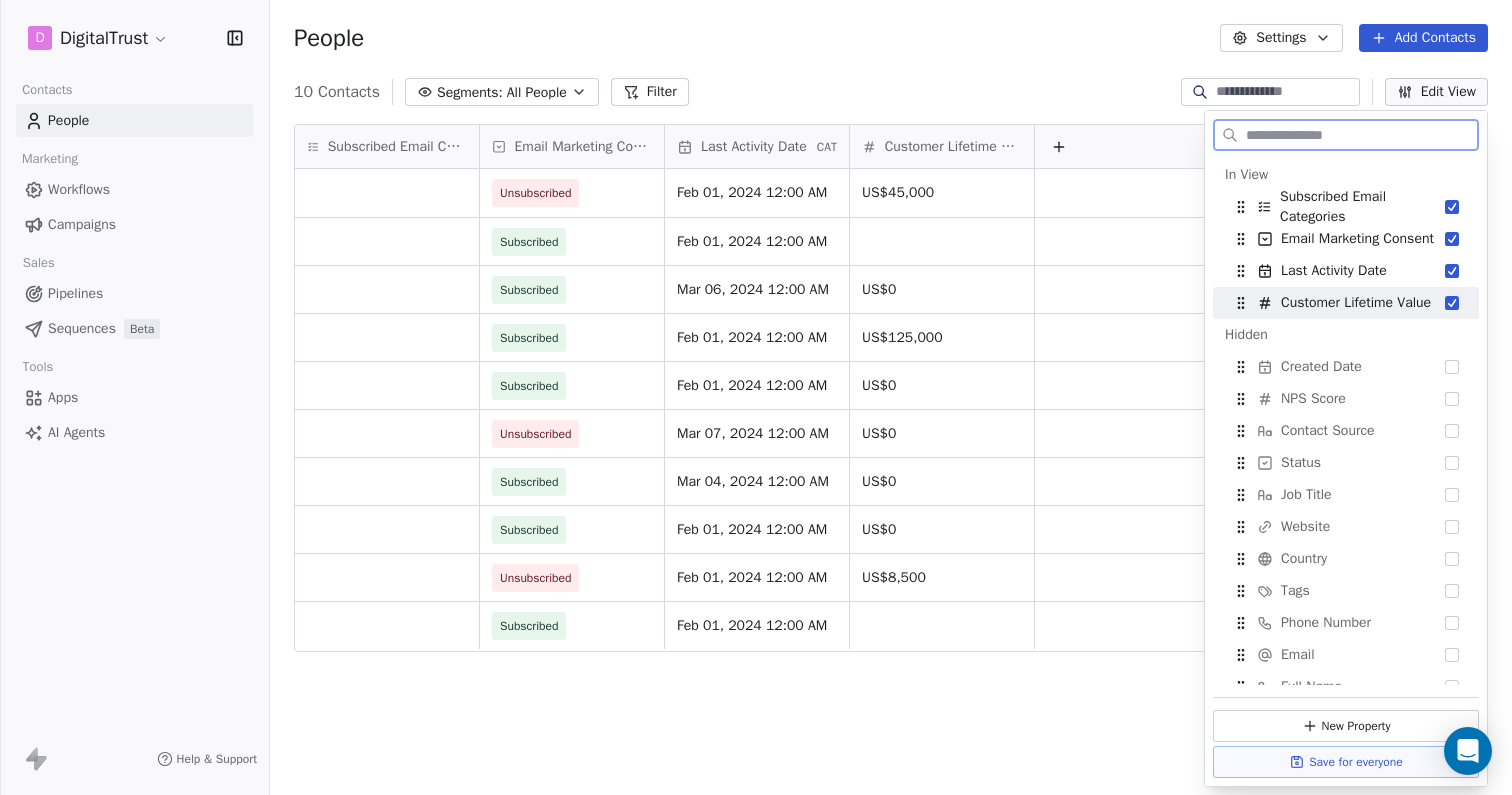 click at bounding box center [1452, 303] 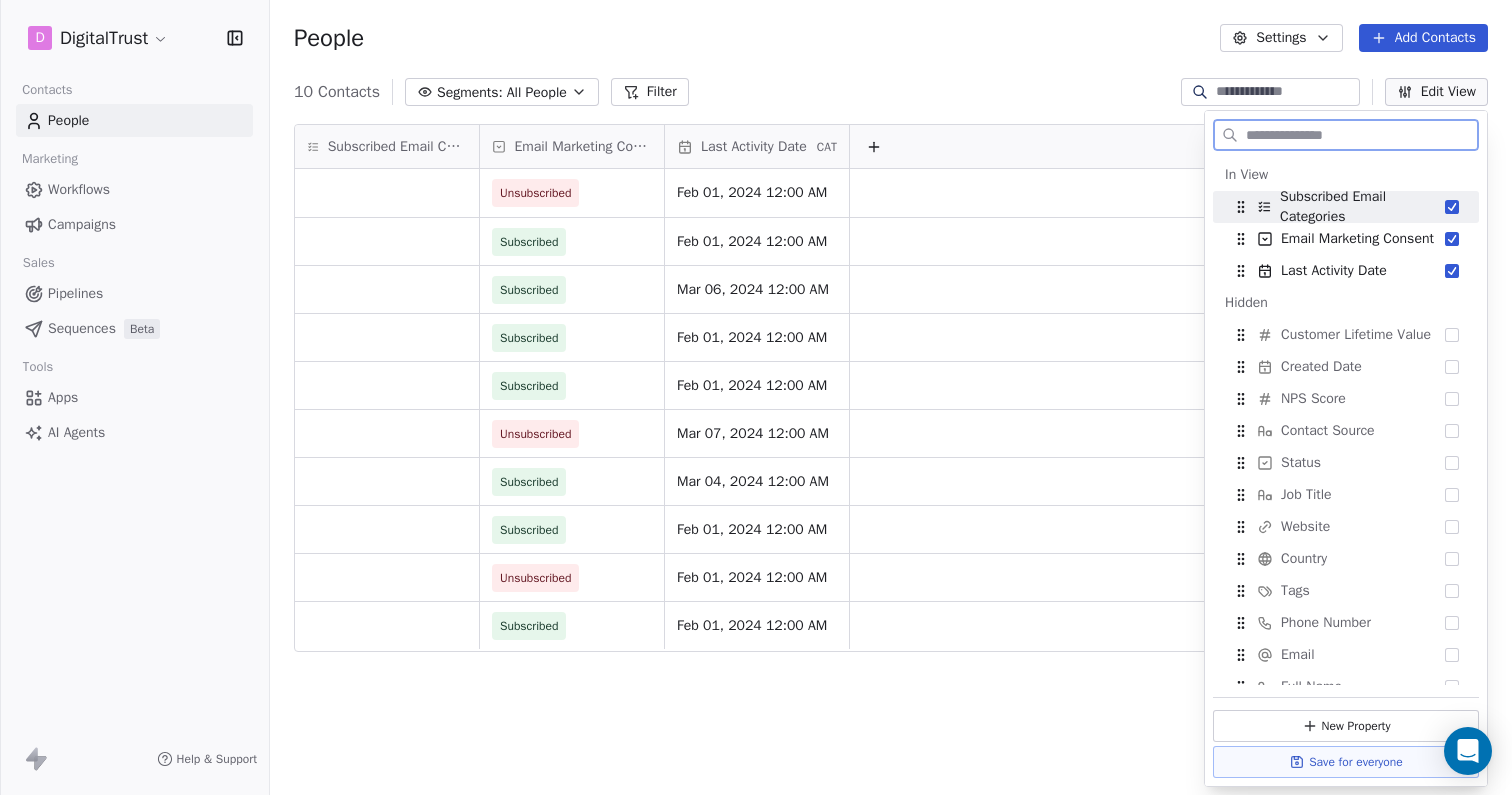 click at bounding box center [1452, 207] 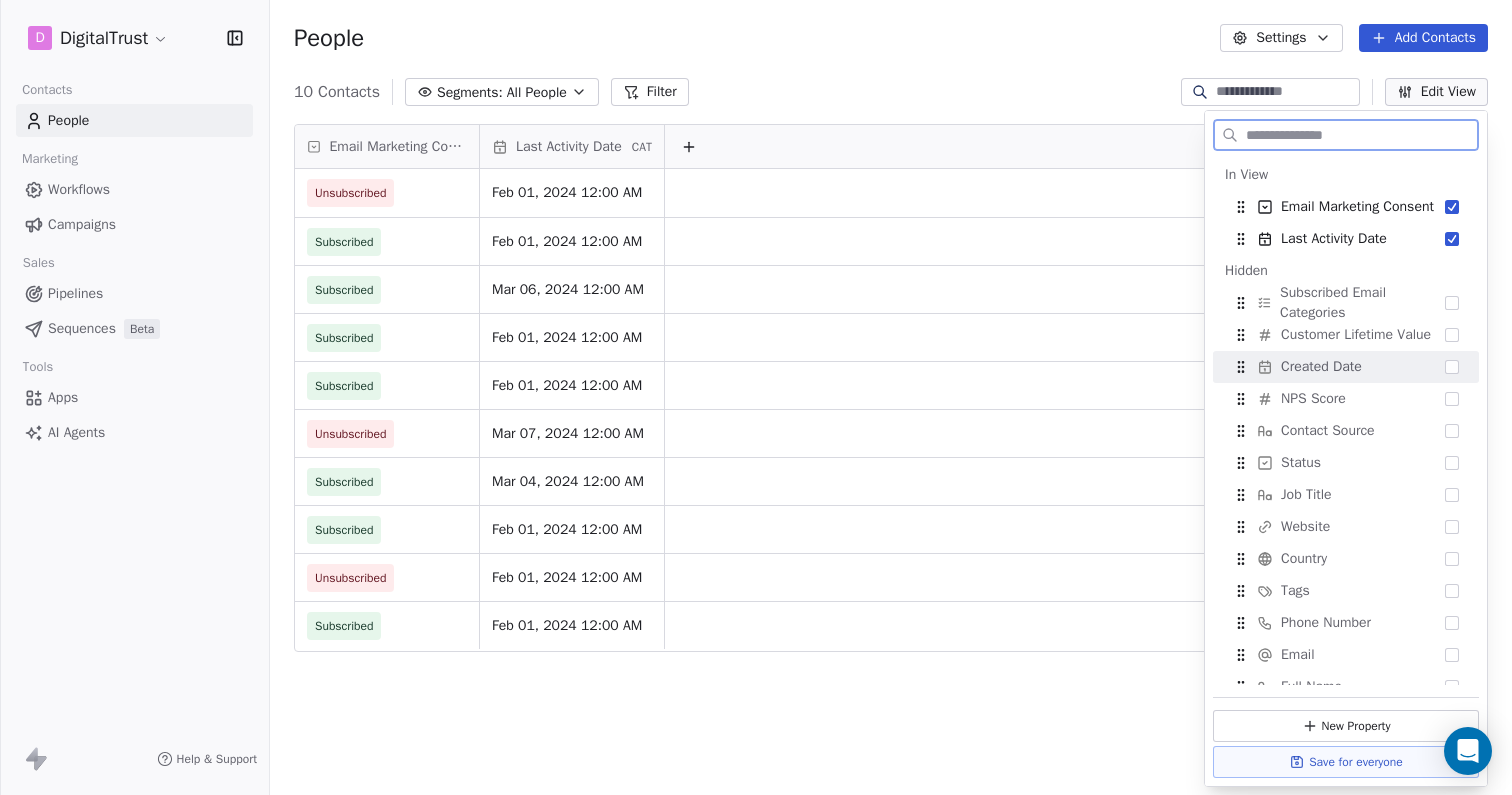 click at bounding box center [1452, 367] 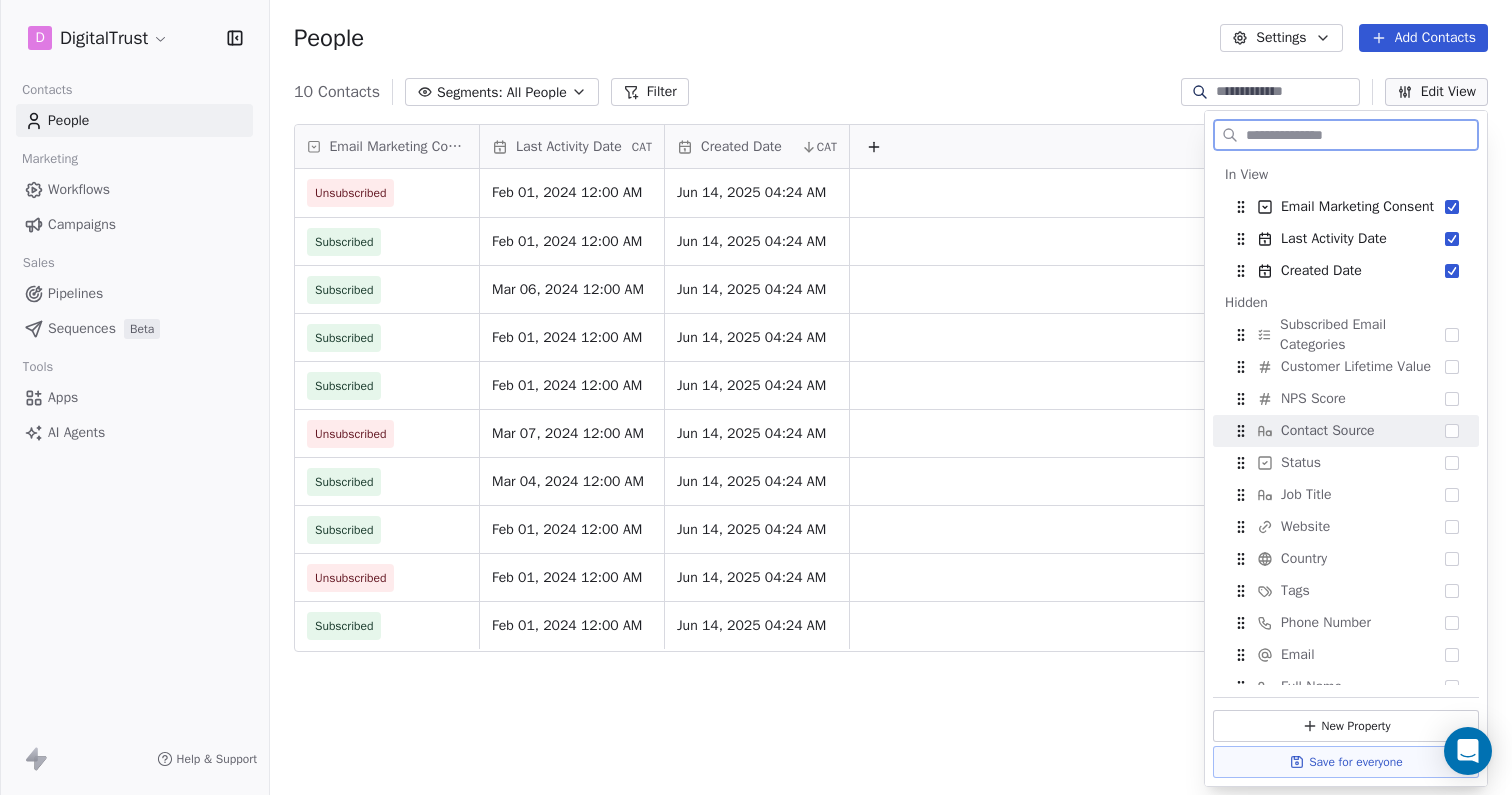 click at bounding box center (1452, 431) 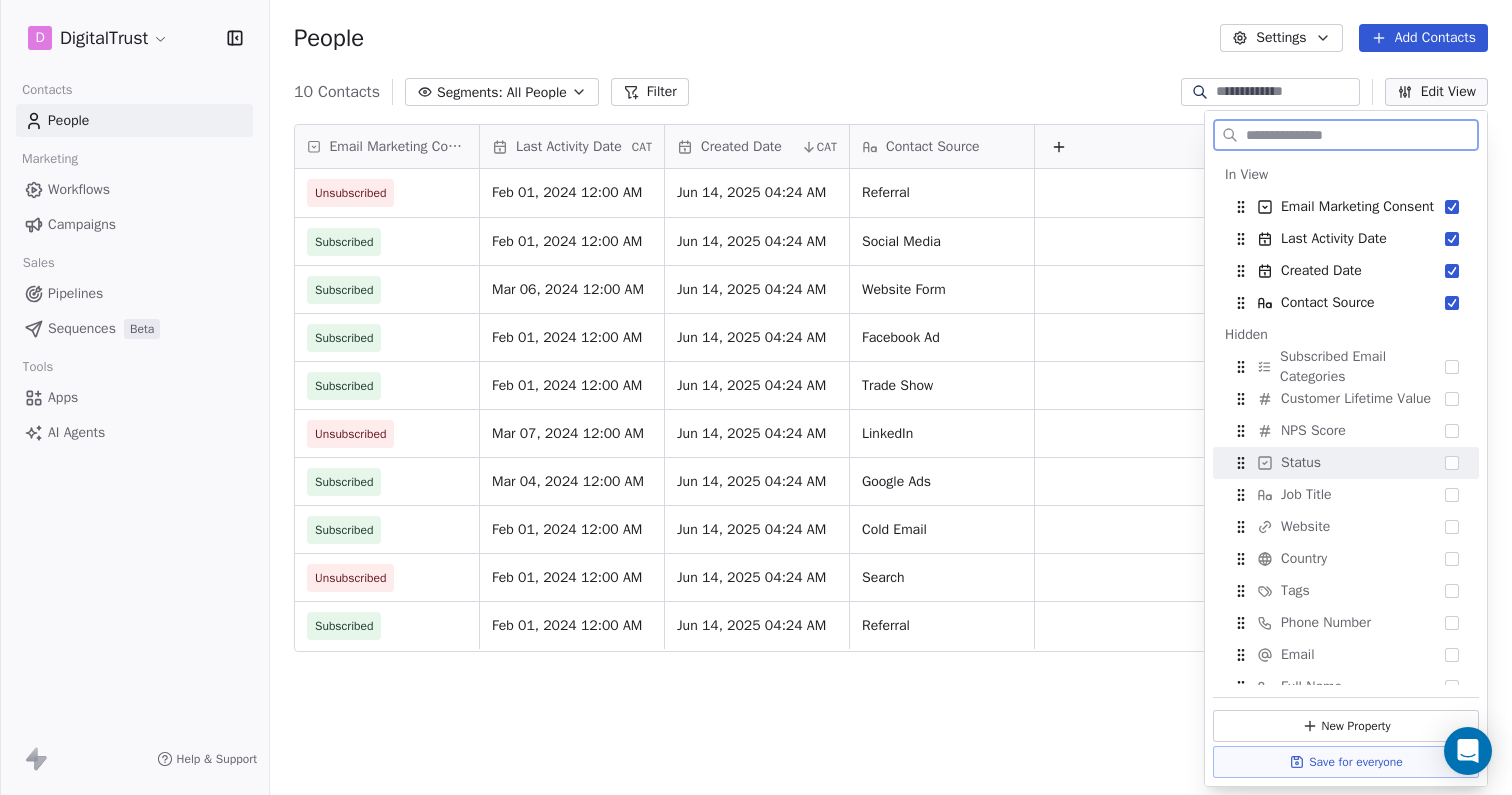 click at bounding box center [1452, 463] 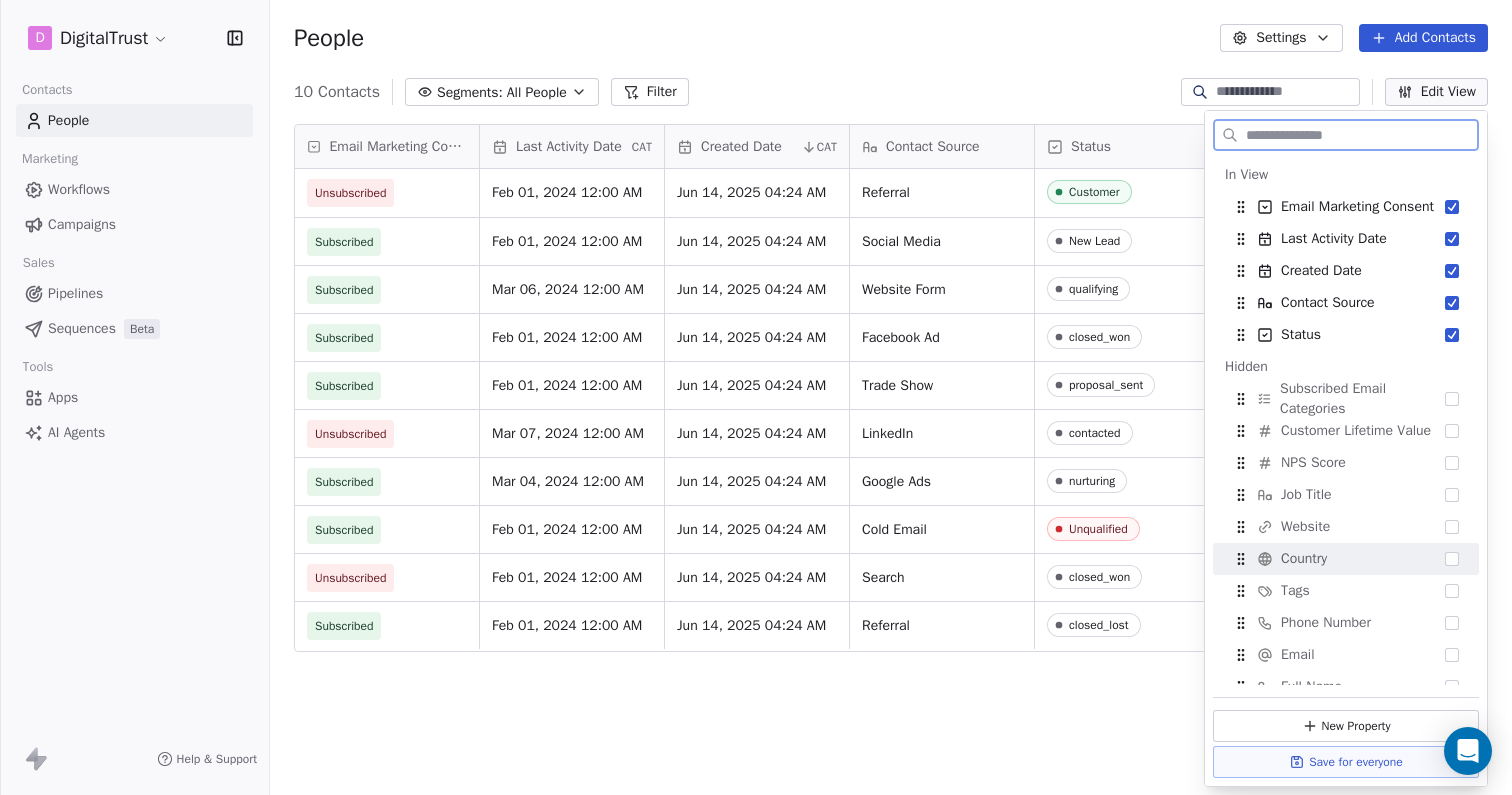 click at bounding box center (1452, 559) 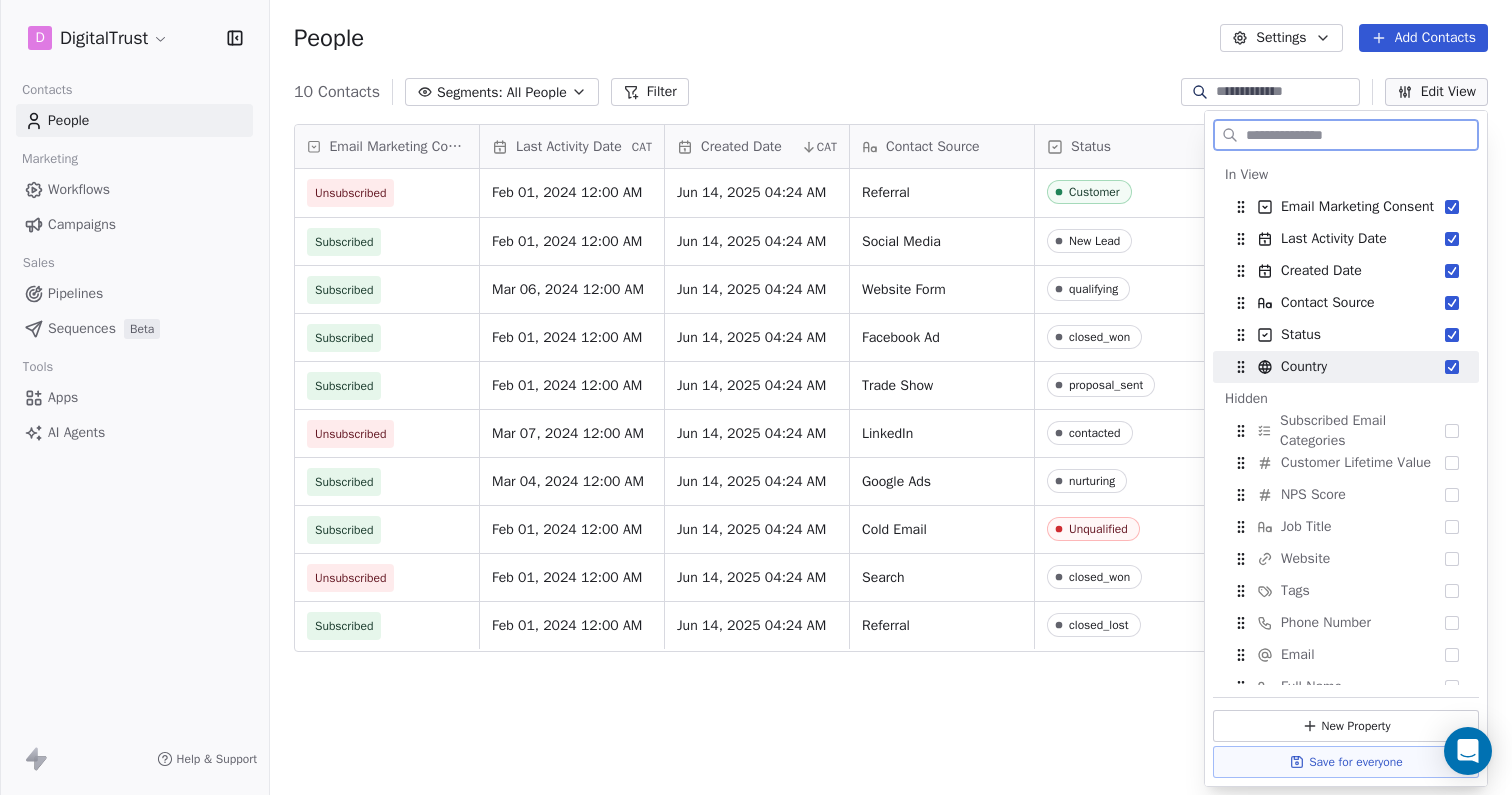 click at bounding box center (1452, 367) 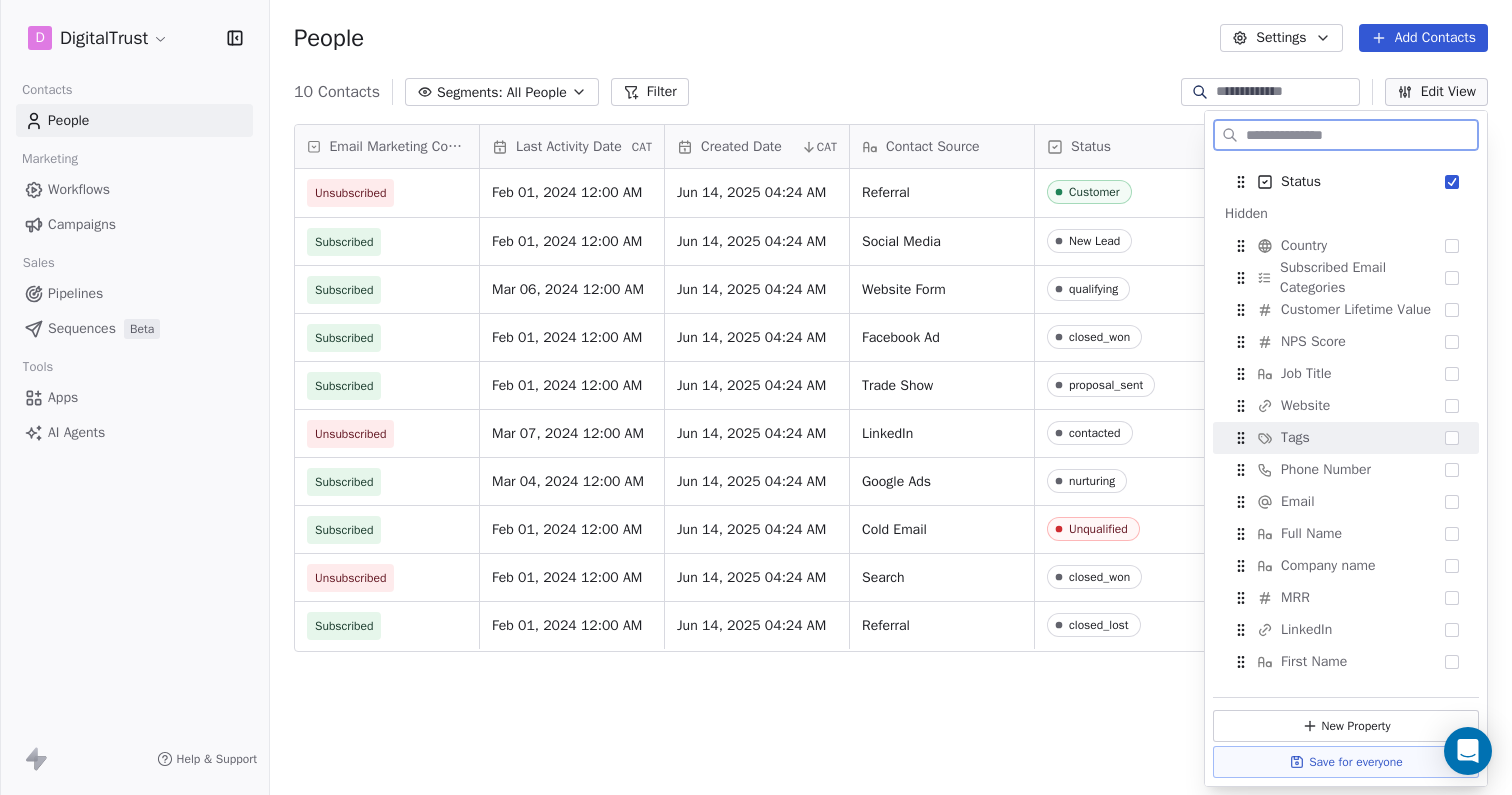 scroll, scrollTop: 157, scrollLeft: 0, axis: vertical 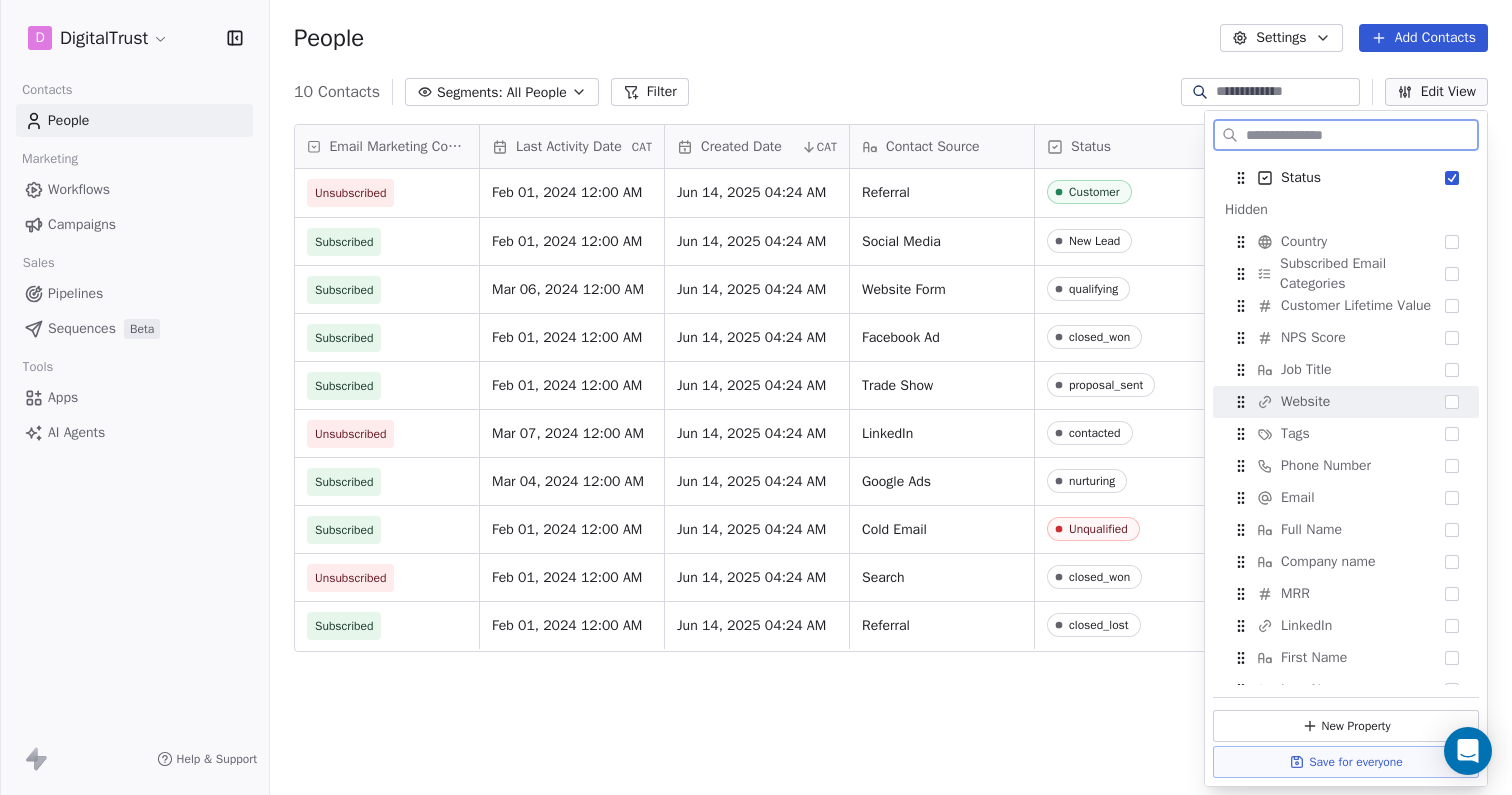 click at bounding box center [1452, 402] 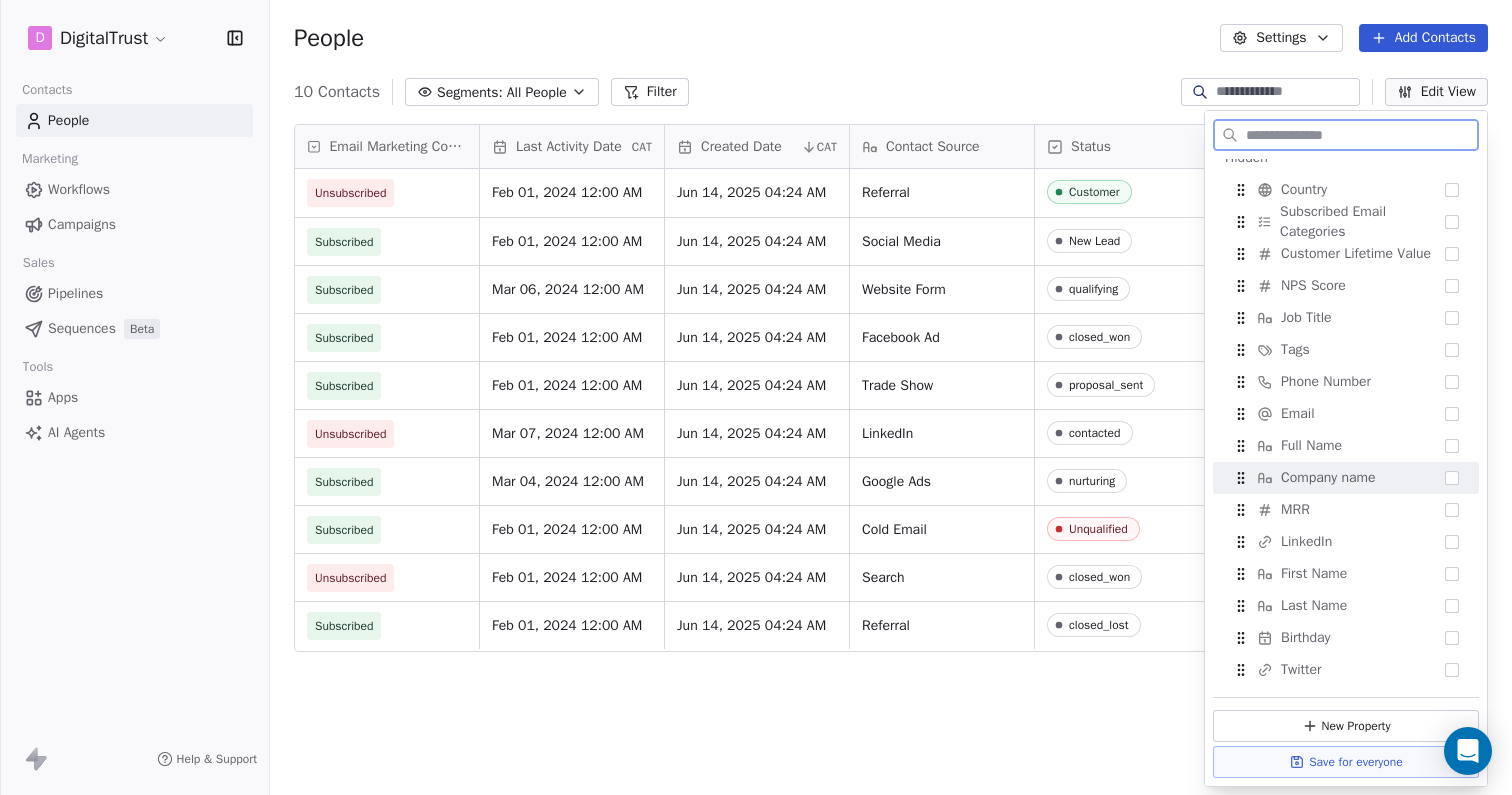 scroll, scrollTop: 261, scrollLeft: 0, axis: vertical 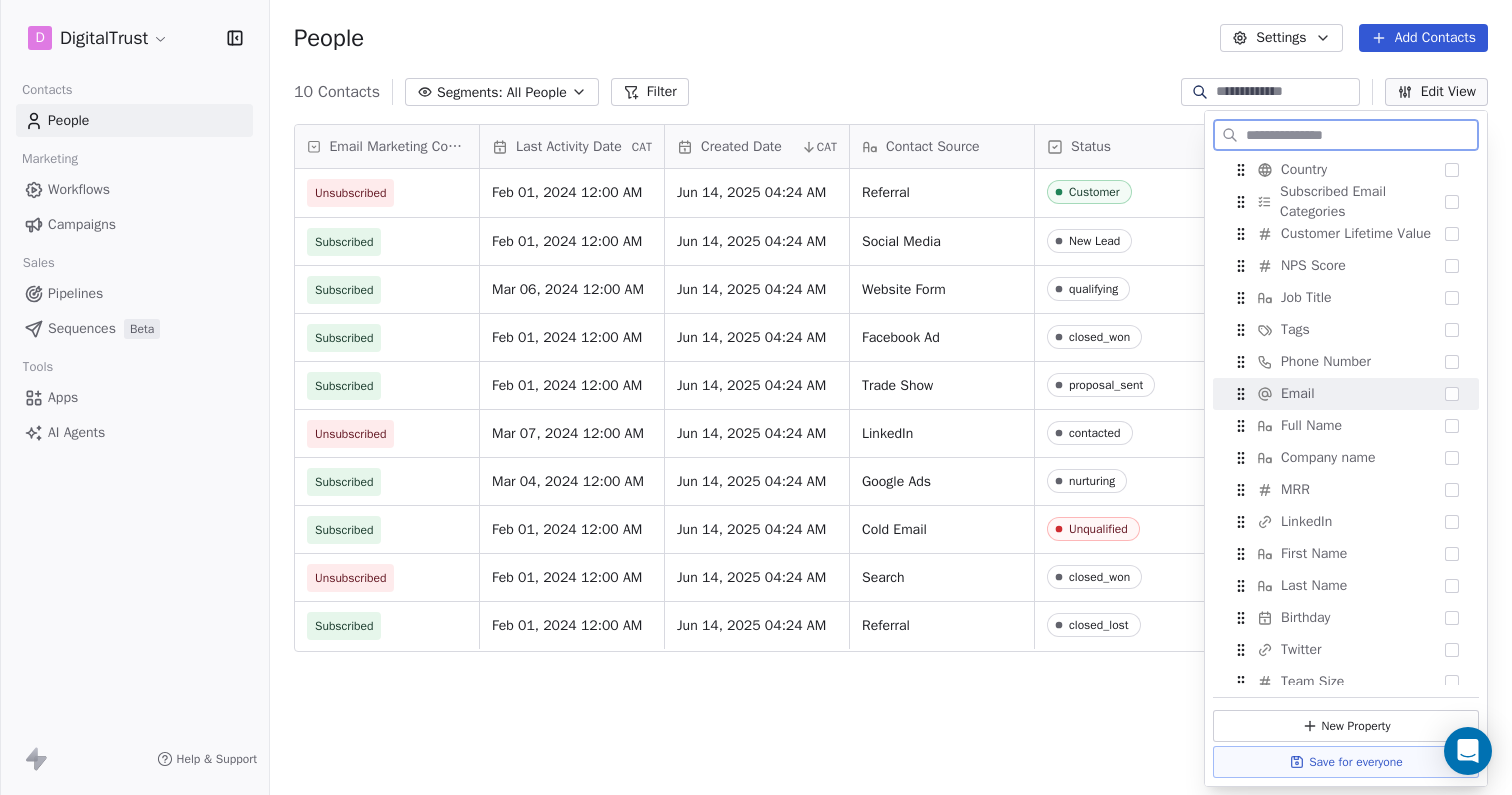 click at bounding box center [1452, 394] 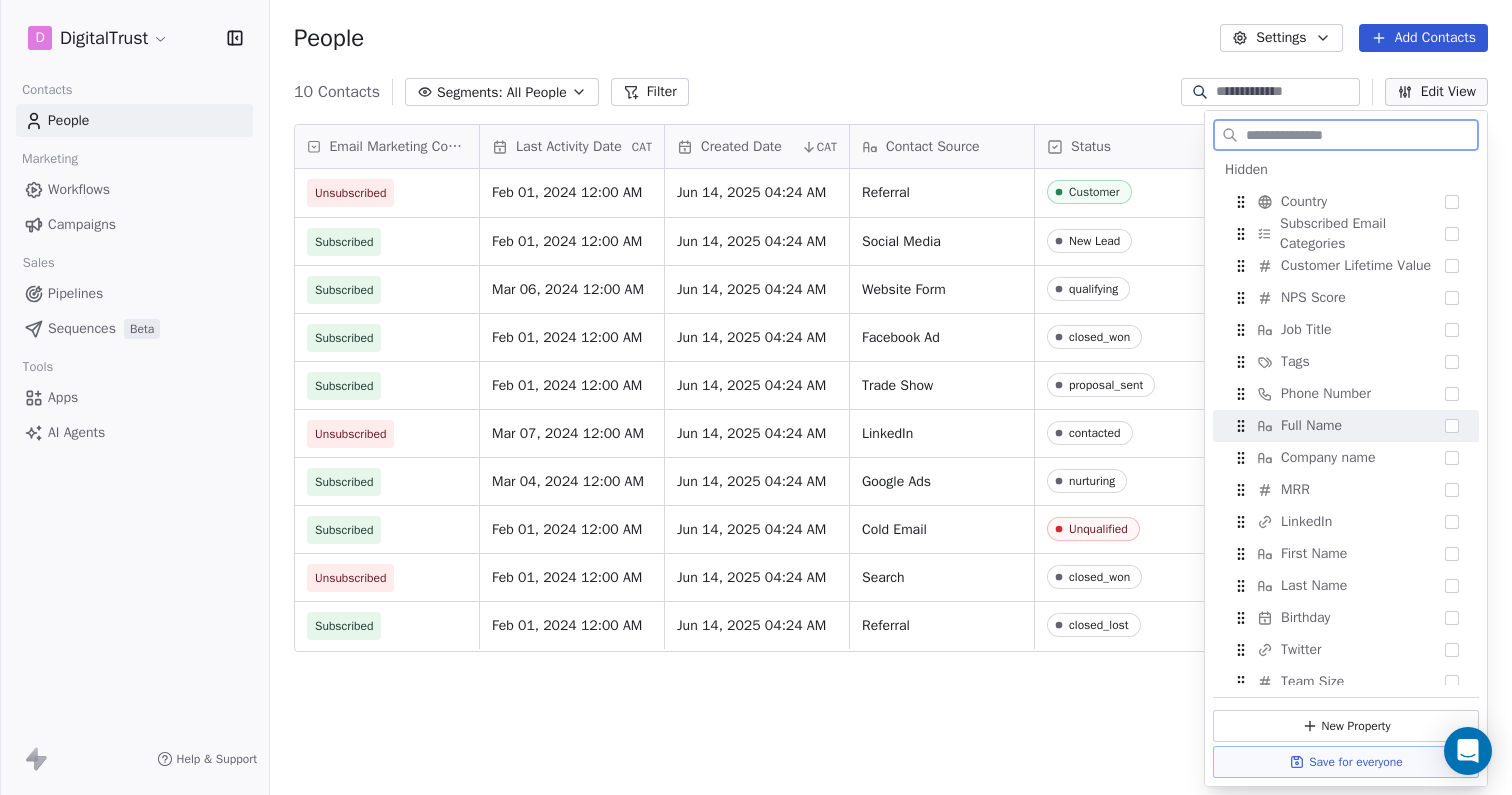 click on "Full Name" at bounding box center (1346, 426) 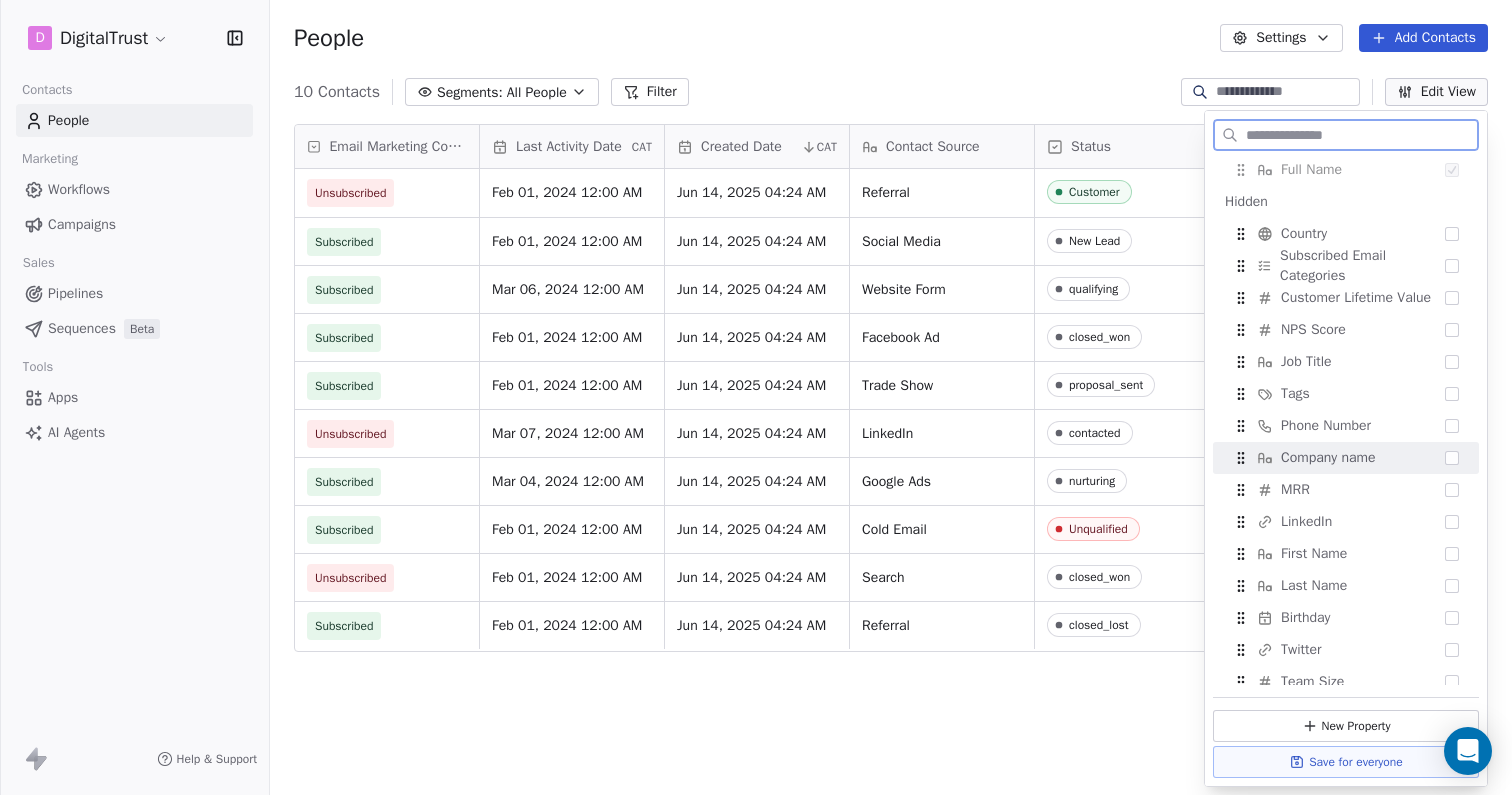 click at bounding box center [1452, 458] 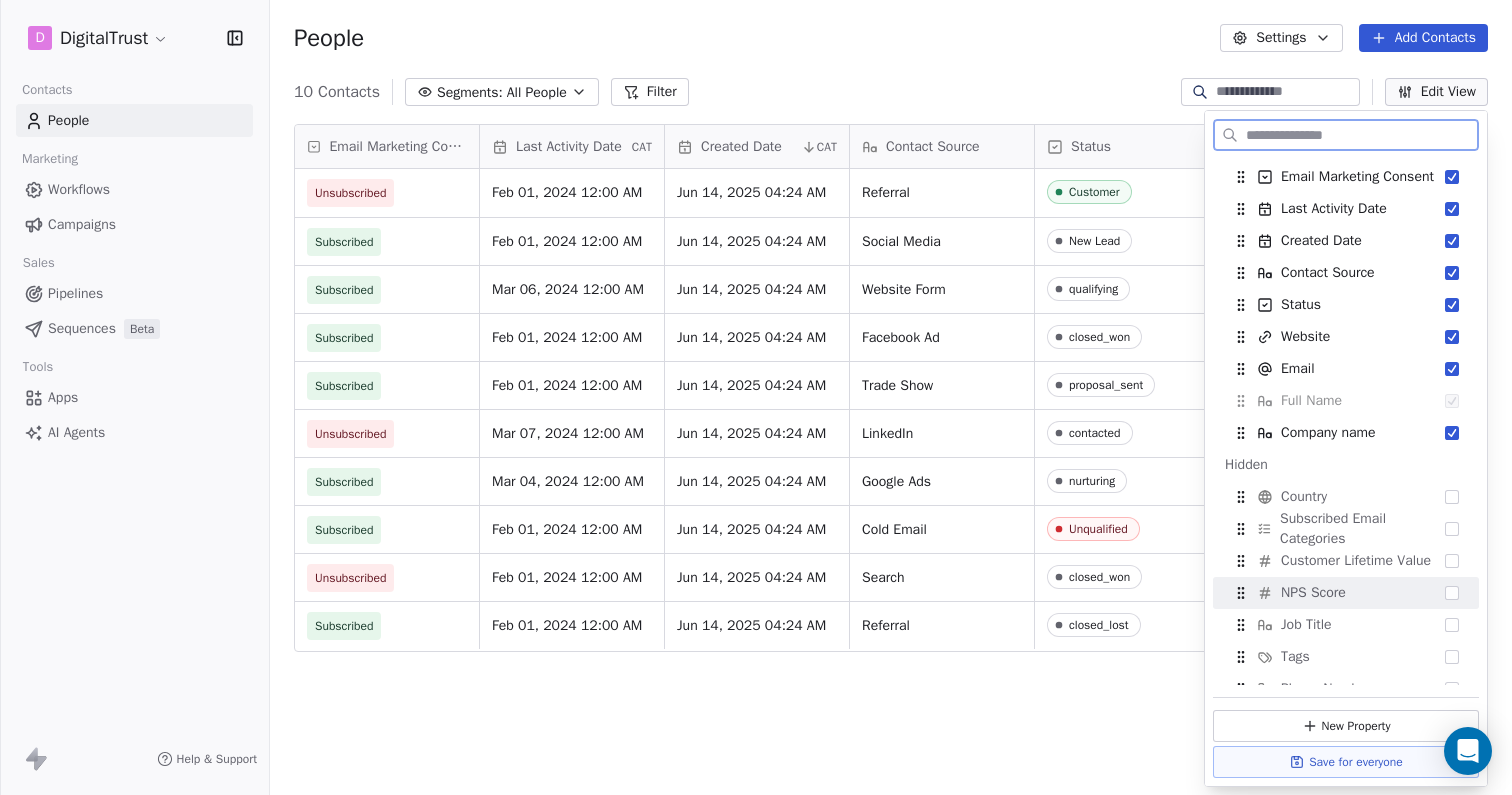 scroll, scrollTop: 0, scrollLeft: 0, axis: both 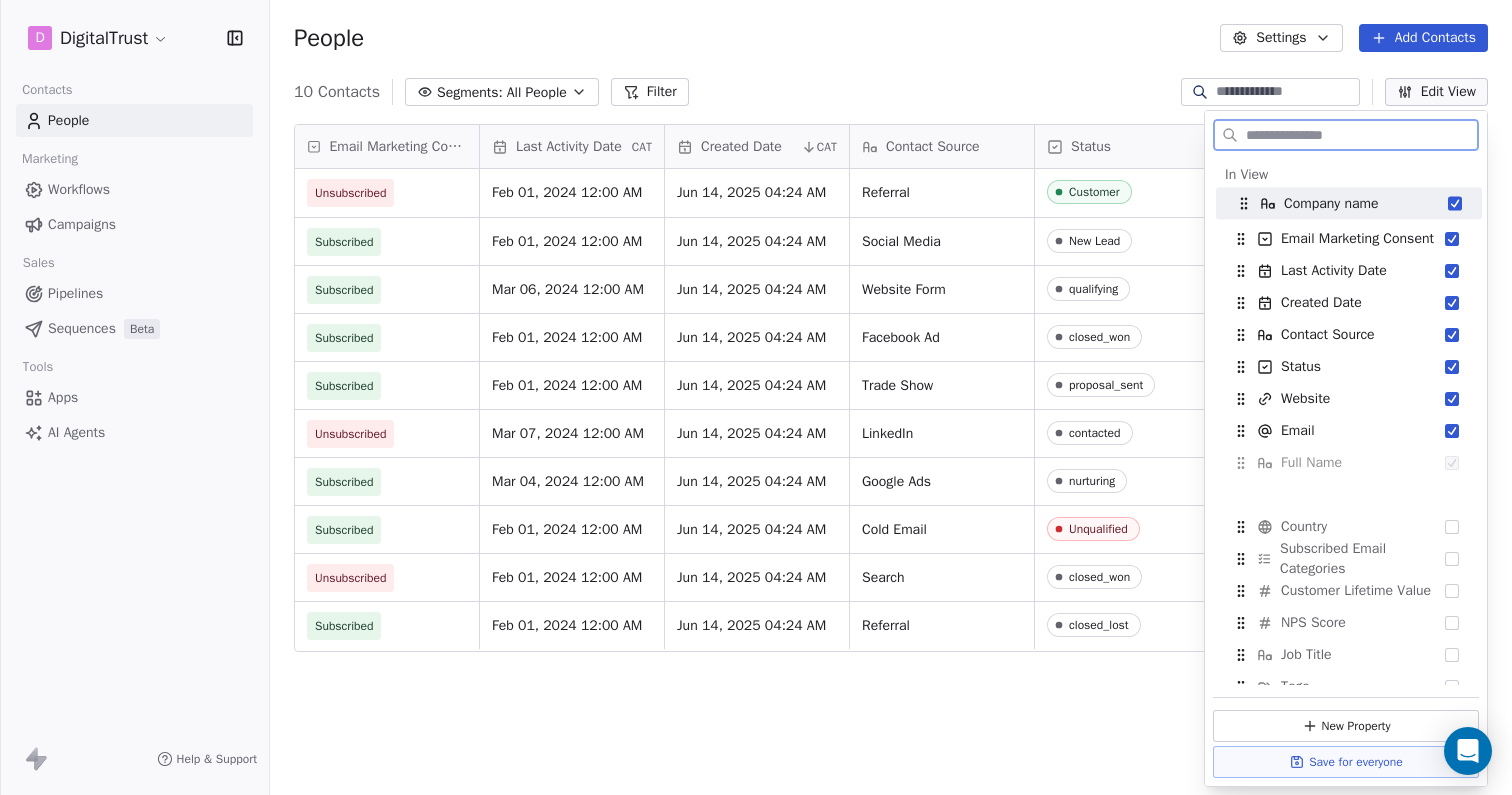 drag, startPoint x: 1243, startPoint y: 466, endPoint x: 1246, endPoint y: 210, distance: 256.01758 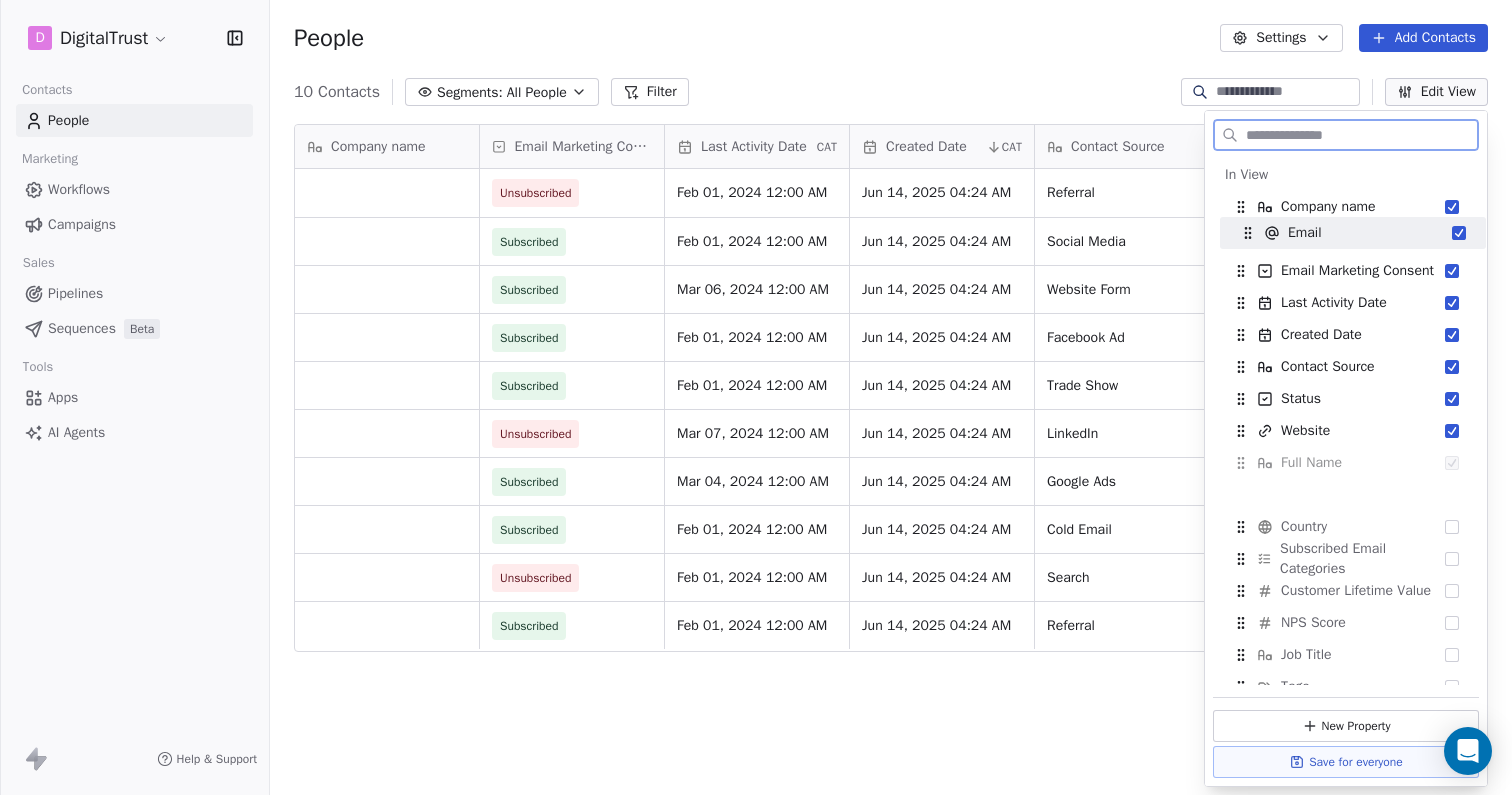 drag, startPoint x: 1241, startPoint y: 428, endPoint x: 1248, endPoint y: 230, distance: 198.1237 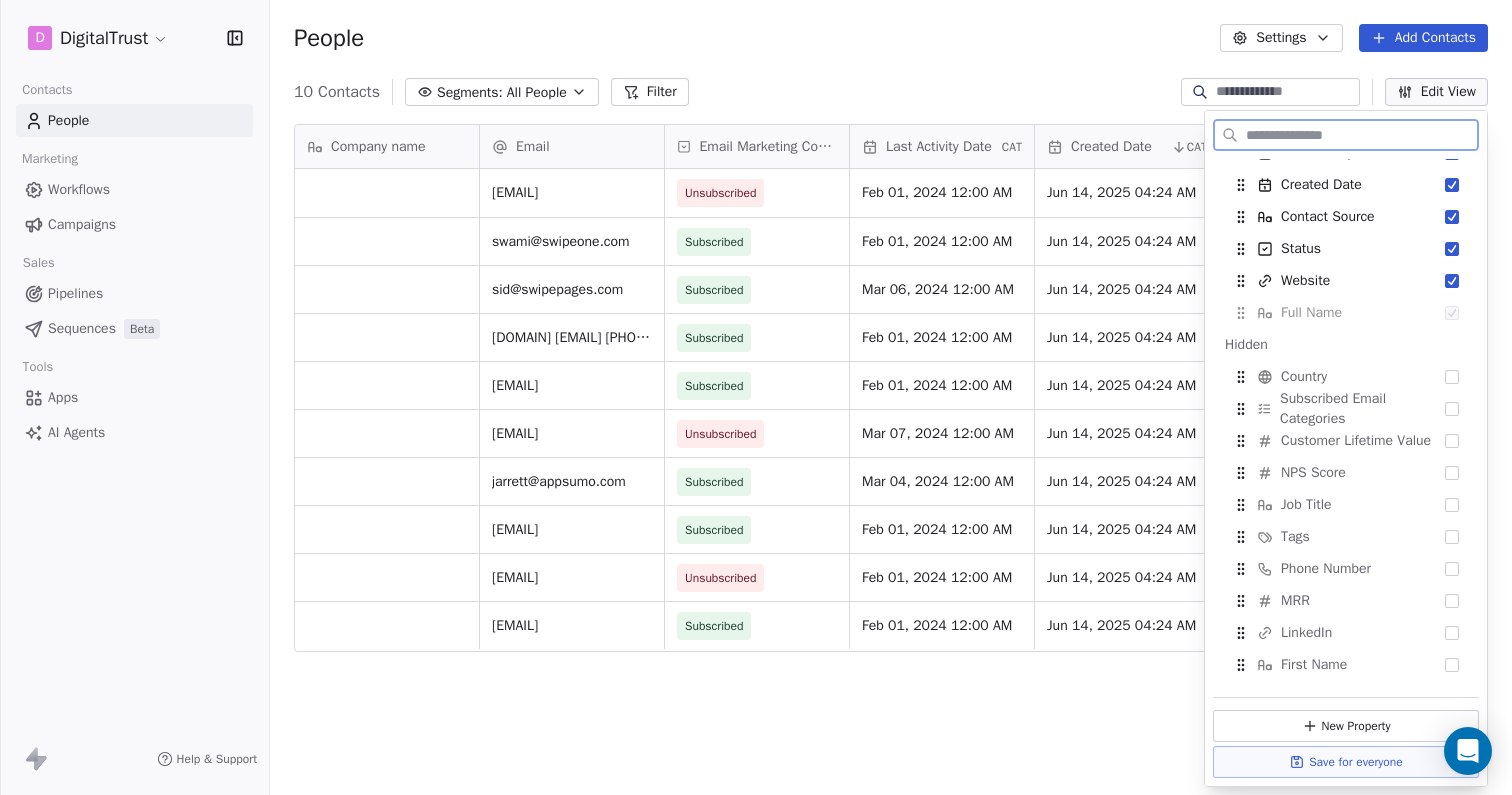 scroll, scrollTop: 0, scrollLeft: 0, axis: both 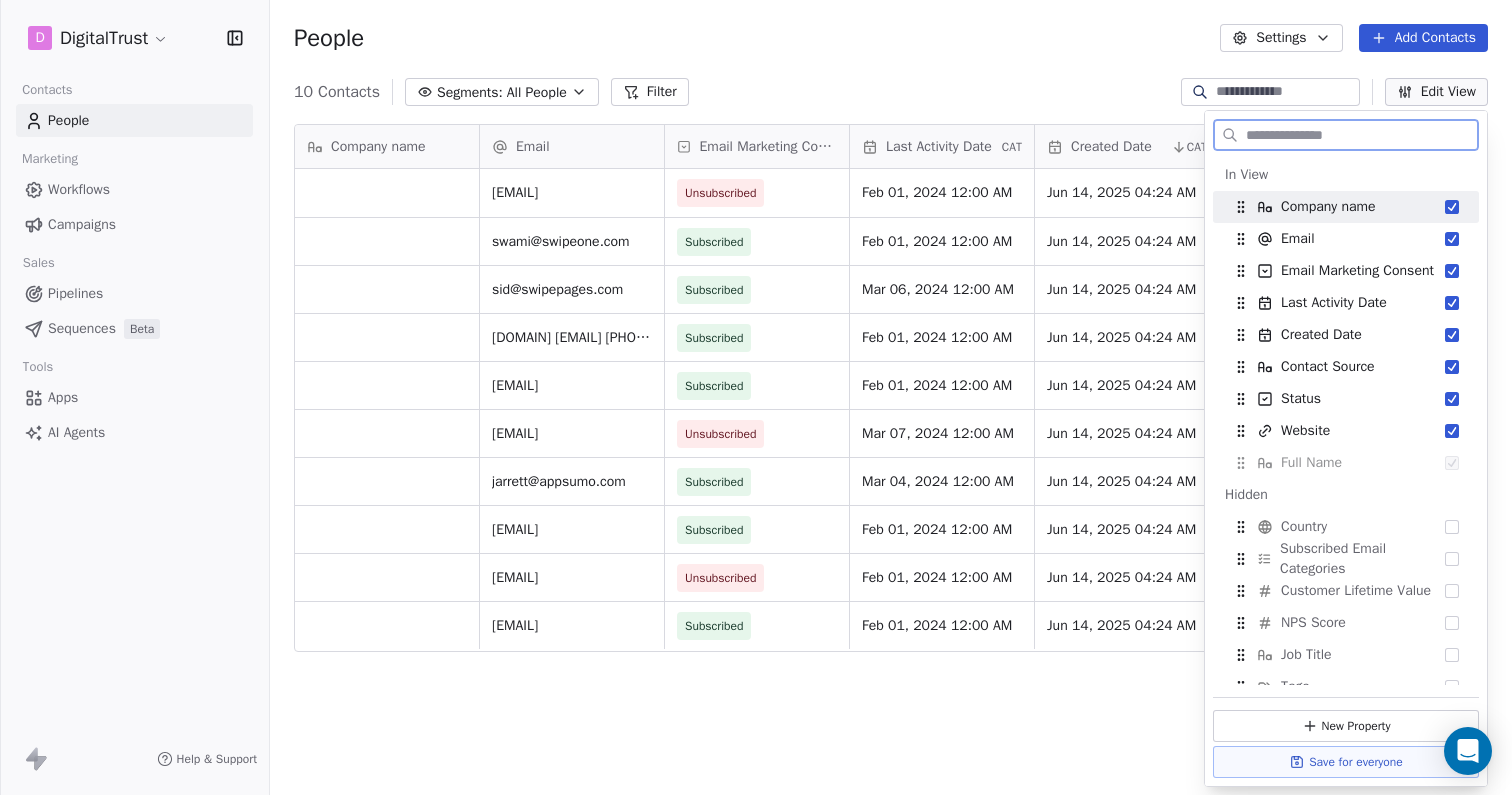 click 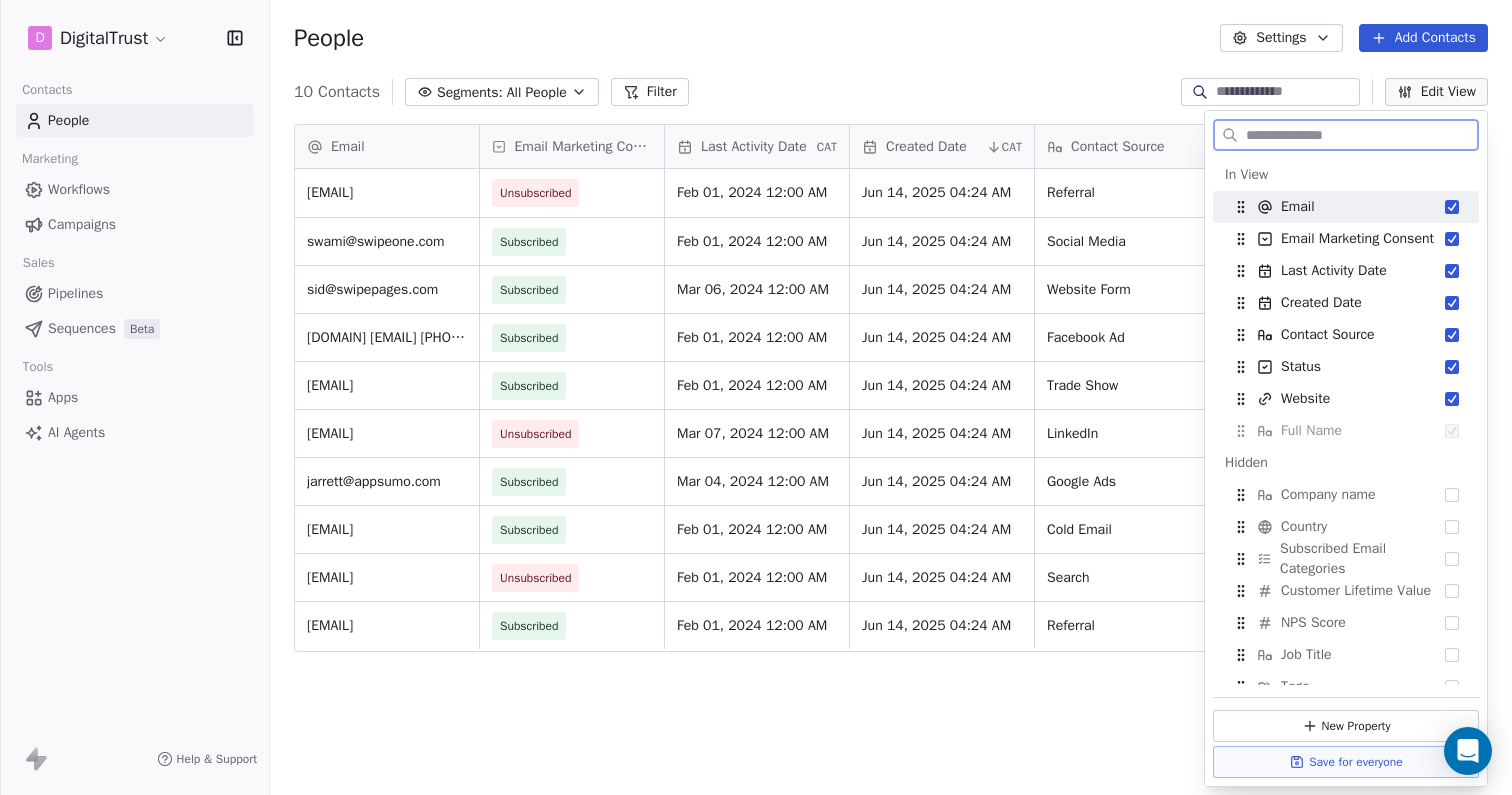 click 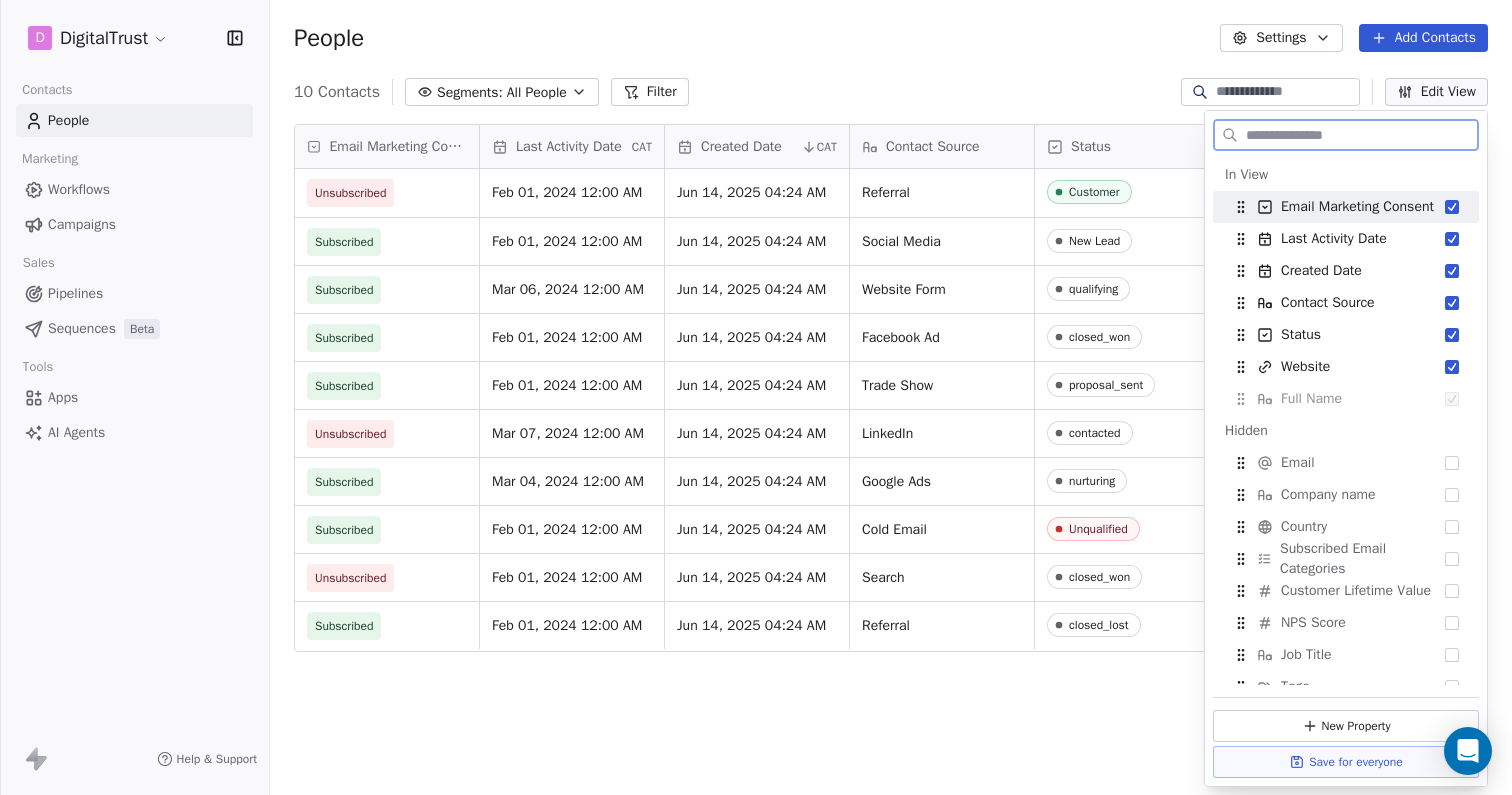 click 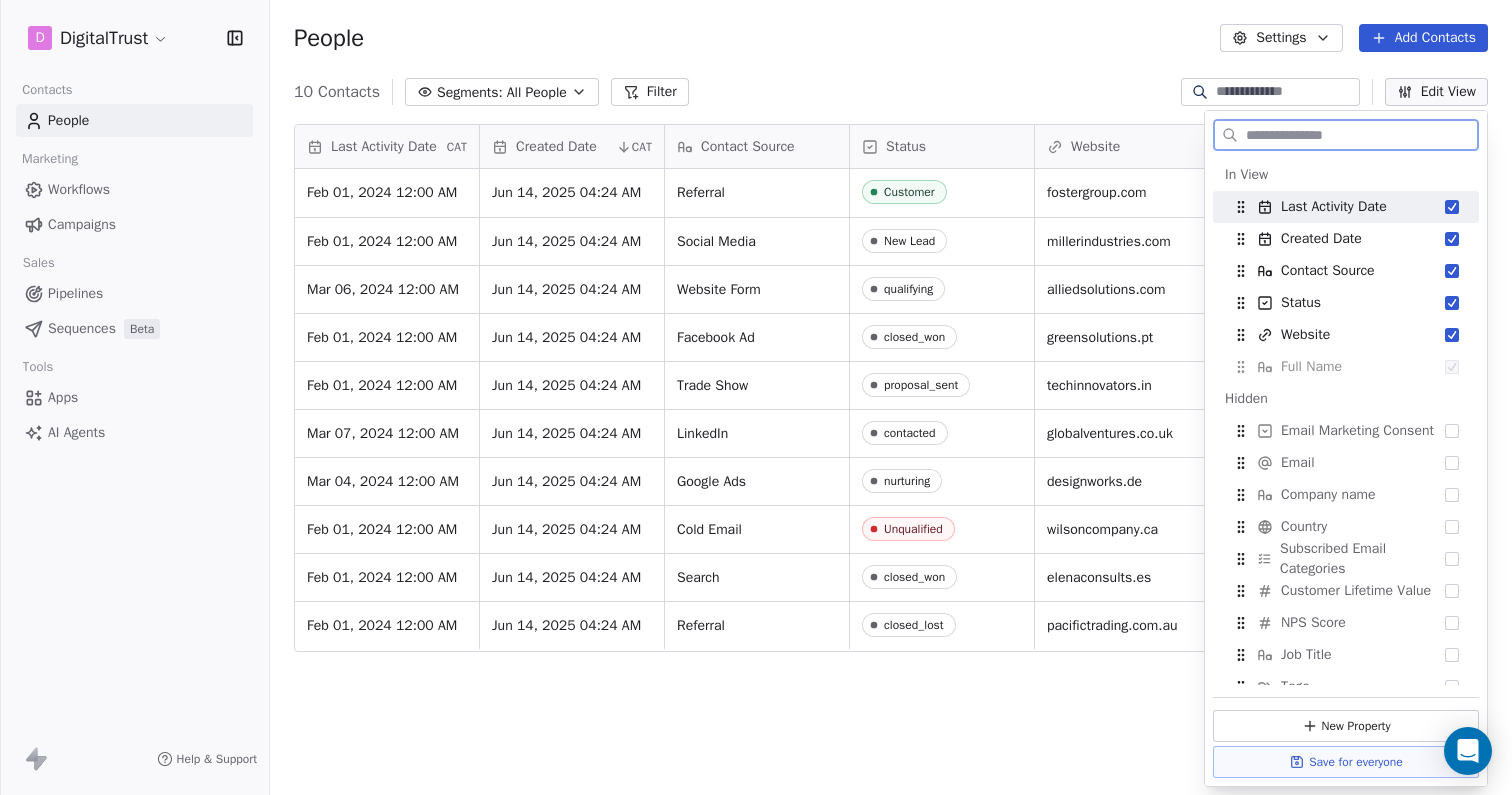 click 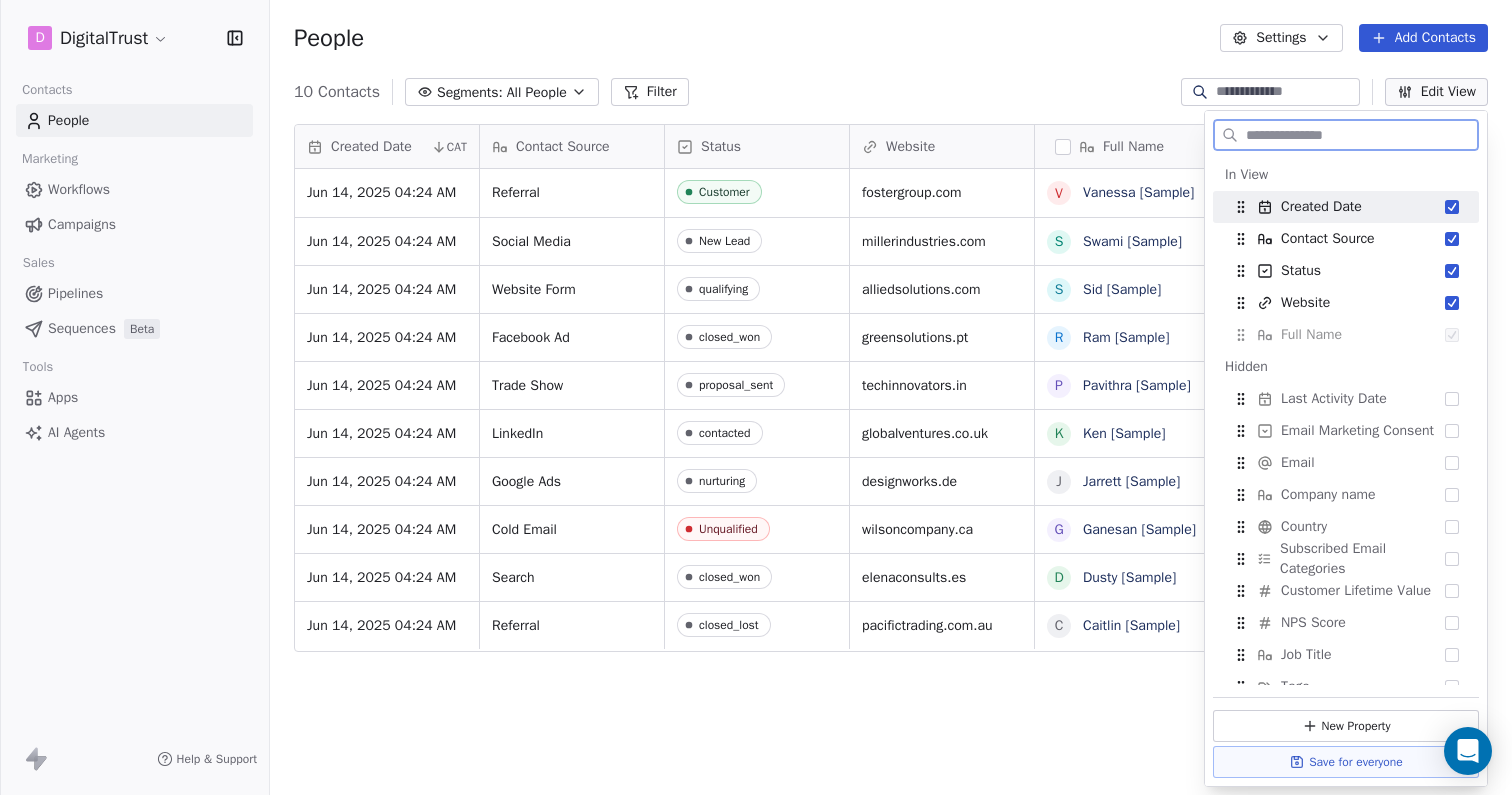 click 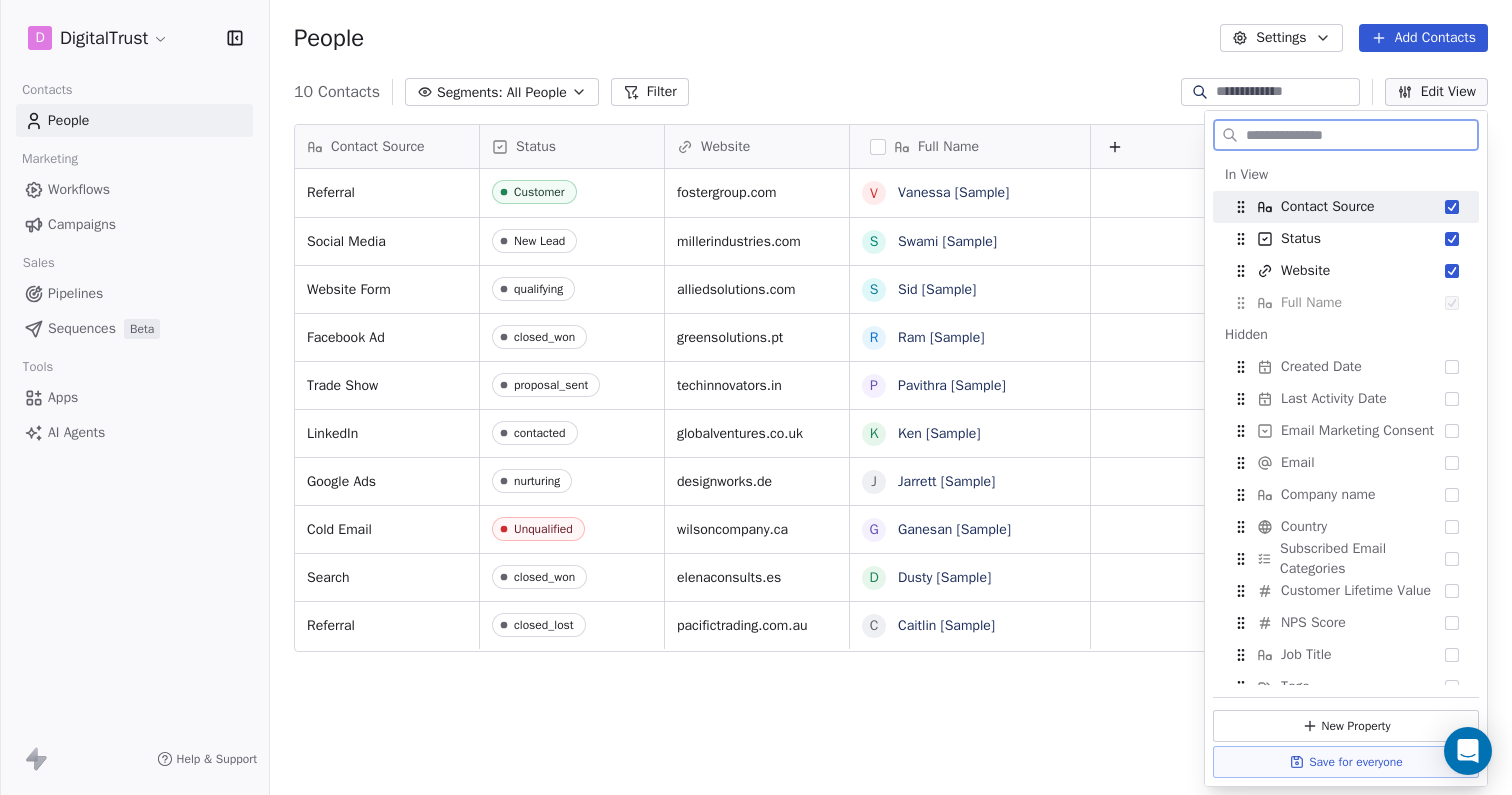 click 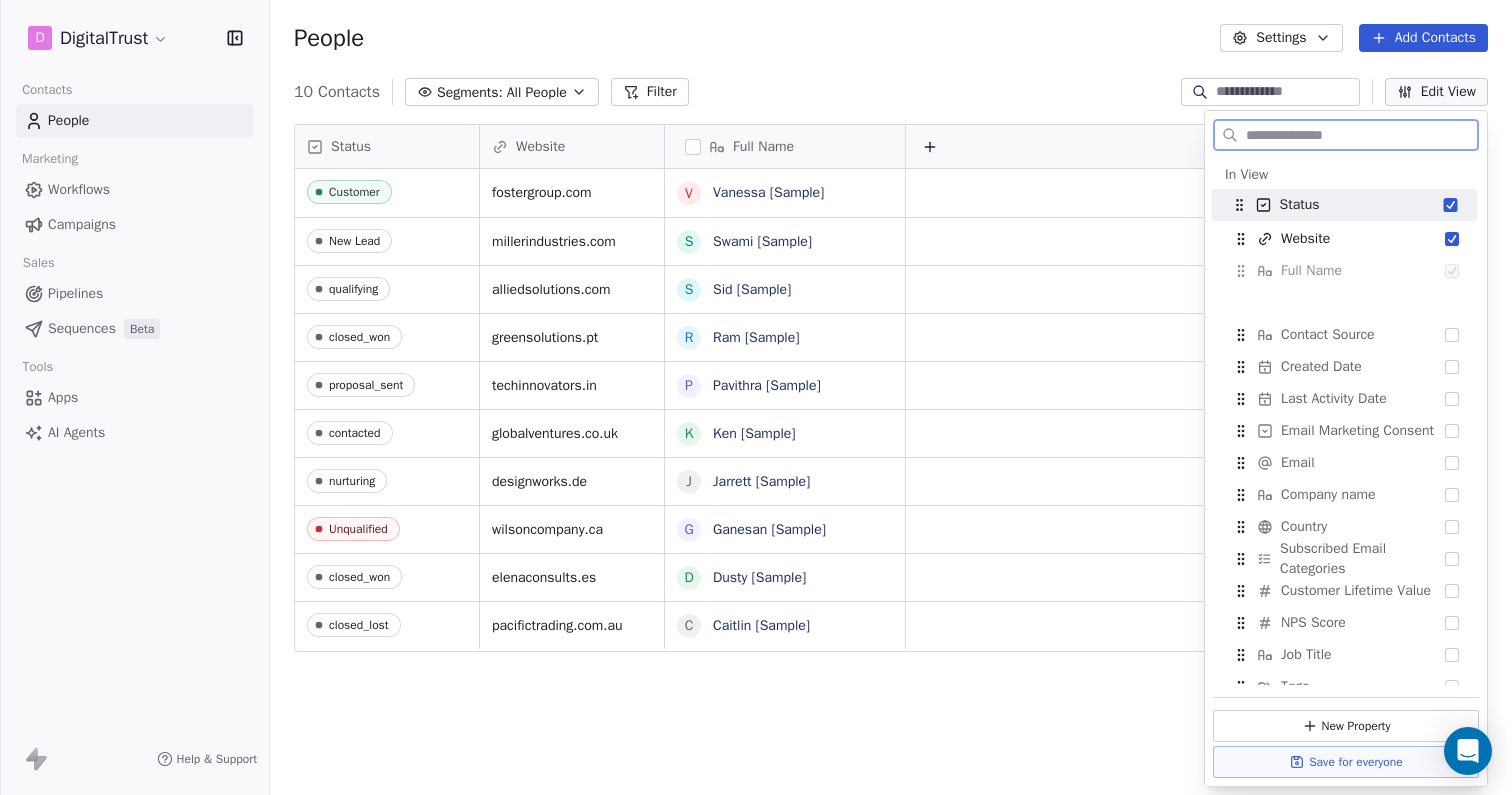 click 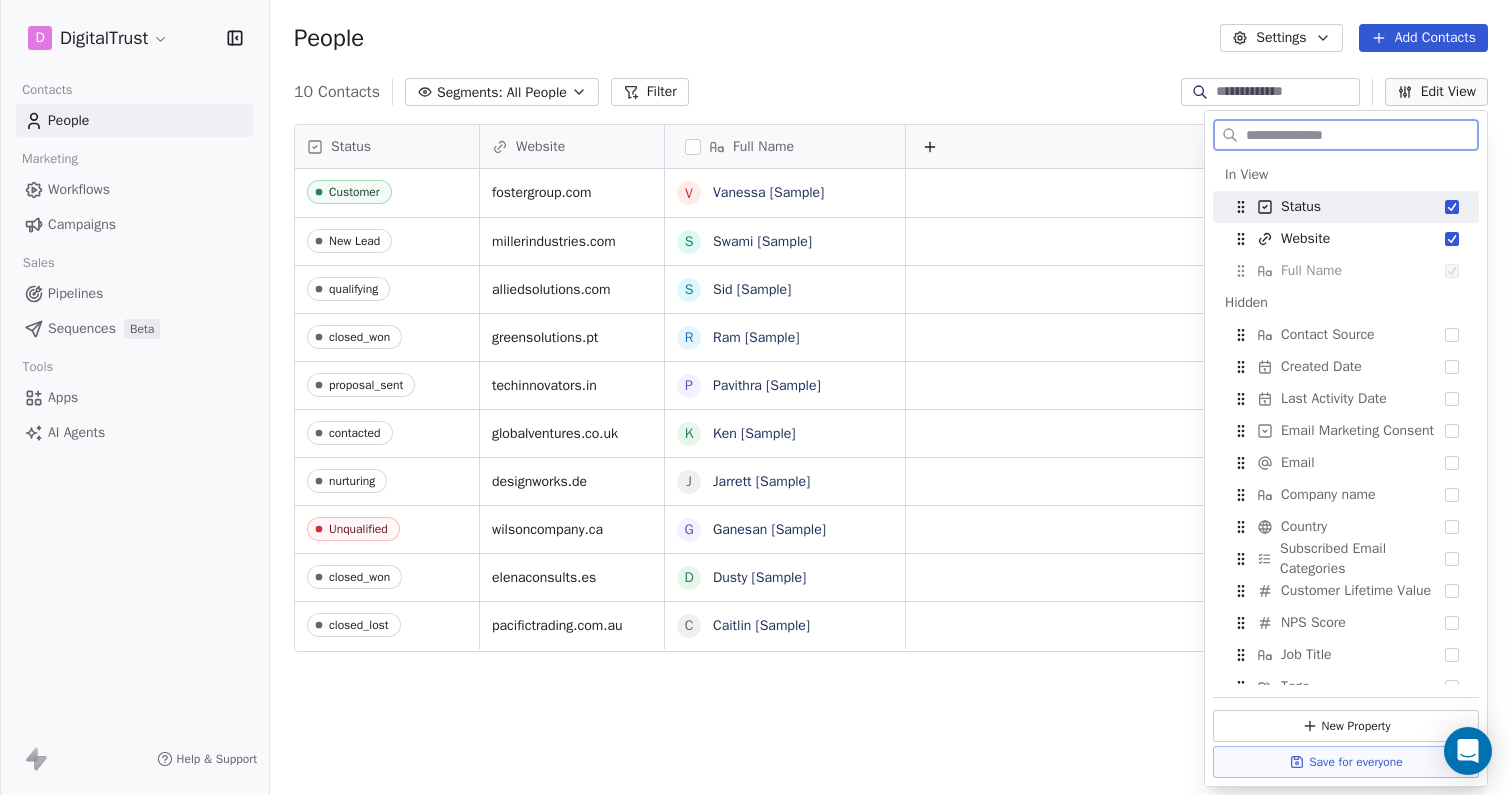click 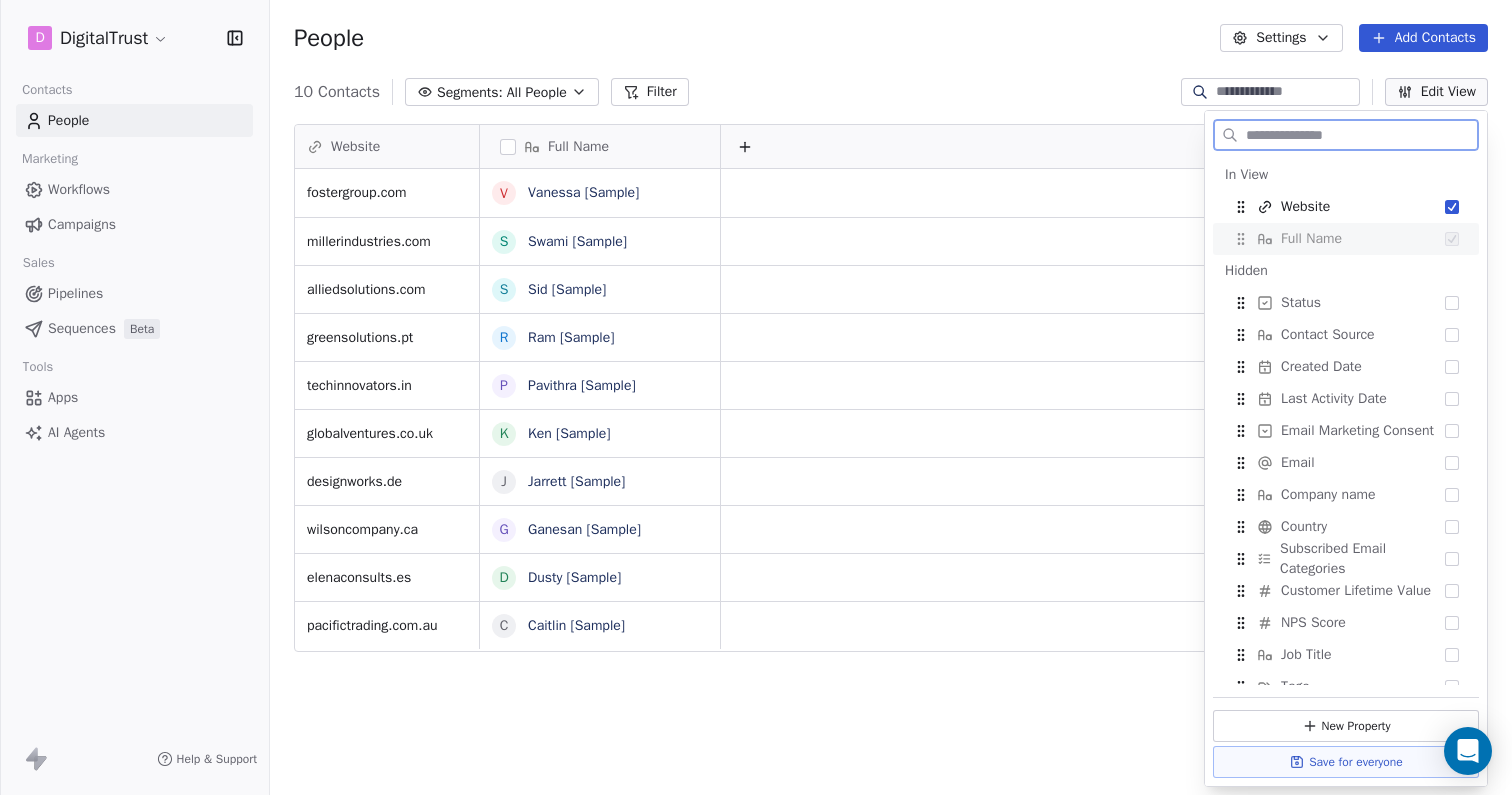 click on "Full Name" at bounding box center [1311, 239] 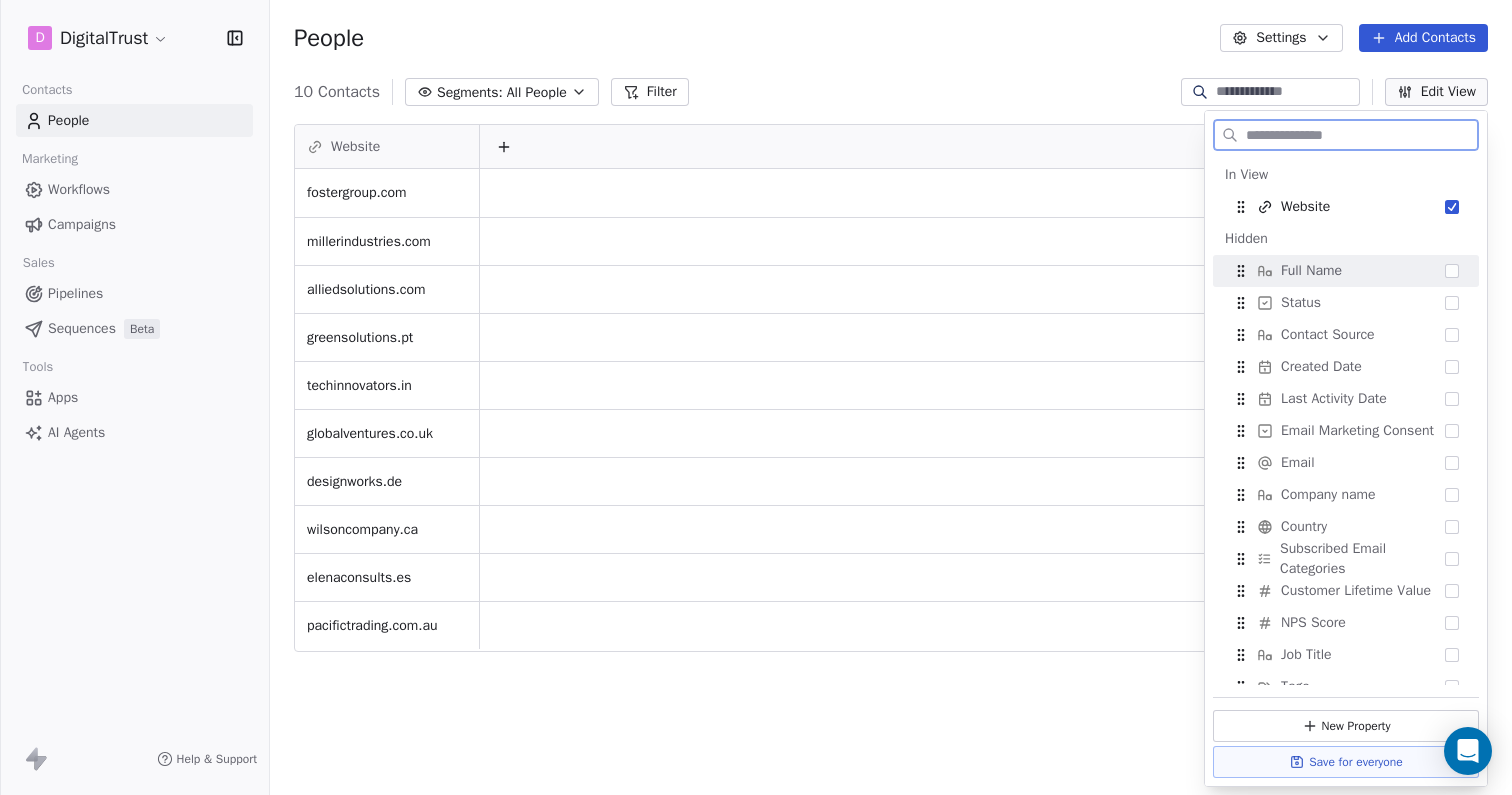 click on "Full Name" at bounding box center [1311, 271] 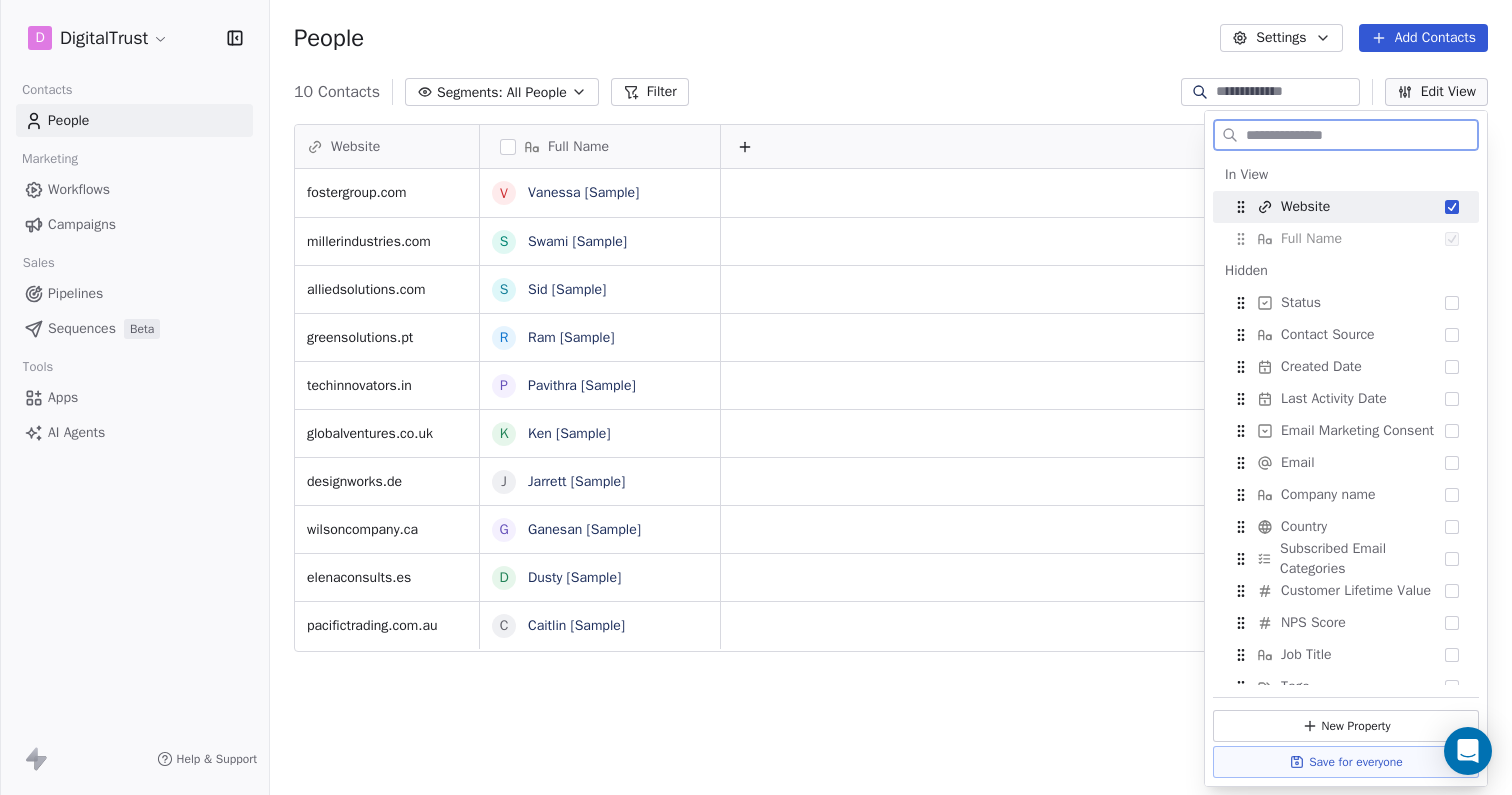 drag, startPoint x: 1244, startPoint y: 241, endPoint x: 1244, endPoint y: 208, distance: 33 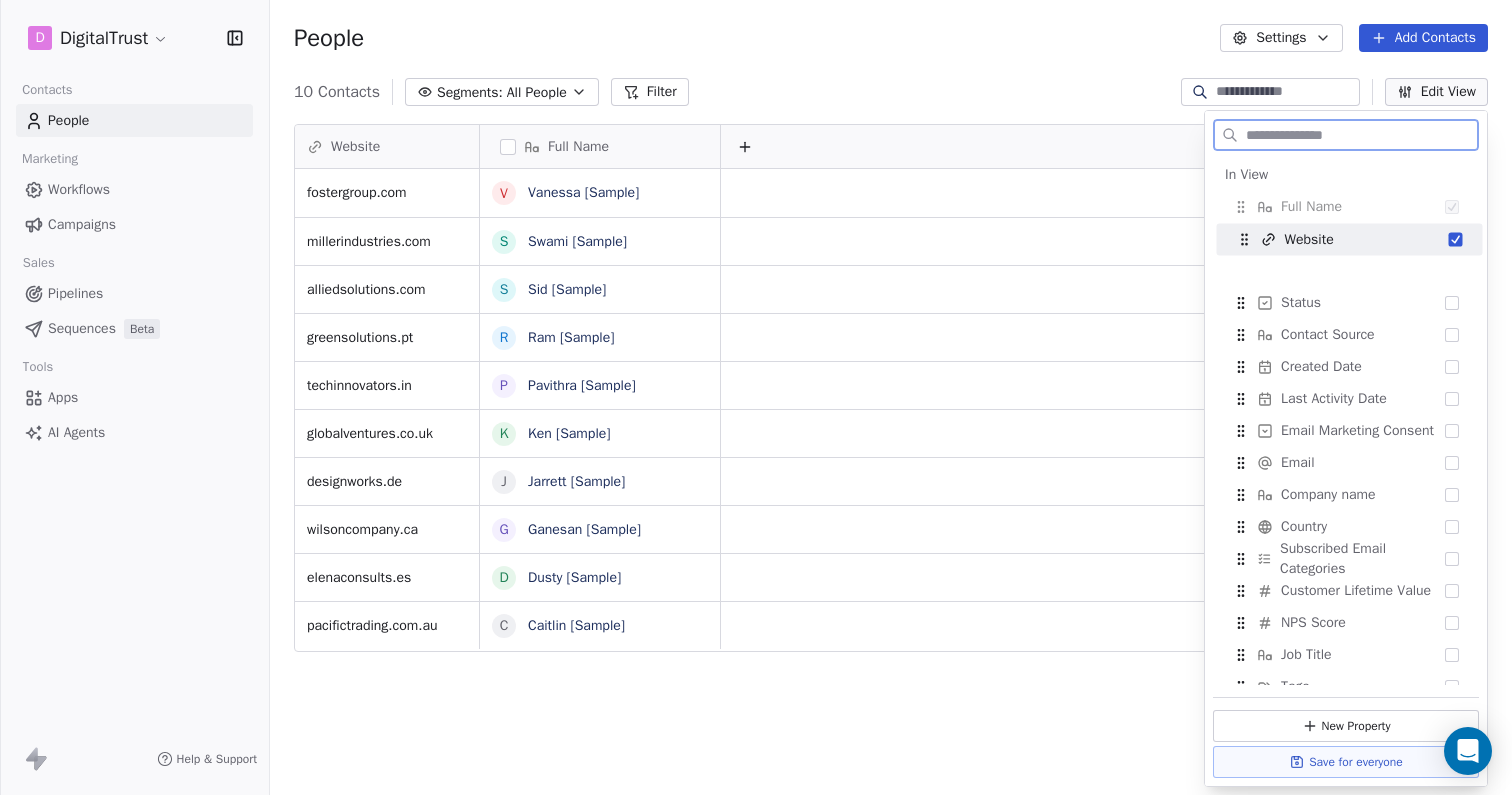 drag, startPoint x: 1244, startPoint y: 208, endPoint x: 1248, endPoint y: 241, distance: 33.24154 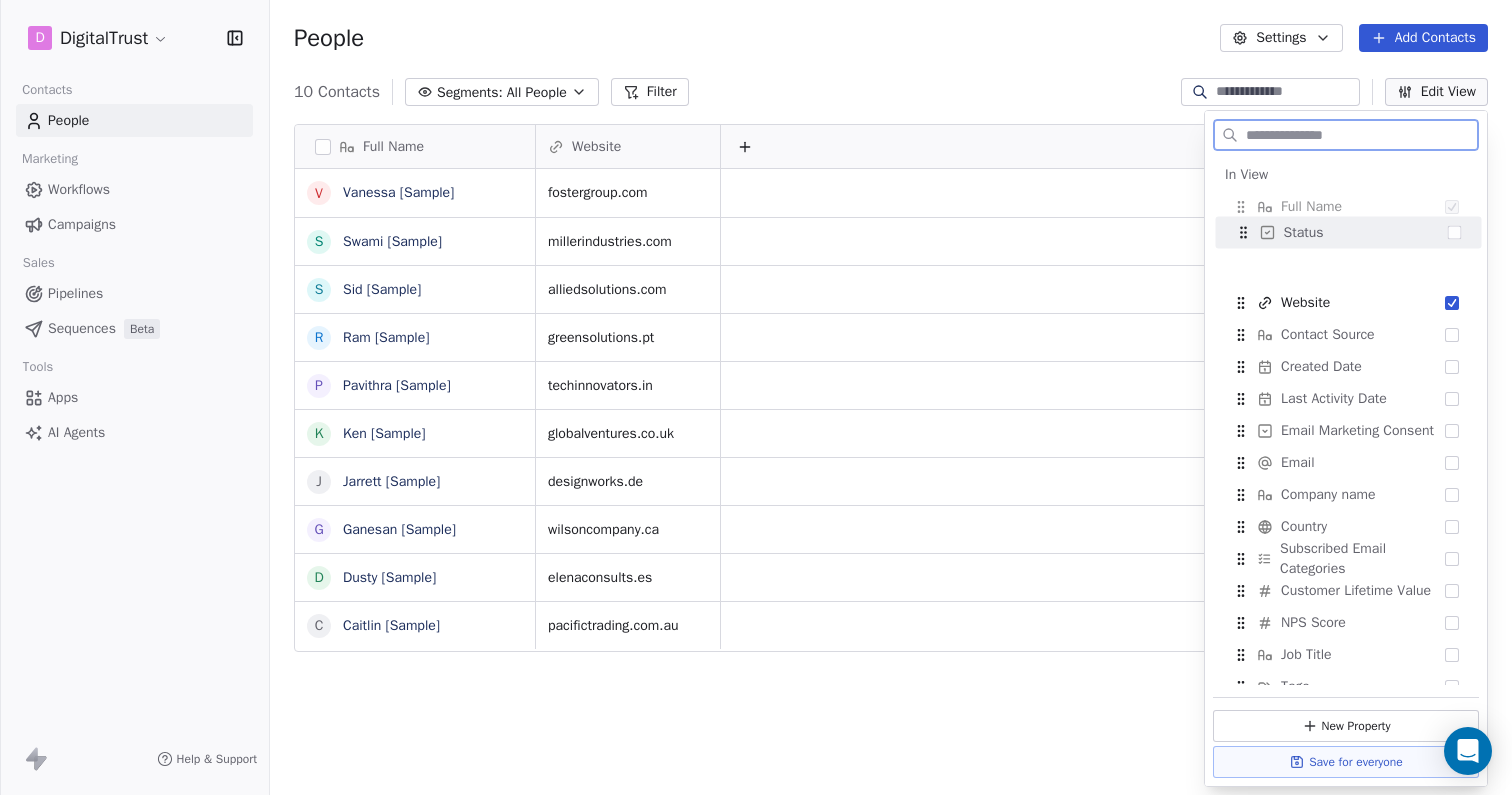 drag, startPoint x: 1241, startPoint y: 305, endPoint x: 1243, endPoint y: 234, distance: 71.02816 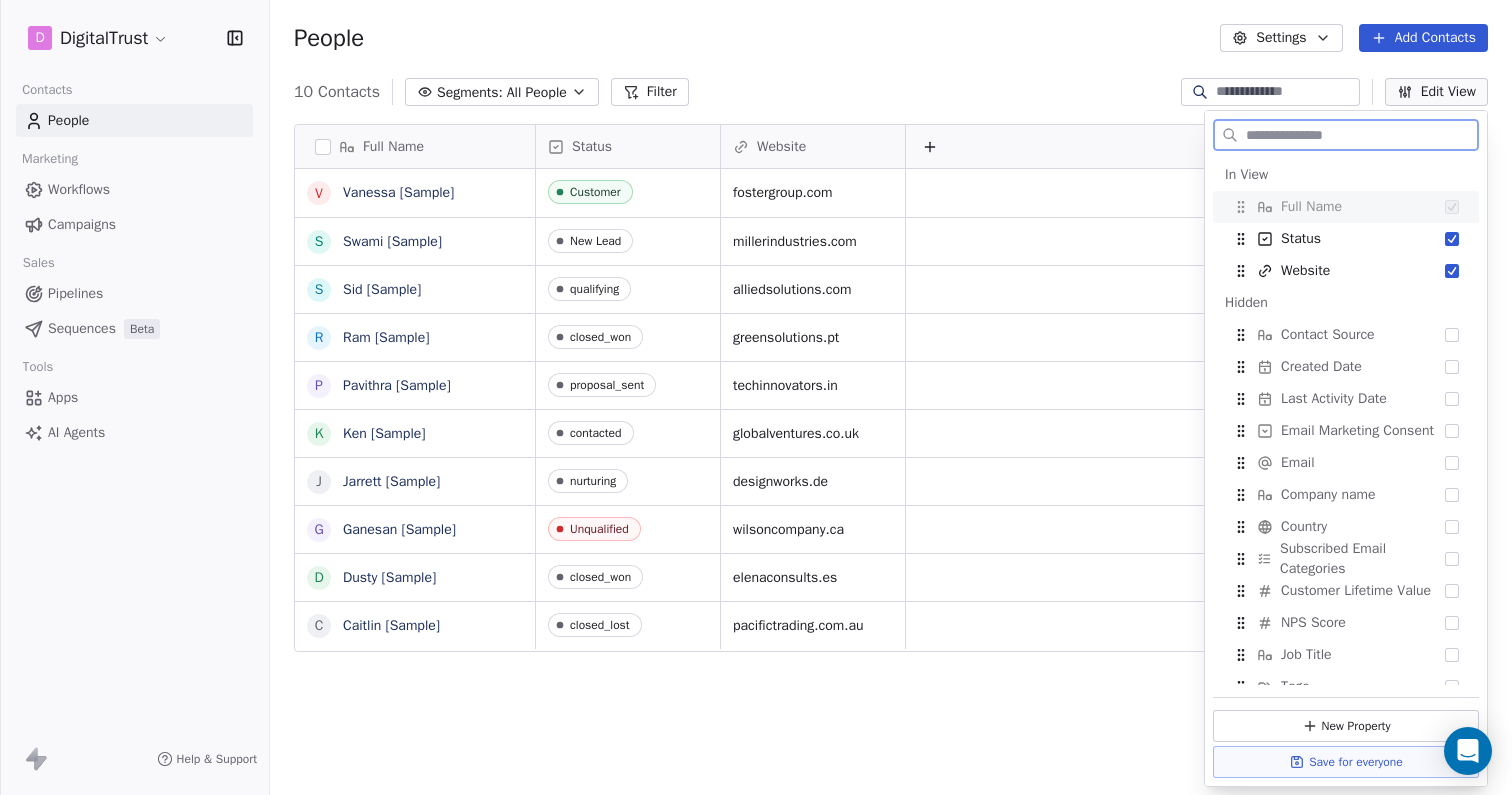 click on "Edit View" at bounding box center (1436, 92) 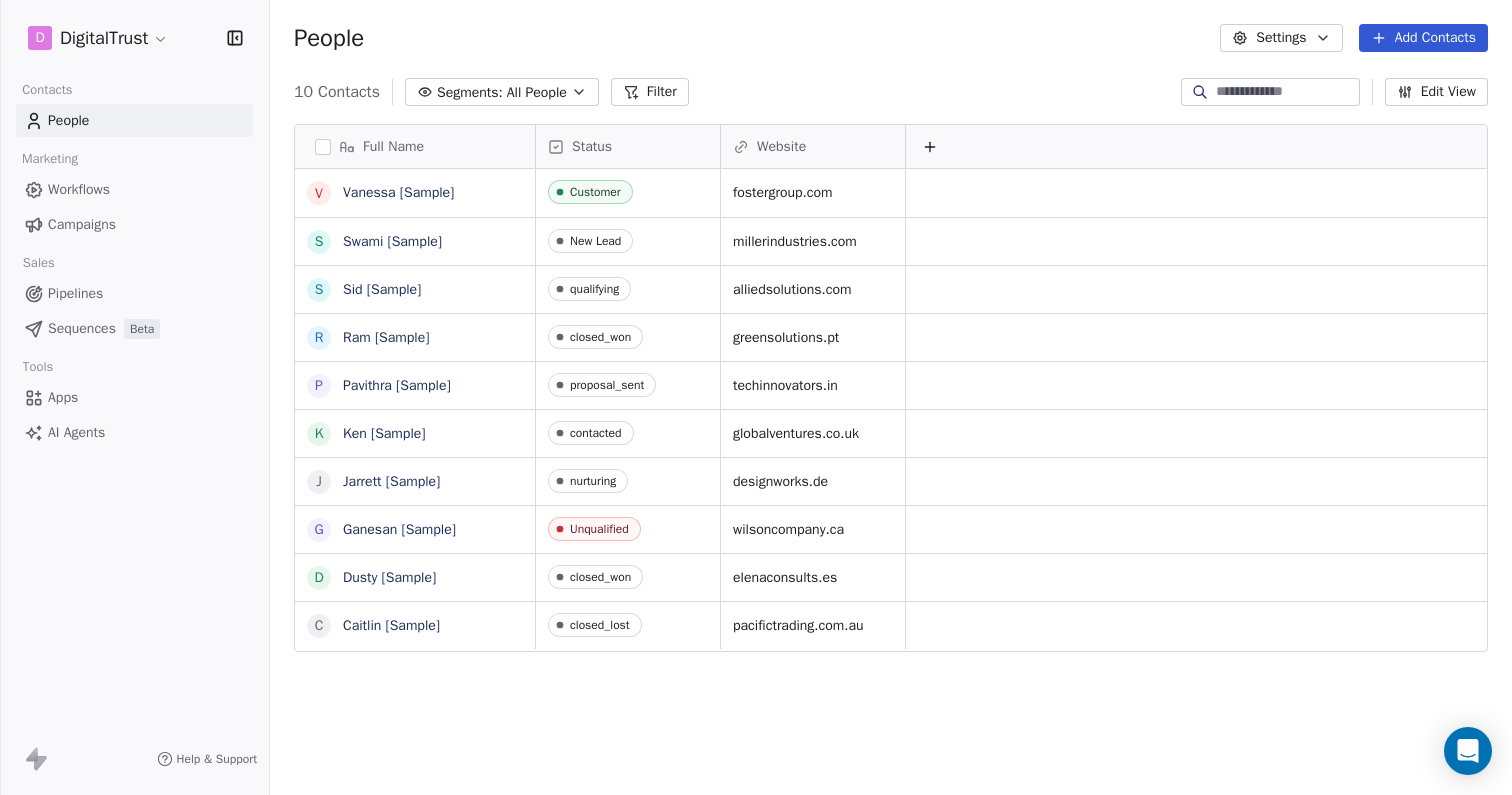 click on "Edit View" at bounding box center [1436, 92] 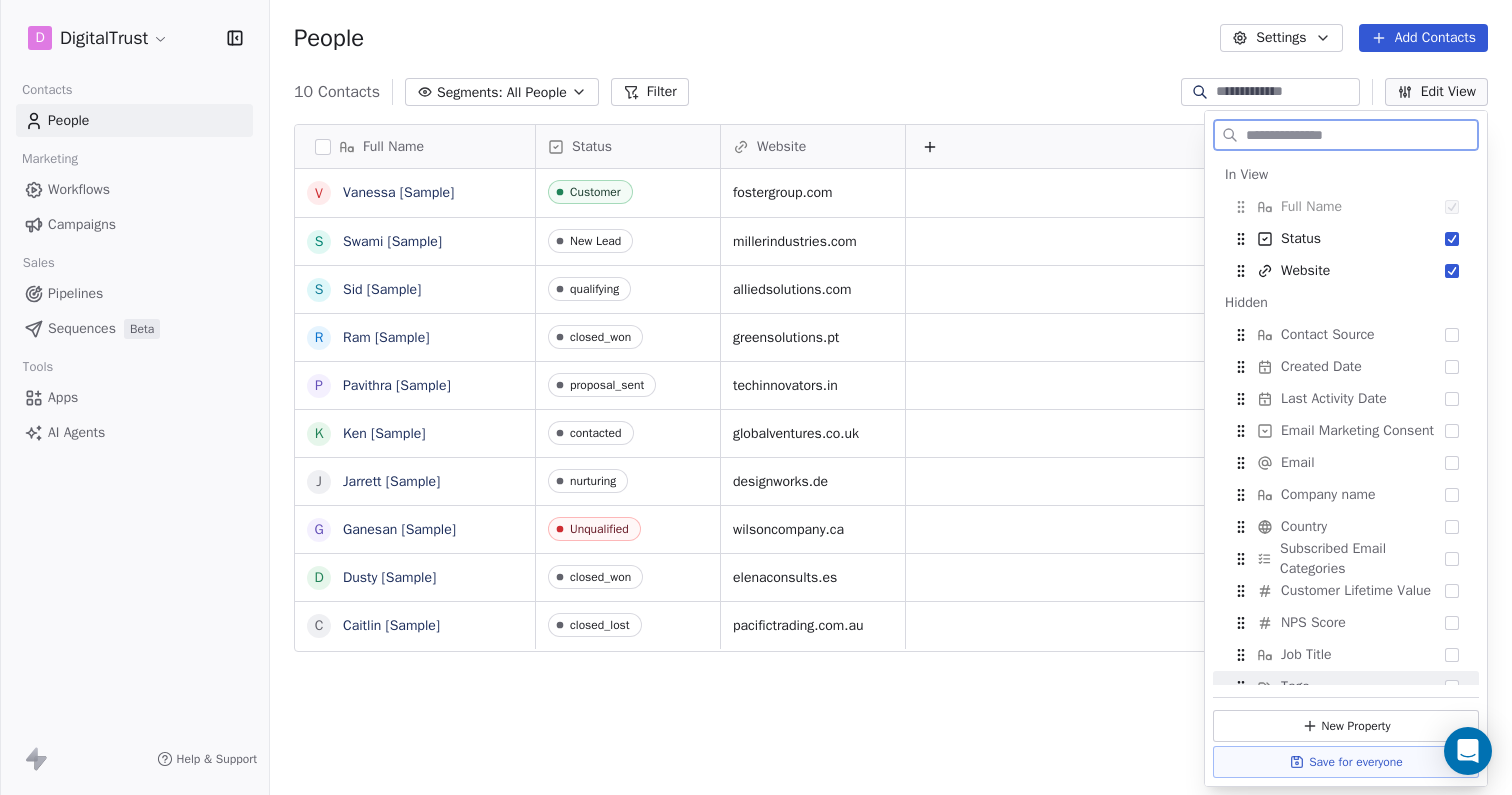 click 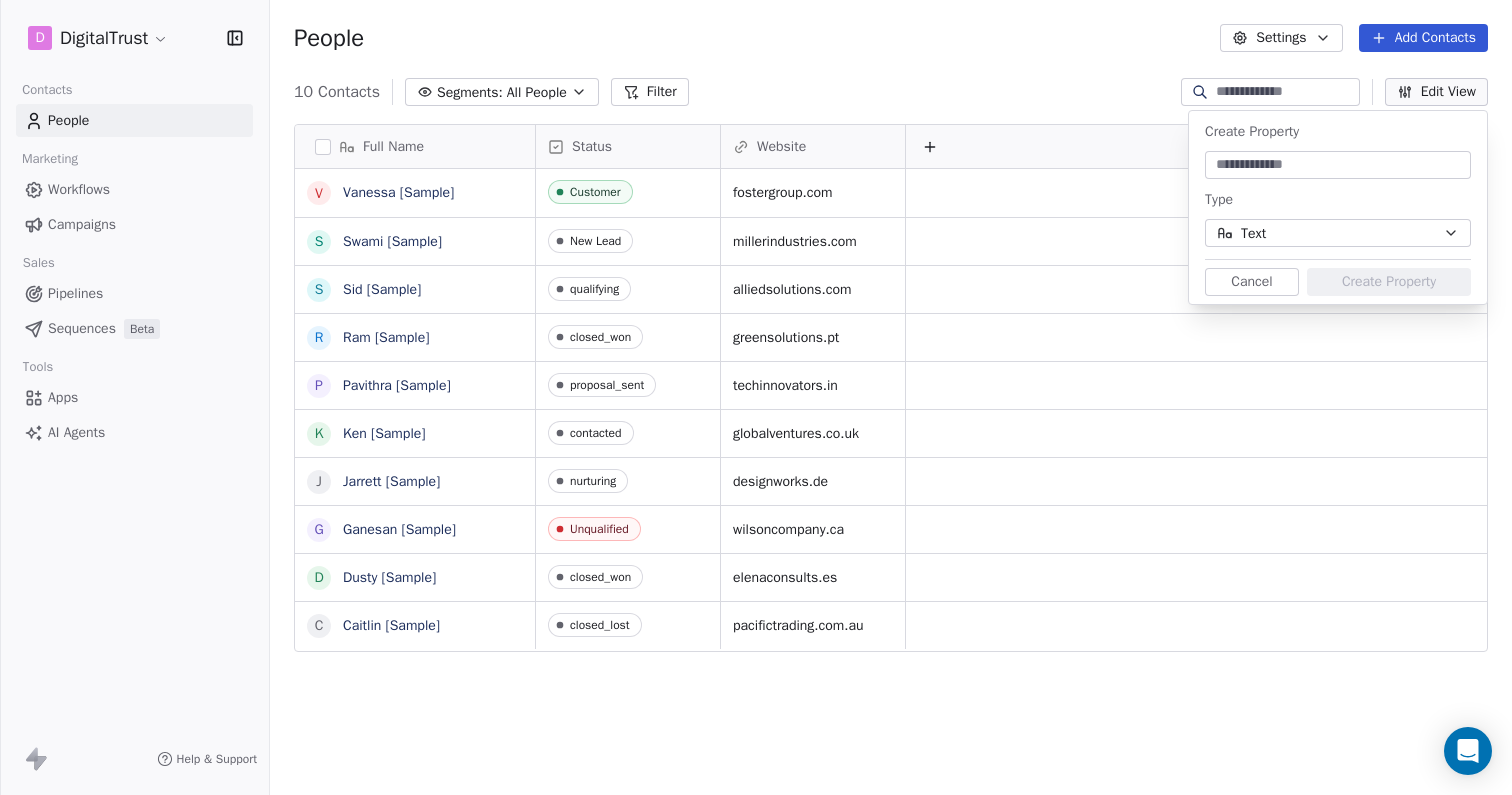 click on "Cancel" at bounding box center (1252, 282) 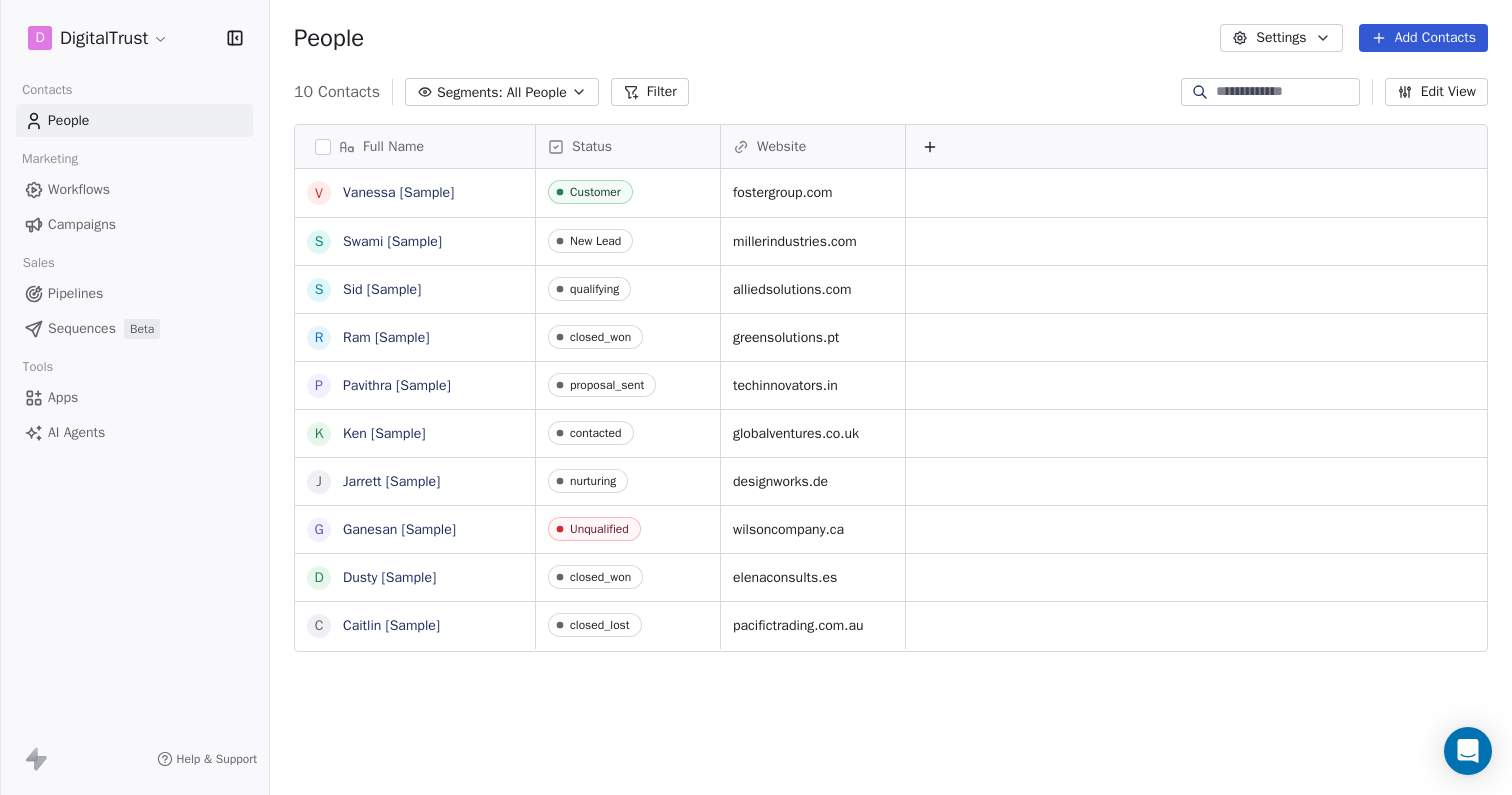 click at bounding box center [1286, 92] 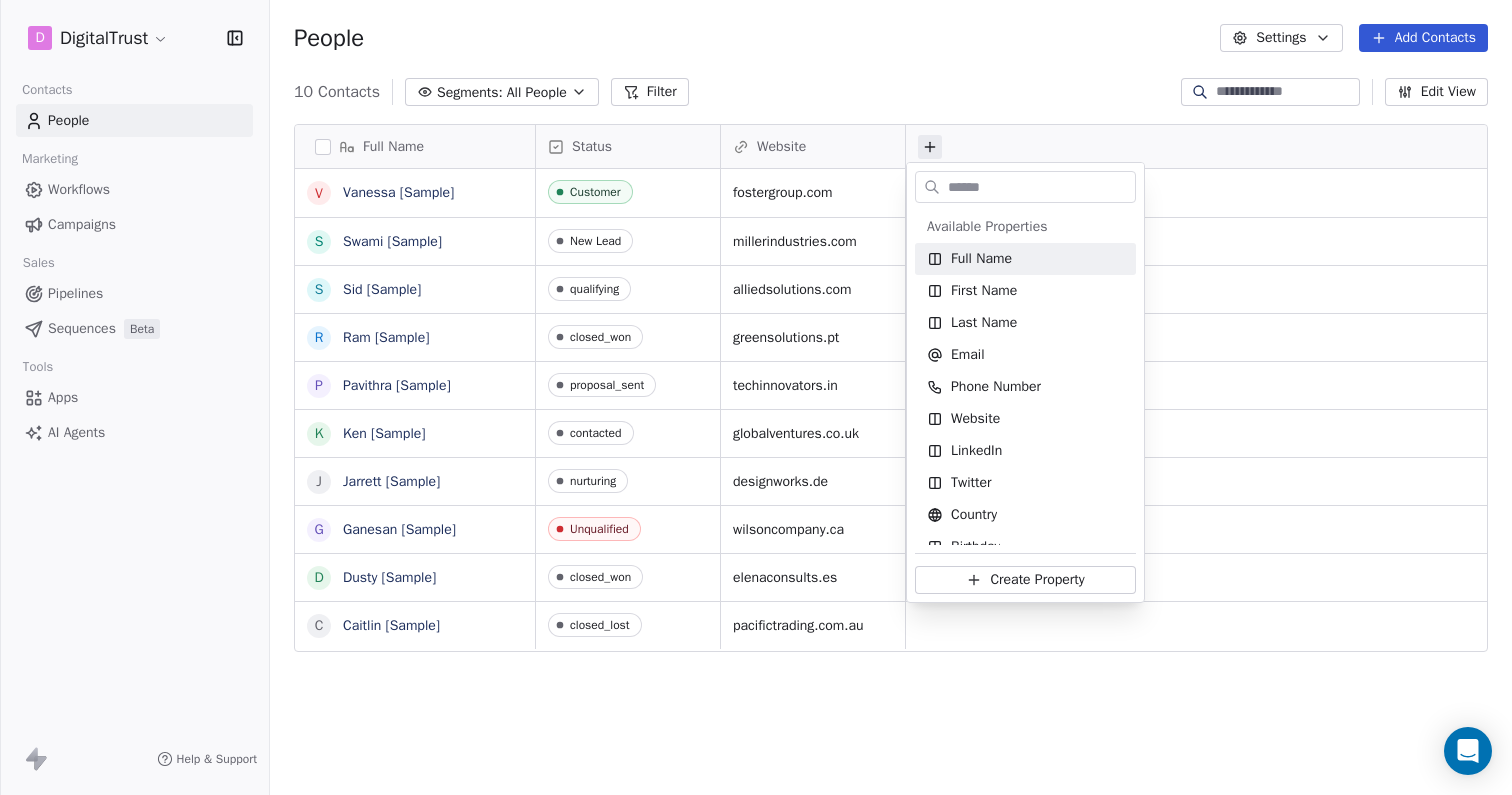 scroll, scrollTop: 1, scrollLeft: 1, axis: both 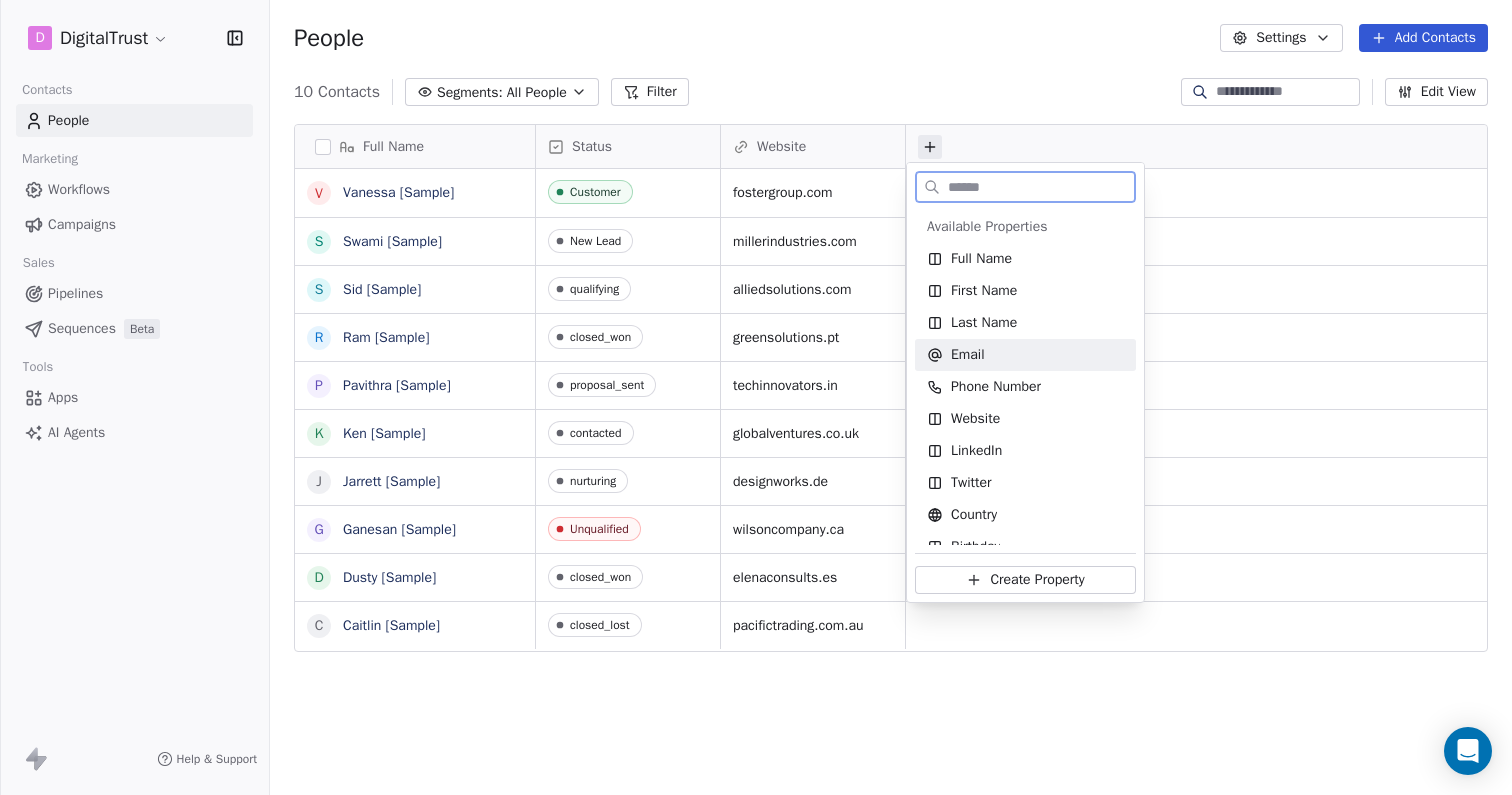 click on "Email" at bounding box center [968, 355] 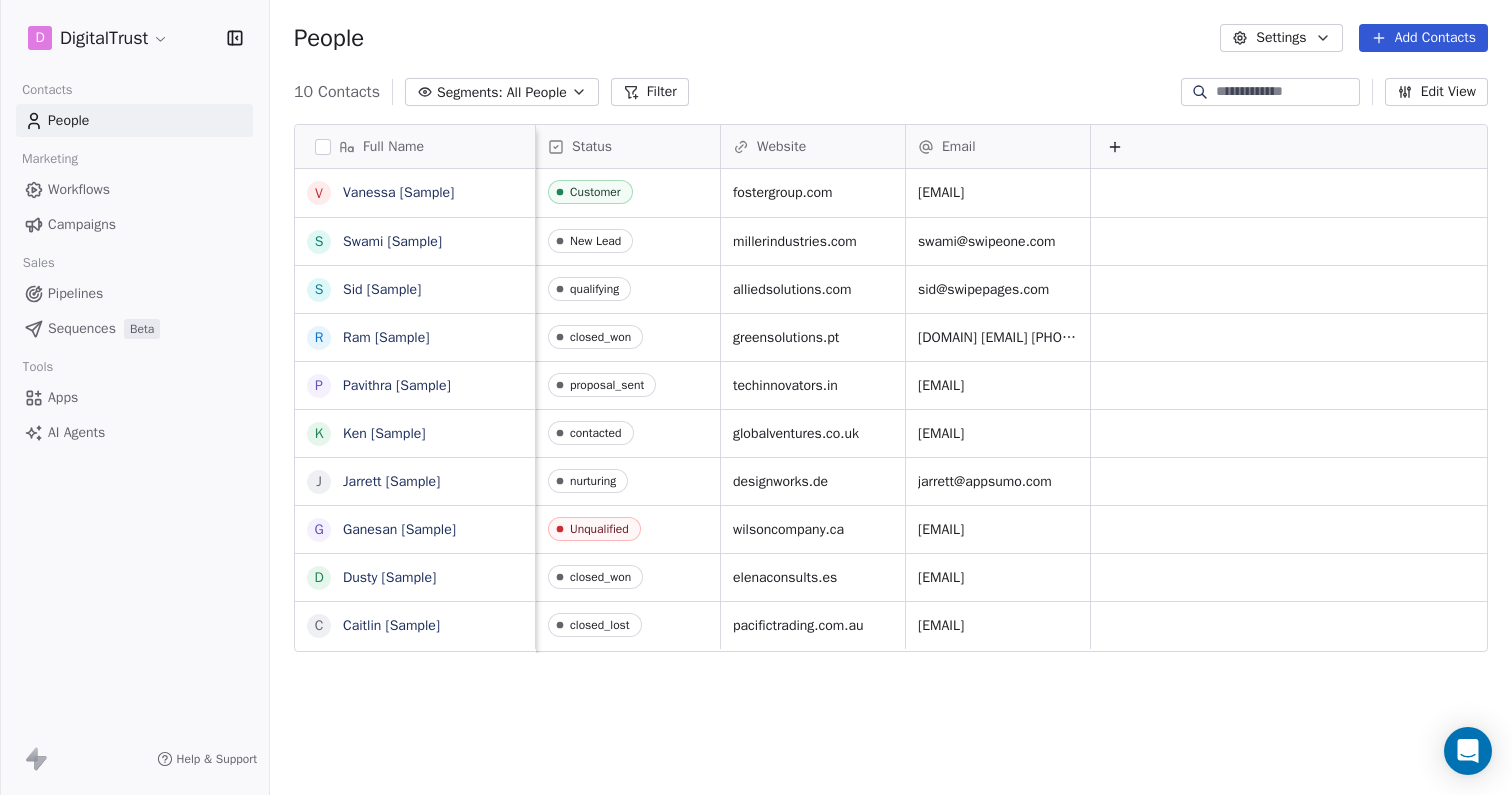 scroll, scrollTop: 1, scrollLeft: 1, axis: both 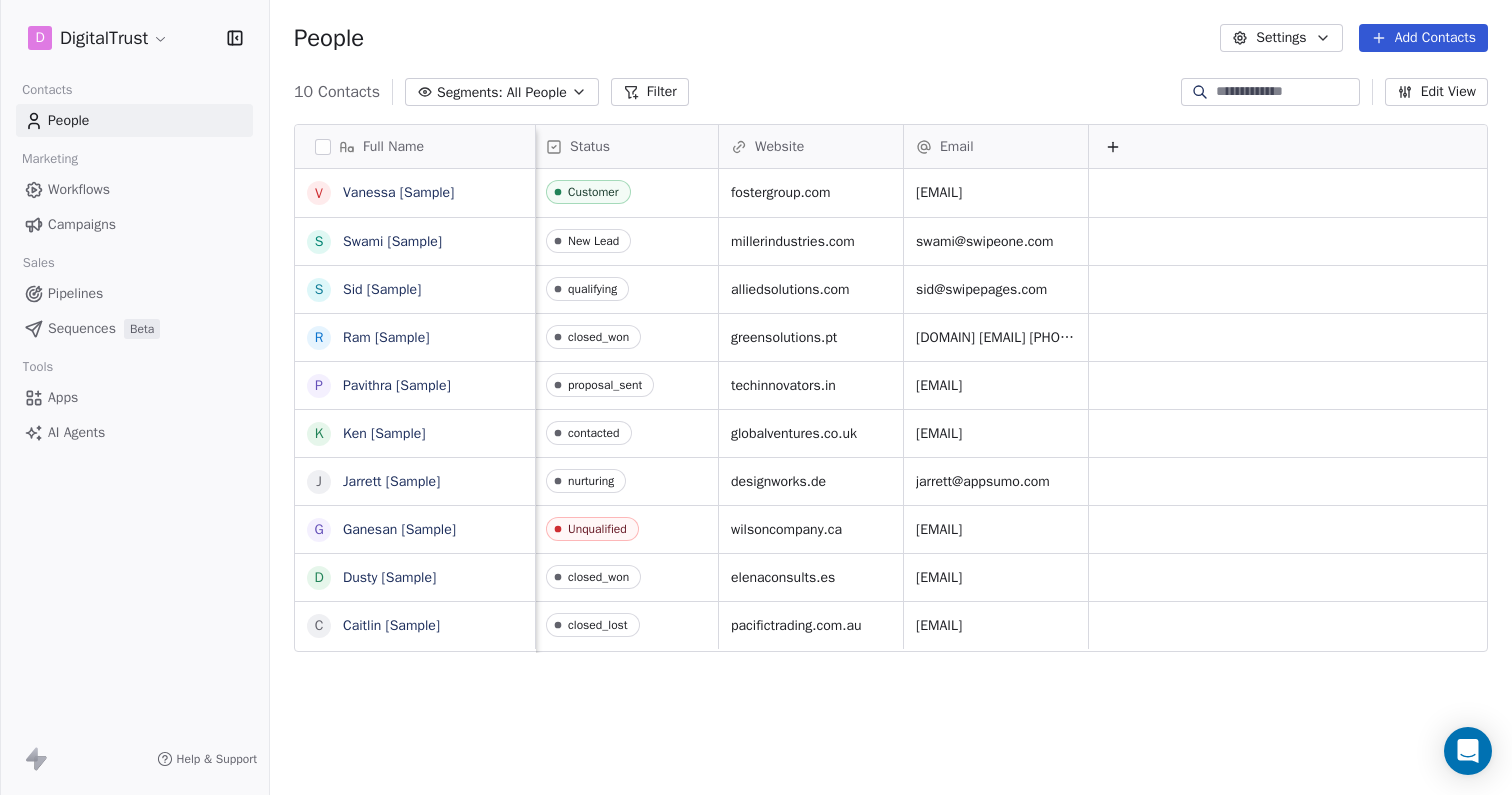 click 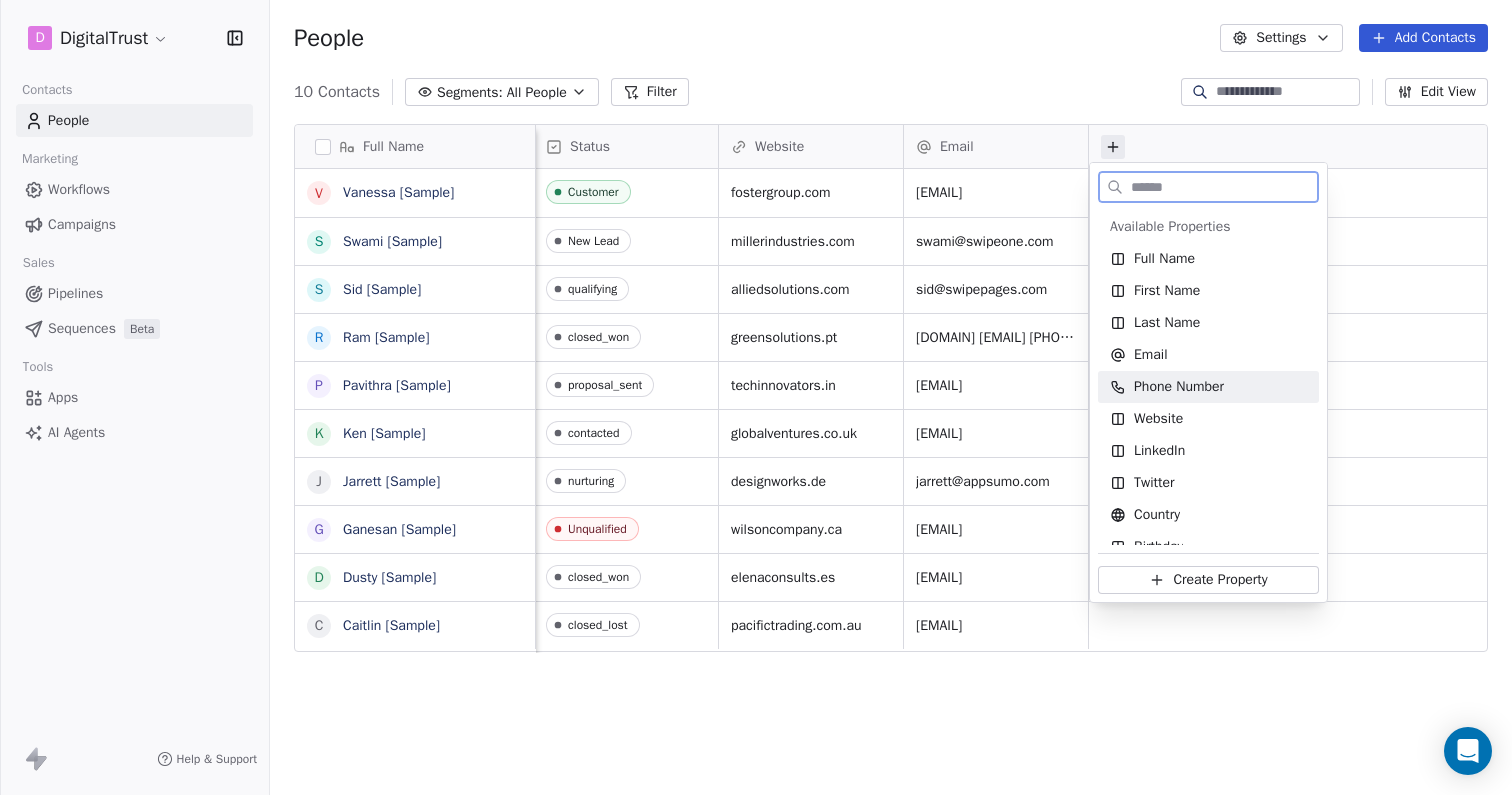 click on "Phone Number" at bounding box center [1179, 387] 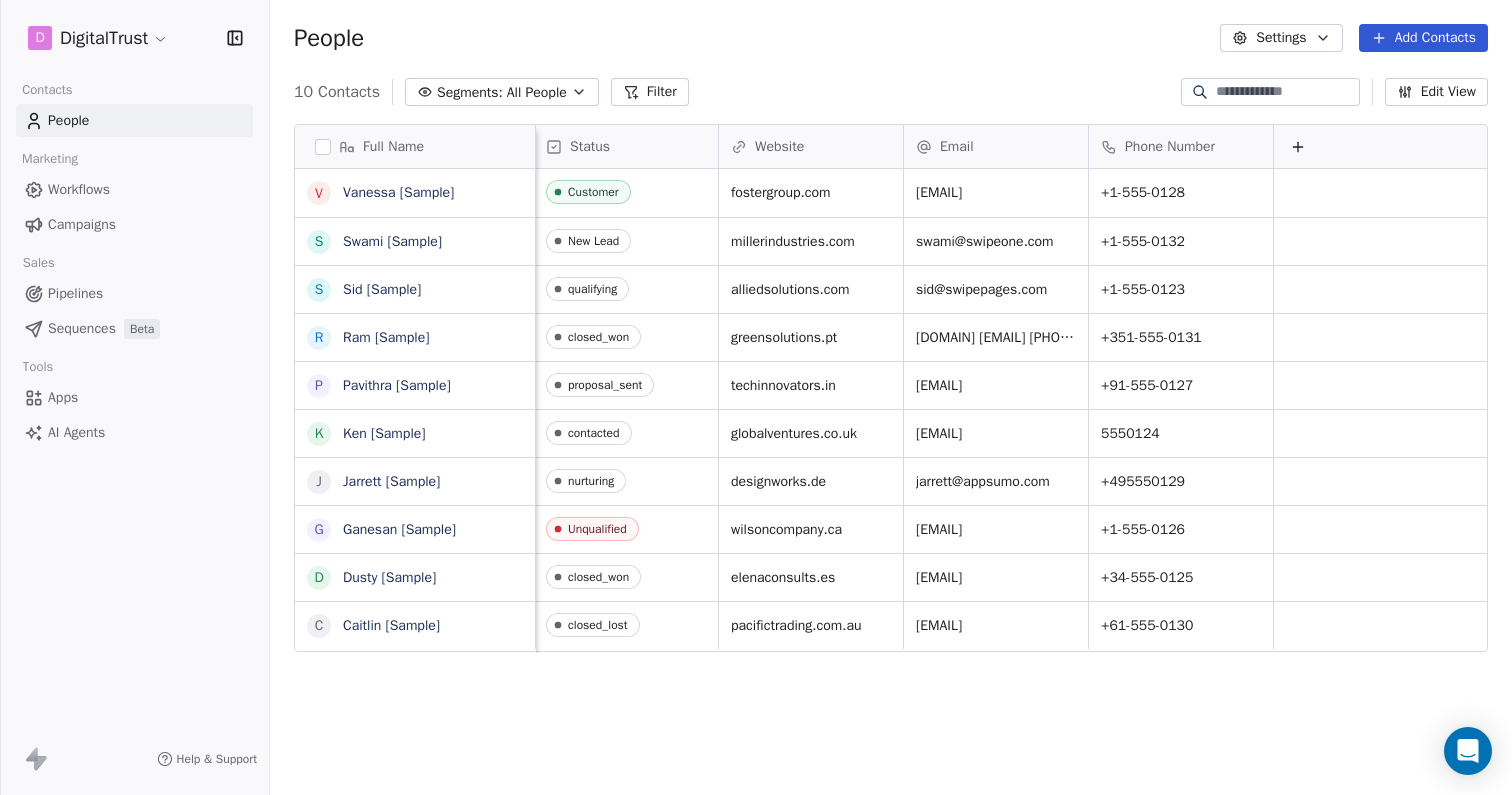 scroll, scrollTop: 0, scrollLeft: 2, axis: horizontal 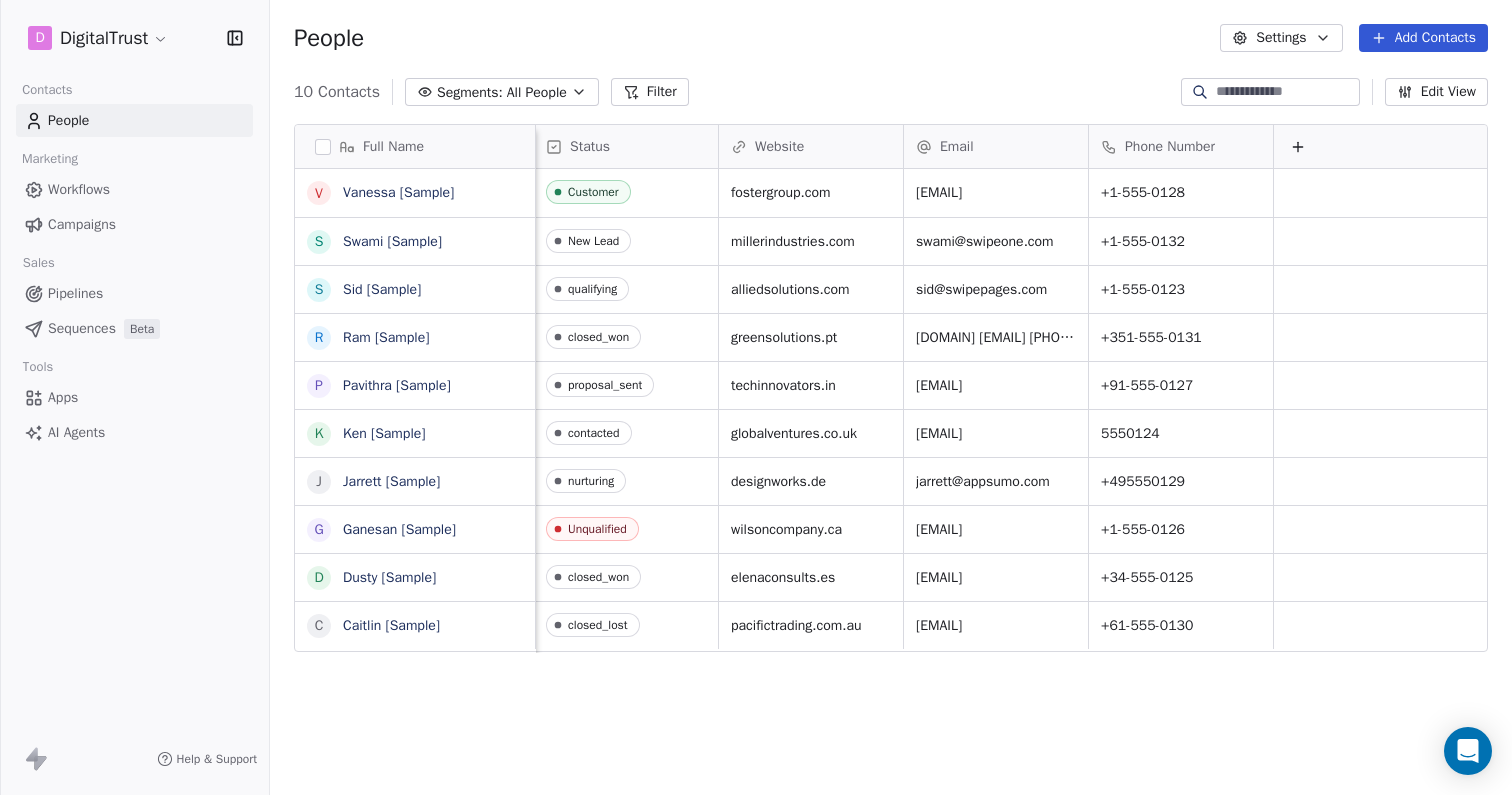 click 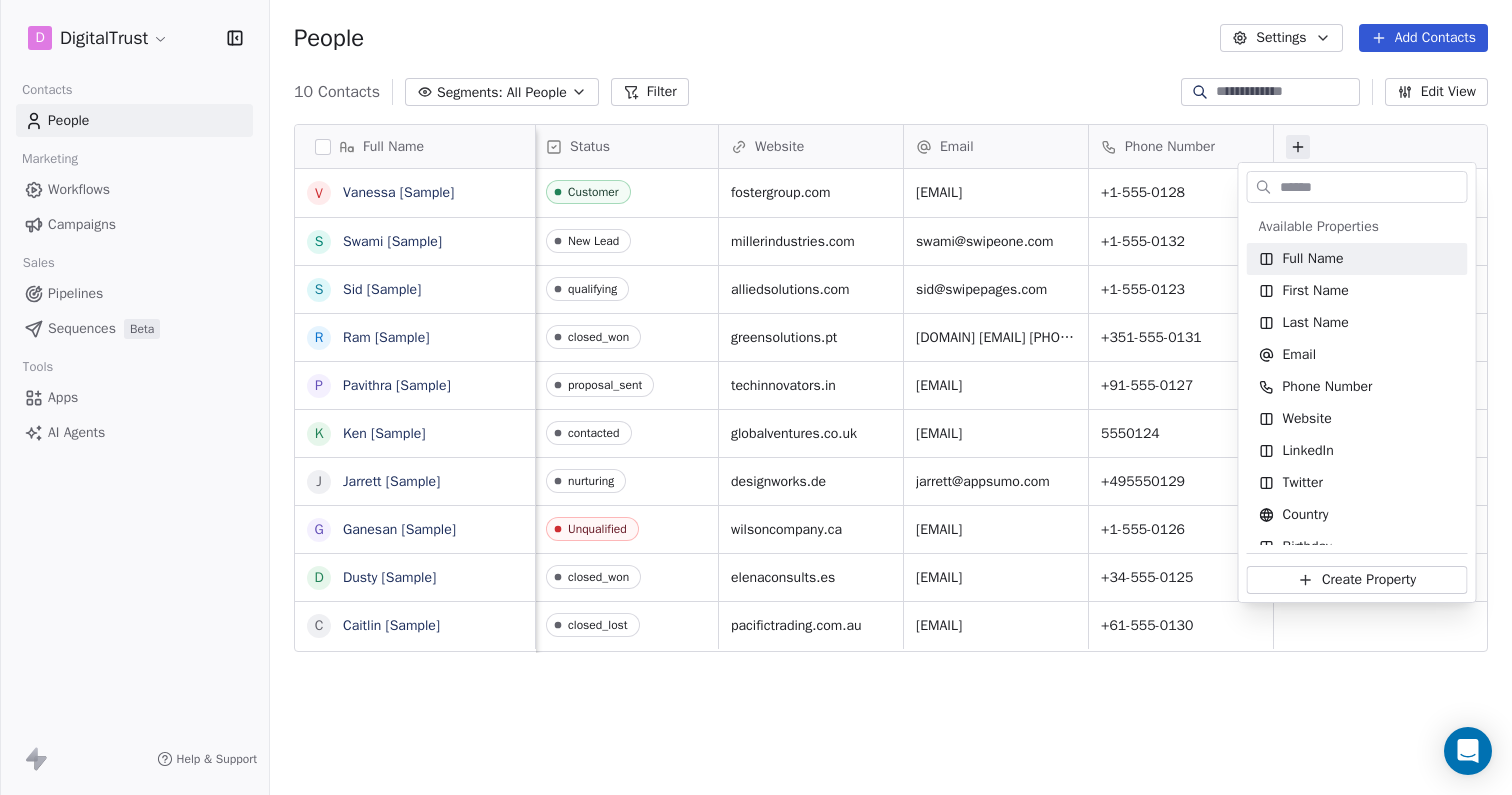 scroll, scrollTop: 0, scrollLeft: 2, axis: horizontal 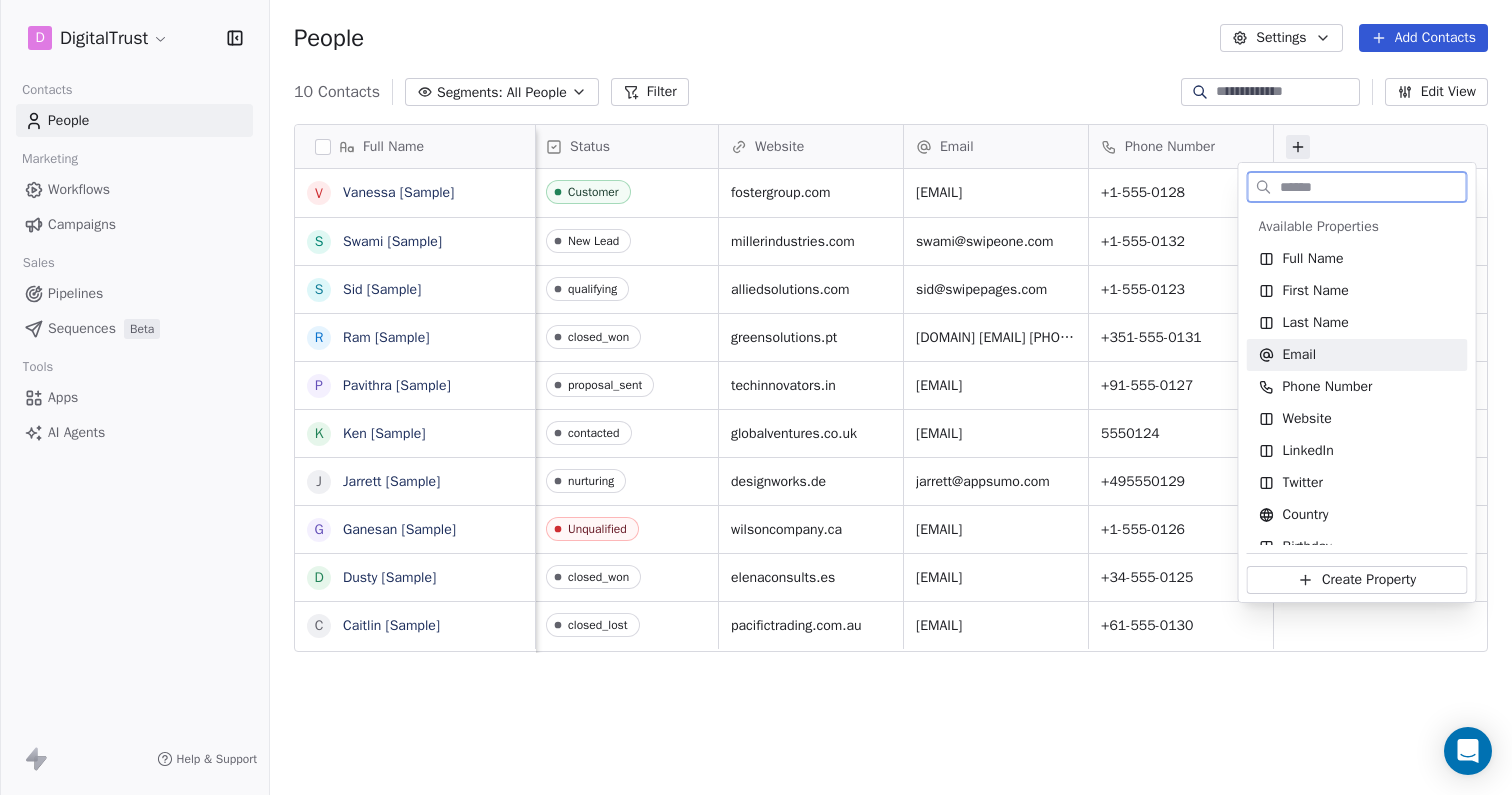 click on "Email" at bounding box center (1357, 355) 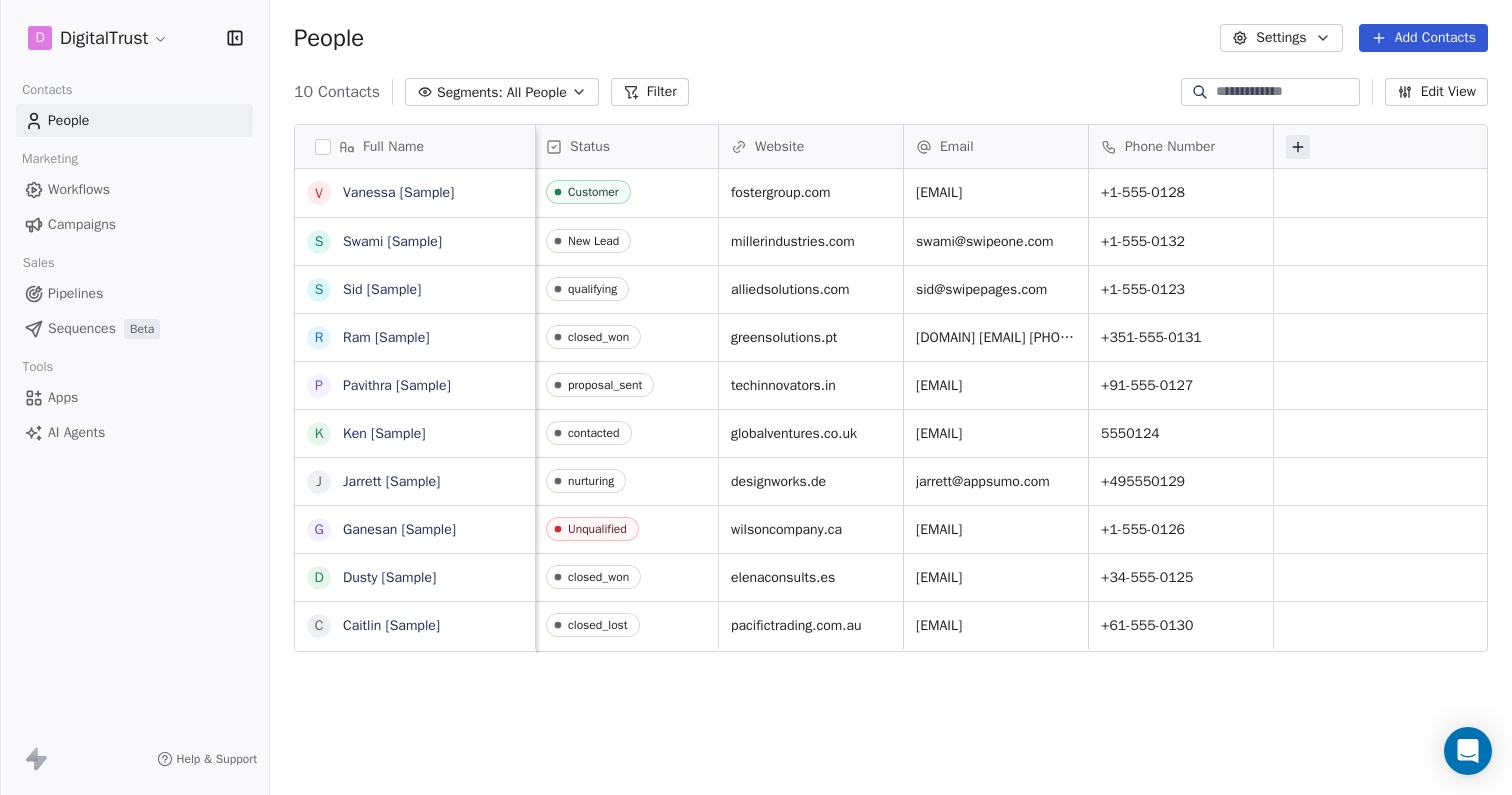 scroll, scrollTop: 0, scrollLeft: 2, axis: horizontal 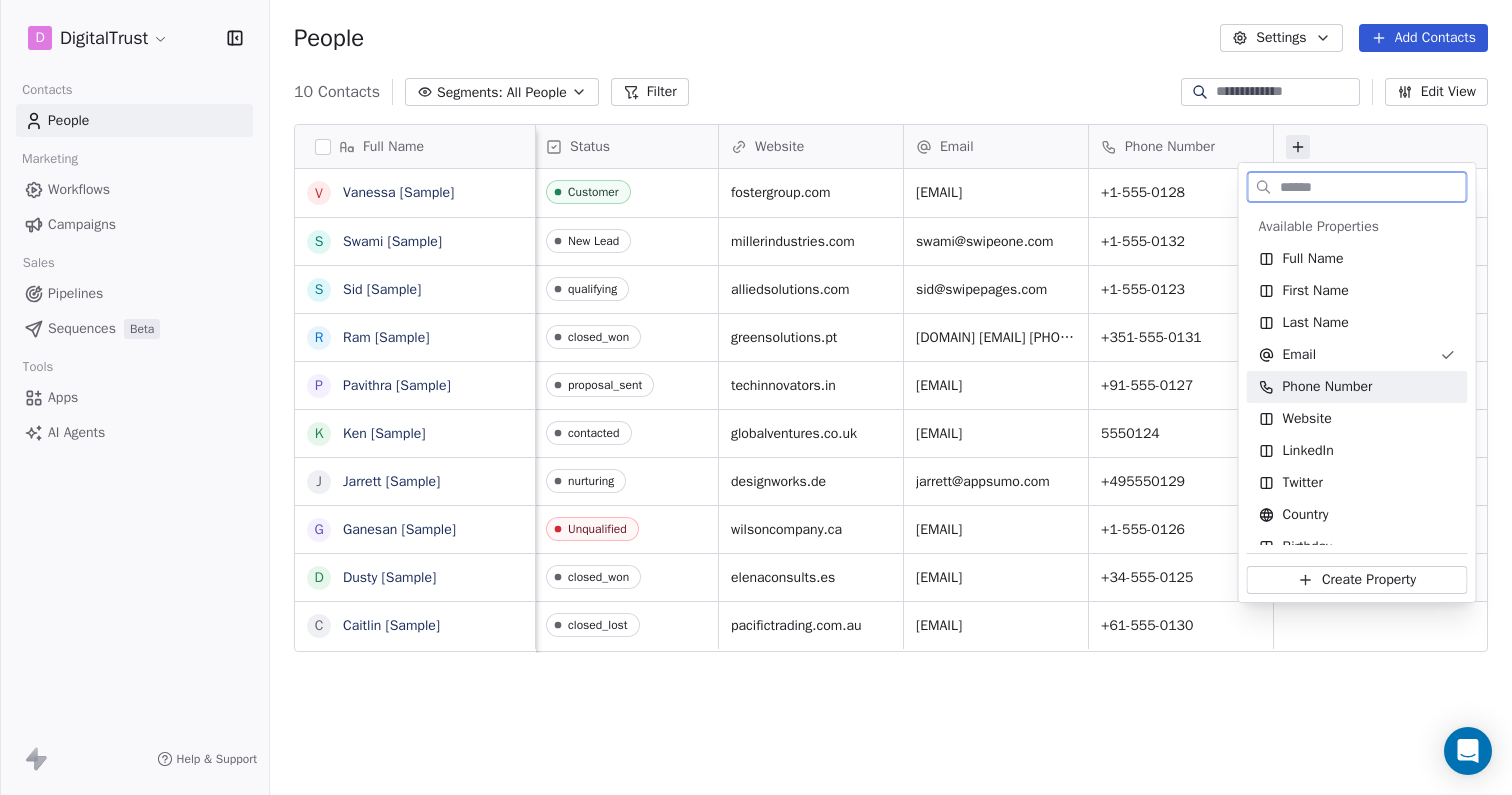 click on "Phone Number" at bounding box center (1357, 387) 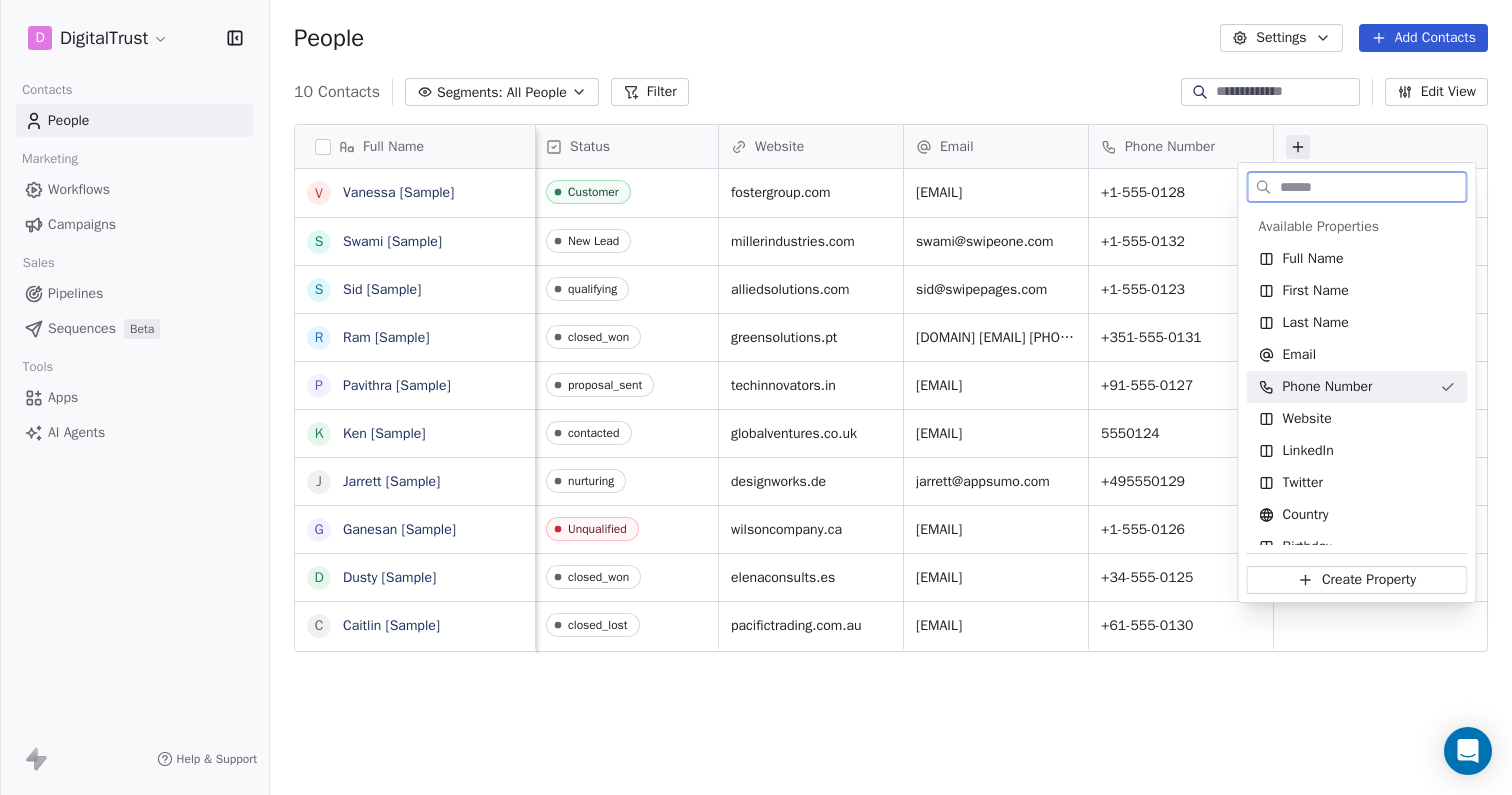 scroll, scrollTop: 0, scrollLeft: 2, axis: horizontal 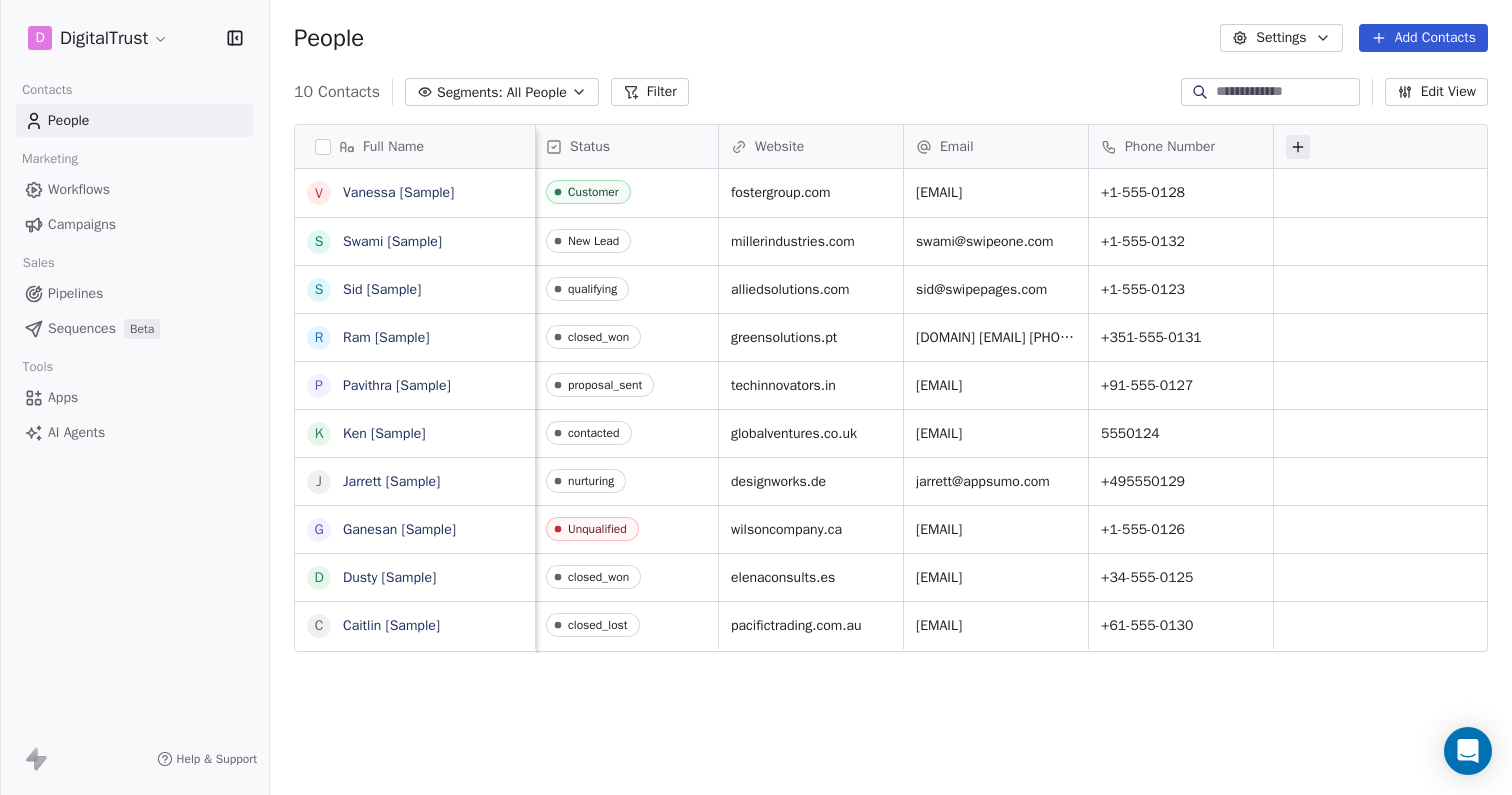 click 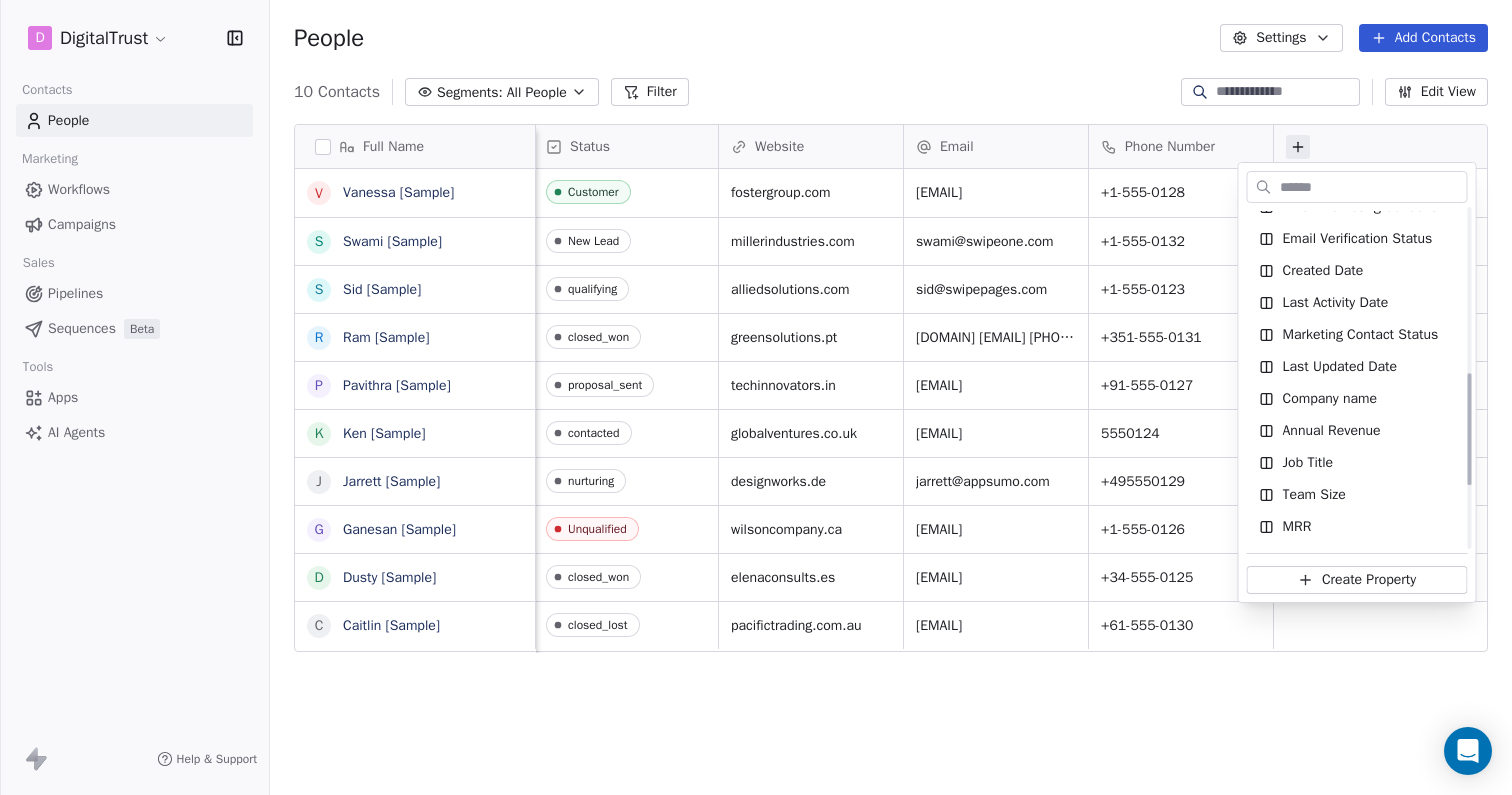 scroll, scrollTop: 508, scrollLeft: 0, axis: vertical 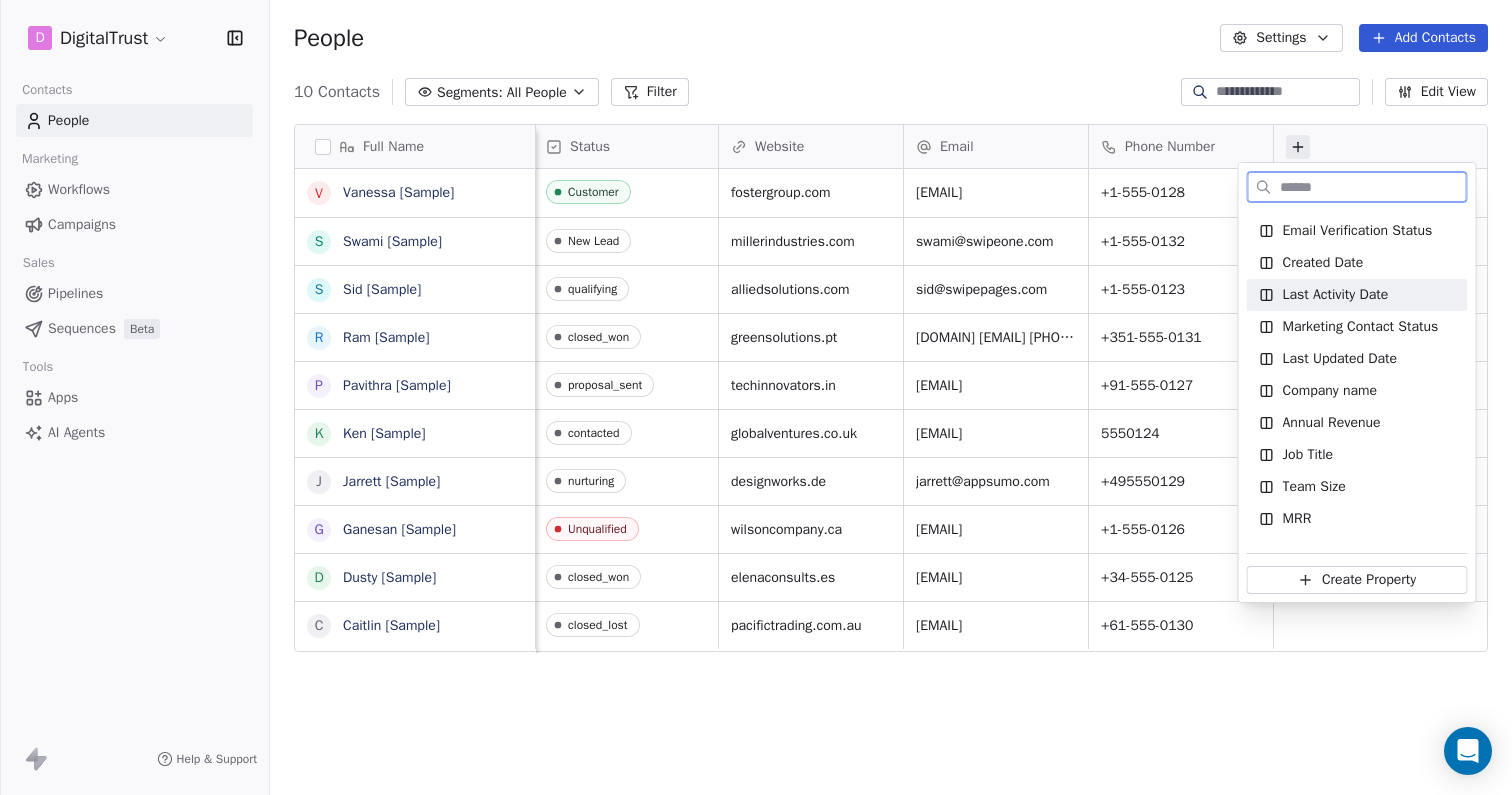 click on "Last Activity Date" at bounding box center [1336, 295] 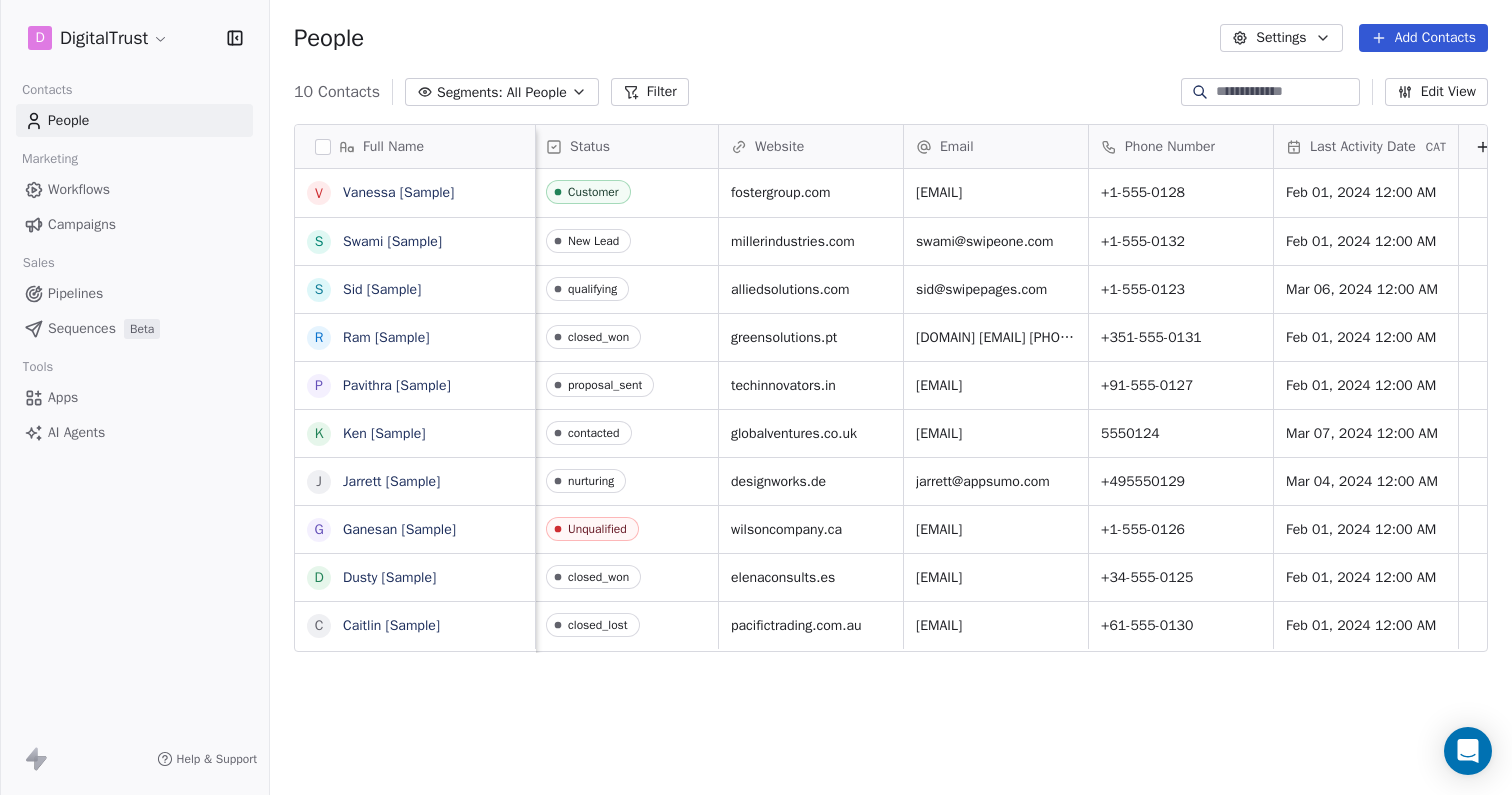 scroll, scrollTop: 0, scrollLeft: 22, axis: horizontal 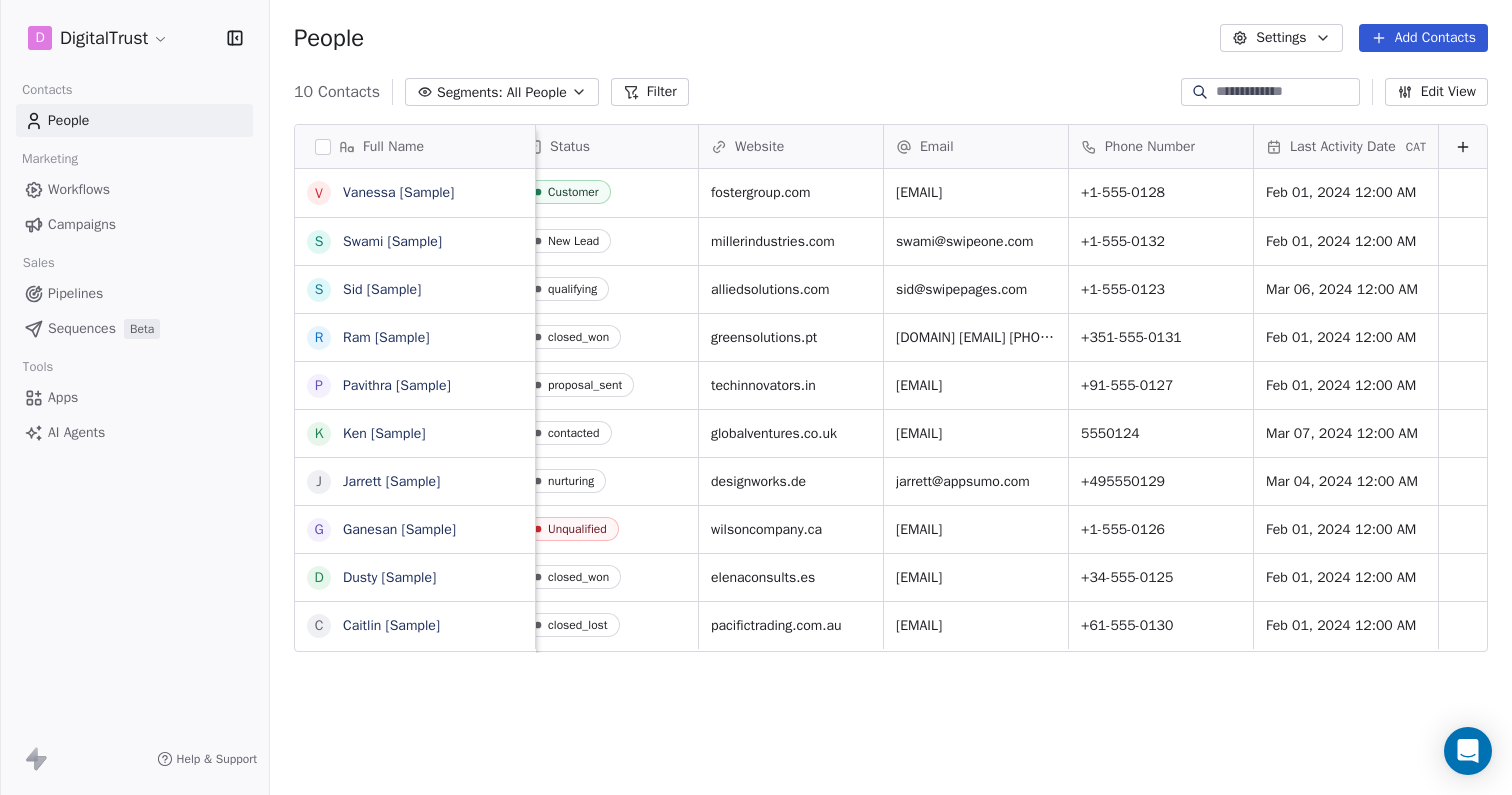 click 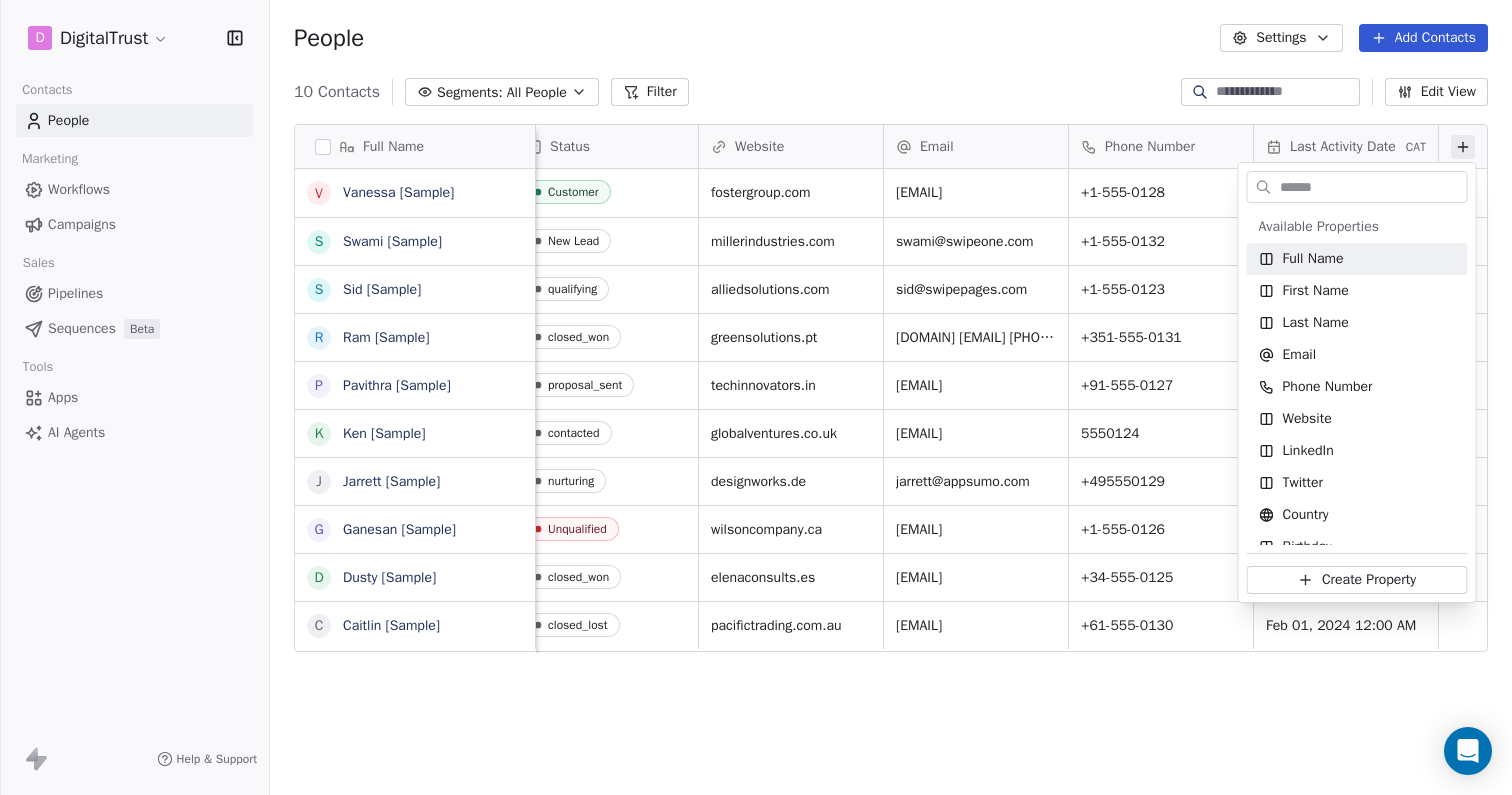 scroll 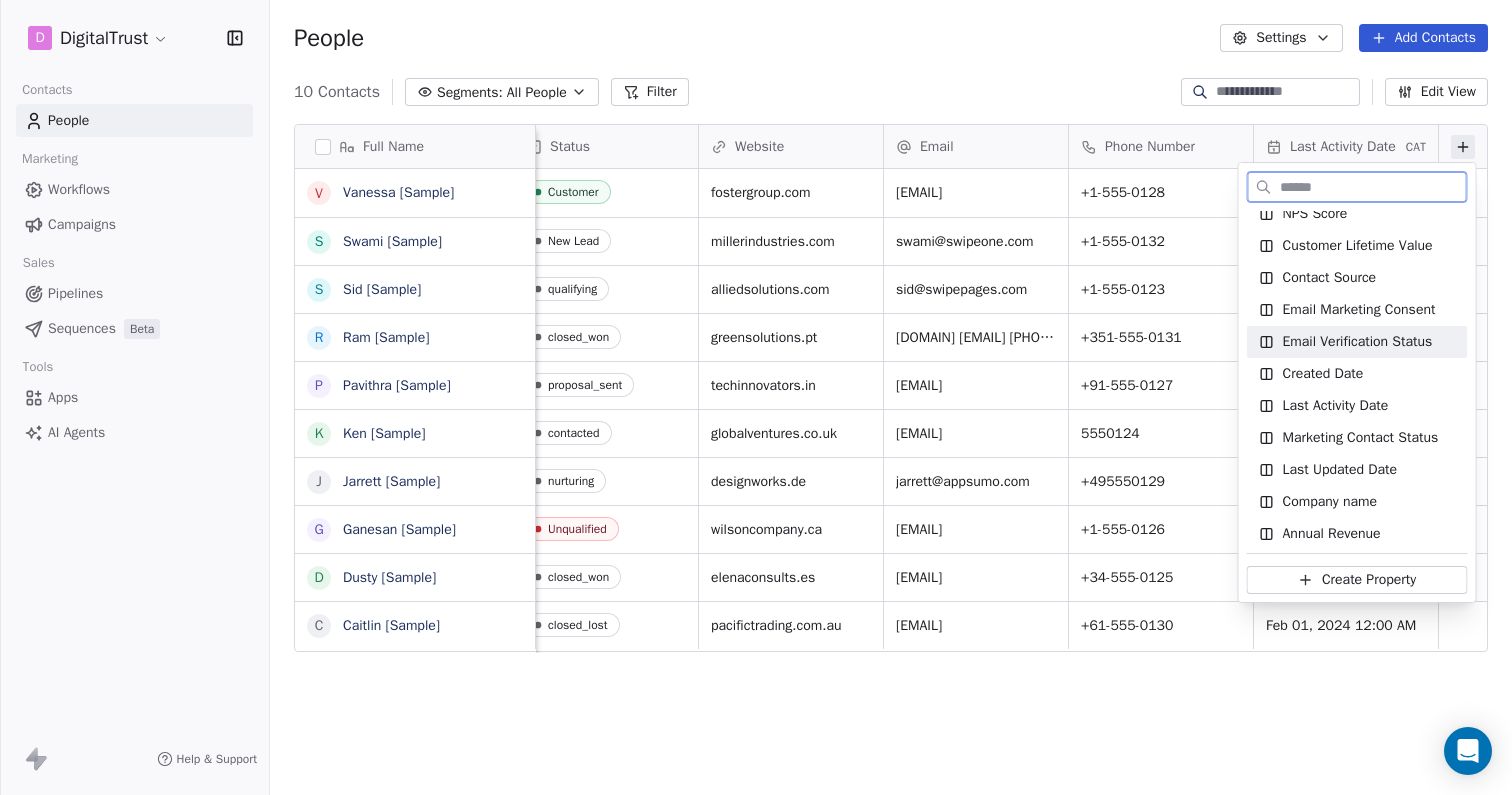 click on "Email Verification Status" at bounding box center (1358, 342) 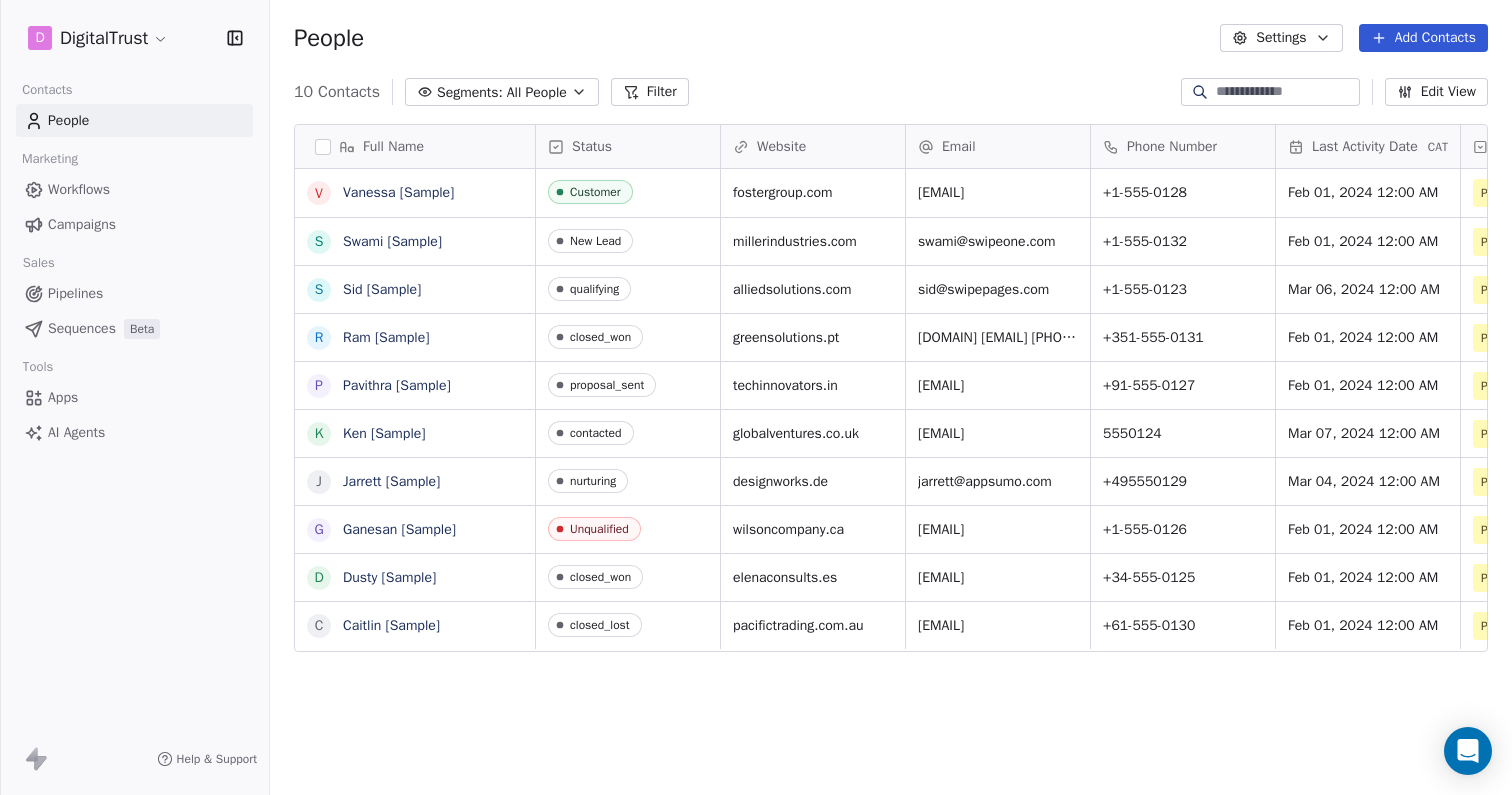 click on "Edit View" at bounding box center (1436, 92) 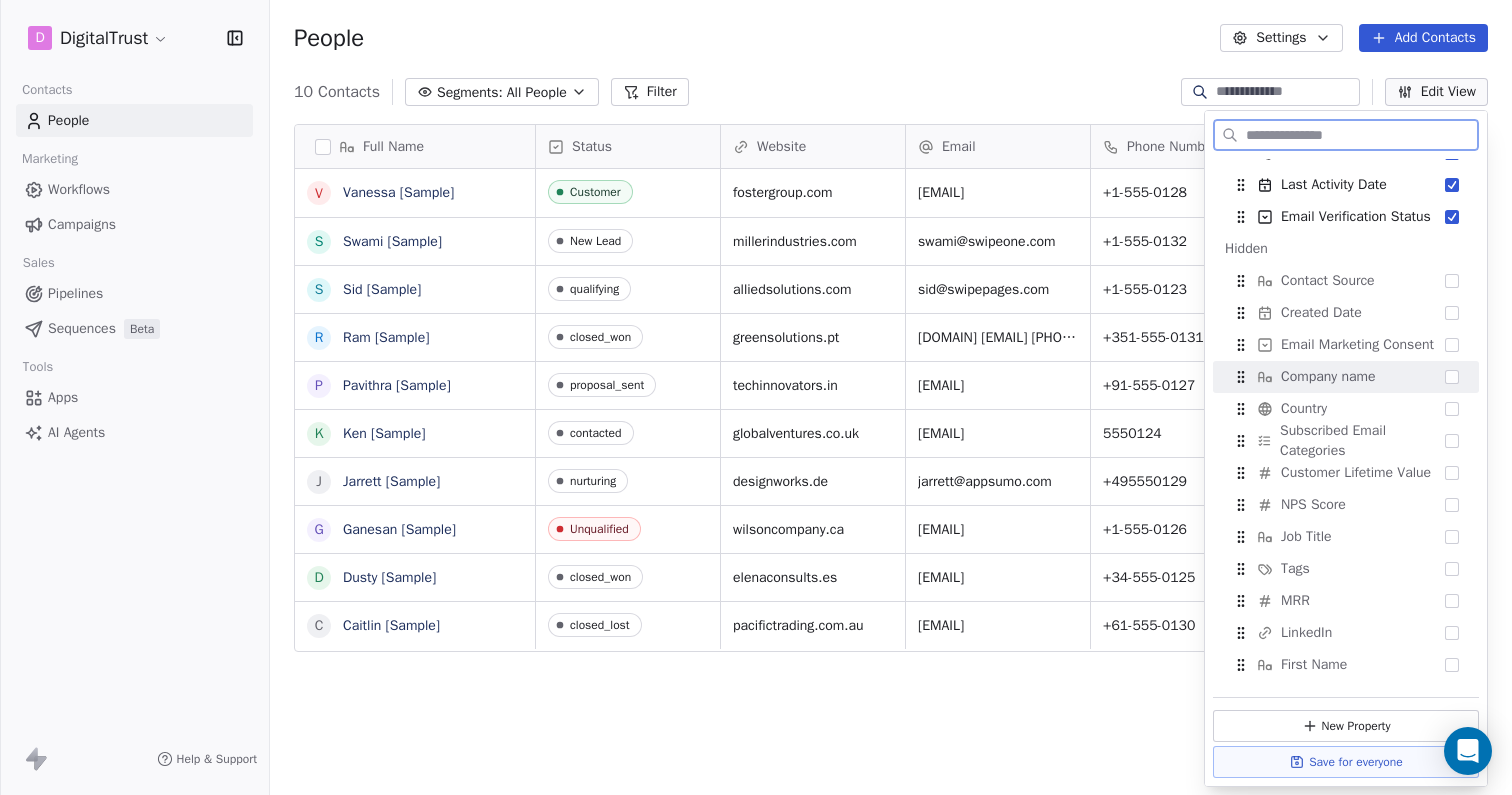 click at bounding box center (1452, 377) 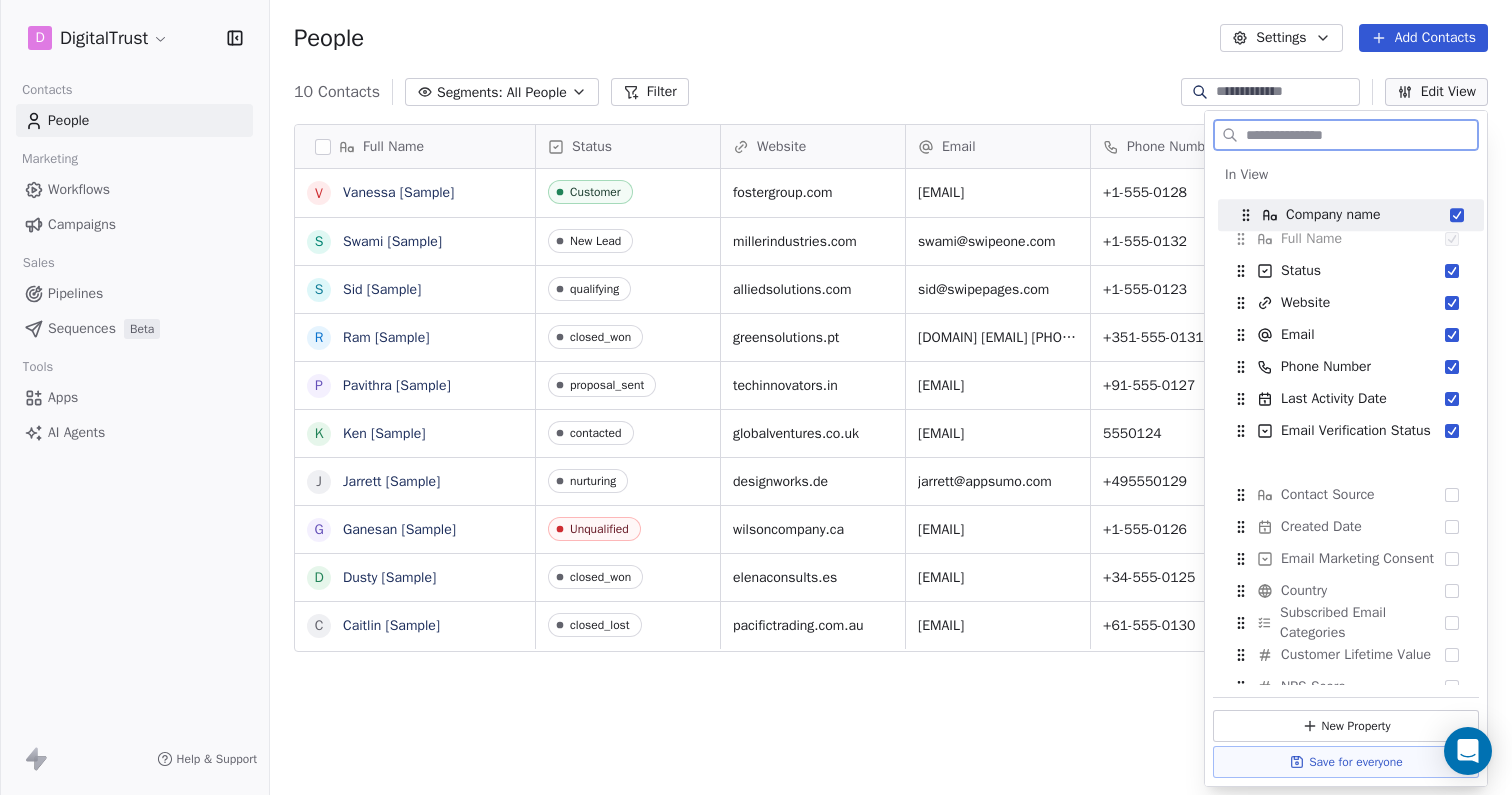 drag, startPoint x: 1239, startPoint y: 251, endPoint x: 1244, endPoint y: 217, distance: 34.36568 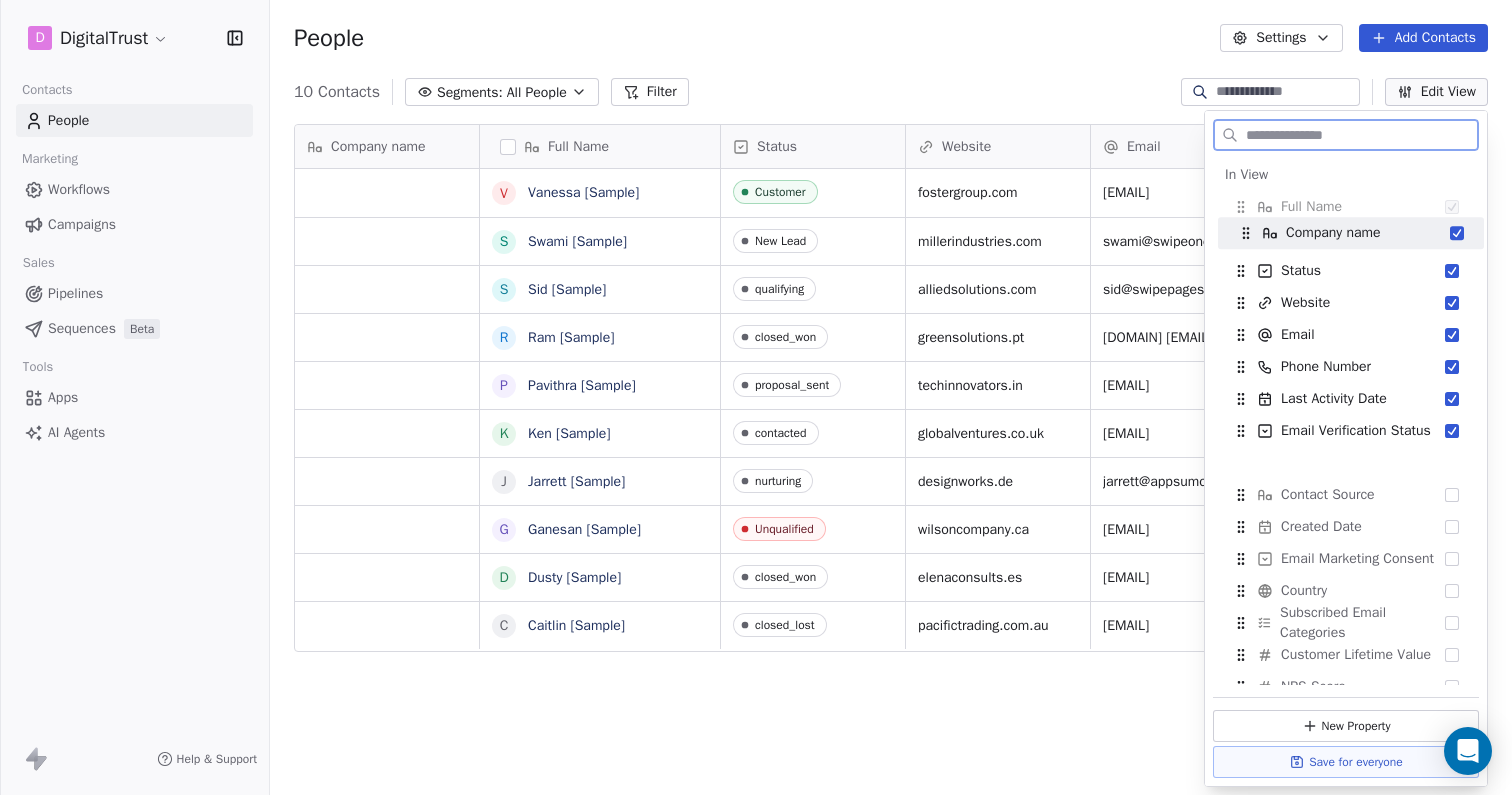 drag, startPoint x: 1244, startPoint y: 208, endPoint x: 1249, endPoint y: 234, distance: 26.476404 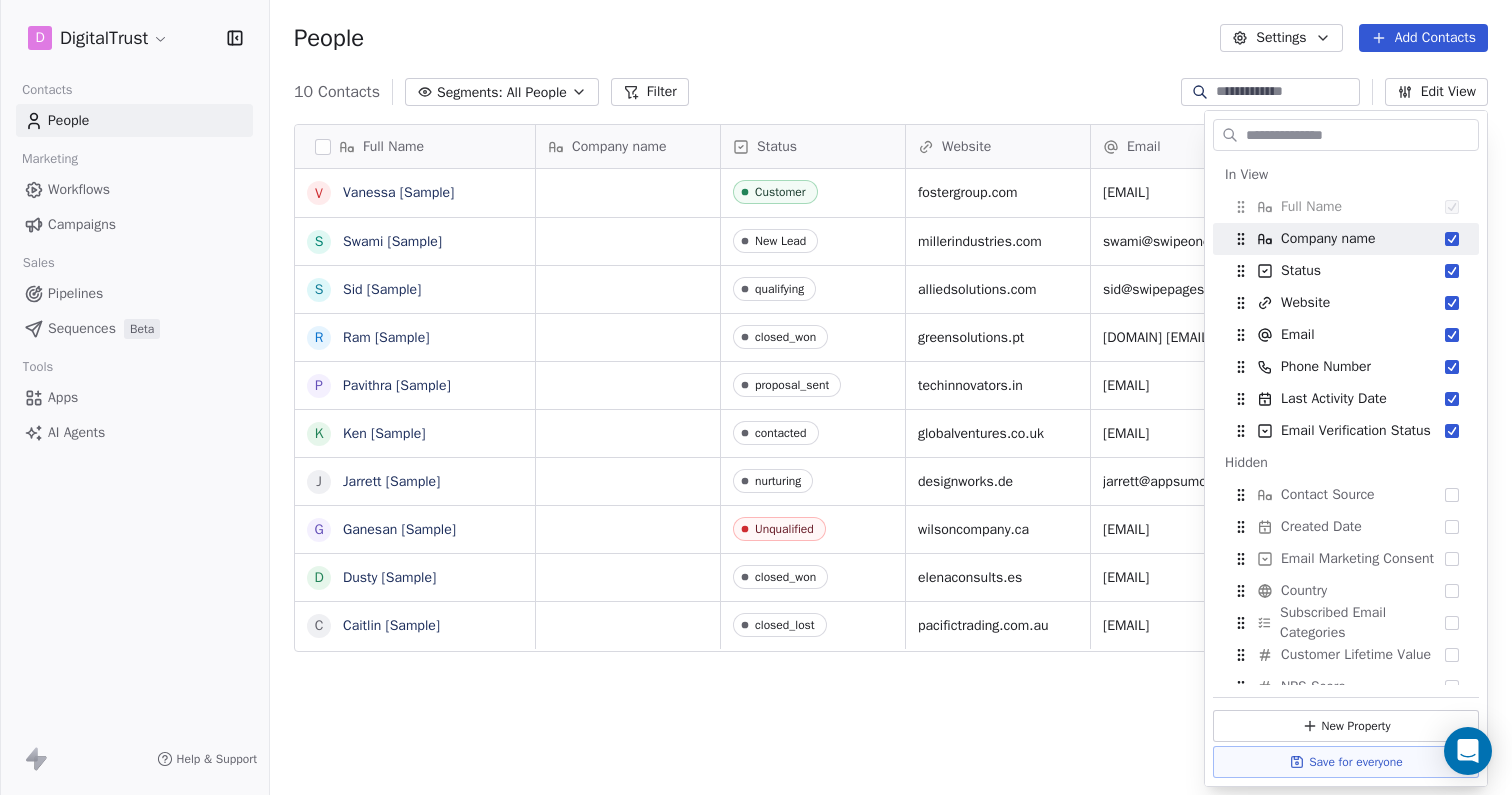 click on "Full Name V [FIRST] [SAMPLE] S [FIRST] [SAMPLE] S [FIRST] [SAMPLE] R [FIRST] [SAMPLE] P [FIRST] [SAMPLE] K [FIRST] [SAMPLE] J [FIRST] [SAMPLE] G [FIRST] [SAMPLE] D [FIRST] [SAMPLE] C [FIRST] [SAMPLE] Company name Status Website Email Phone Number Last Activity Date CAT Email Verification Status Customer [DOMAIN] [EMAIL] [PHONE] Feb 01, 2024 12:00 AM Pending New Lead [DOMAIN] [EMAIL] [PHONE] Feb 01, 2024 12:00 AM Pending qualifying [DOMAIN] [EMAIL] [PHONE] Mar 06, 2024 12:00 AM Pending closed_won [DOMAIN] [EMAIL] [PHONE] Feb 01, 2024 12:00 AM Pending proposal_sent [DOMAIN] [EMAIL] [PHONE] Feb 01, 2024 12:00 AM Pending contacted [DOMAIN] [EMAIL] Mar 07, 2024 12:00 AM Pending nurturing [DOMAIN] [EMAIL] Mar 04, 2024 12:00 AM Pending Unqualified [DOMAIN] [EMAIL] [PHONE] Feb 01, 2024 12:00 AM Pending closed_won" at bounding box center (891, 458) 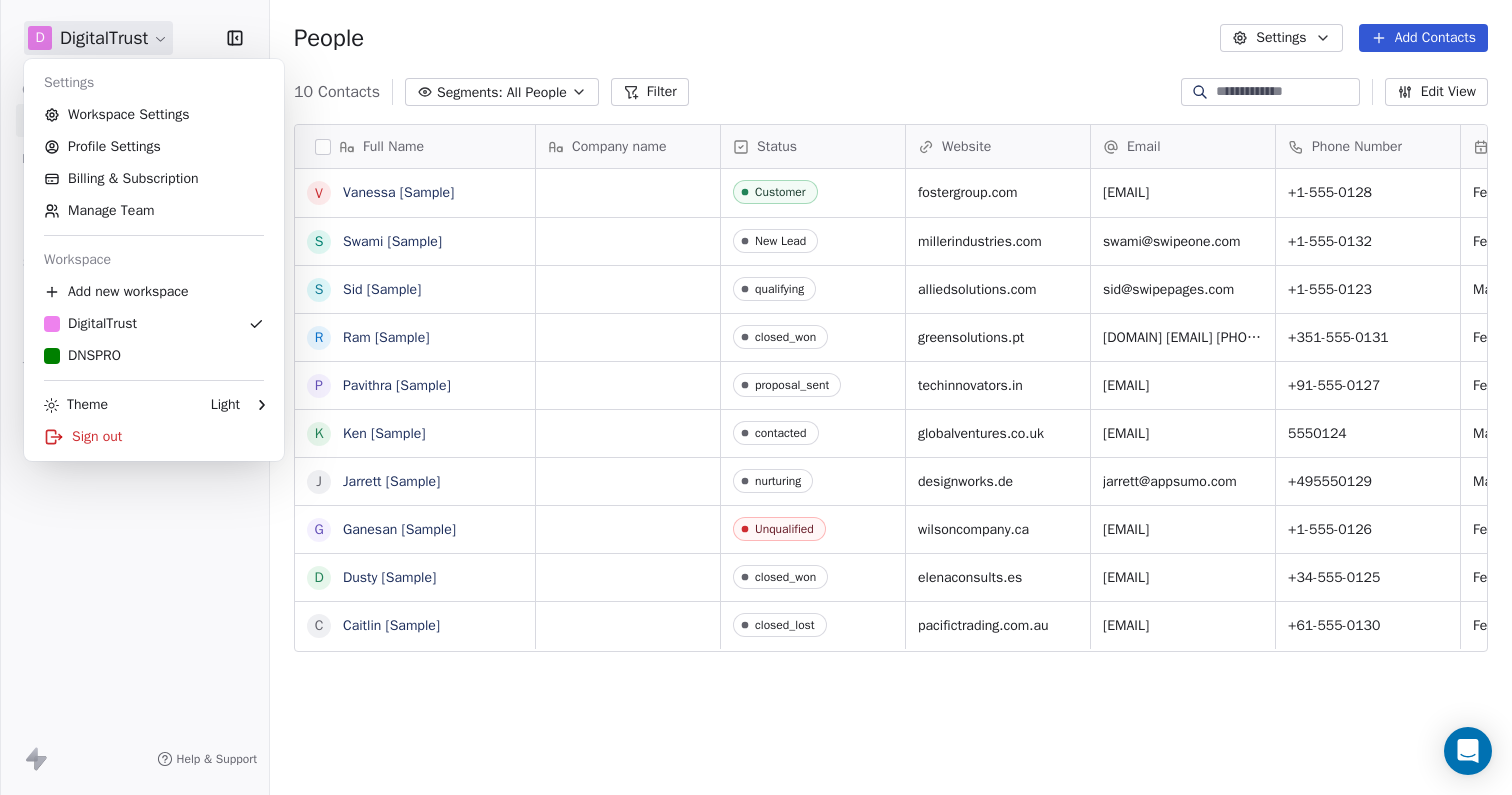 click on "D DigitalTrust Contacts People Marketing Workflows Campaigns Sales Pipelines Sequences Beta Tools Apps AI Agents Help & Support People Settings Add Contacts 10 Contacts Segments: All People Filter Edit View Tag Add to Sequence Export Full Name V [FIRST] [SAMPLE] S [FIRST] [SAMPLE] S [FIRST] [SAMPLE] R [FIRST] [SAMPLE] P [FIRST] [SAMPLE] K [FIRST] [SAMPLE] J [FIRST] [SAMPLE] G [FIRST] [SAMPLE] D [FIRST] [SAMPLE] C [FIRST] [SAMPLE] Company name Status Website Email Phone Number Last Activity Date CAT Email Verification Status Customer [DOMAIN] [EMAIL] [PHONE] Feb 01, 2024 12:00 AM Pending New Lead [DOMAIN] [EMAIL] [PHONE] Feb 01, 2024 12:00 AM Pending qualifying [DOMAIN] [EMAIL] [PHONE] Mar 06, 2024 12:00 AM Pending closed_won [DOMAIN] [EMAIL] [PHONE] Feb 01, 2024 12:00 AM Pending proposal_sent [DOMAIN] [EMAIL] [PHONE] Feb 01, 2024 12:00 AM Pending contacted [DOMAIN] [EMAIL] Mar 07, 2024 12:00 AM Pending nurturing [DOMAIN] [EMAIL] Mar 04, 2024 12:00 AM Pending Unqualified" at bounding box center [756, 397] 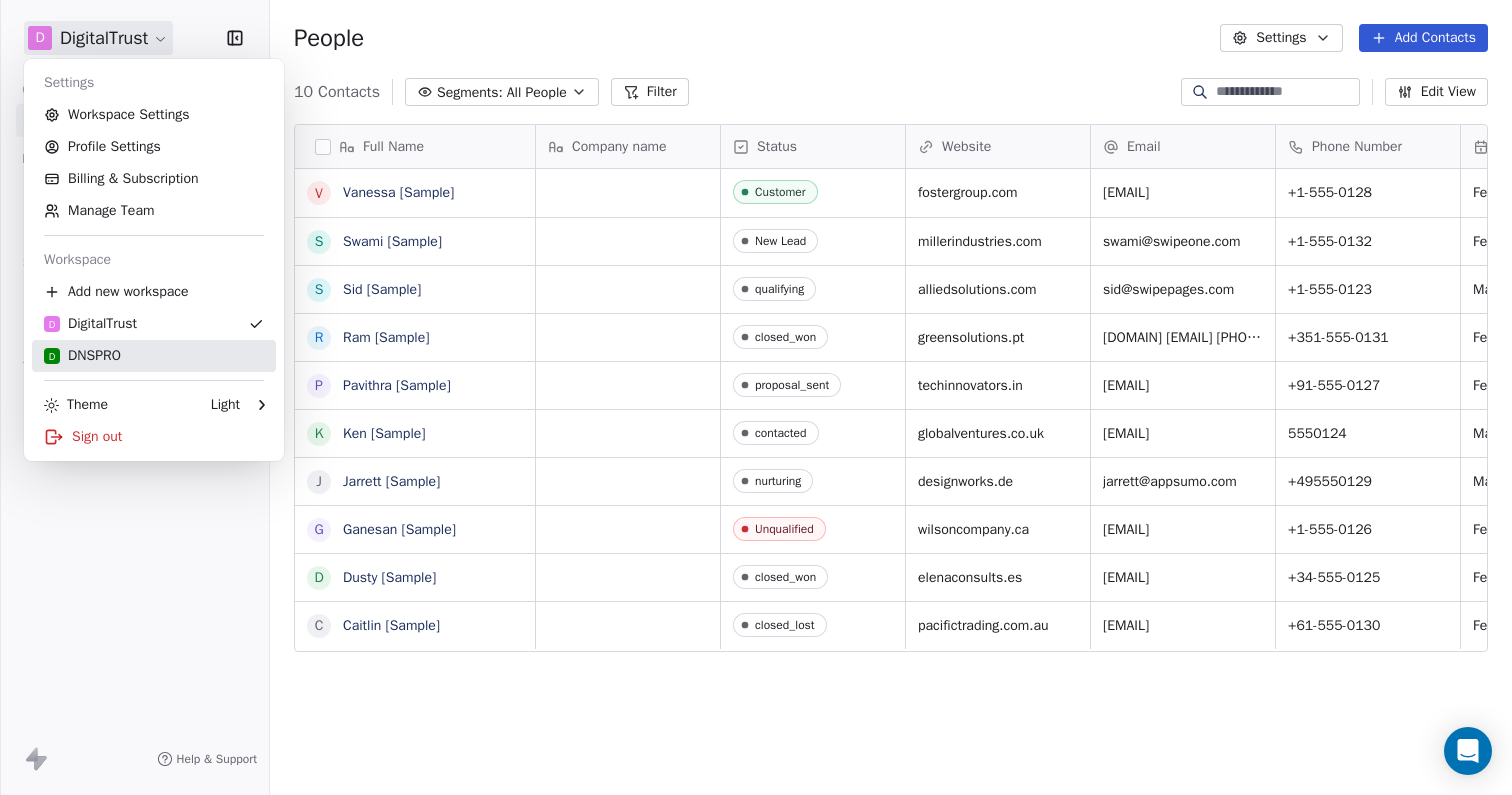 click on "D DNSPRO" at bounding box center [154, 356] 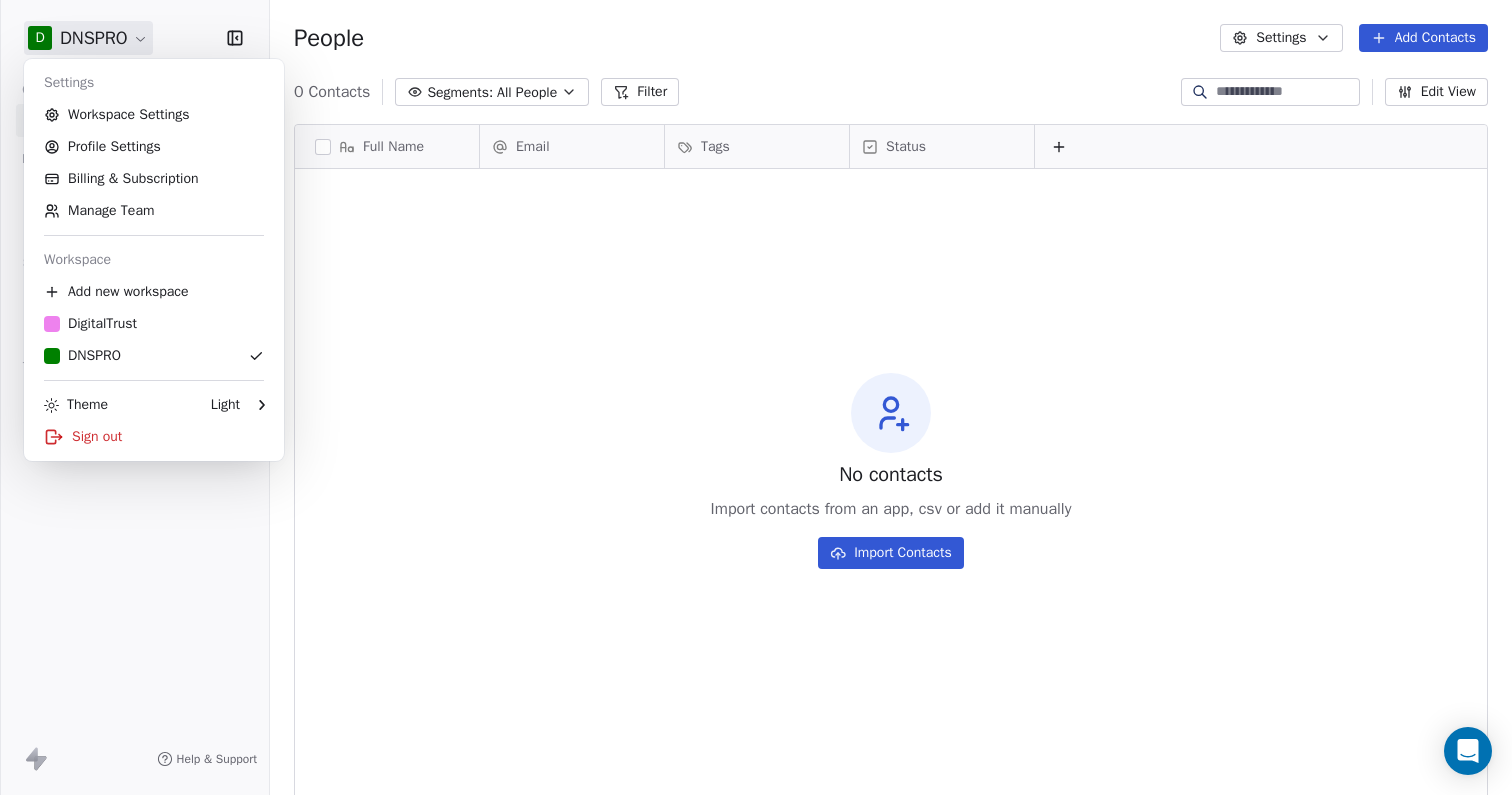 scroll, scrollTop: 1, scrollLeft: 1, axis: both 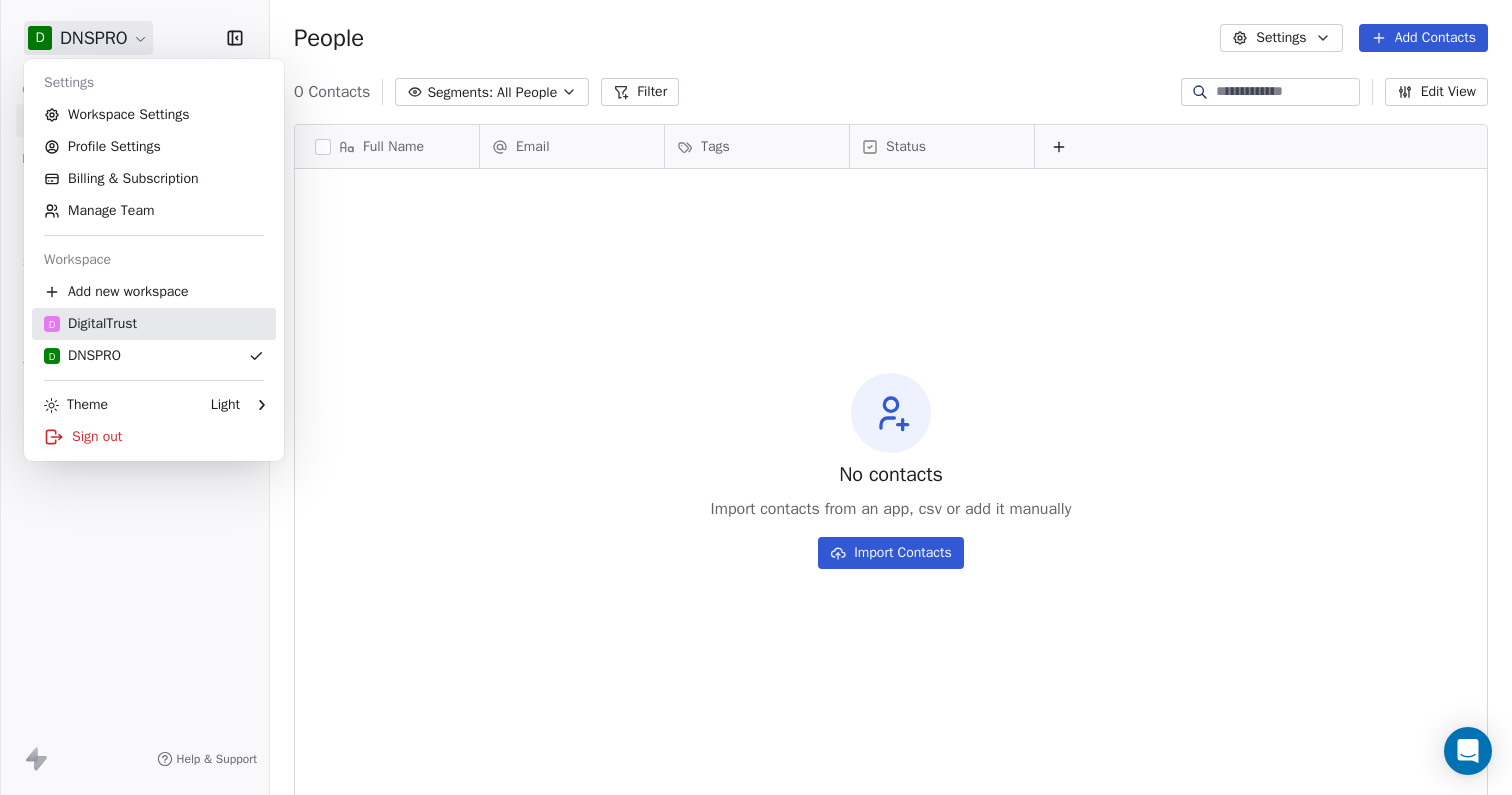 click on "D DigitalTrust" at bounding box center [154, 324] 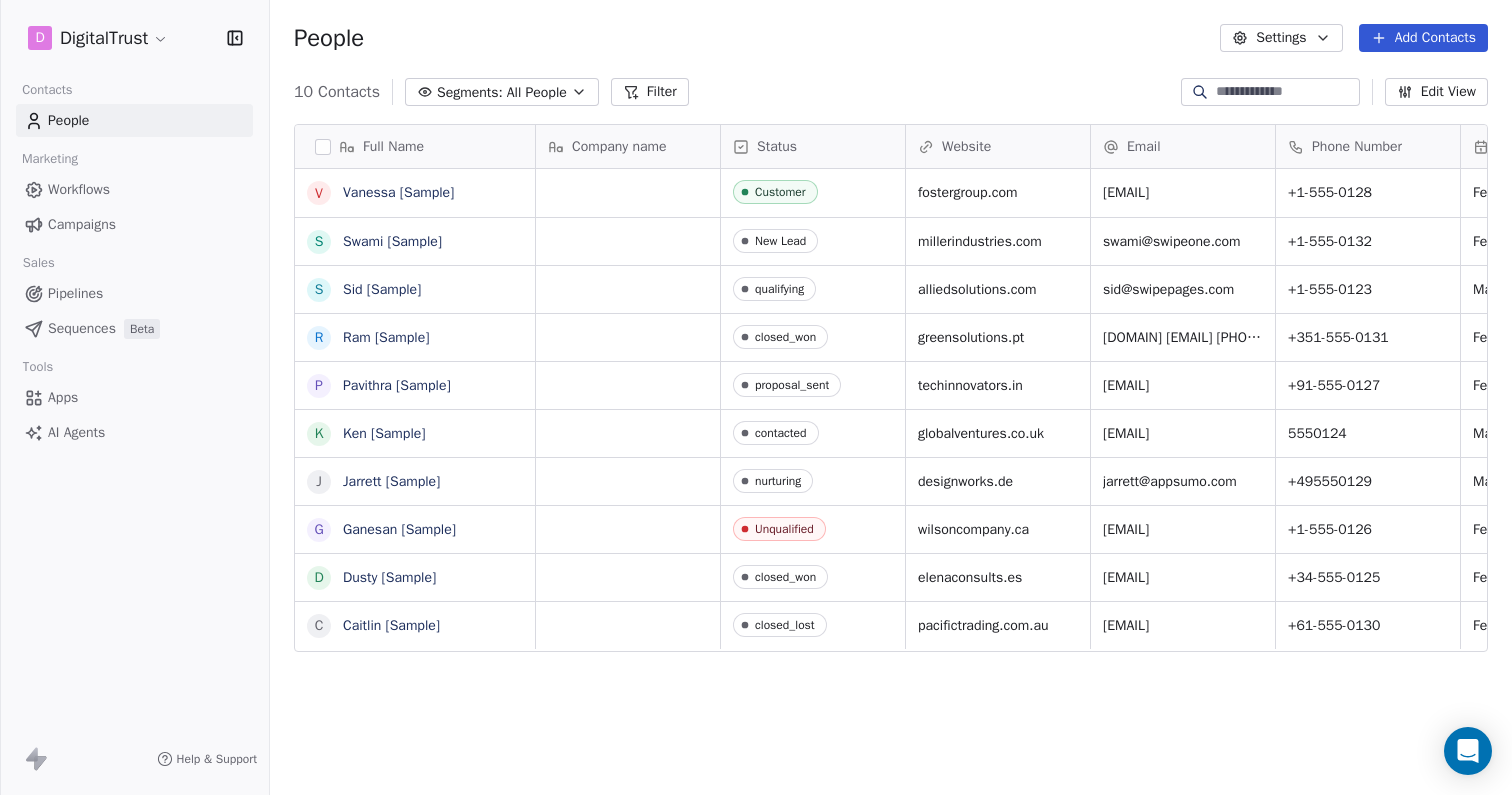 scroll, scrollTop: 1, scrollLeft: 1, axis: both 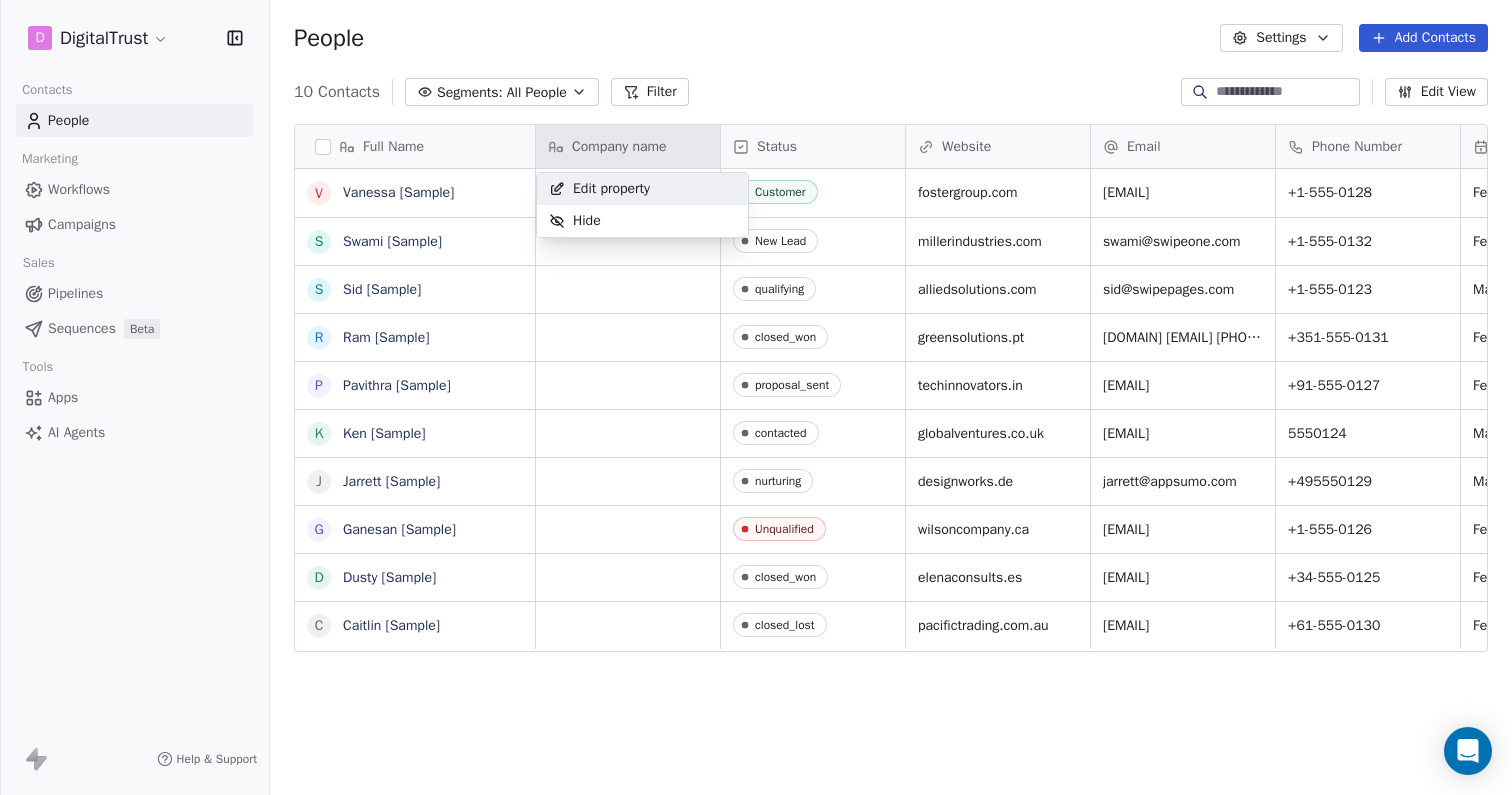click on "Edit property" at bounding box center [611, 189] 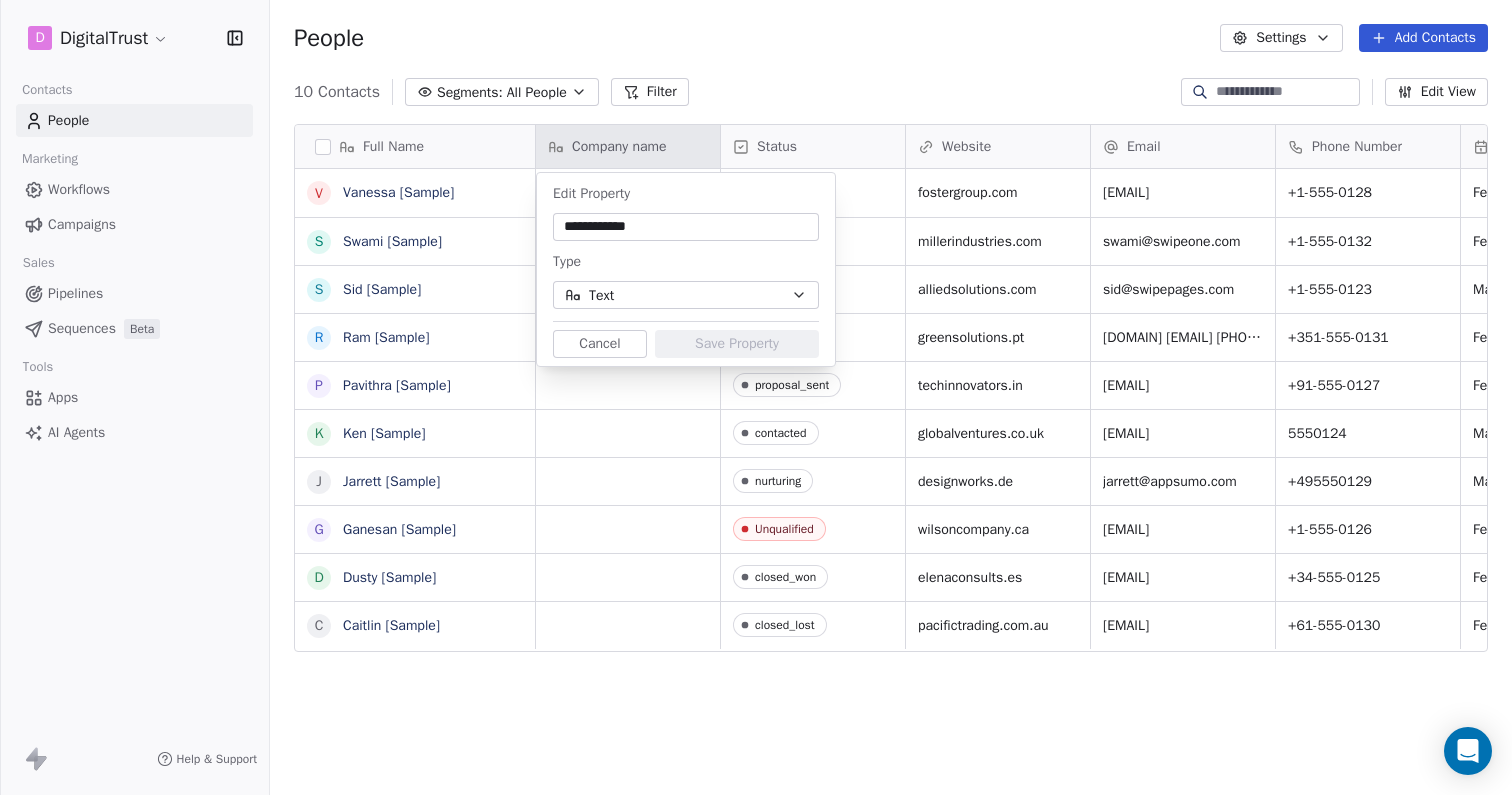 click on "**********" at bounding box center [686, 227] 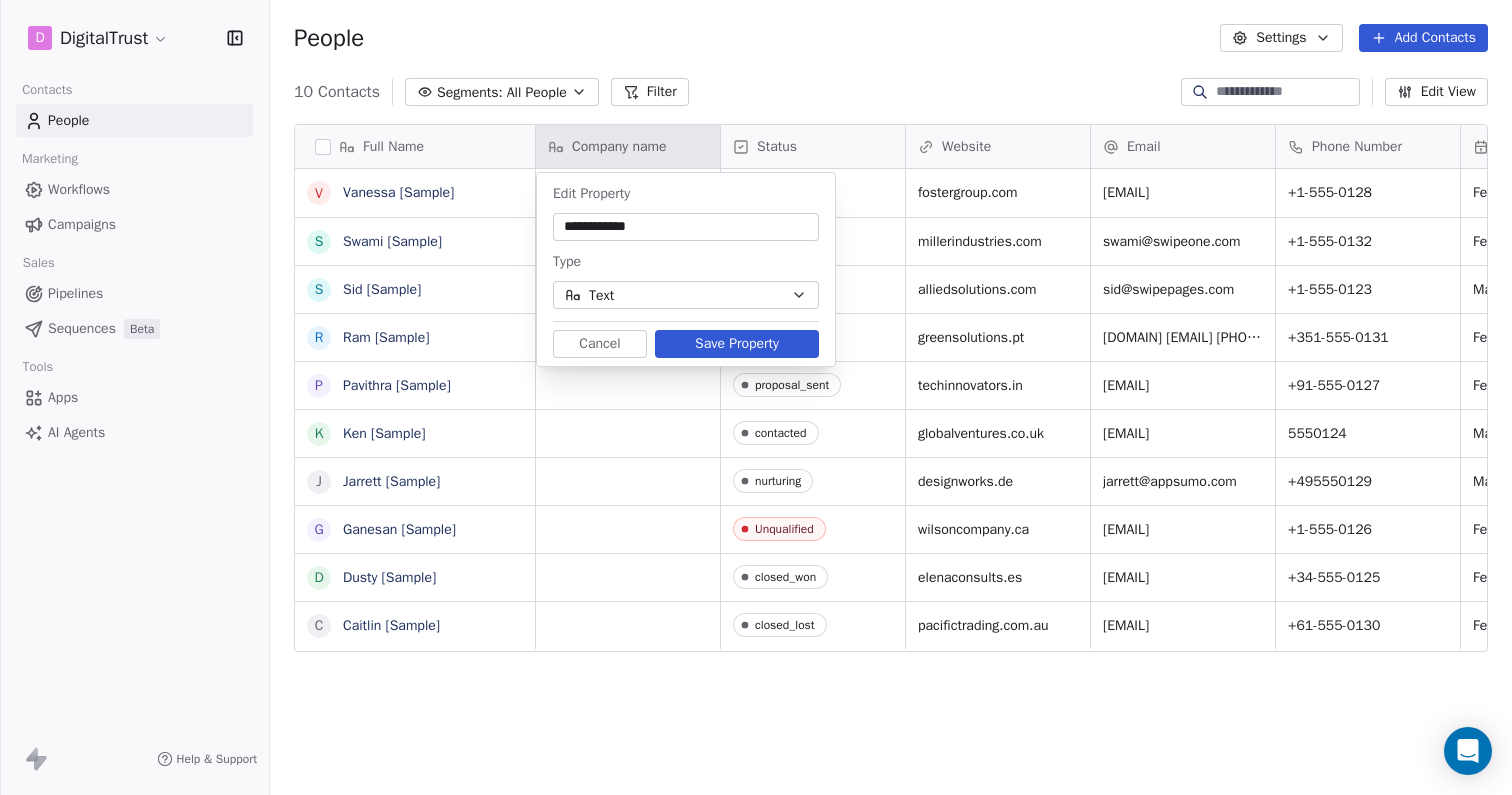 type on "**********" 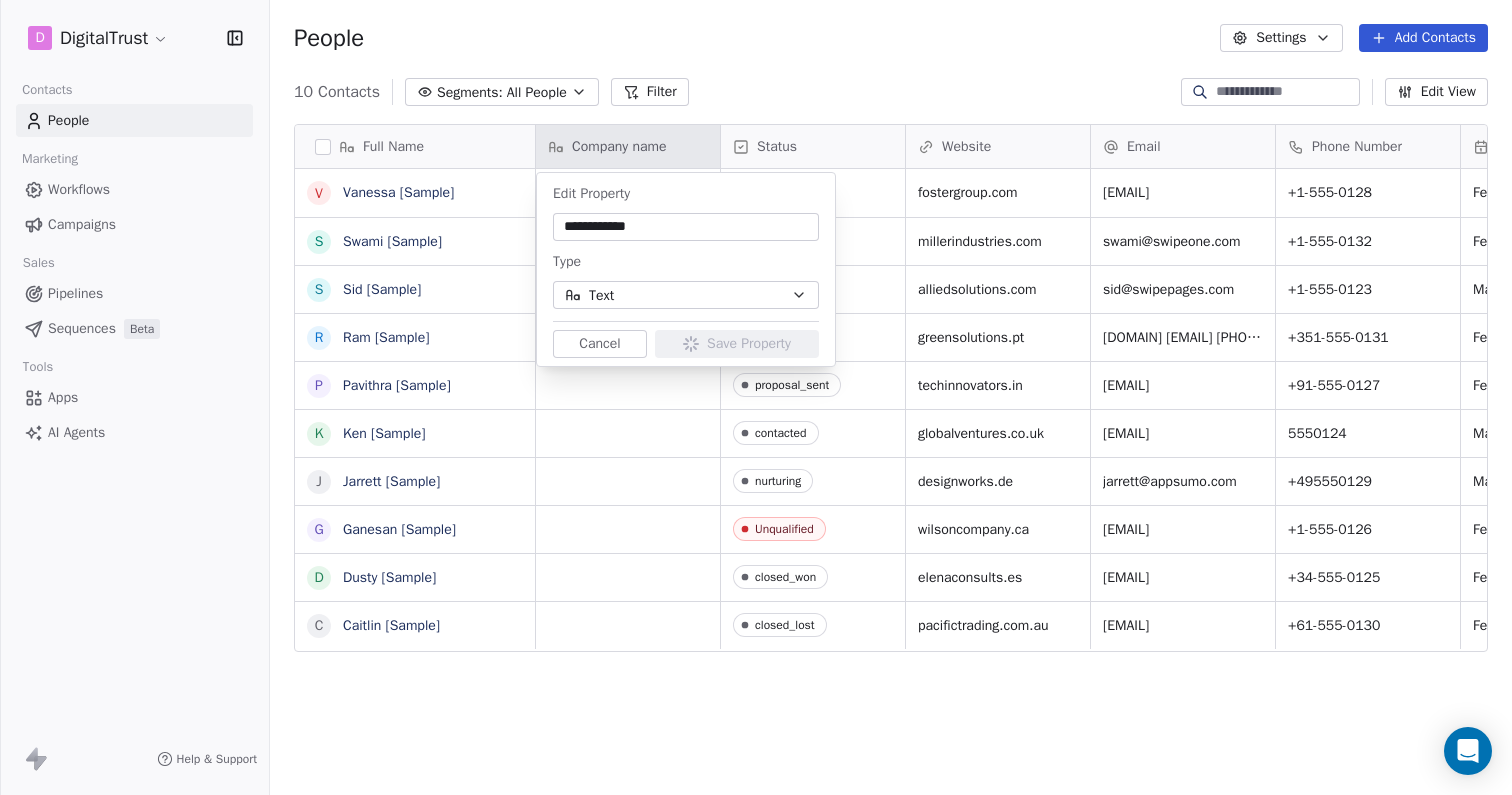 scroll, scrollTop: 1, scrollLeft: 1, axis: both 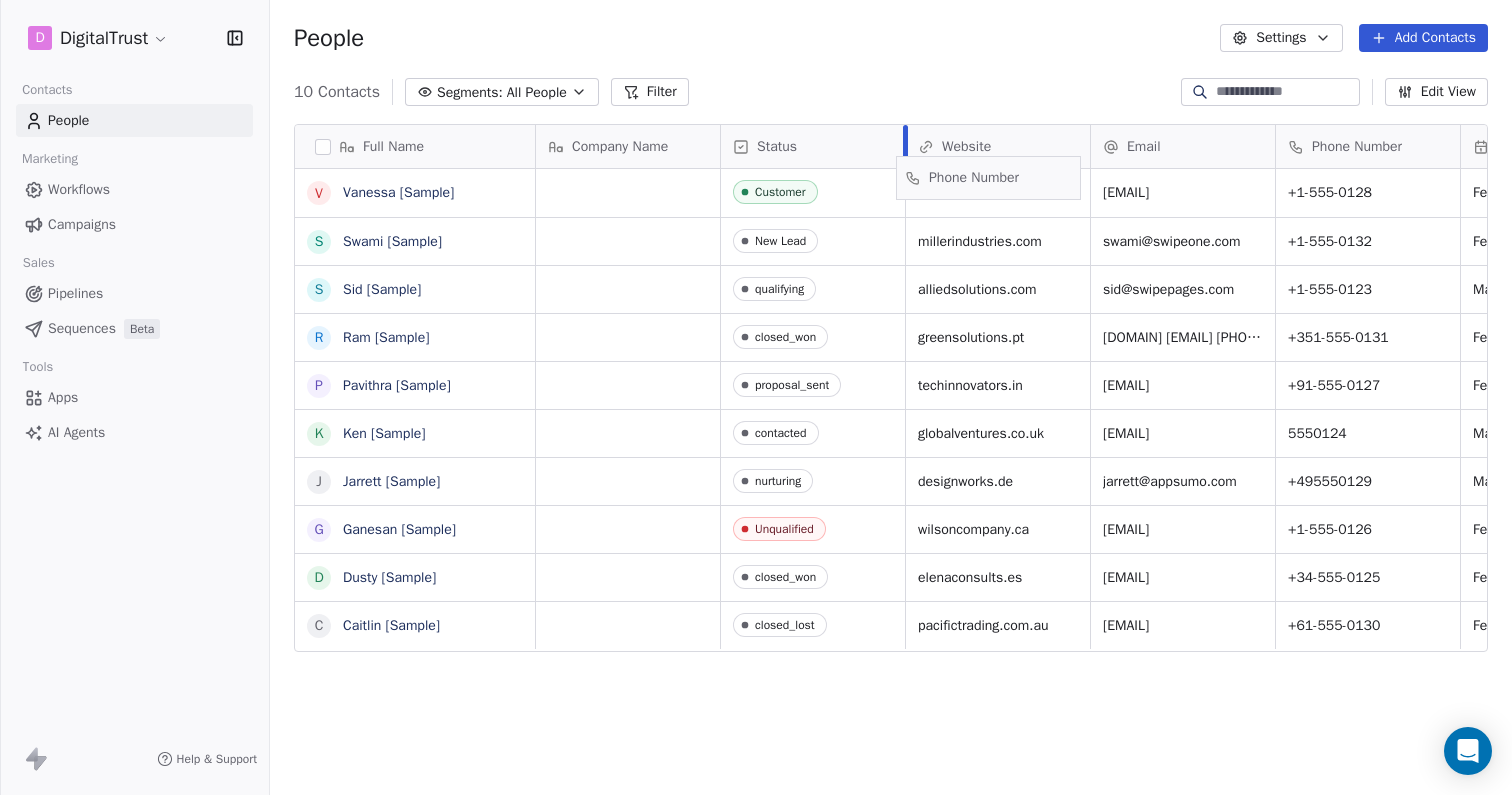 drag, startPoint x: 1337, startPoint y: 144, endPoint x: 957, endPoint y: 175, distance: 381.2624 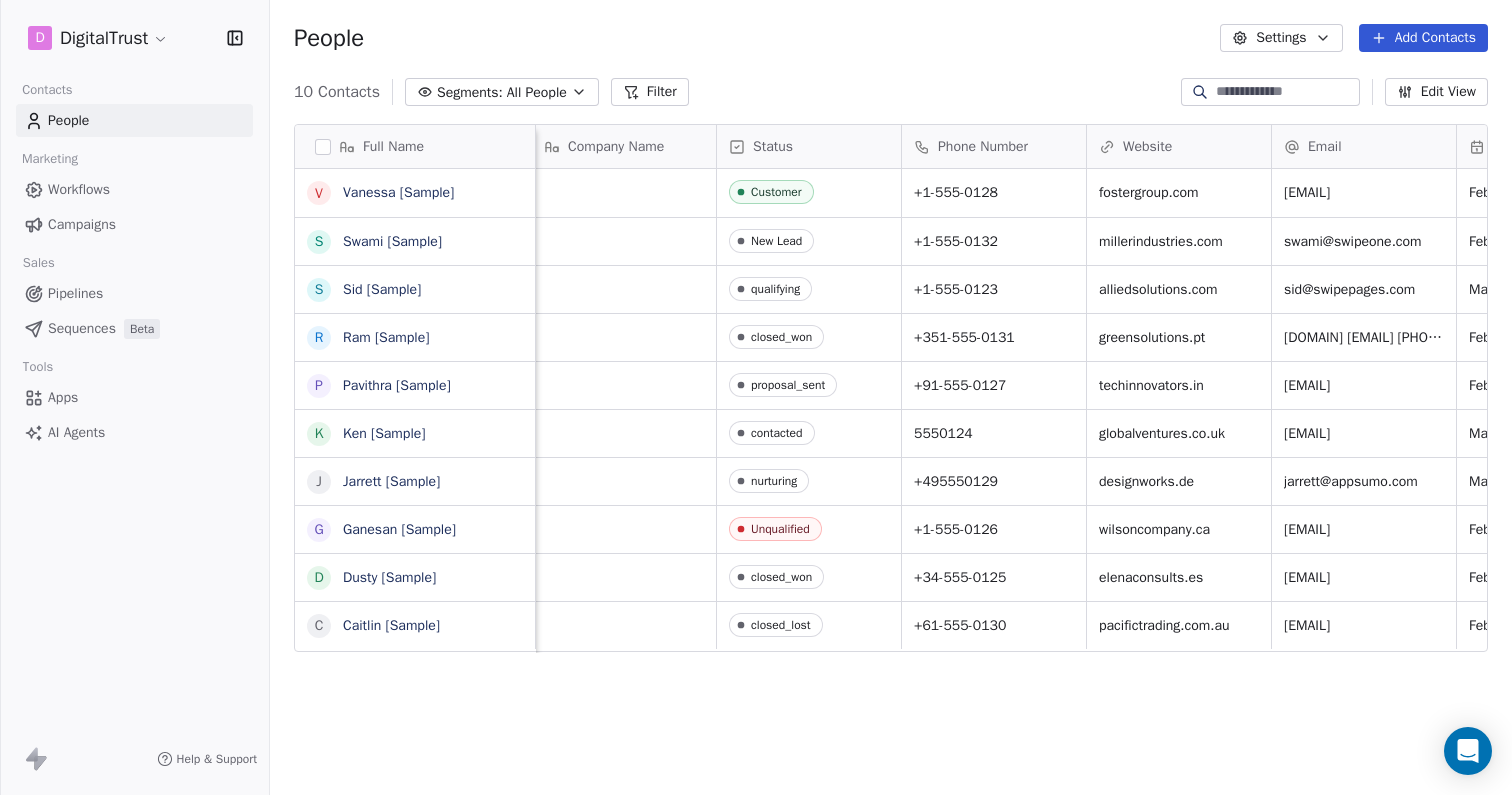 scroll, scrollTop: 0, scrollLeft: 6, axis: horizontal 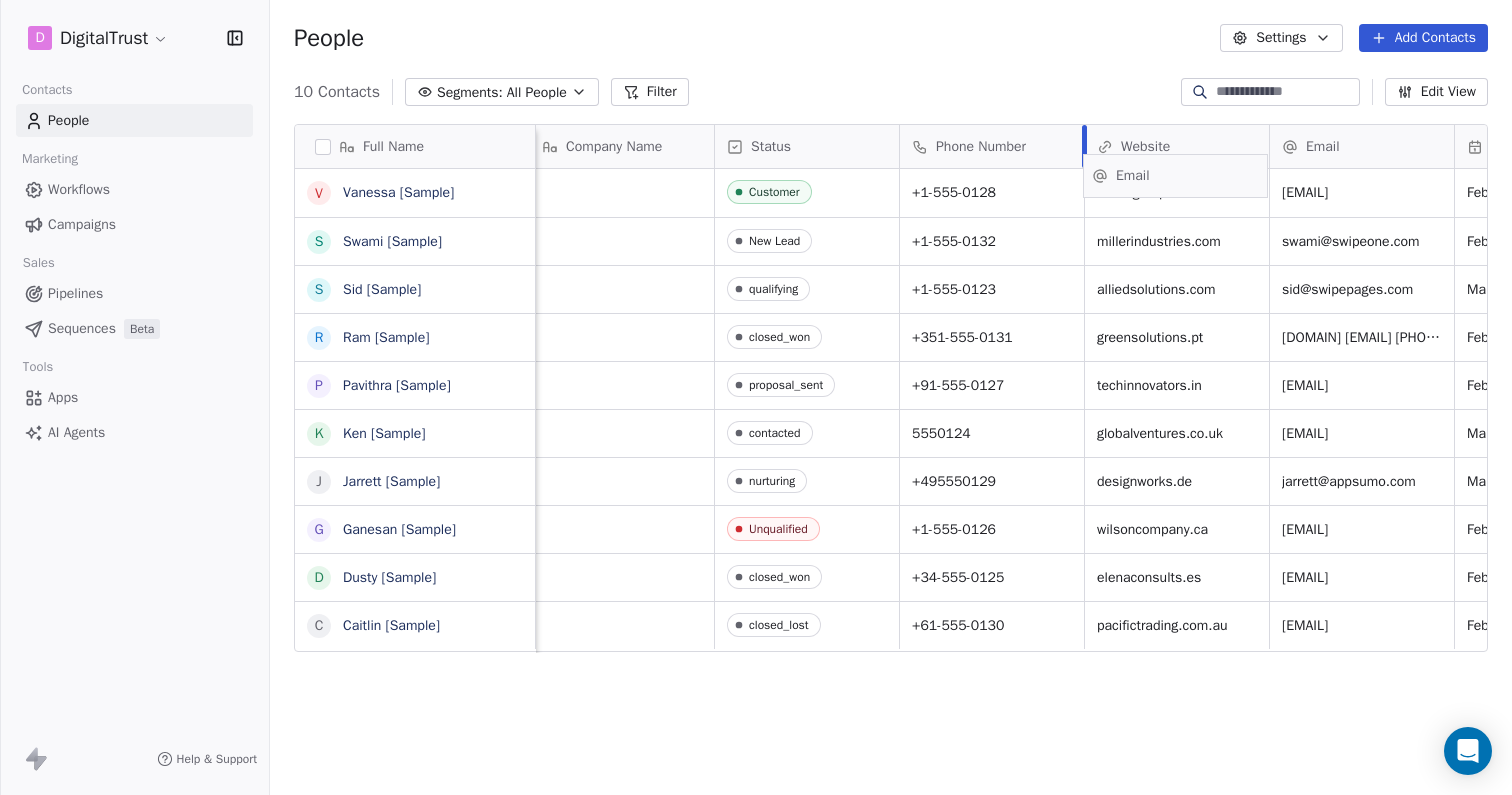 drag, startPoint x: 1355, startPoint y: 139, endPoint x: 1167, endPoint y: 169, distance: 190.37857 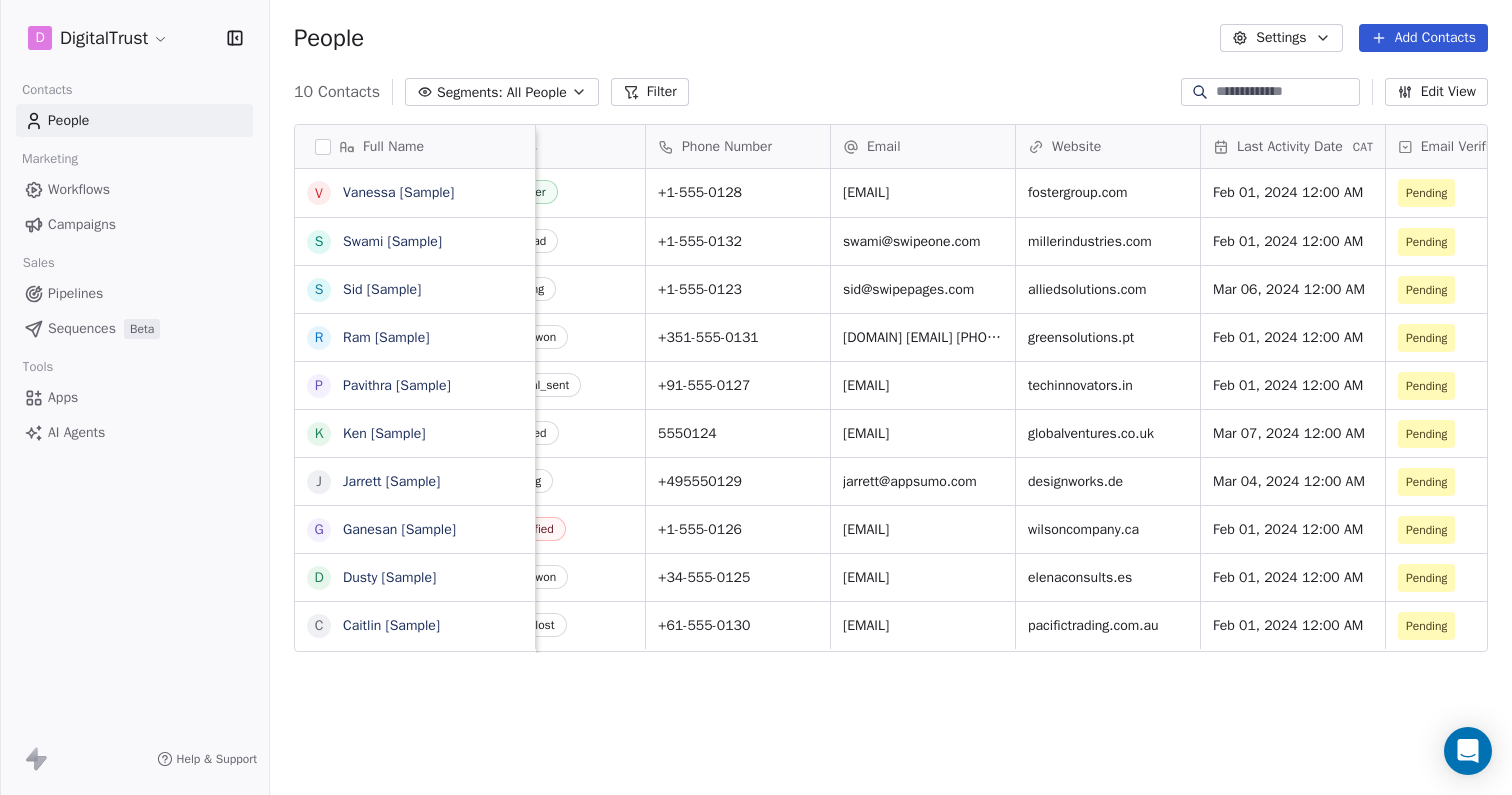 scroll, scrollTop: 0, scrollLeft: 261, axis: horizontal 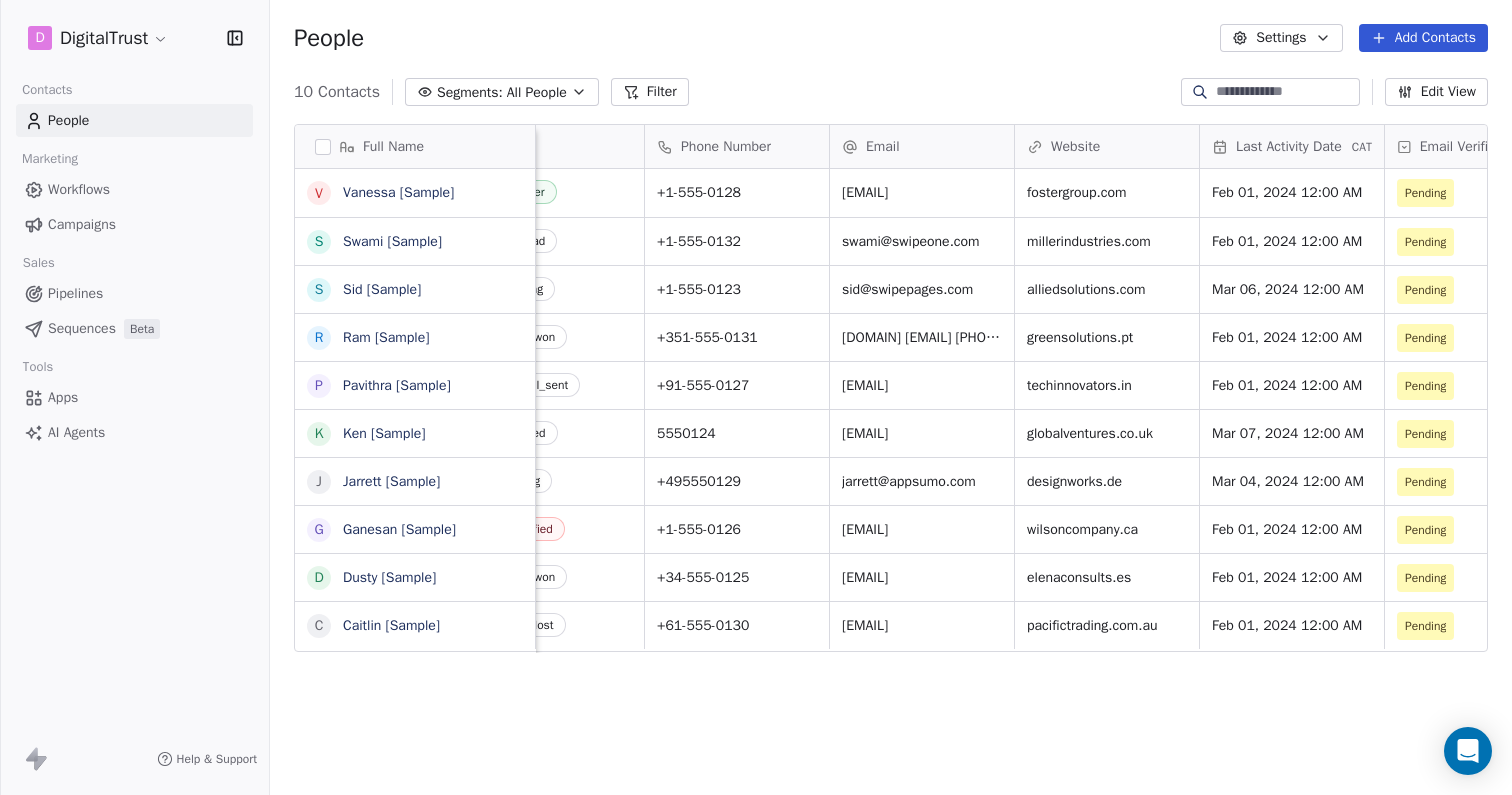 click on "Edit View" at bounding box center [1436, 92] 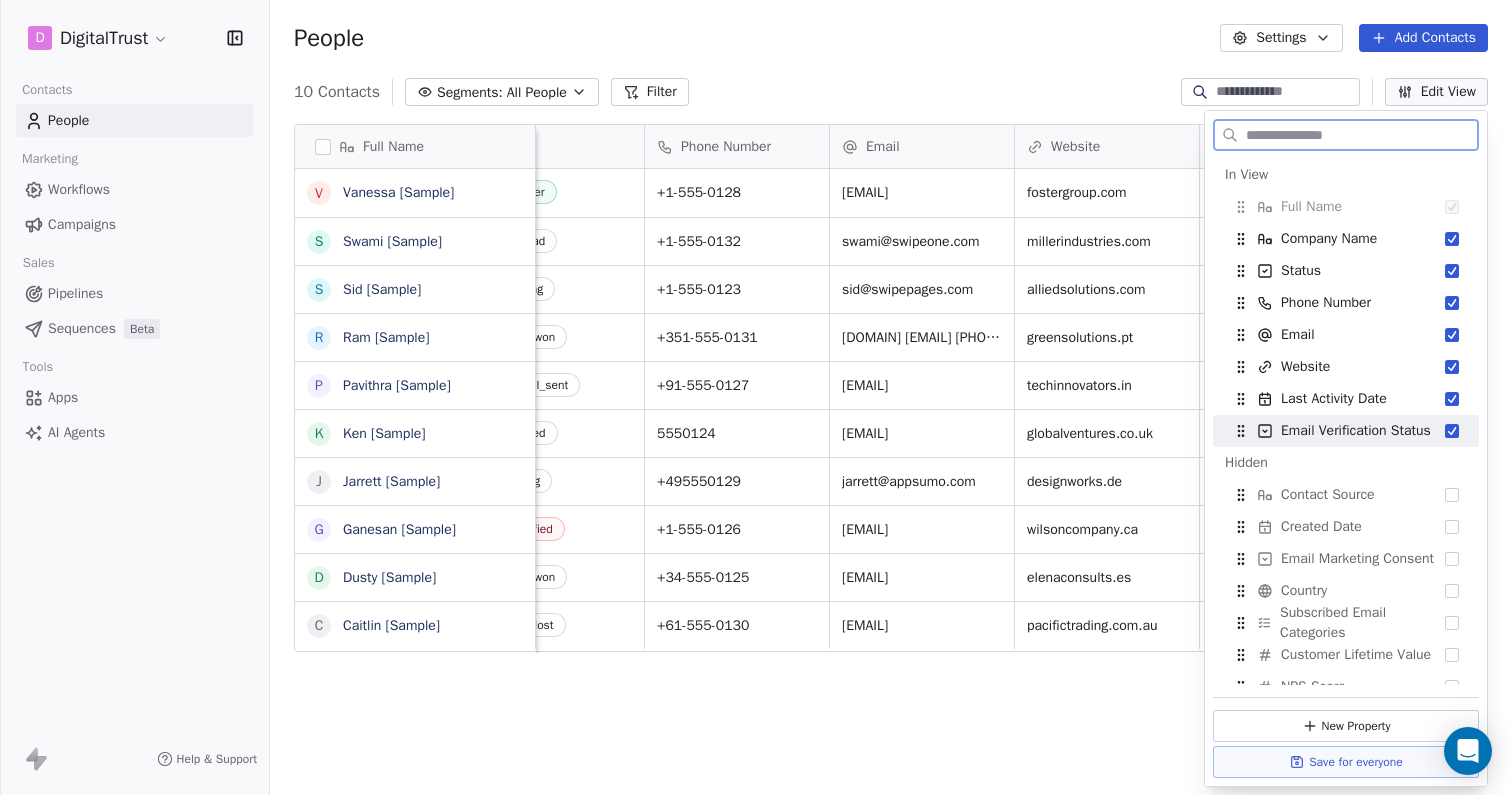 click at bounding box center [1452, 431] 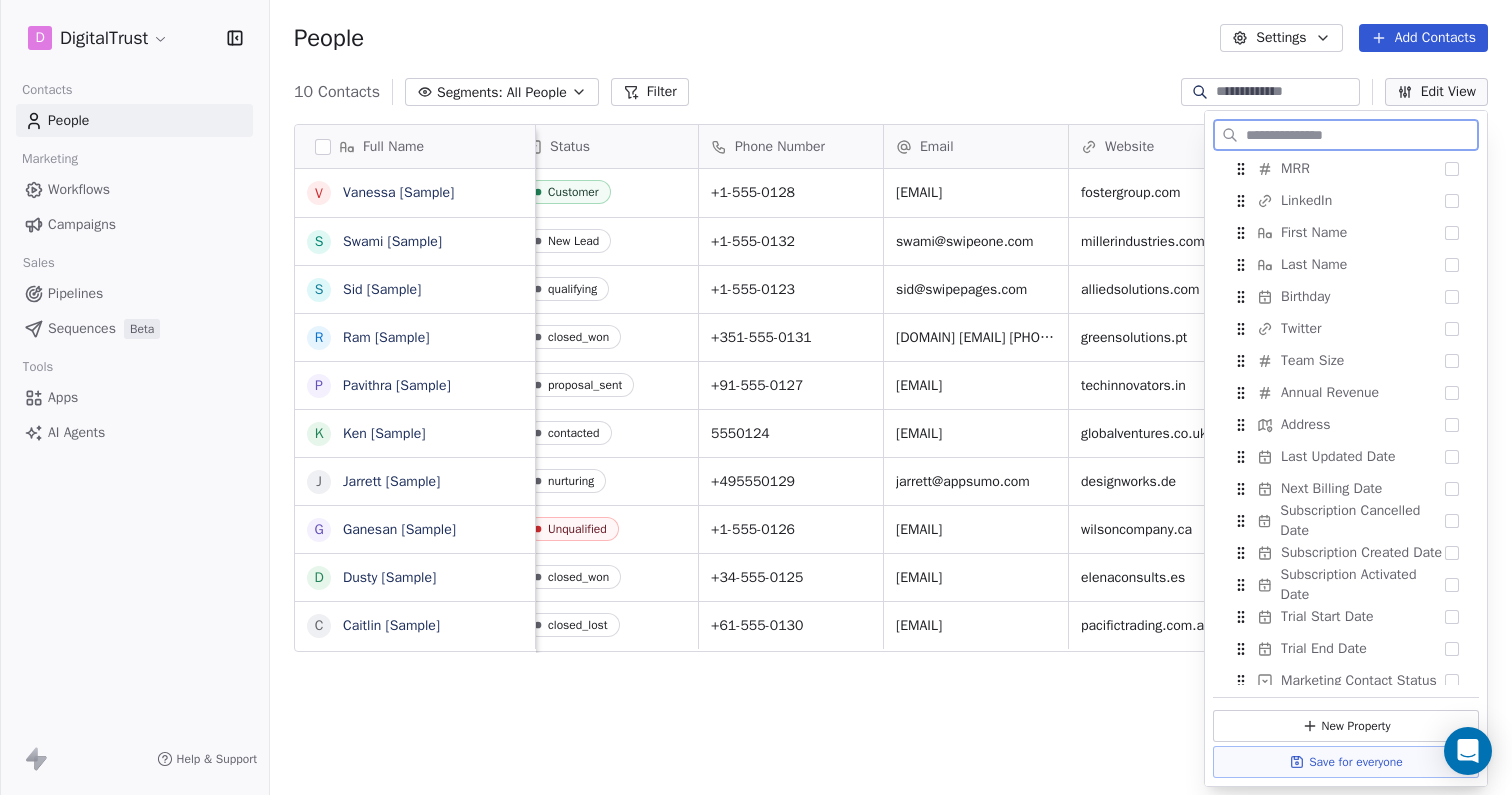 scroll, scrollTop: 627, scrollLeft: 0, axis: vertical 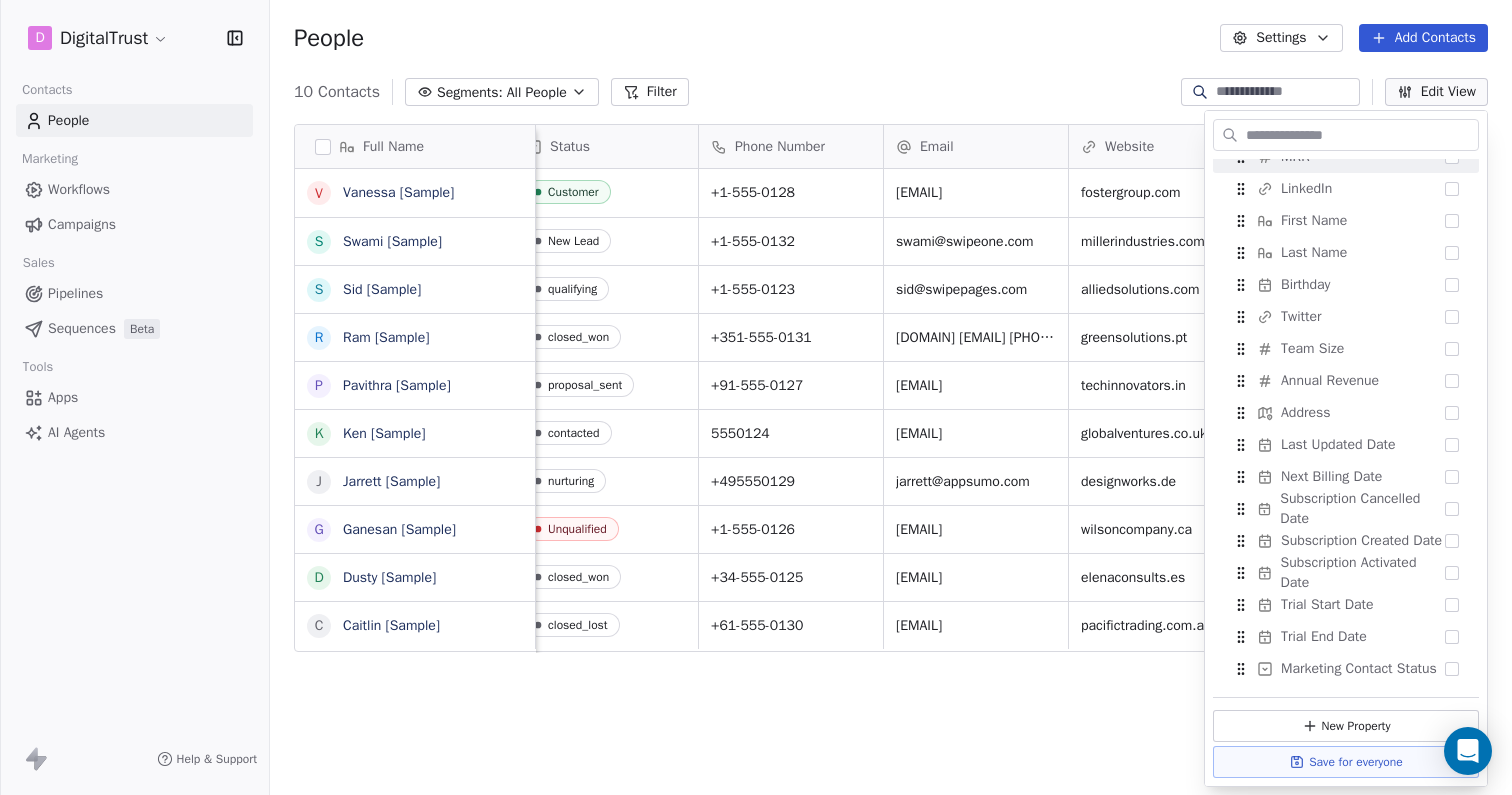 click on "10 Contacts Segments: All People Filter  Edit View" at bounding box center (891, 92) 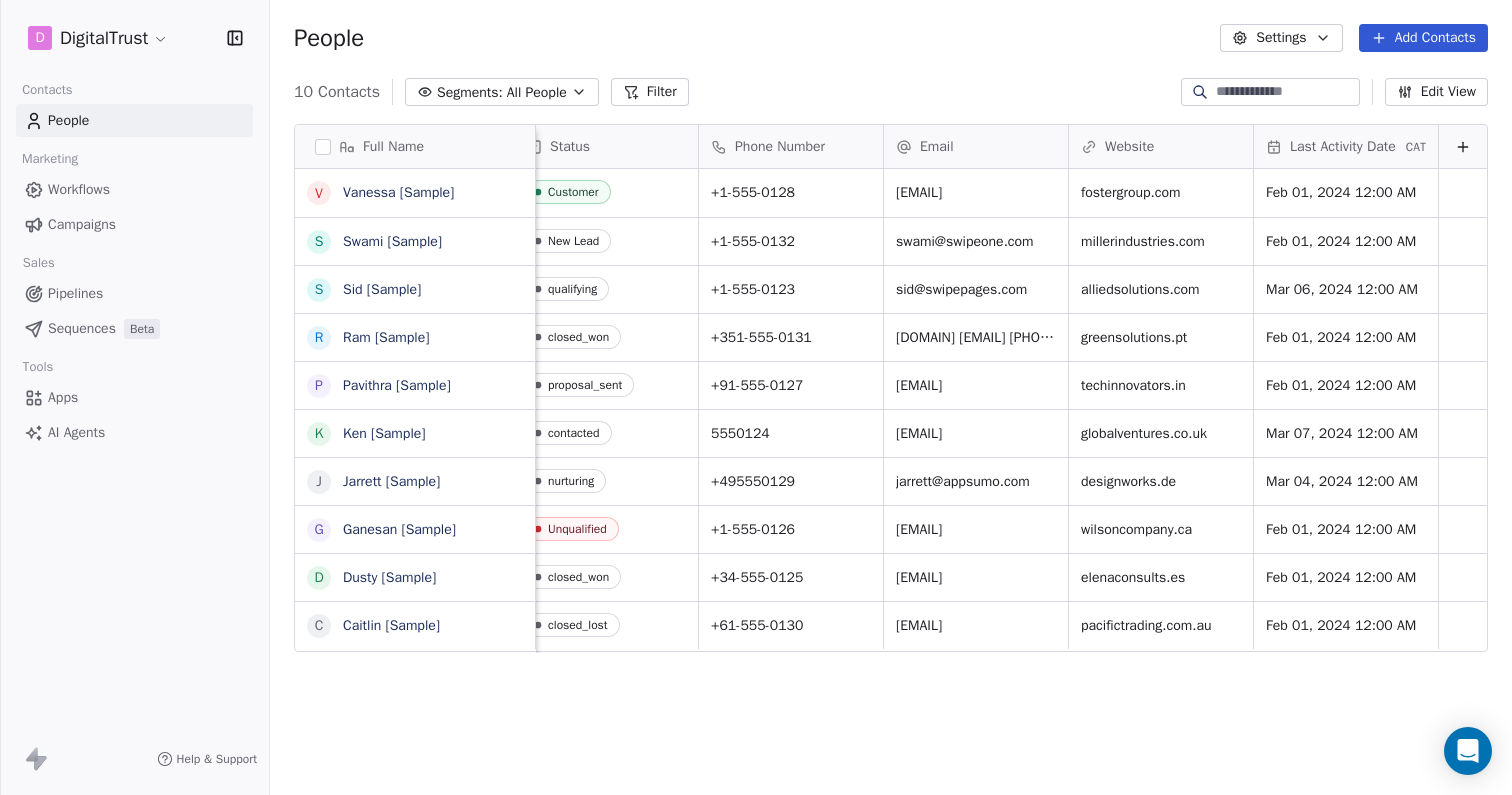 scroll, scrollTop: 0, scrollLeft: 0, axis: both 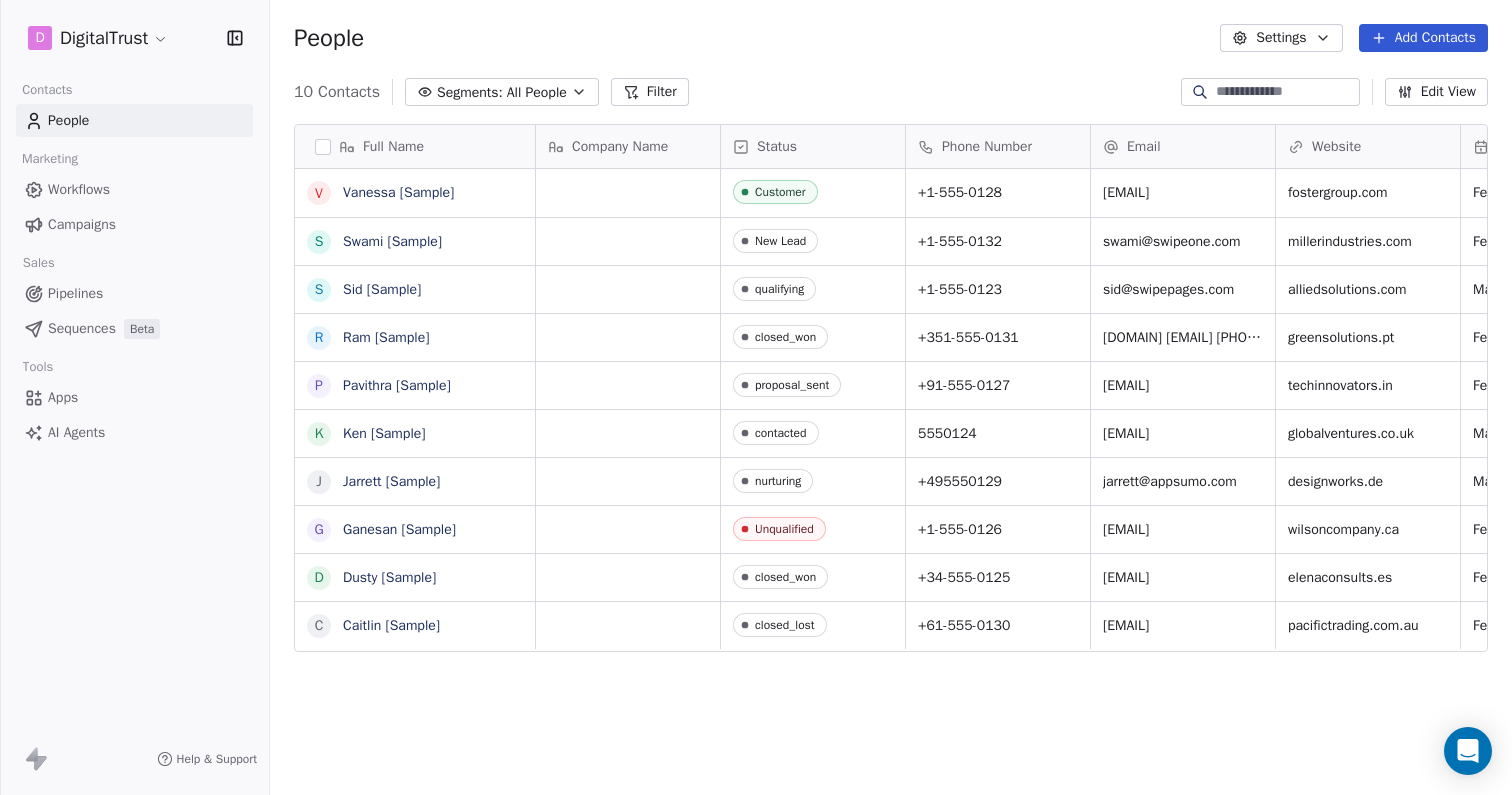 click at bounding box center [323, 147] 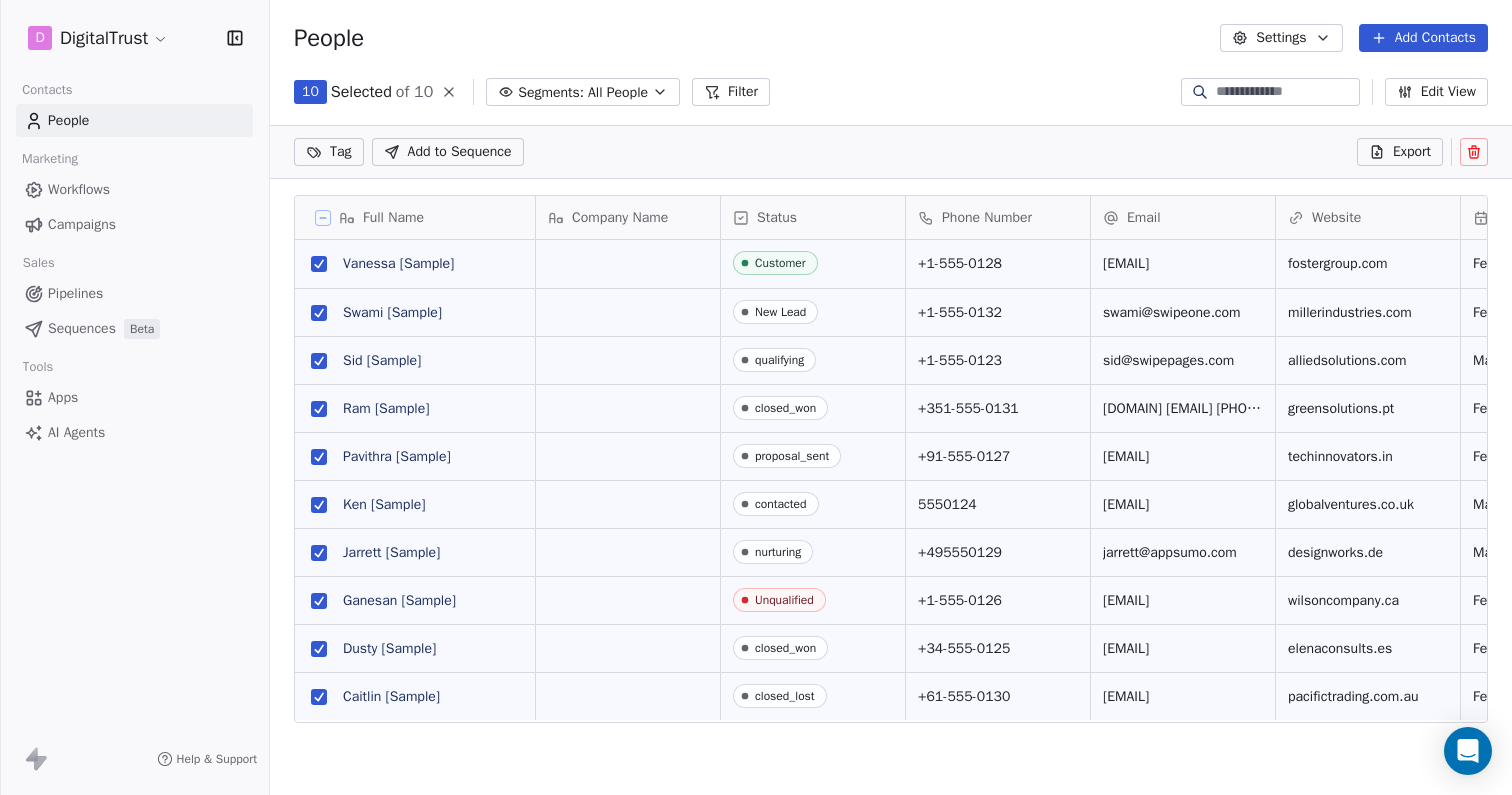 scroll, scrollTop: 630, scrollLeft: 1242, axis: both 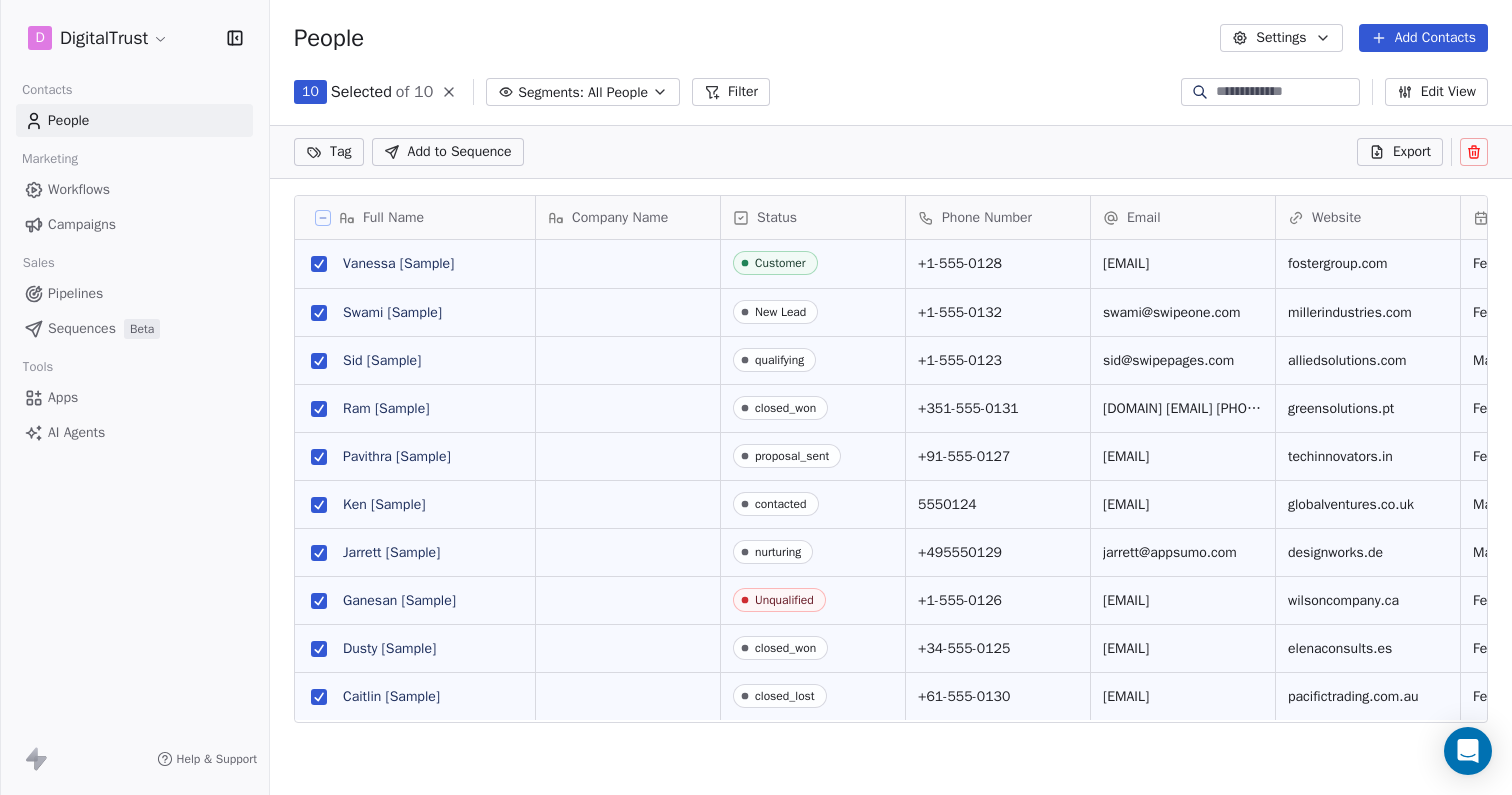 click 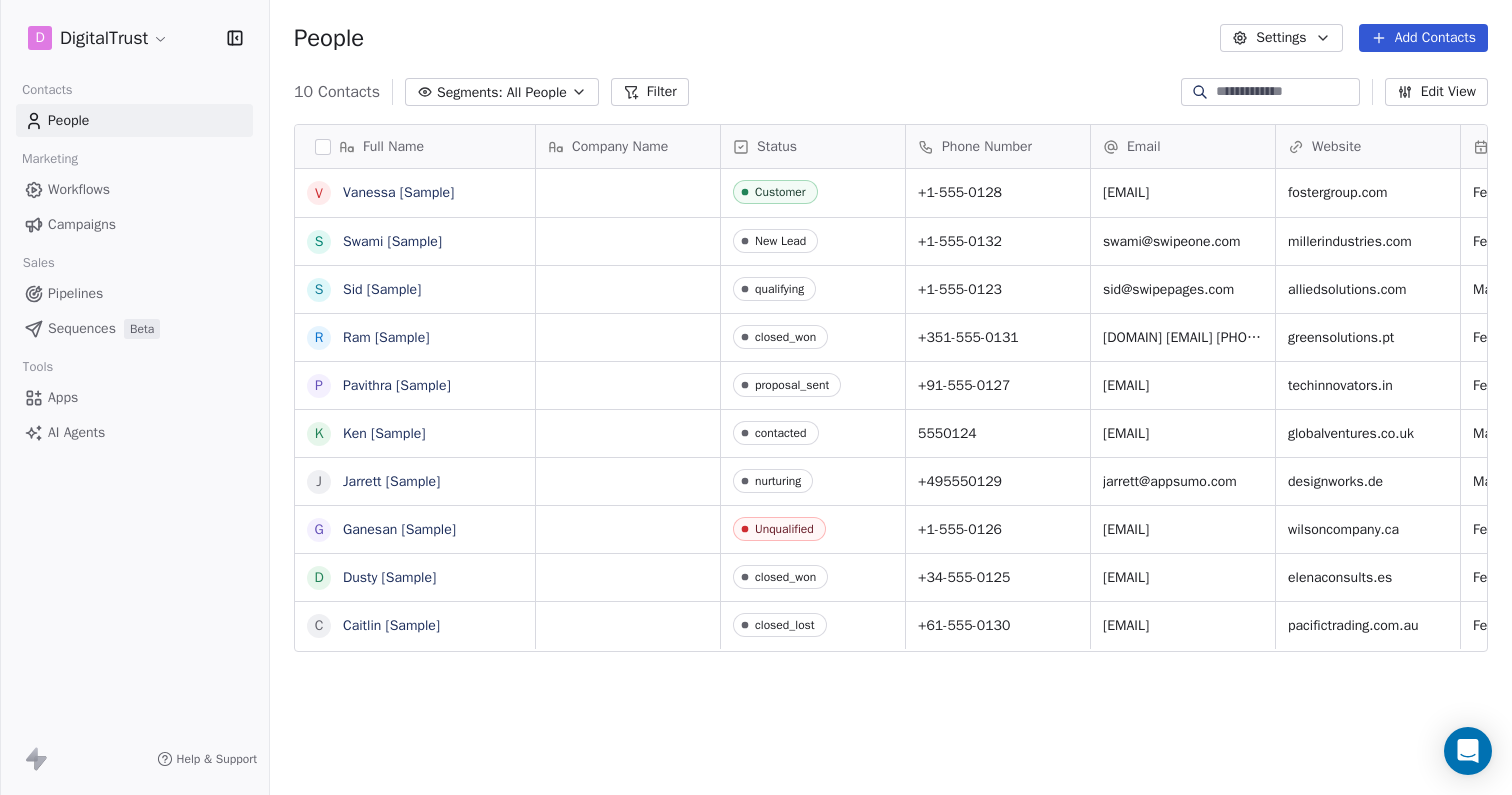 click 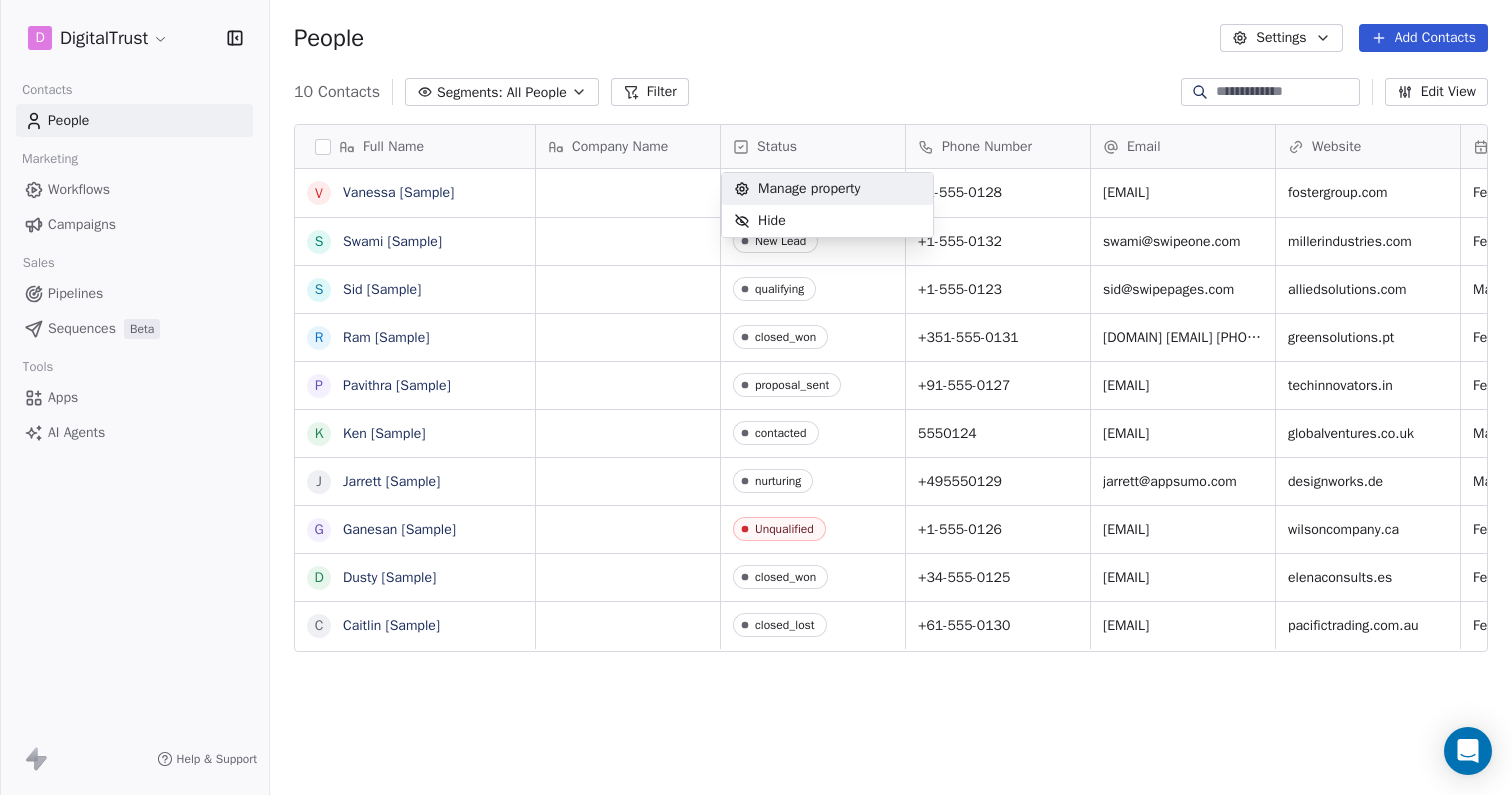click on "D DigitalTrust Contacts People Marketing Workflows Campaigns Sales Pipelines Sequences Beta Tools Apps AI Agents Help & Support People Settings Add Contacts 10 Contacts Segments: All People Filter Edit View Tag Add to Sequence Export Full Name V [FIRST] [SAMPLE] S [FIRST] [SAMPLE] S [FIRST] [SAMPLE] R [FIRST] [SAMPLE] P [FIRST] [SAMPLE] K [FIRST] [SAMPLE] J [FIRST] [SAMPLE] G [FIRST] [SAMPLE] D [FIRST] [SAMPLE] C [FIRST] [SAMPLE] Company Name Status Phone Number Email Website Last Activity Date CAT Customer [PHONE] [EMAIL] [DOMAIN] Feb 01, 2024 12:00 AM New Lead [PHONE] [EMAIL] [DOMAIN] Feb 01, 2024 12:00 AM qualifying [PHONE] [EMAIL] [DOMAIN] Mar 06, 2024 12:00 AM closed_won [PHONE] [EMAIL] [DOMAIN] Feb 01, 2024 12:00 AM proposal_sent [PHONE] [EMAIL] [DOMAIN] Feb 01, 2024 12:00 AM contacted [PHONE] [EMAIL] [DOMAIN] Mar 07, 2024 12:00 AM nurturing [PHONE] Unqualified" at bounding box center (756, 397) 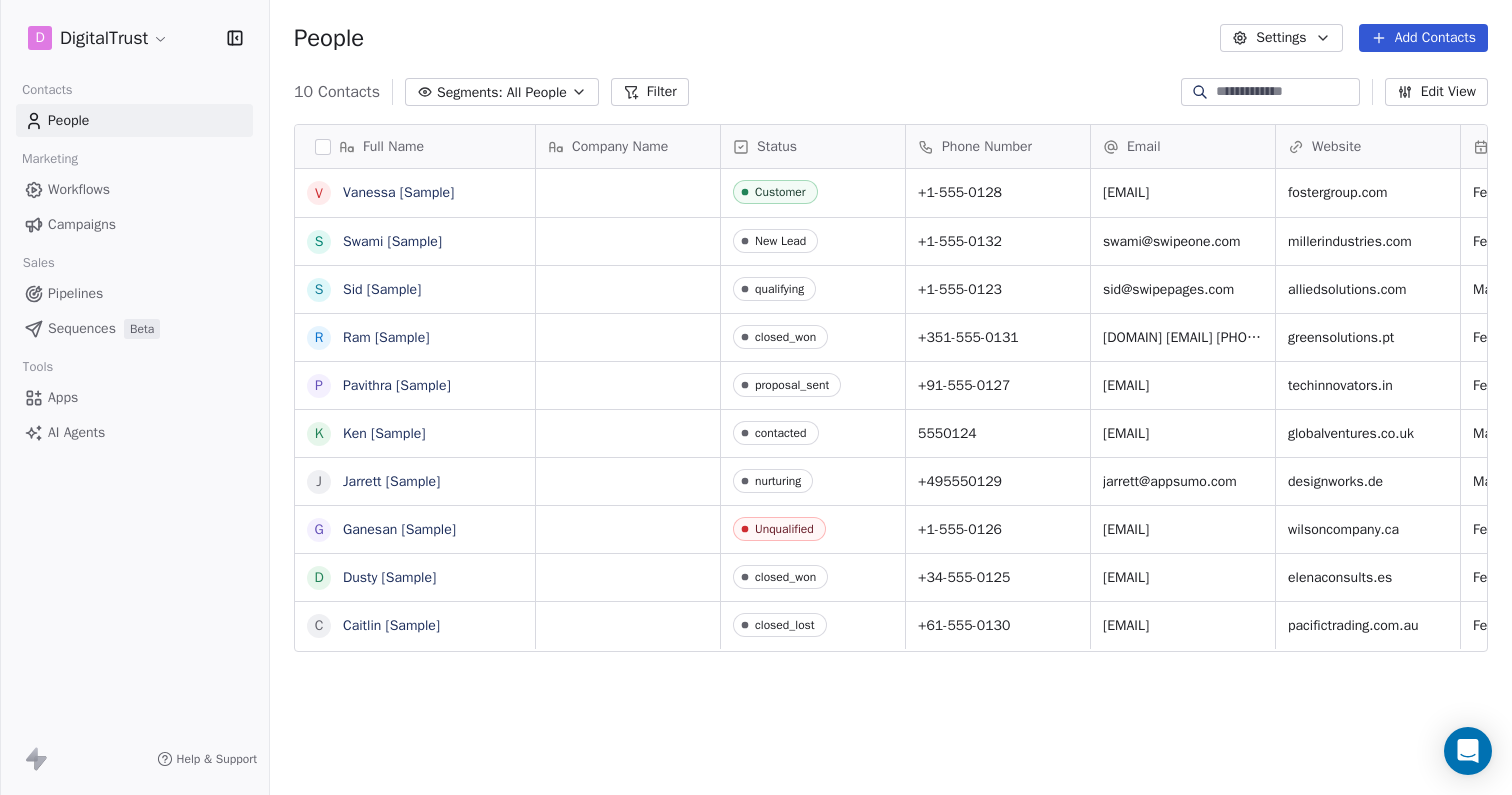 click 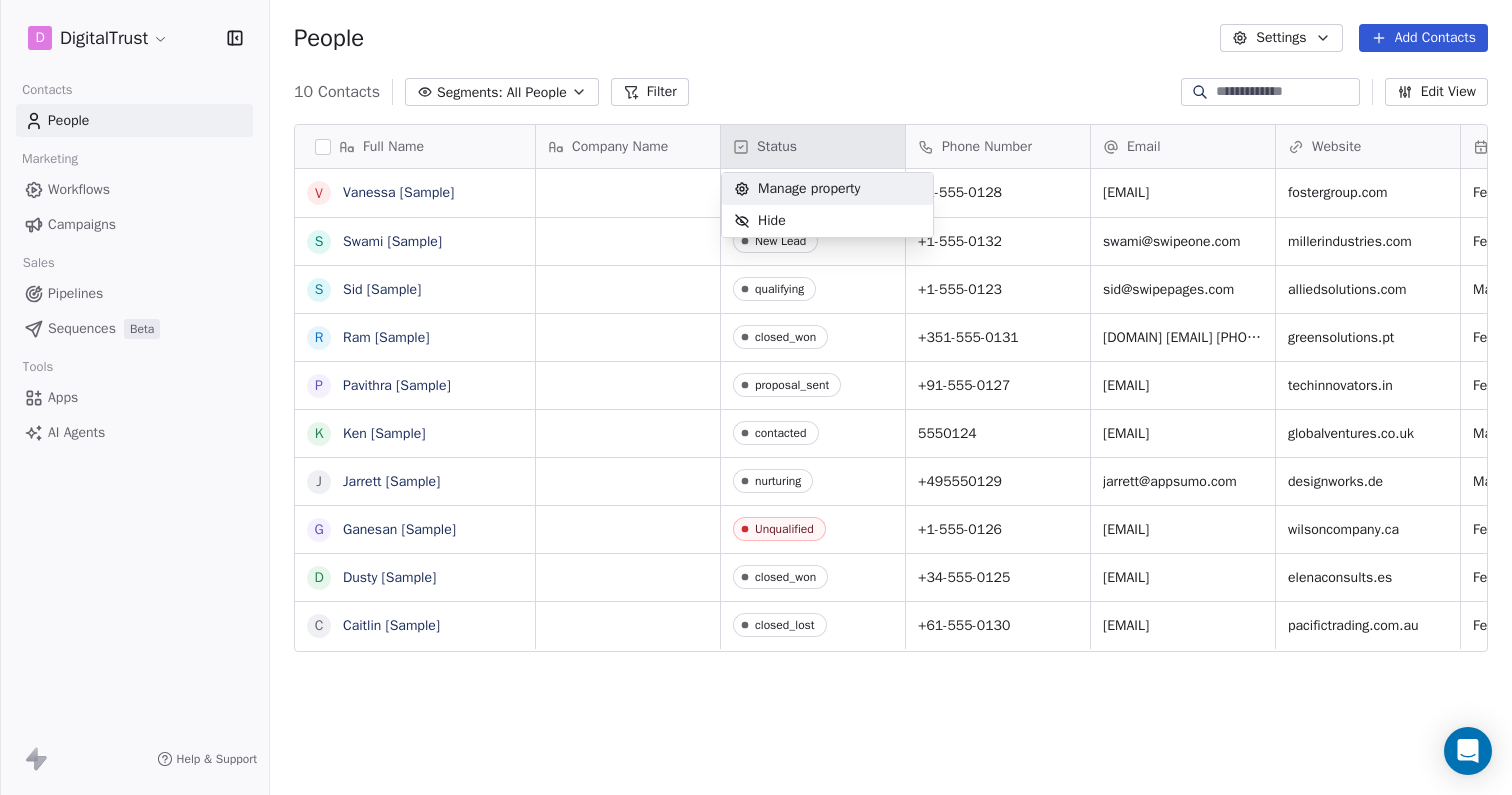 click on "D DigitalTrust Contacts People Marketing Workflows Campaigns Sales Pipelines Sequences Beta Tools Apps AI Agents Help & Support People Settings Add Contacts 10 Contacts Segments: All People Filter Edit View Tag Add to Sequence Export Full Name V [FIRST] [SAMPLE] S [FIRST] [SAMPLE] S [FIRST] [SAMPLE] R [FIRST] [SAMPLE] P [FIRST] [SAMPLE] K [FIRST] [SAMPLE] J [FIRST] [SAMPLE] G [FIRST] [SAMPLE] D [FIRST] [SAMPLE] C [FIRST] [SAMPLE] Company Name Status Phone Number Email Website Last Activity Date CAT Customer [PHONE] [EMAIL] [DOMAIN] Feb 01, 2024 12:00 AM New Lead [PHONE] [EMAIL] [DOMAIN] Feb 01, 2024 12:00 AM qualifying [PHONE] [EMAIL] [DOMAIN] Mar 06, 2024 12:00 AM closed_won [PHONE] [EMAIL] [DOMAIN] Feb 01, 2024 12:00 AM proposal_sent [PHONE] [EMAIL] [DOMAIN] Feb 01, 2024 12:00 AM contacted [PHONE] [EMAIL] [DOMAIN] Mar 07, 2024 12:00 AM nurturing [PHONE] Unqualified" at bounding box center [756, 397] 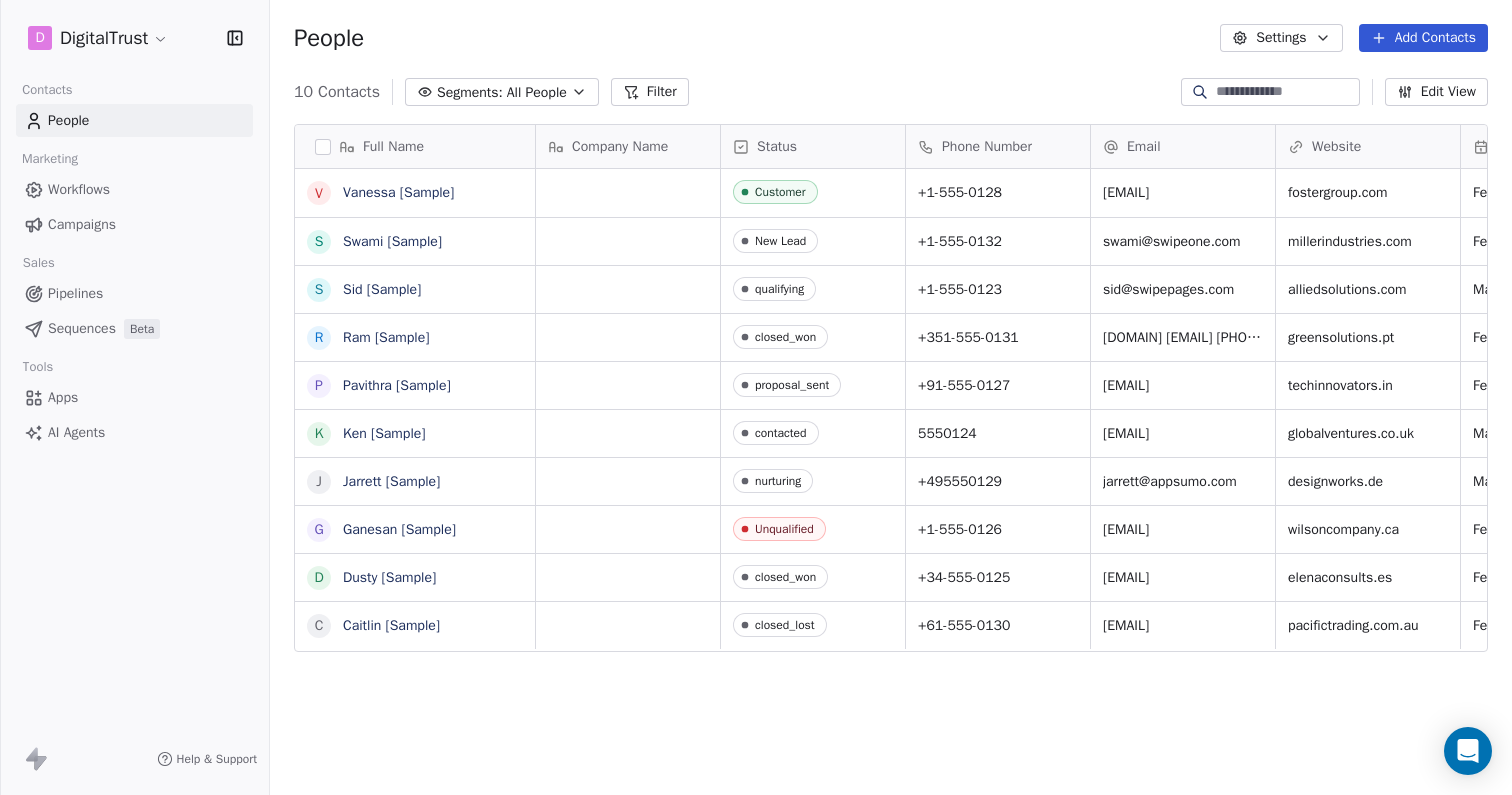 click 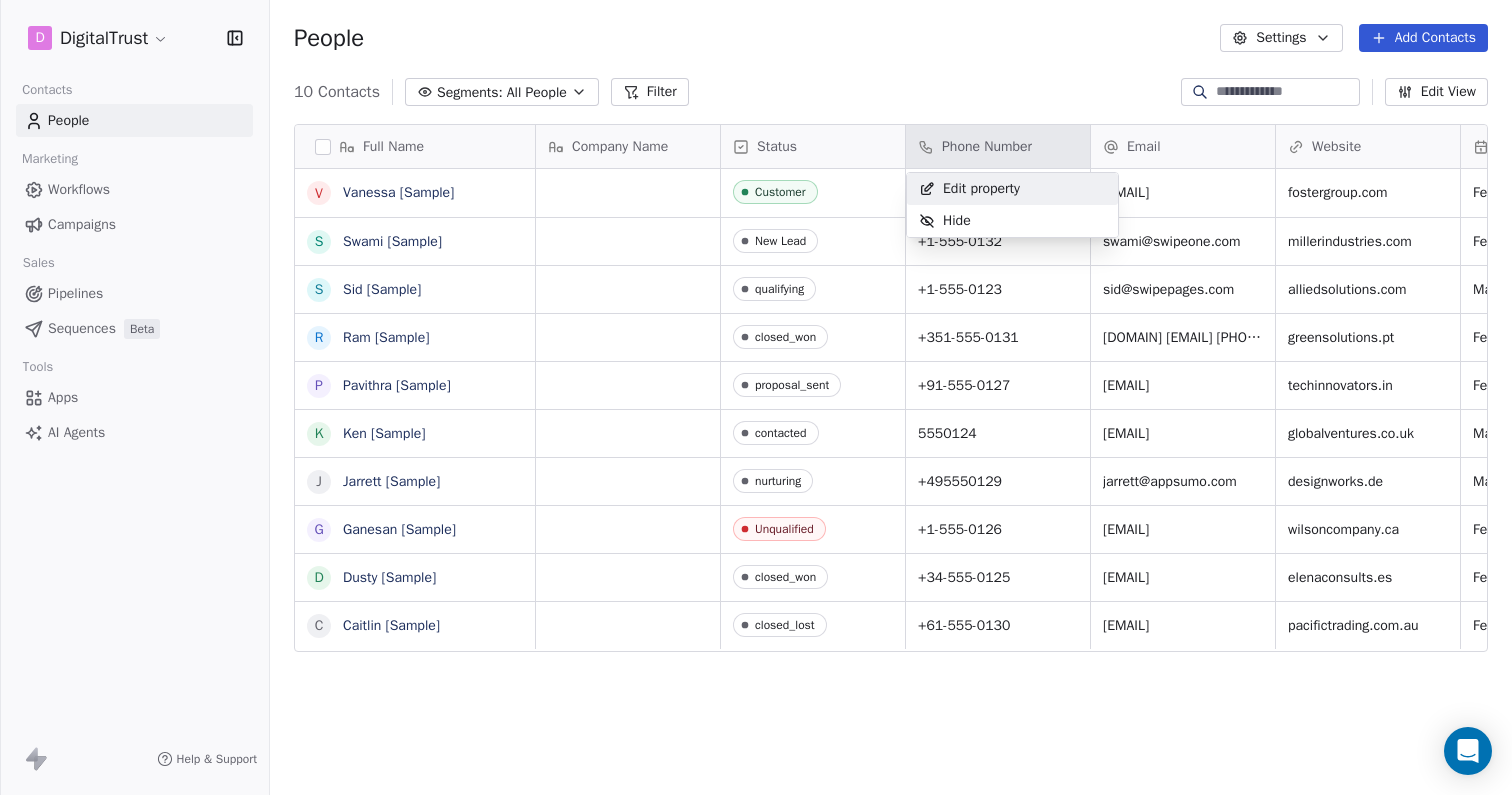 scroll, scrollTop: 1, scrollLeft: 1, axis: both 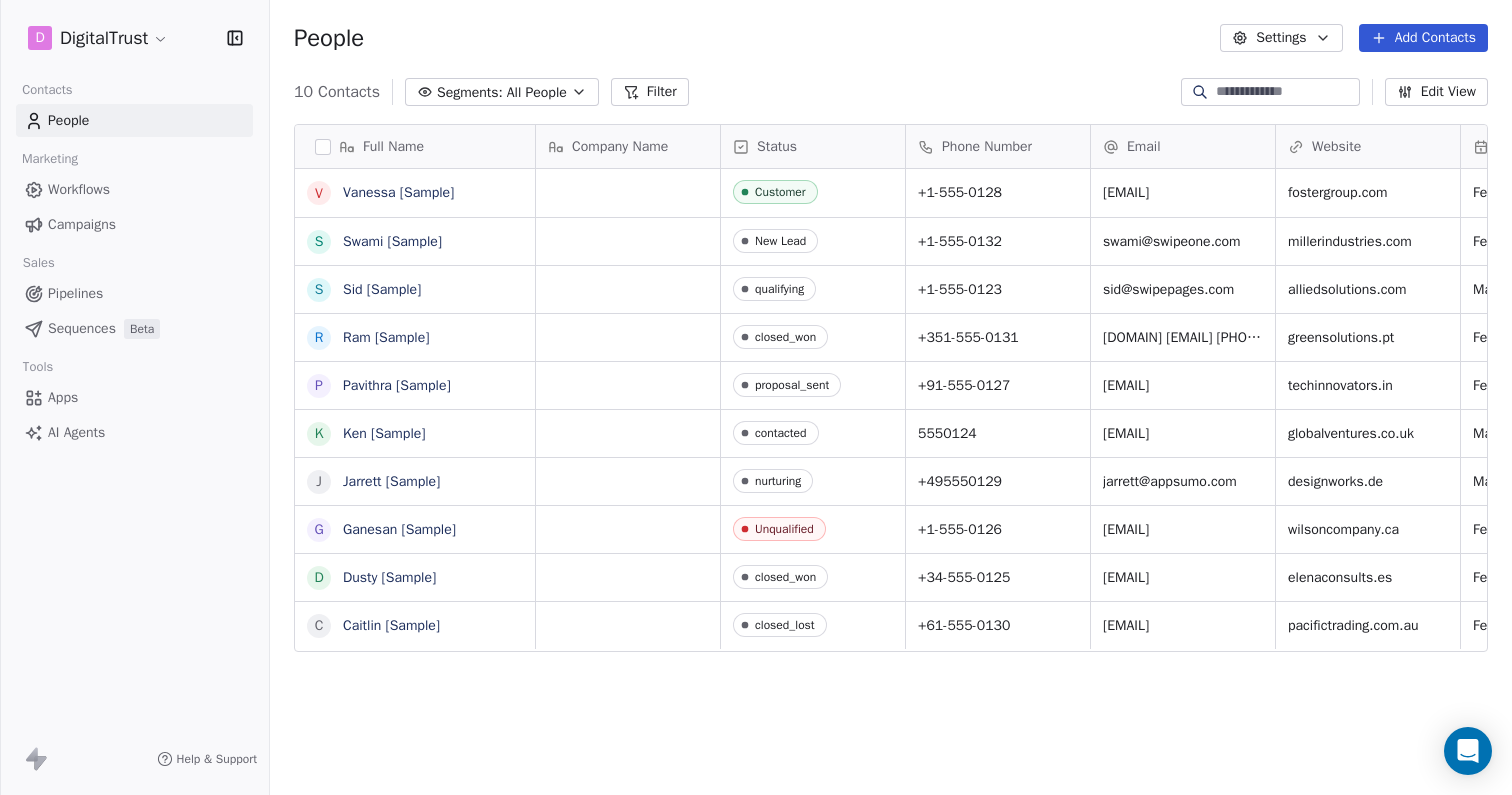 click on "D DigitalTrust Contacts People Marketing Workflows Campaigns Sales Pipelines Sequences Beta Tools Apps AI Agents Help & Support People Settings Add Contacts 10 Contacts Segments: All People Filter Edit View Tag Add to Sequence Export Full Name V [FIRST] [SAMPLE] S [FIRST] [SAMPLE] S [FIRST] [SAMPLE] R [FIRST] [SAMPLE] P [FIRST] [SAMPLE] K [FIRST] [SAMPLE] J [FIRST] [SAMPLE] G [FIRST] [SAMPLE] D [FIRST] [SAMPLE] C [FIRST] [SAMPLE] Company Name Status Phone Number Email Website Last Activity Date CAT Customer [PHONE] [EMAIL] [DOMAIN] Feb 01, 2024 12:00 AM New Lead [PHONE] [EMAIL] [DOMAIN] Feb 01, 2024 12:00 AM qualifying [PHONE] [EMAIL] [DOMAIN] Mar 06, 2024 12:00 AM closed_won [PHONE] [EMAIL] [DOMAIN] Feb 01, 2024 12:00 AM proposal_sent [PHONE] [EMAIL] [DOMAIN] Feb 01, 2024 12:00 AM contacted [PHONE] [EMAIL] [DOMAIN] Mar 07, 2024 12:00 AM nurturing [PHONE] Unqualified" at bounding box center (756, 397) 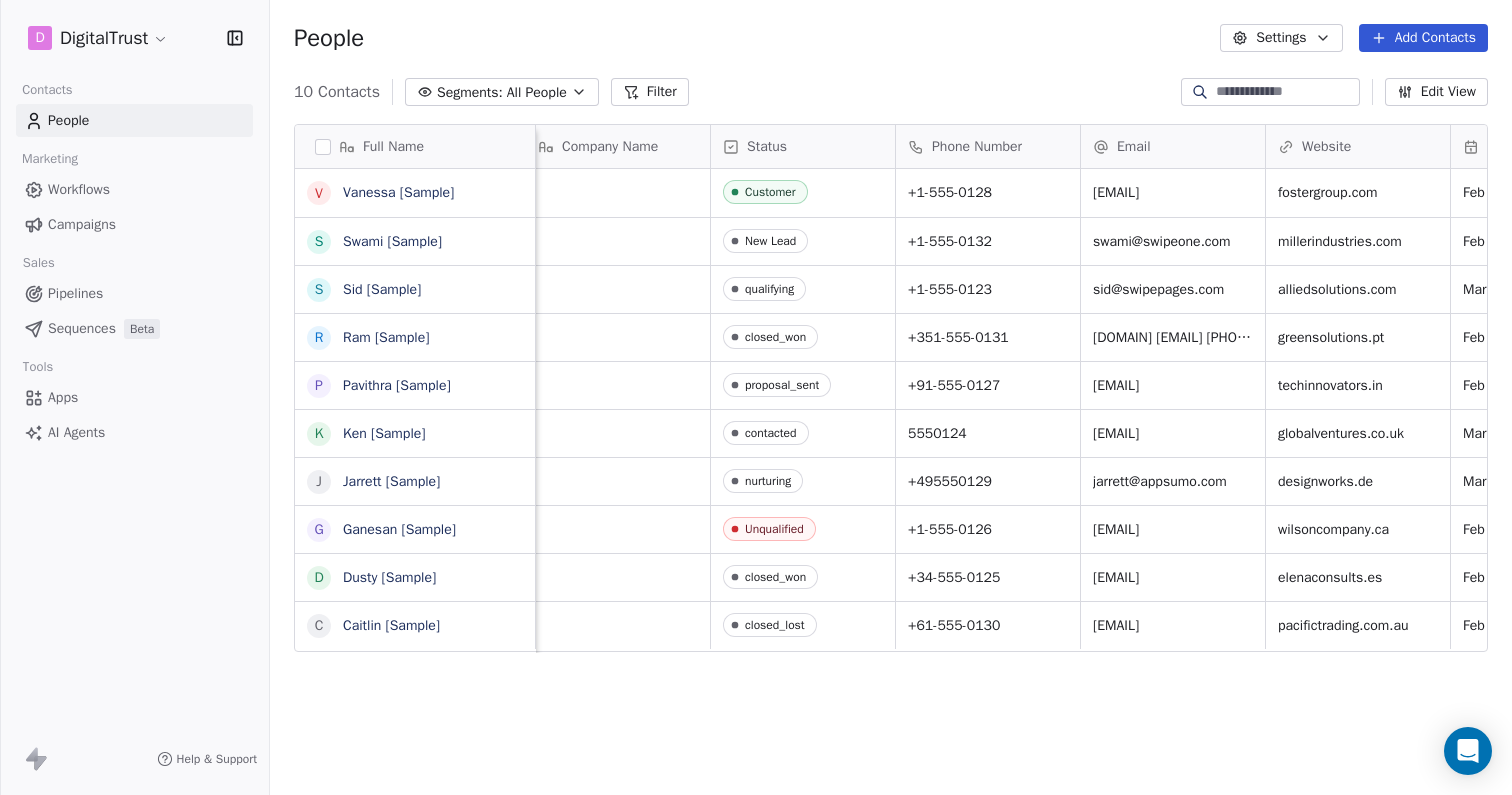scroll, scrollTop: 0, scrollLeft: 0, axis: both 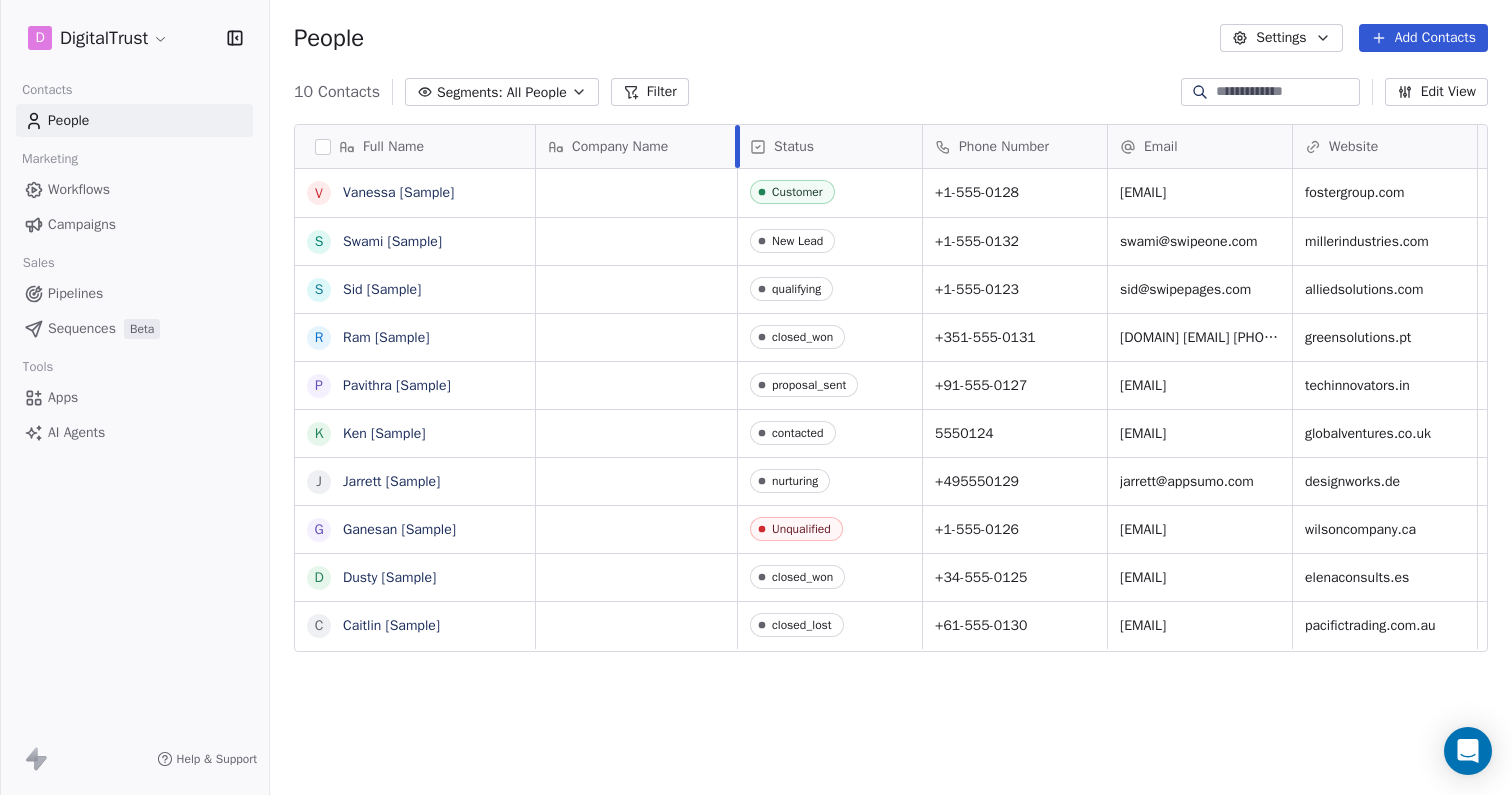 drag, startPoint x: 720, startPoint y: 142, endPoint x: 737, endPoint y: 154, distance: 20.808653 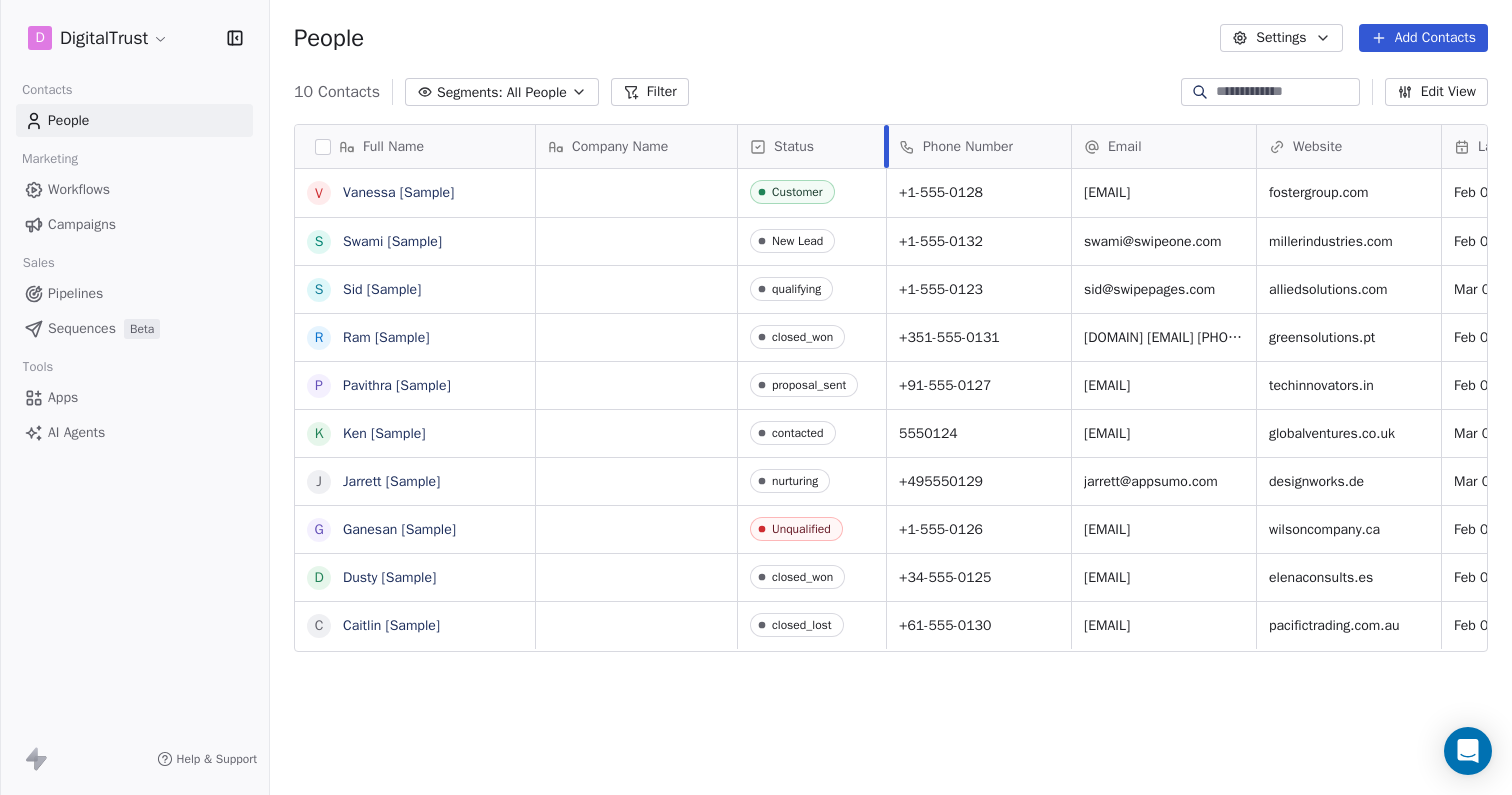 drag, startPoint x: 922, startPoint y: 138, endPoint x: 886, endPoint y: 133, distance: 36.345562 